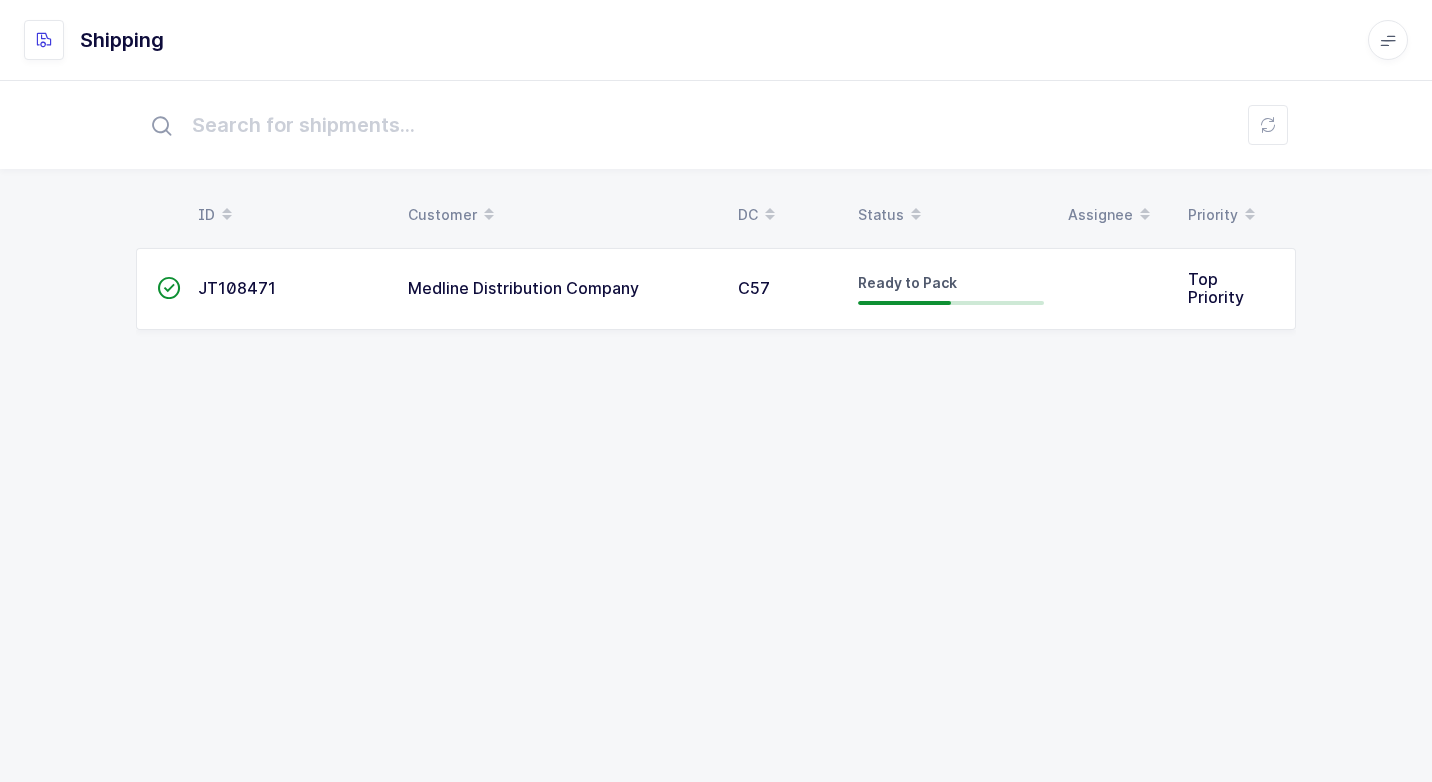 scroll, scrollTop: 0, scrollLeft: 0, axis: both 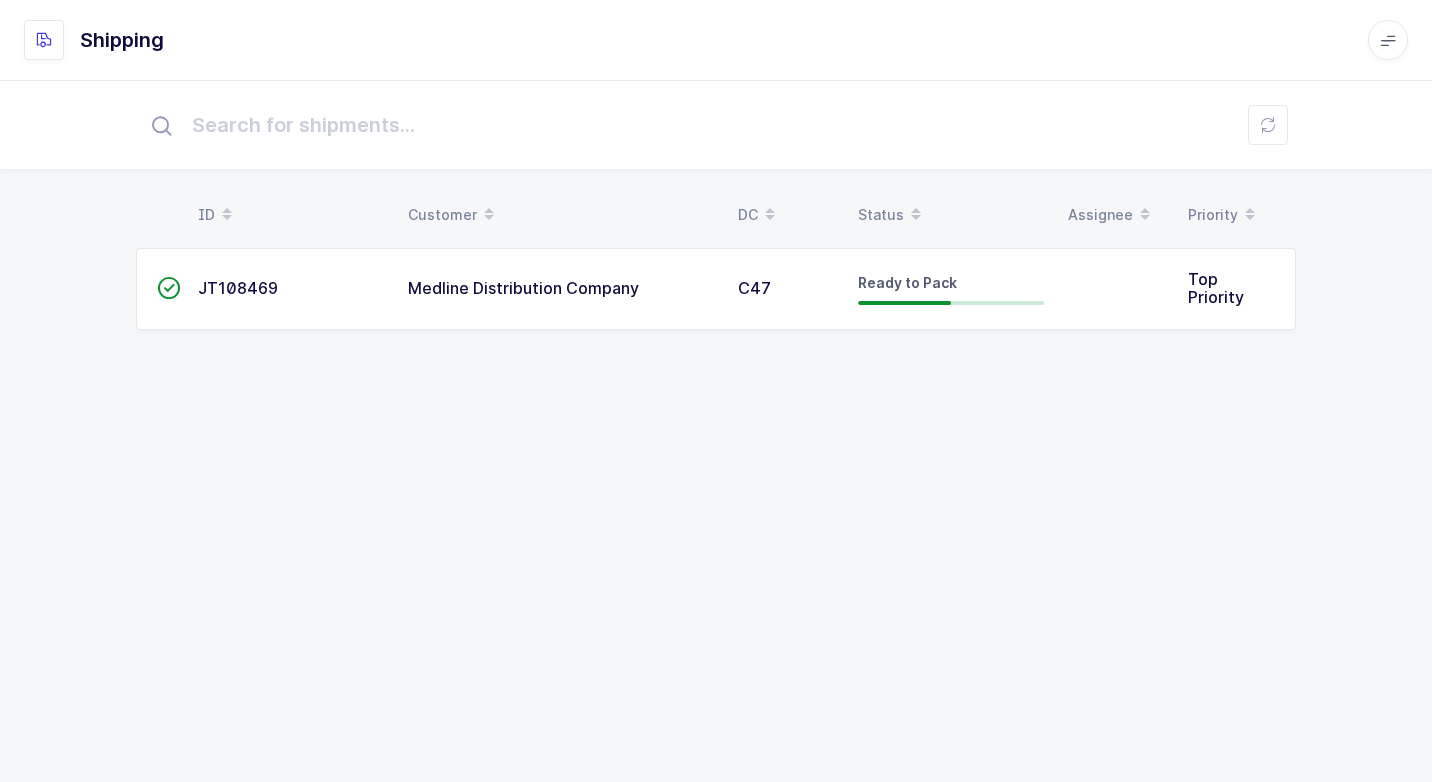 click on "Medline Distribution Company" at bounding box center [523, 288] 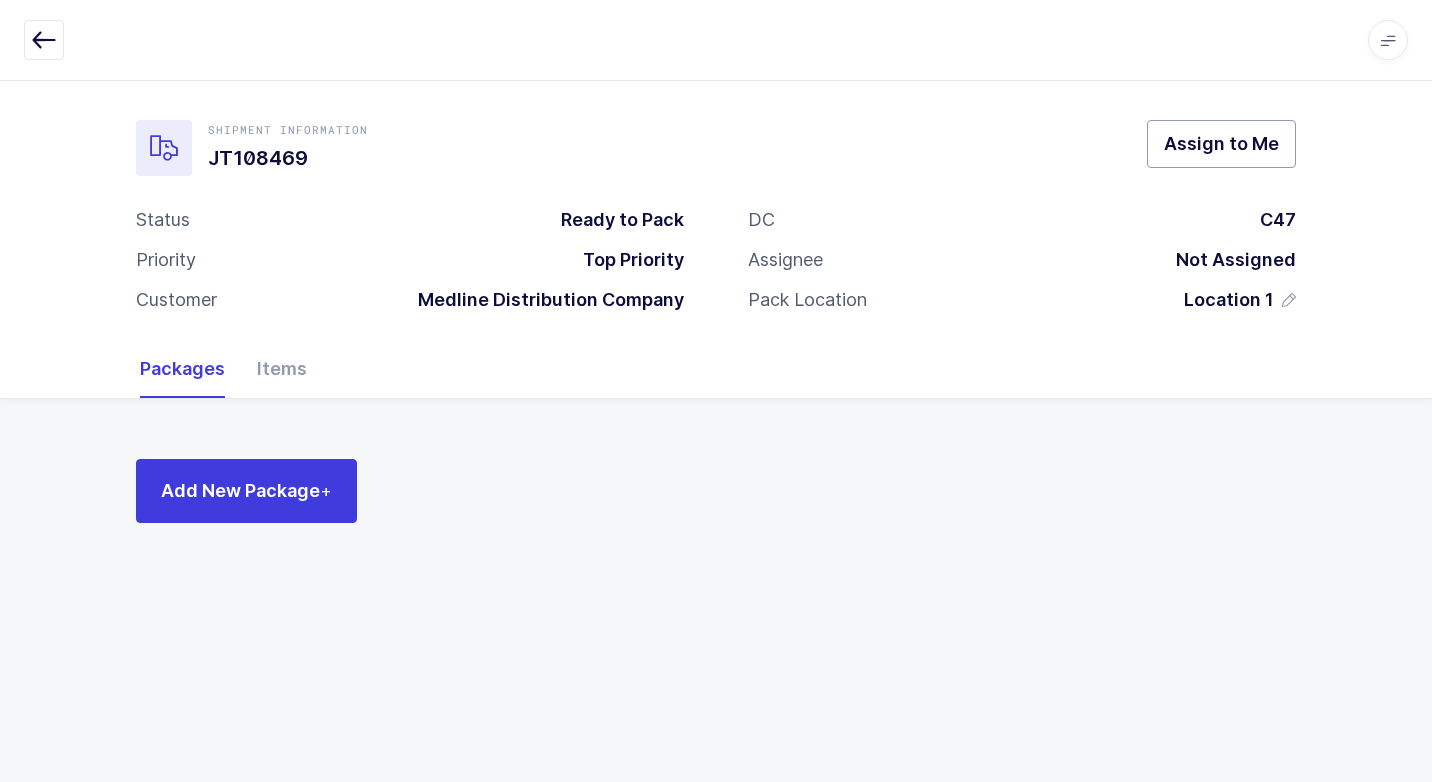 click on "Assign to Me" at bounding box center (1221, 143) 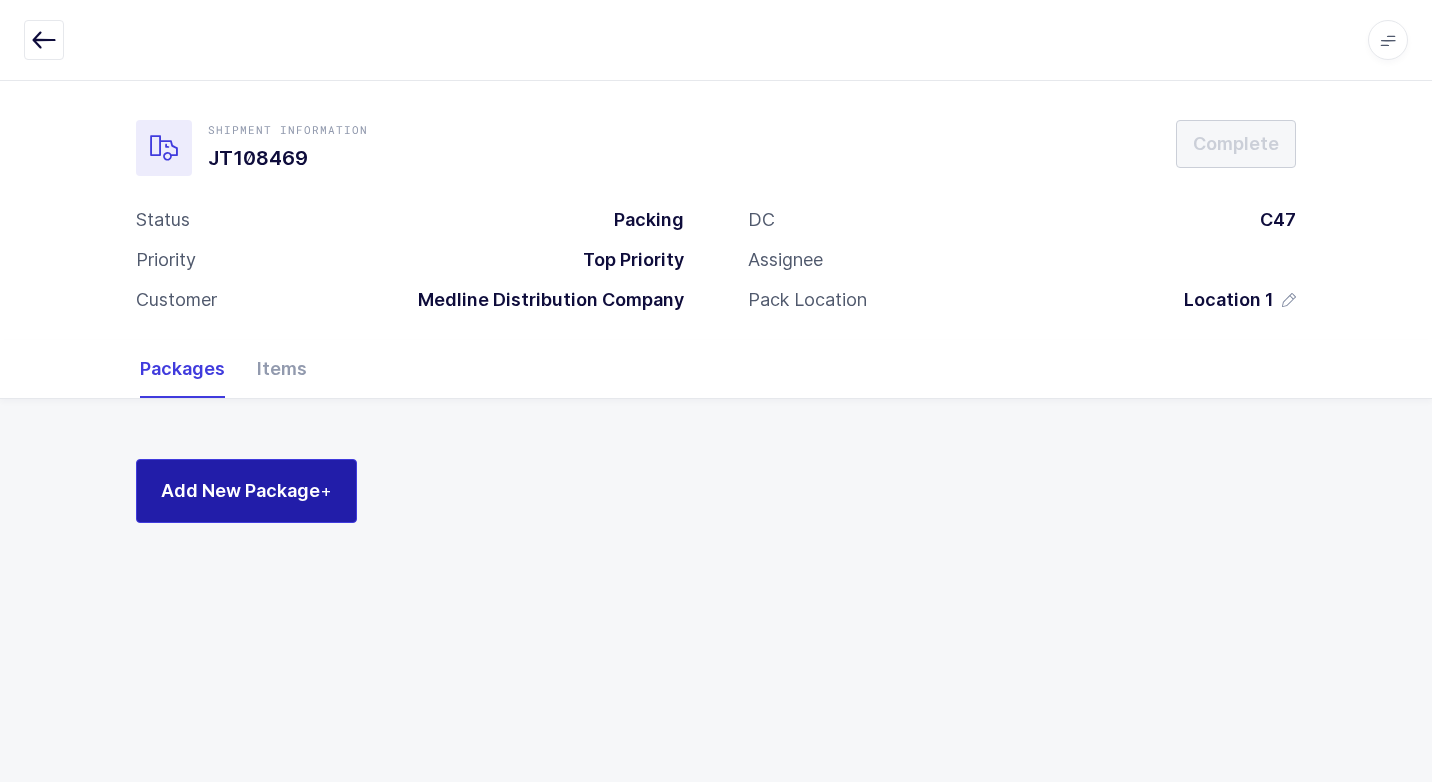 click on "Add New Package  +" at bounding box center [246, 491] 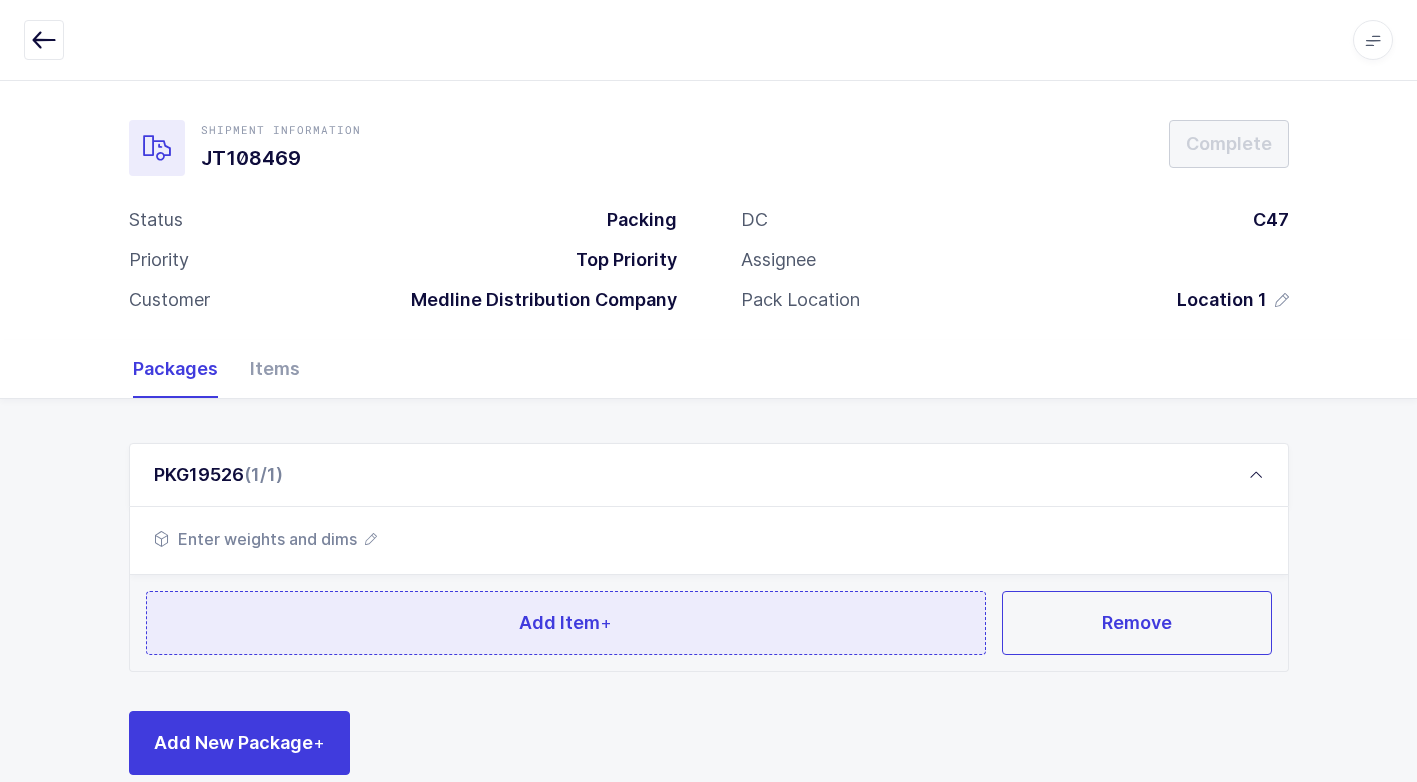 click on "Add Item  +" at bounding box center [566, 623] 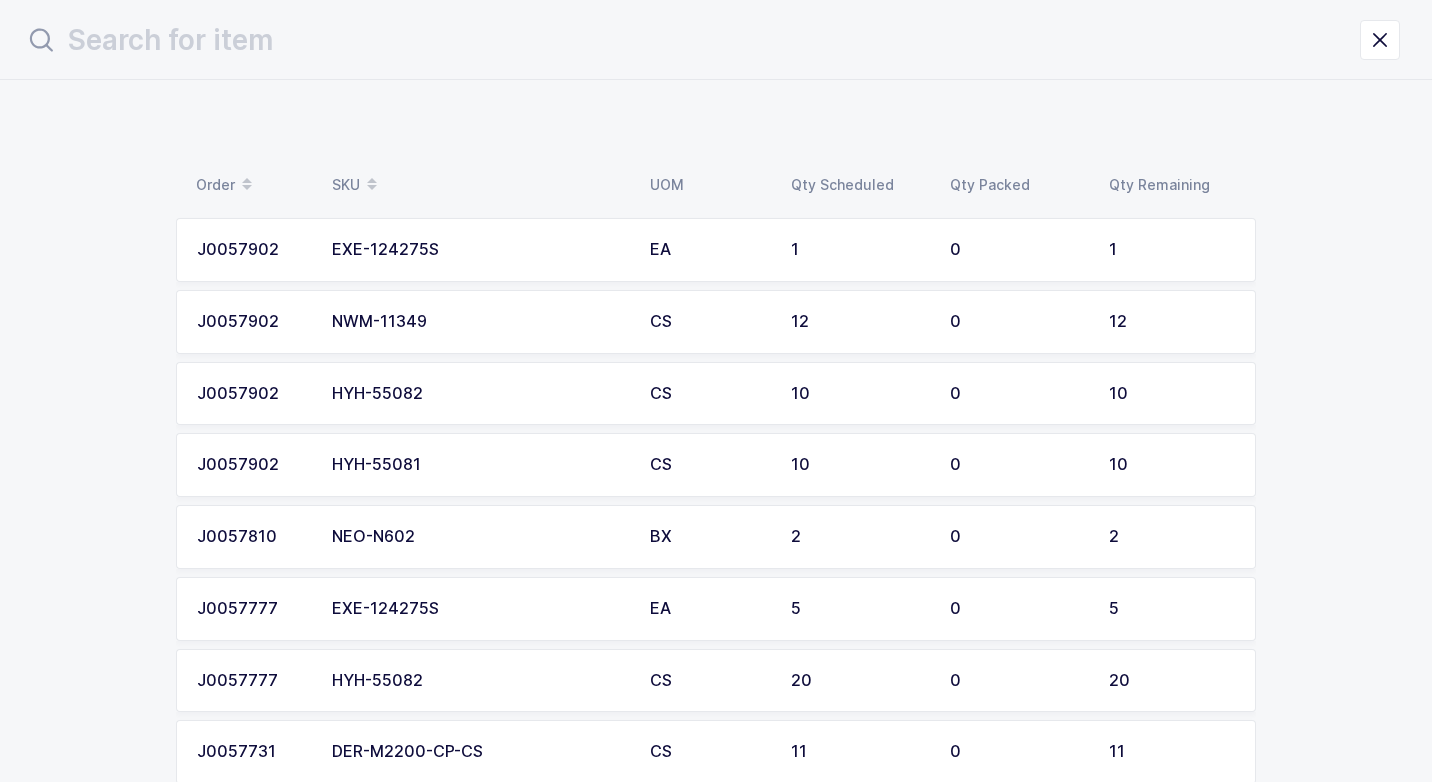 click on "HYH-55082" at bounding box center (479, 394) 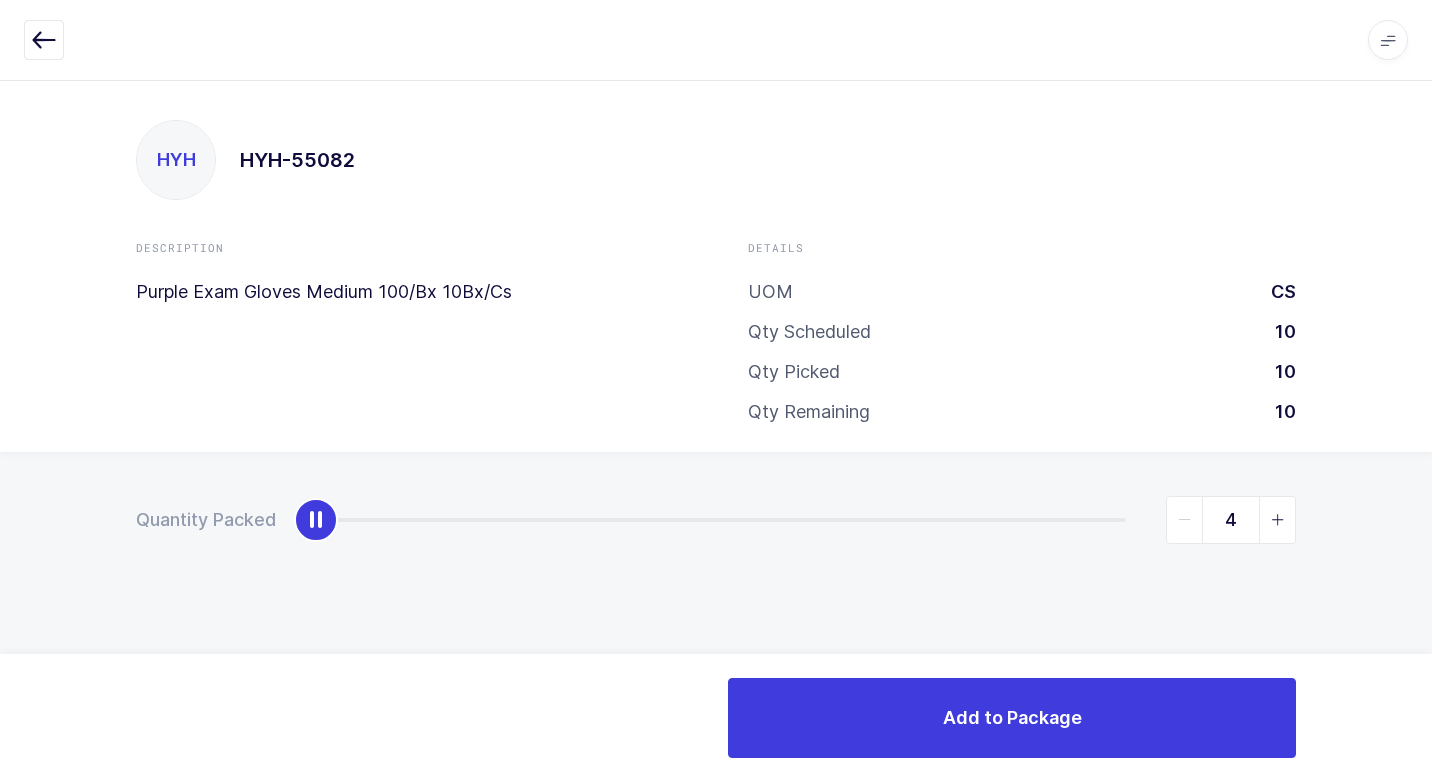 type on "10" 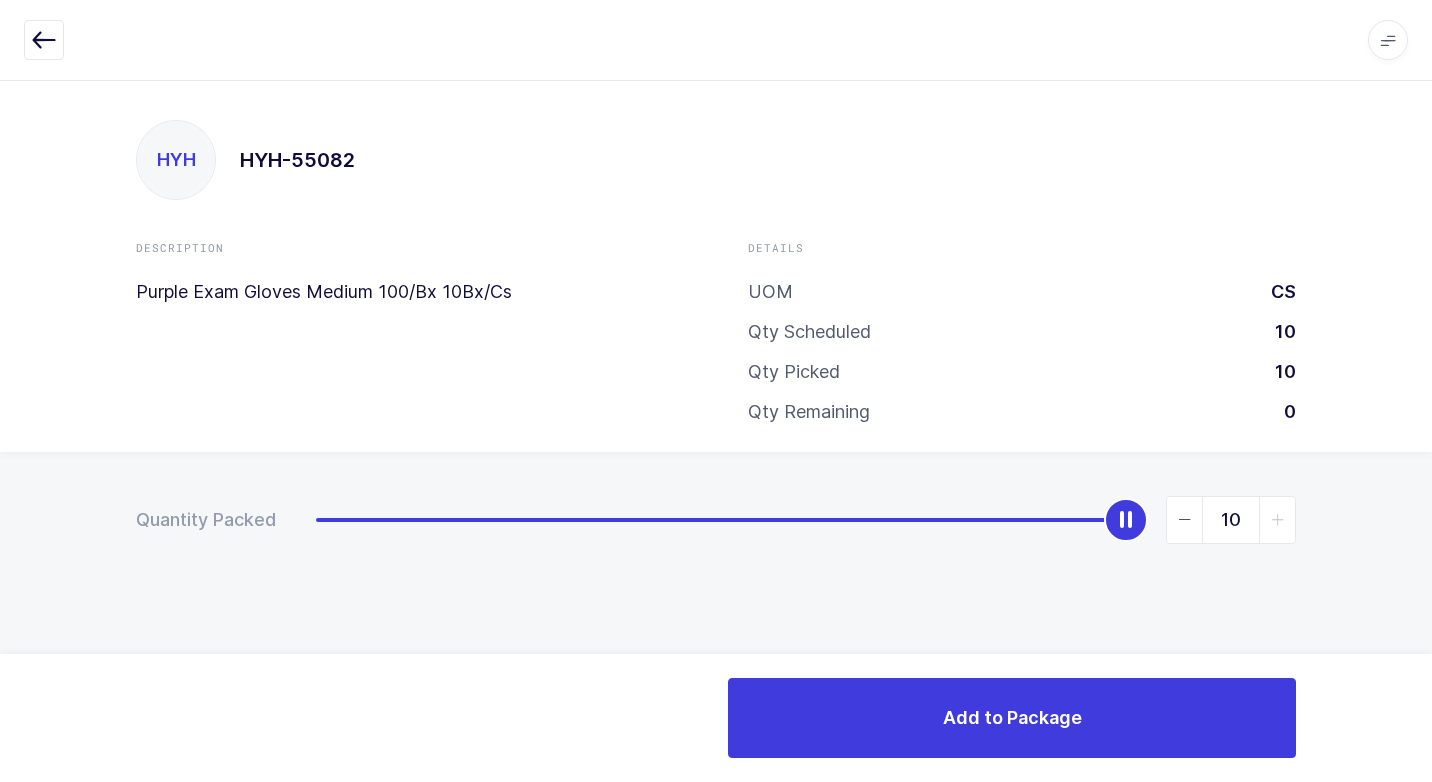drag, startPoint x: 318, startPoint y: 529, endPoint x: 1146, endPoint y: 594, distance: 830.5474 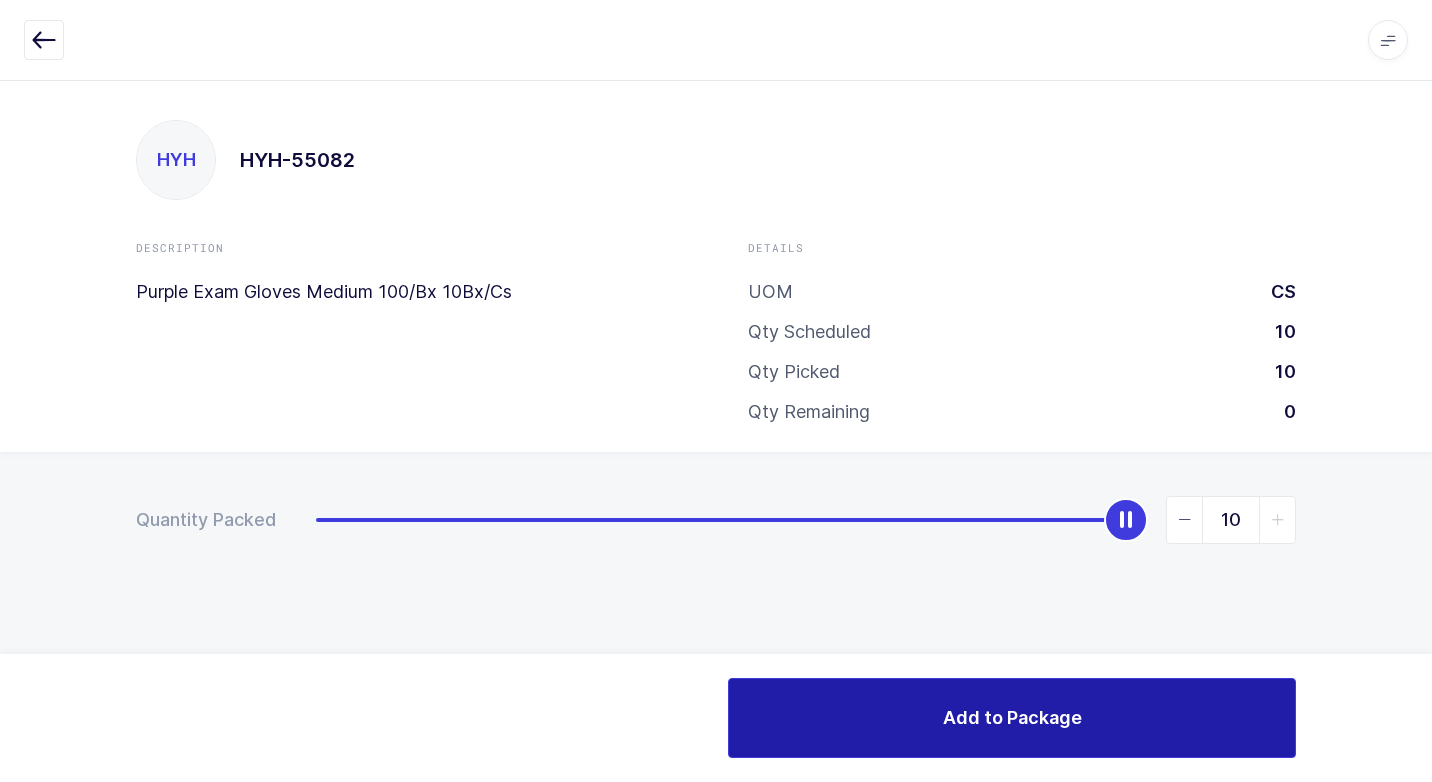 click on "Add to Package" at bounding box center [1012, 718] 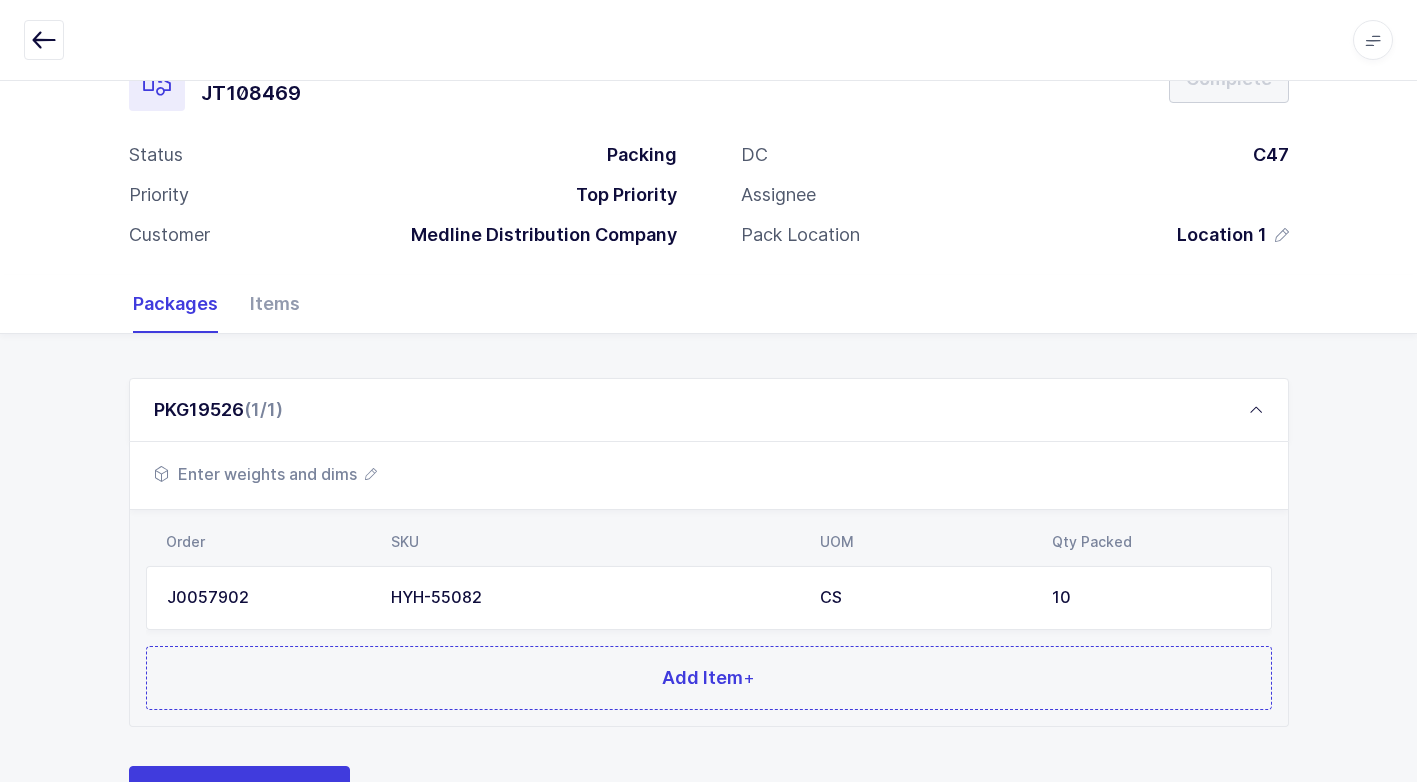 scroll, scrollTop: 100, scrollLeft: 0, axis: vertical 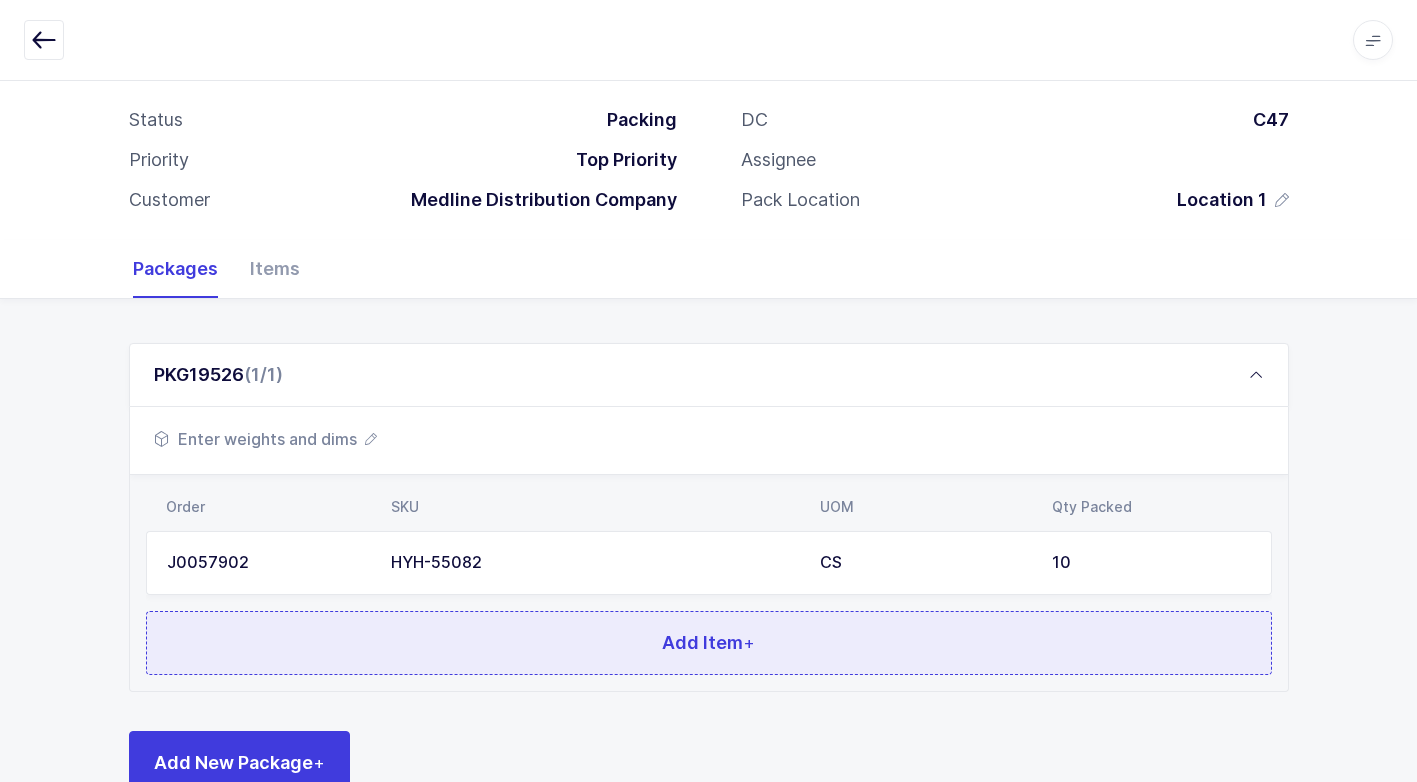 click on "Add Item  +" at bounding box center [709, 643] 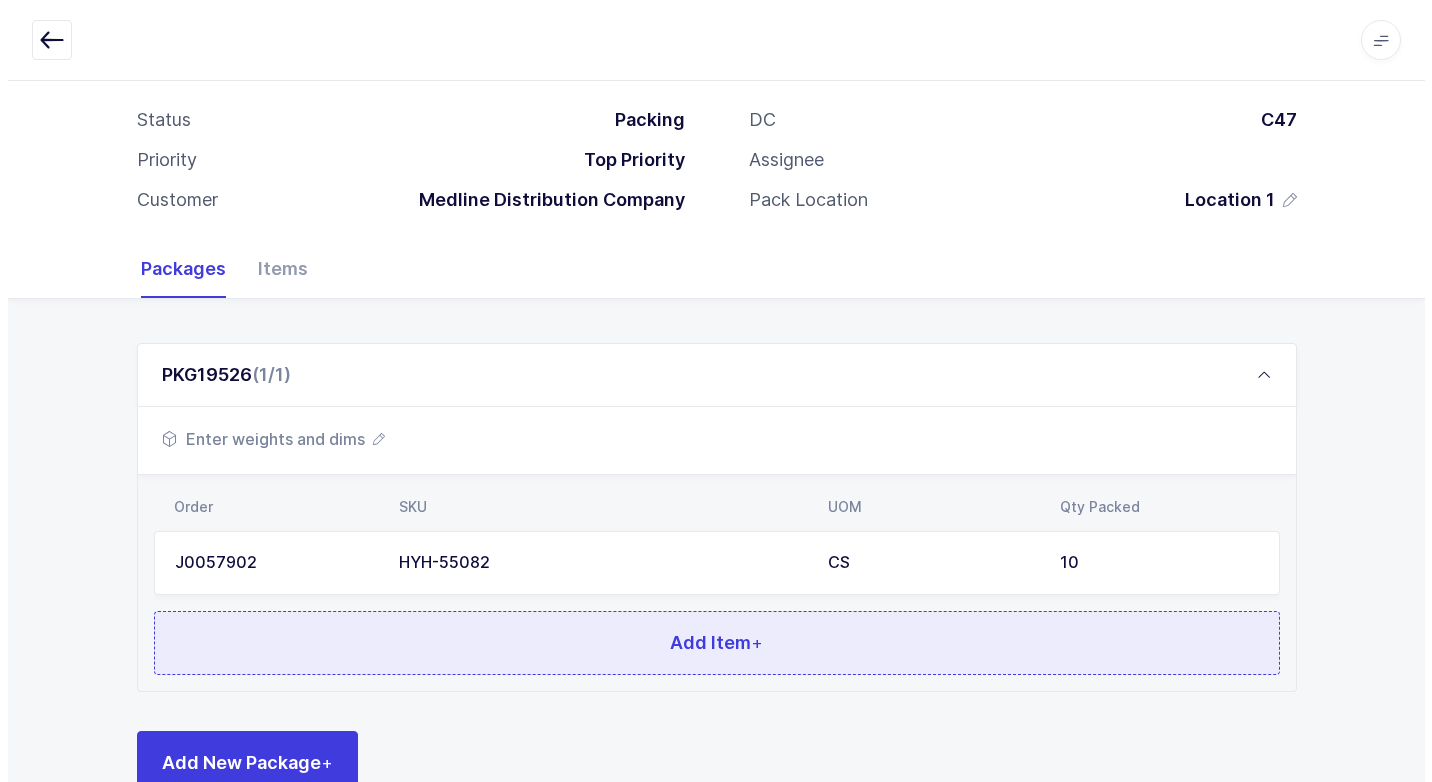 scroll, scrollTop: 0, scrollLeft: 0, axis: both 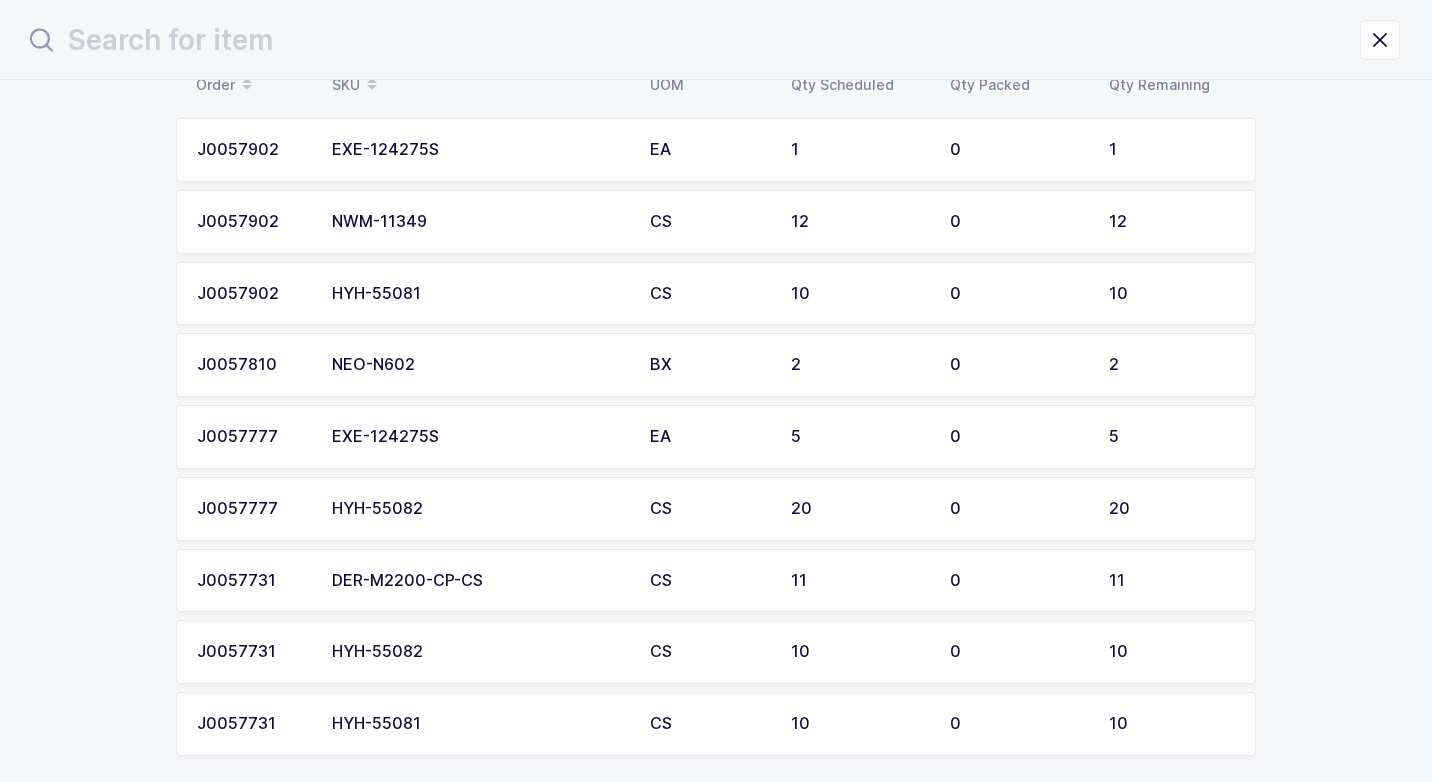click on "HYH-55082" at bounding box center [479, 509] 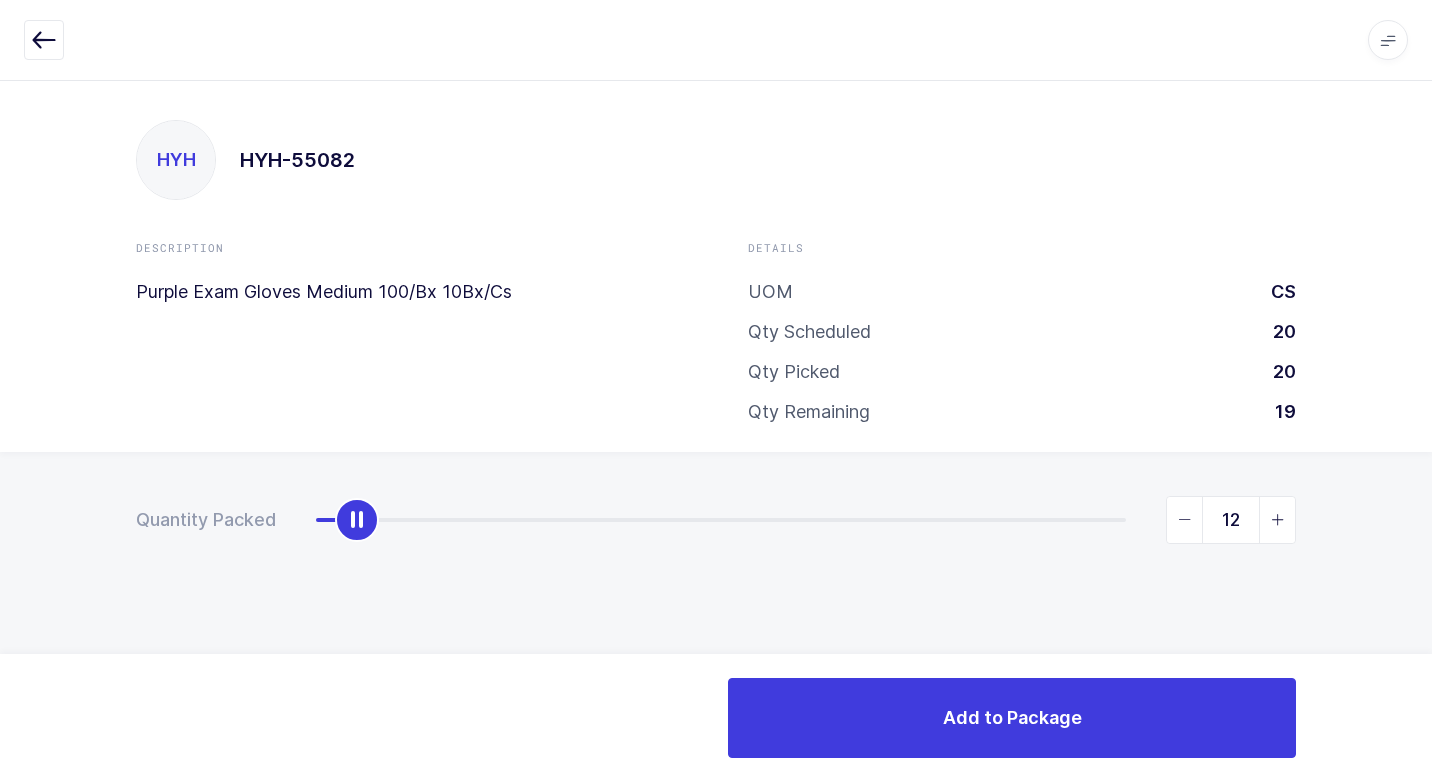 type on "20" 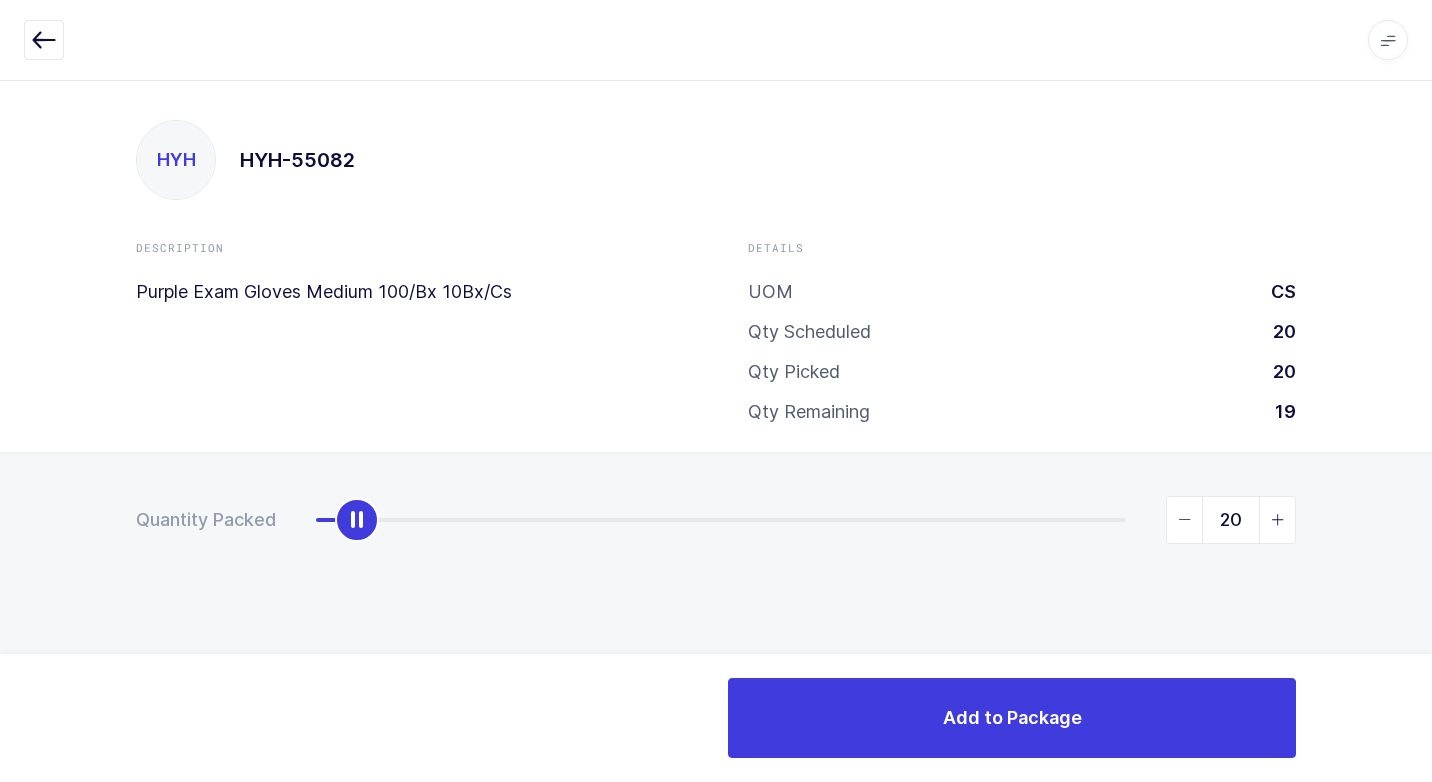 drag, startPoint x: 303, startPoint y: 521, endPoint x: 1367, endPoint y: 547, distance: 1064.3176 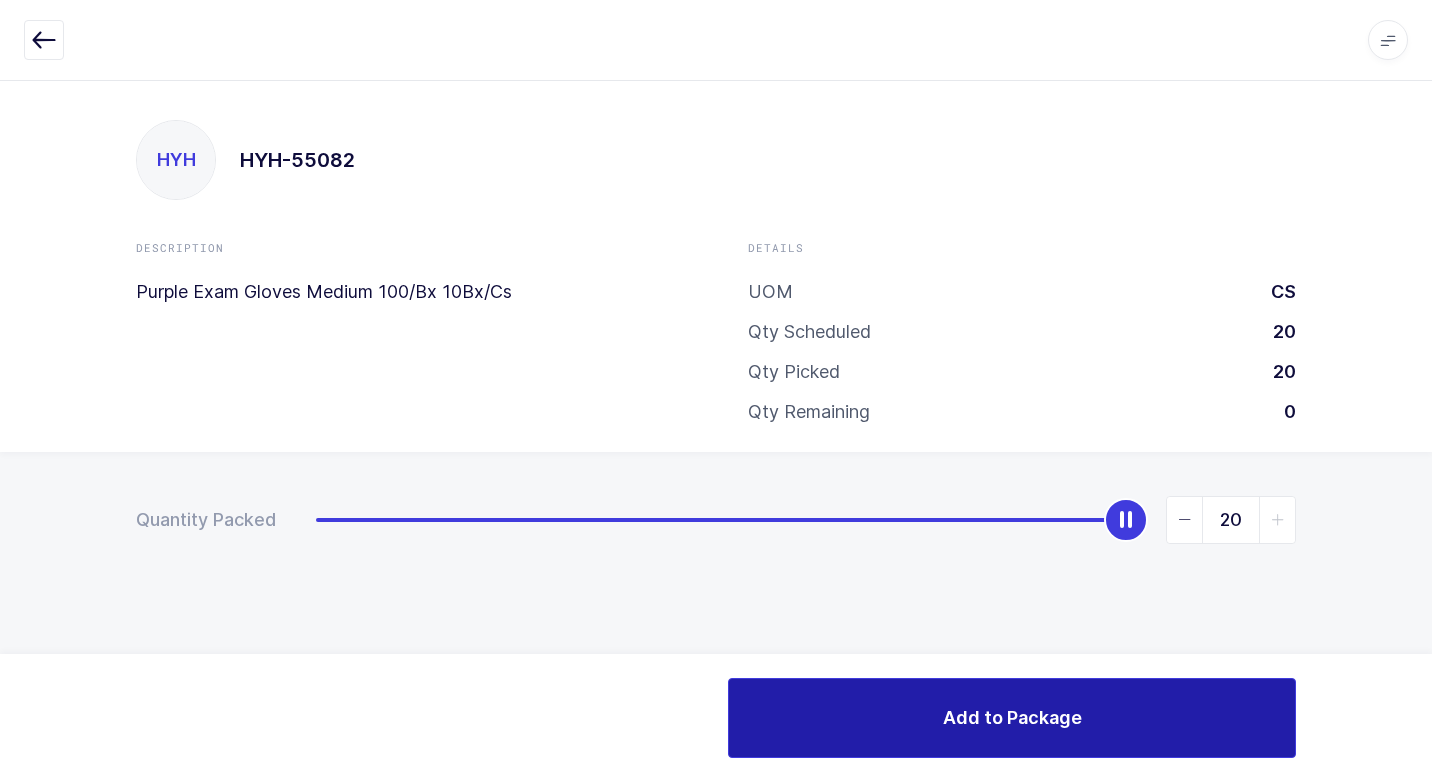 click on "Add to Package" at bounding box center [1012, 718] 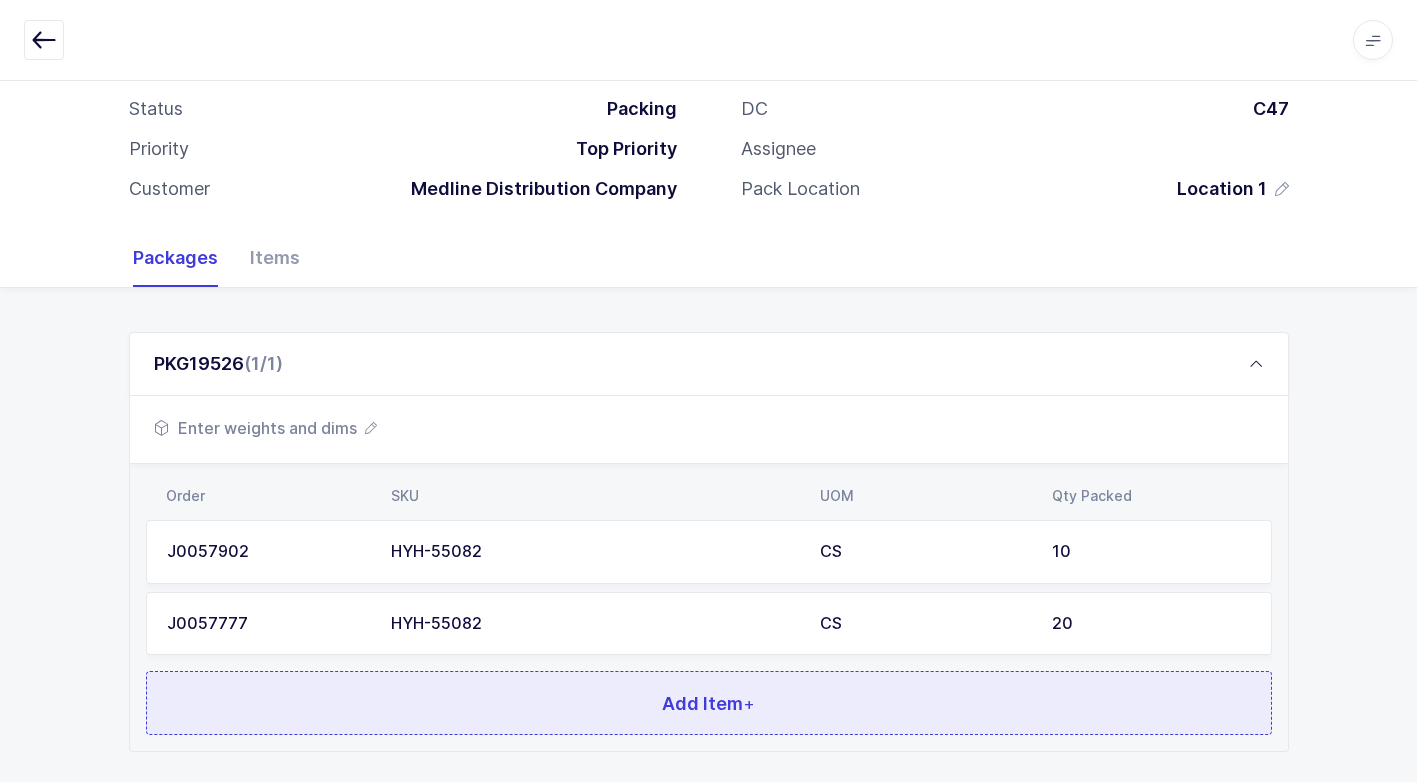 scroll, scrollTop: 224, scrollLeft: 0, axis: vertical 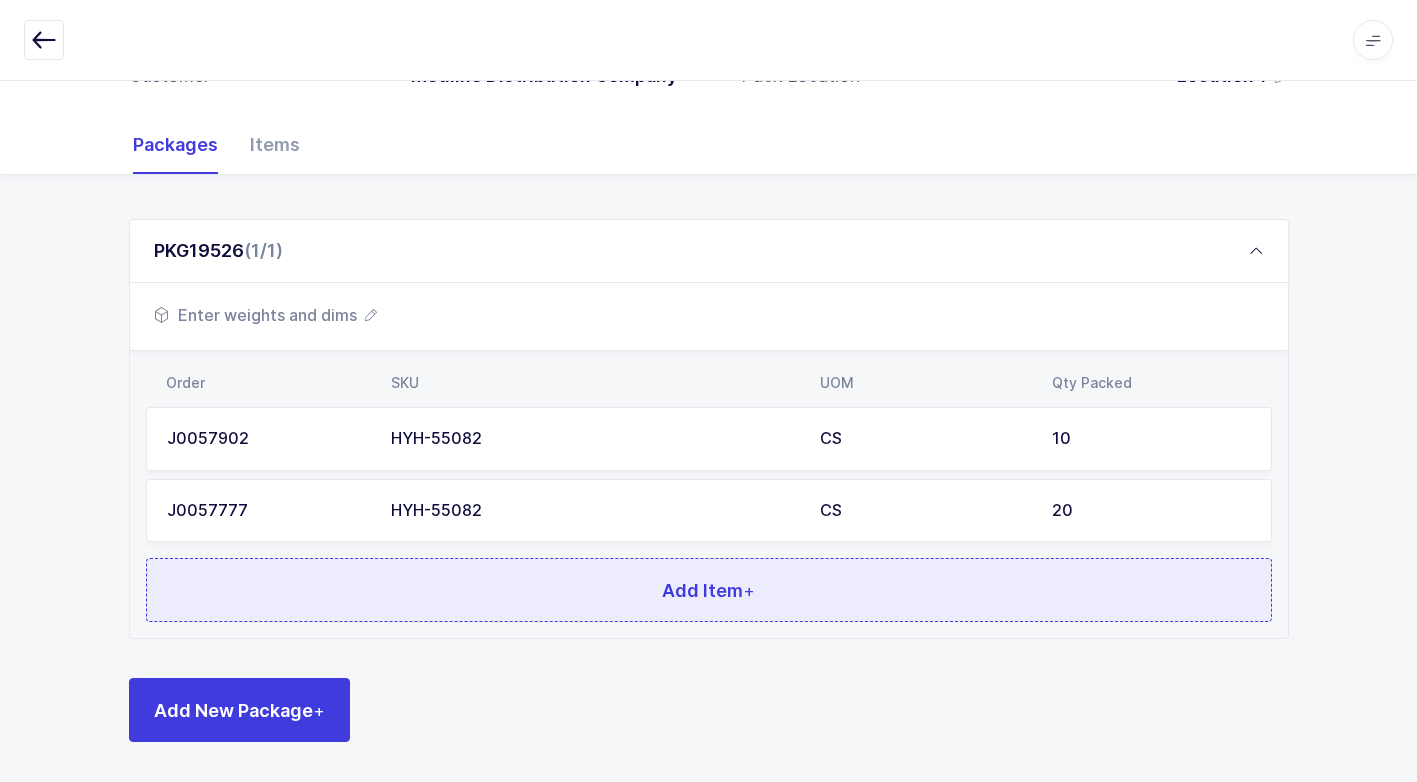 click on "Add Item  +" at bounding box center (709, 590) 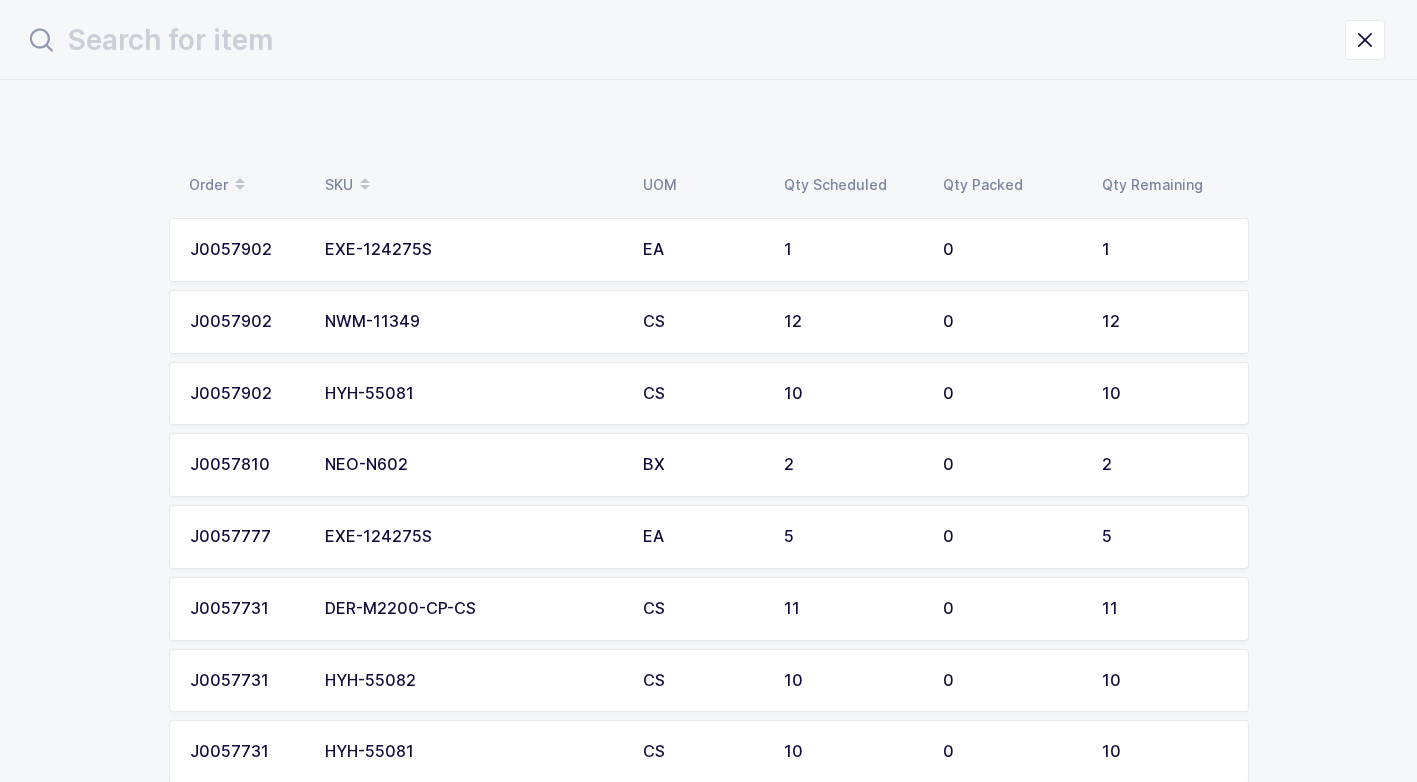 scroll, scrollTop: 0, scrollLeft: 0, axis: both 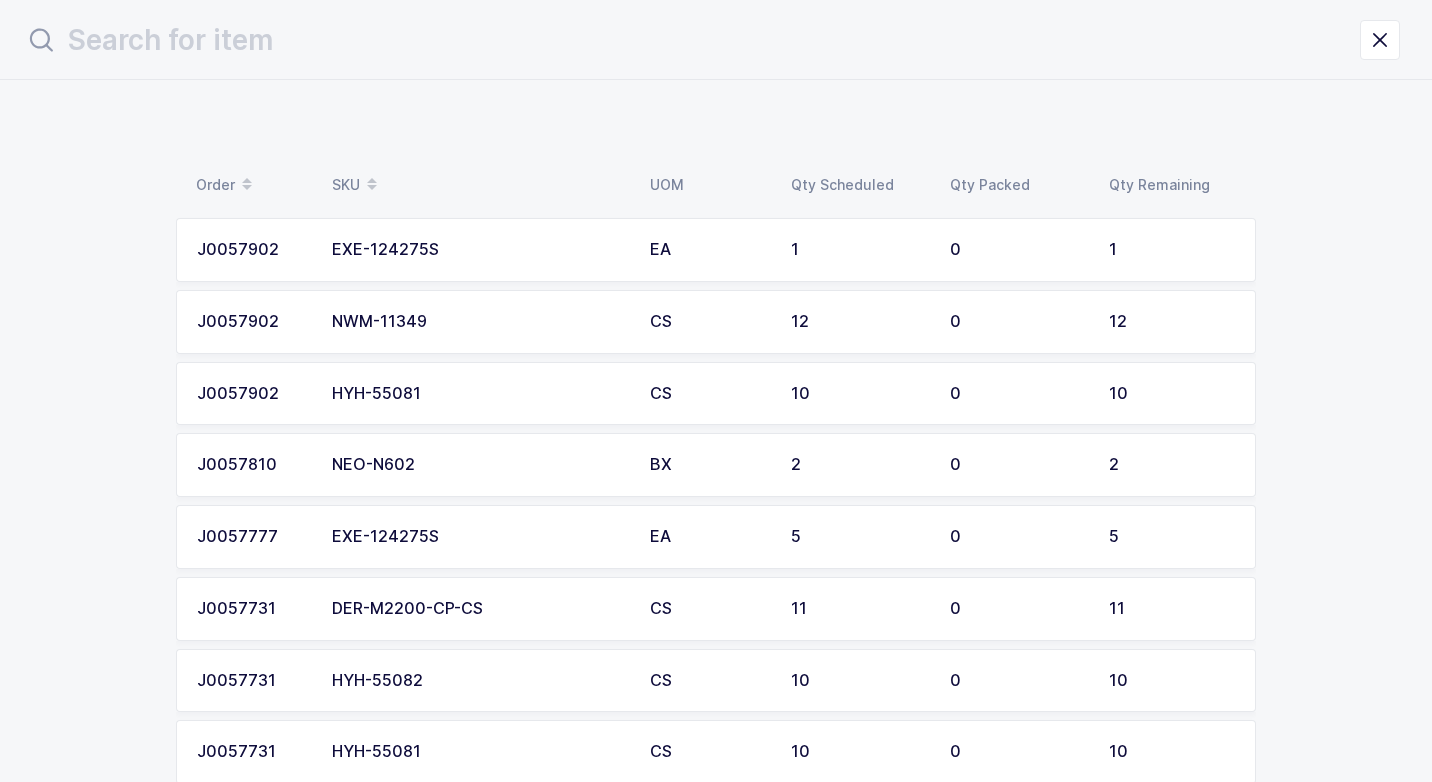 click on "HYH-55082" at bounding box center (479, 681) 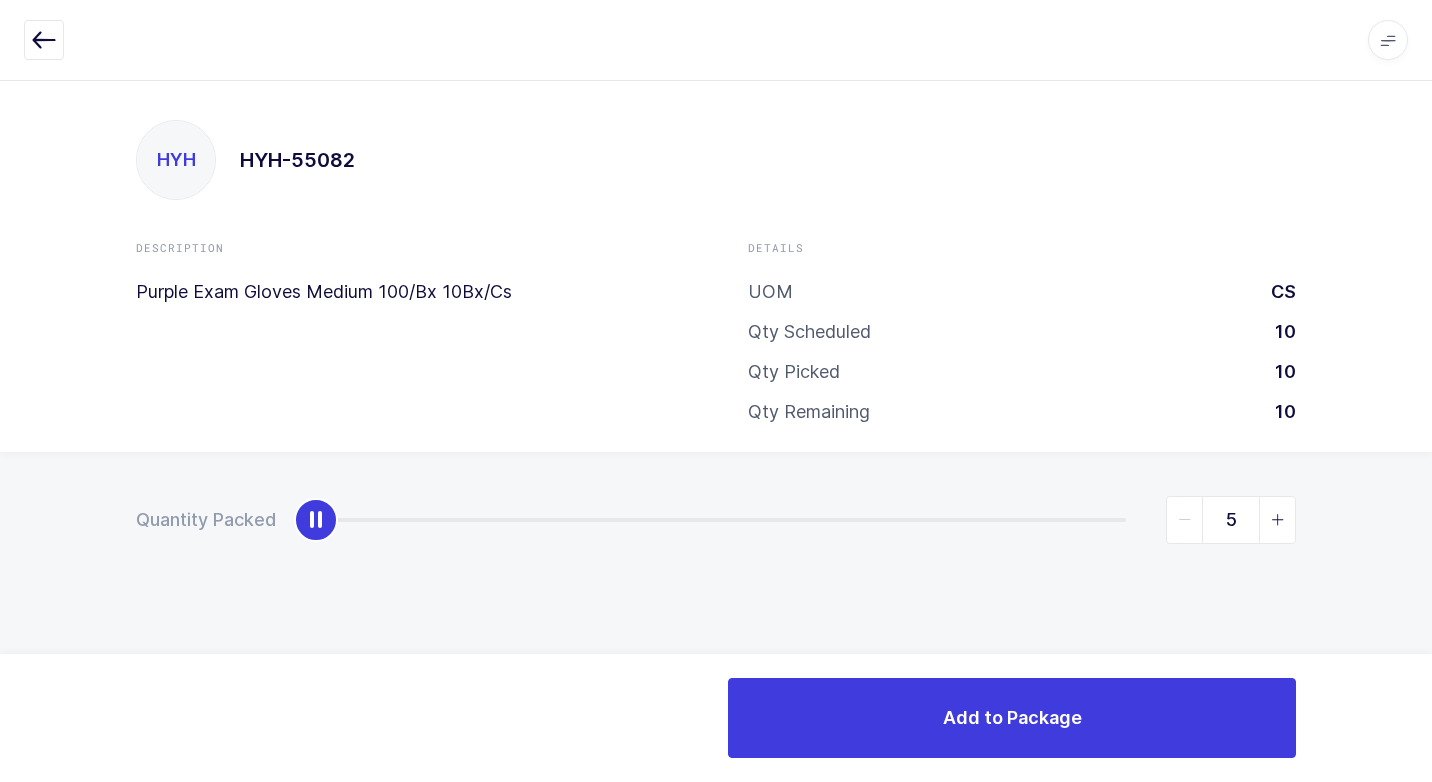 type on "10" 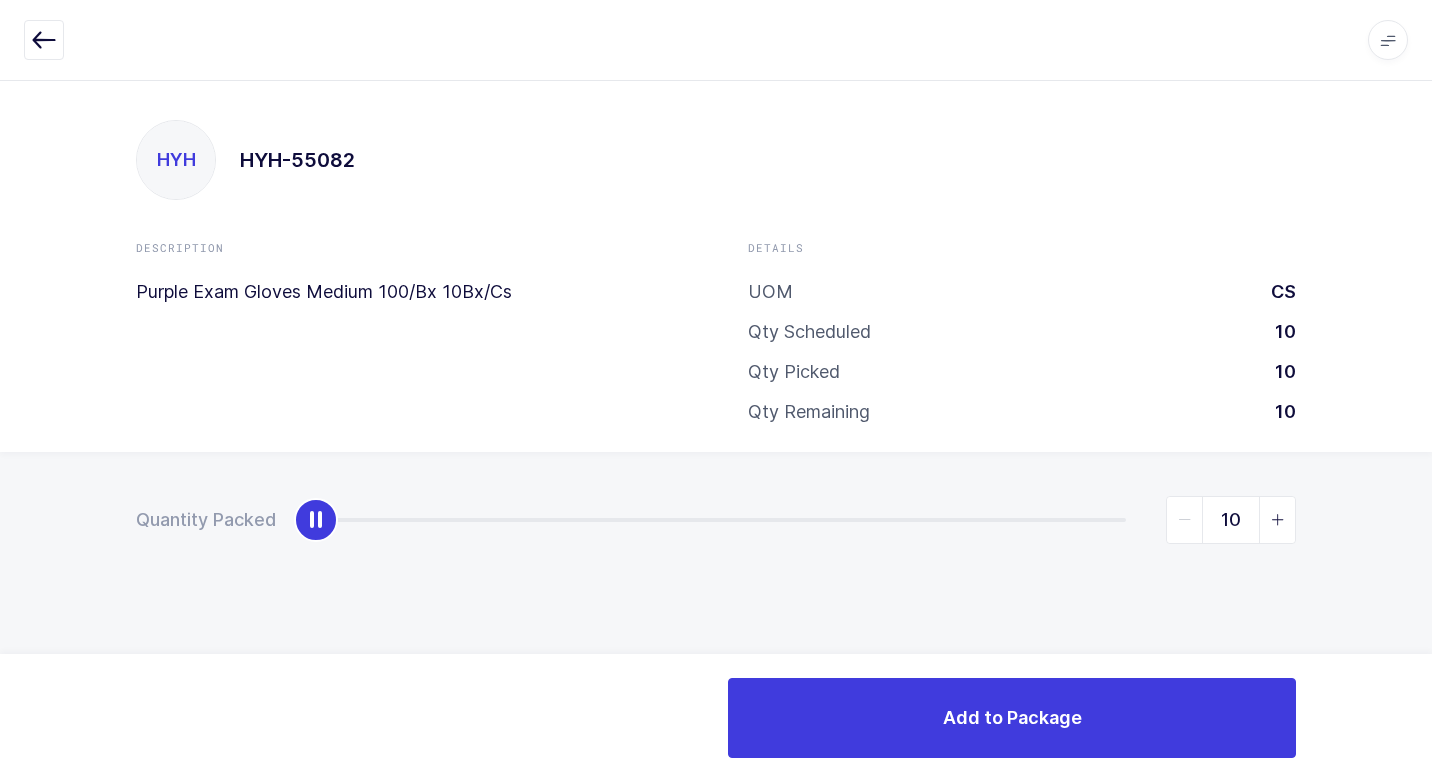 drag, startPoint x: 313, startPoint y: 524, endPoint x: 1435, endPoint y: 491, distance: 1122.4852 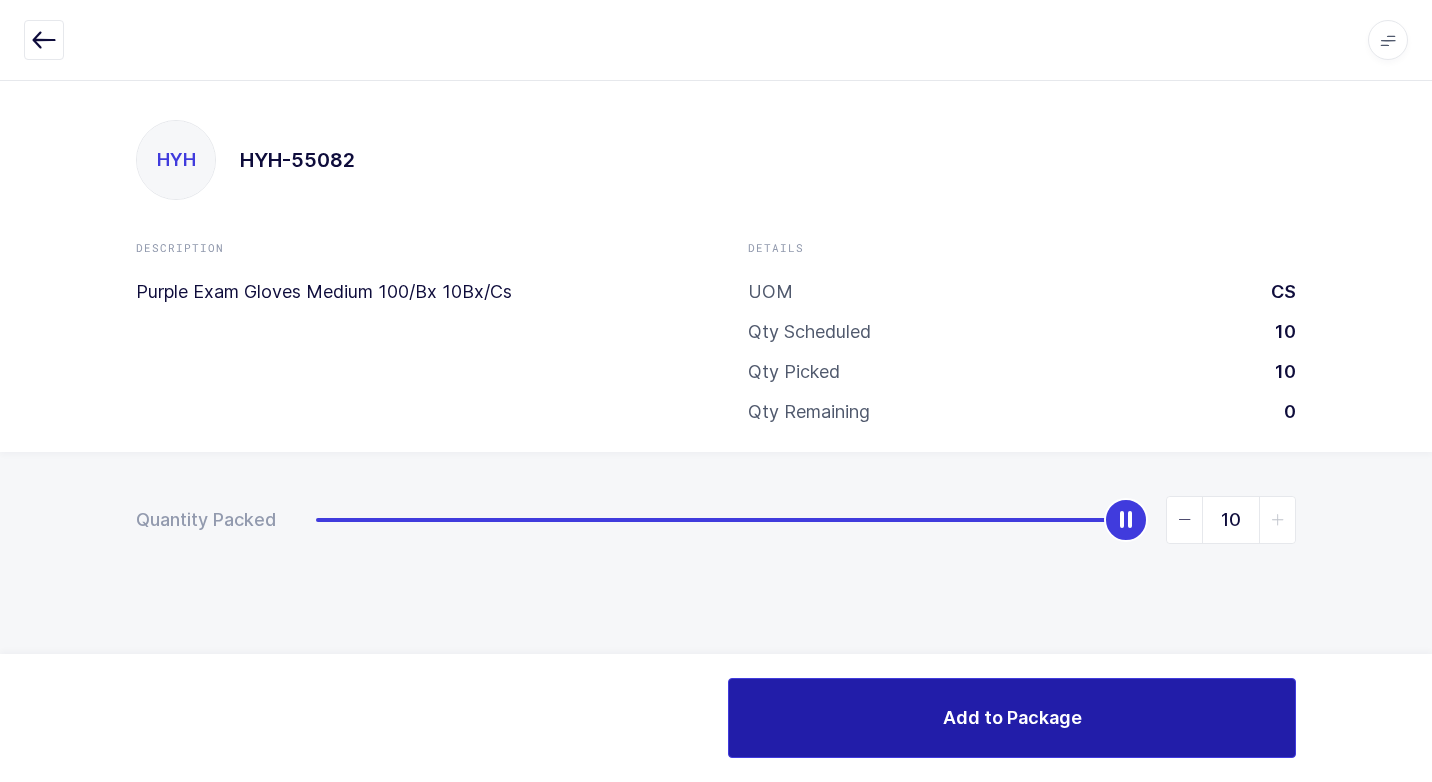 drag, startPoint x: 841, startPoint y: 749, endPoint x: 780, endPoint y: 745, distance: 61.13101 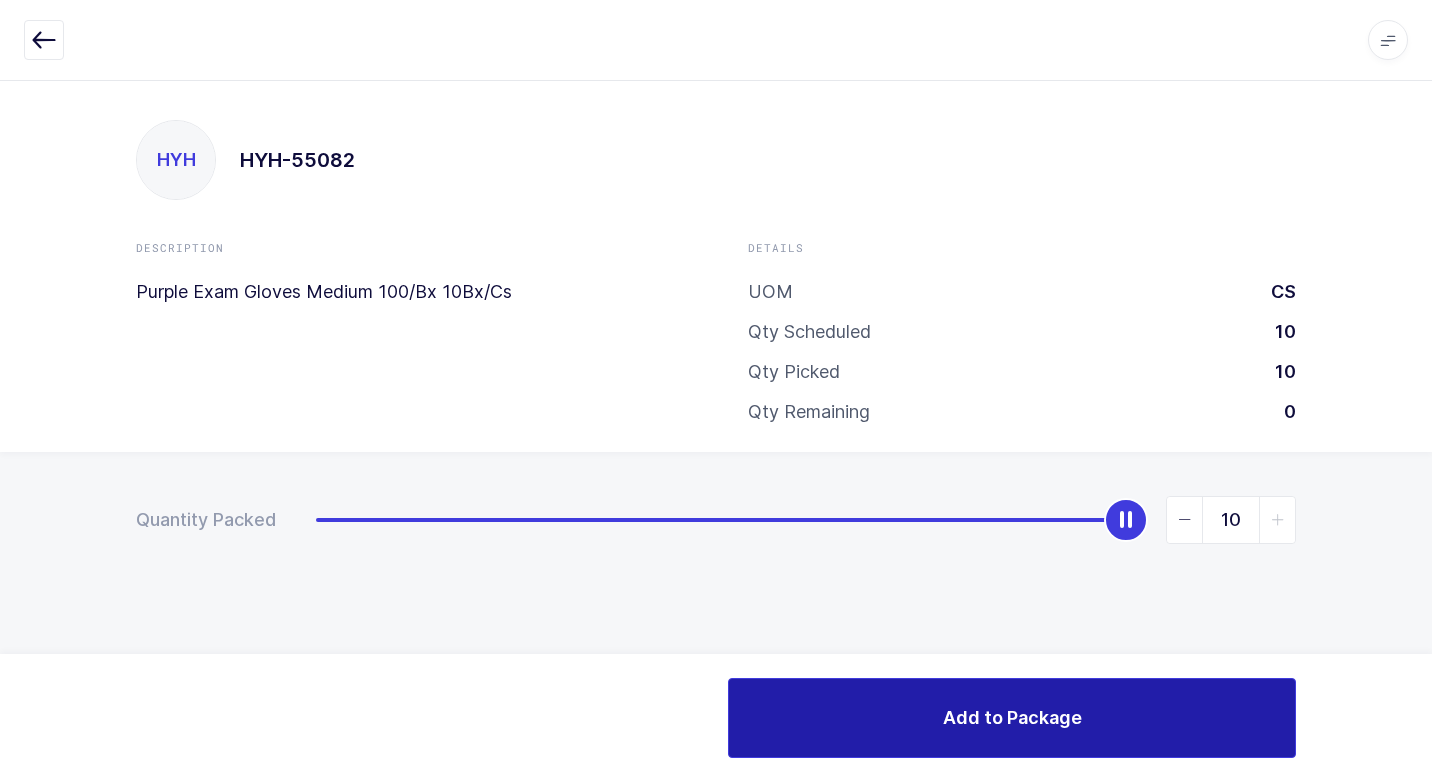 click on "Add to Package" at bounding box center (1012, 718) 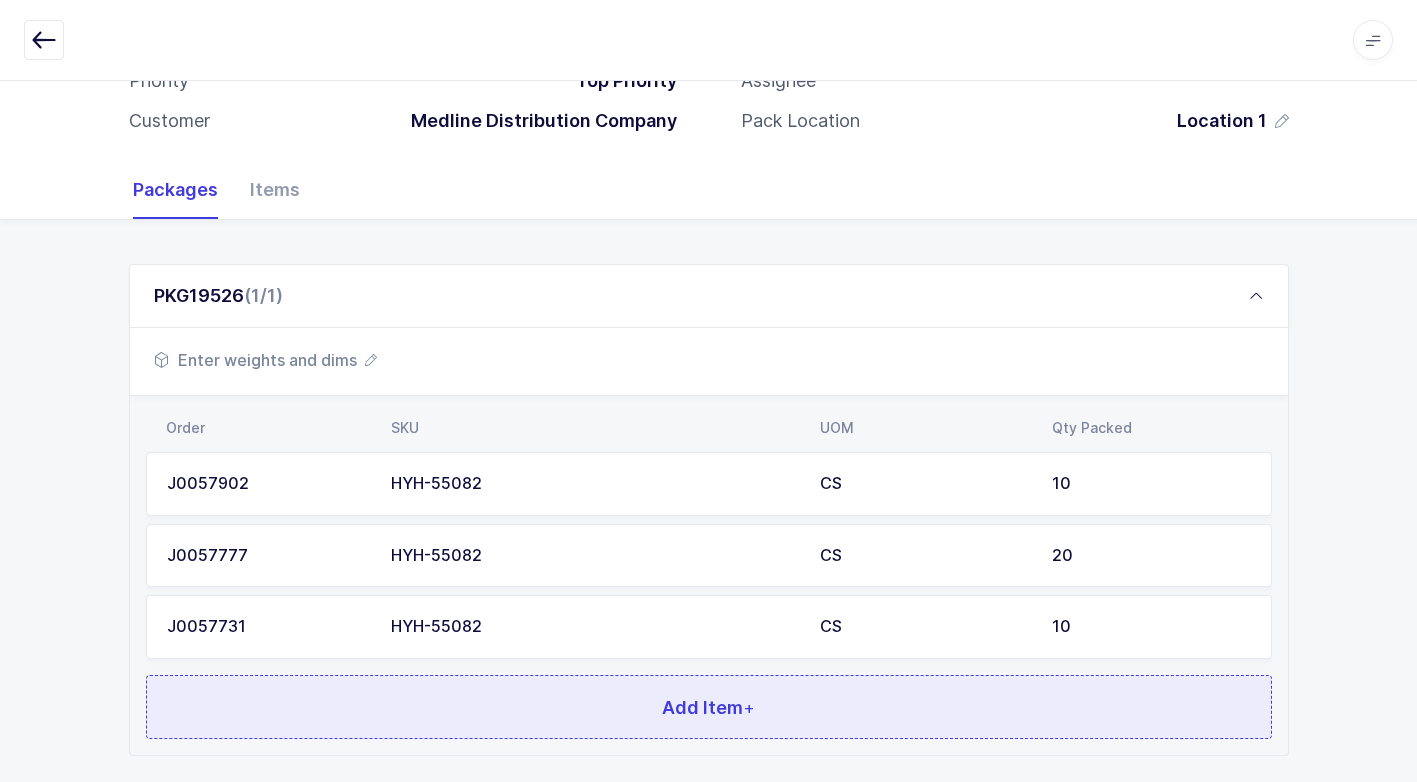scroll, scrollTop: 296, scrollLeft: 0, axis: vertical 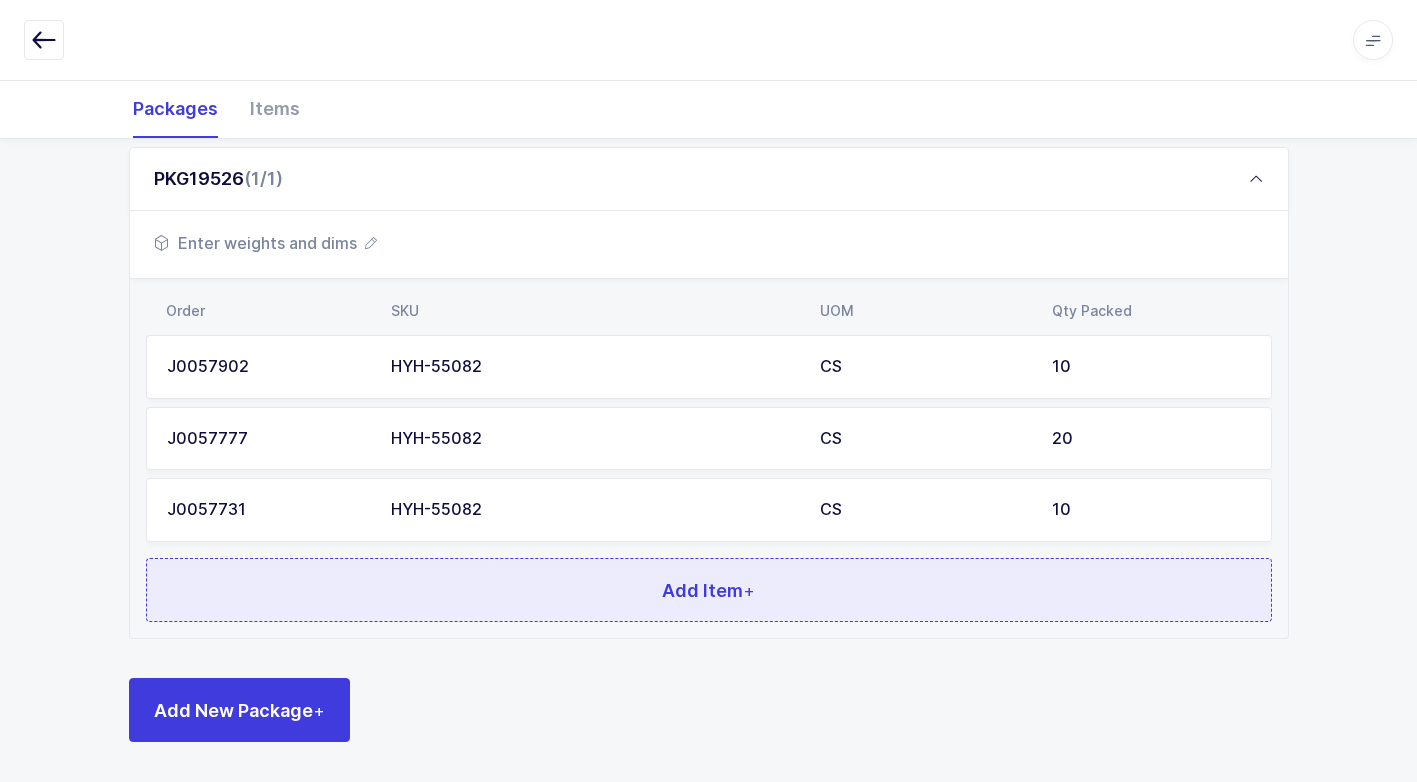click on "Add Item  +" at bounding box center [709, 590] 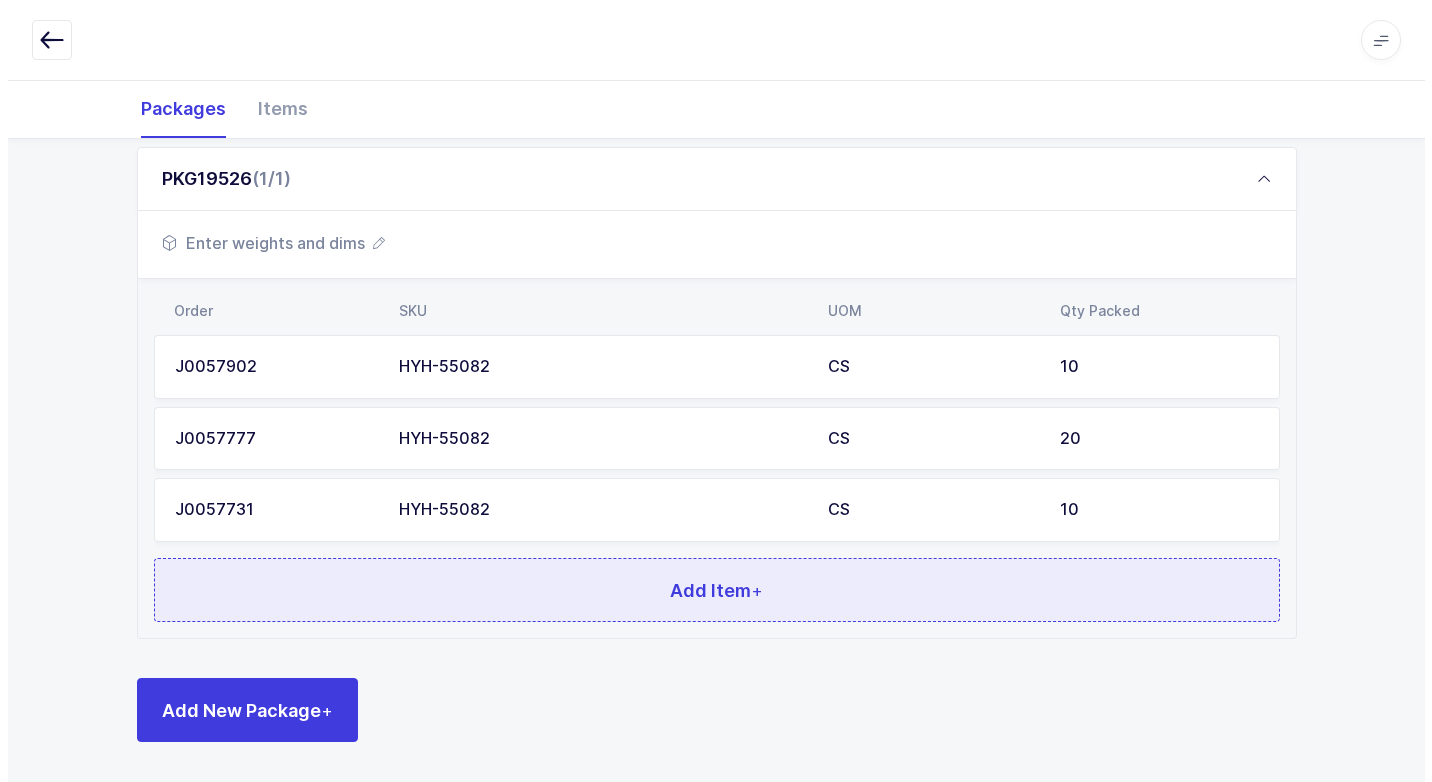 scroll, scrollTop: 0, scrollLeft: 0, axis: both 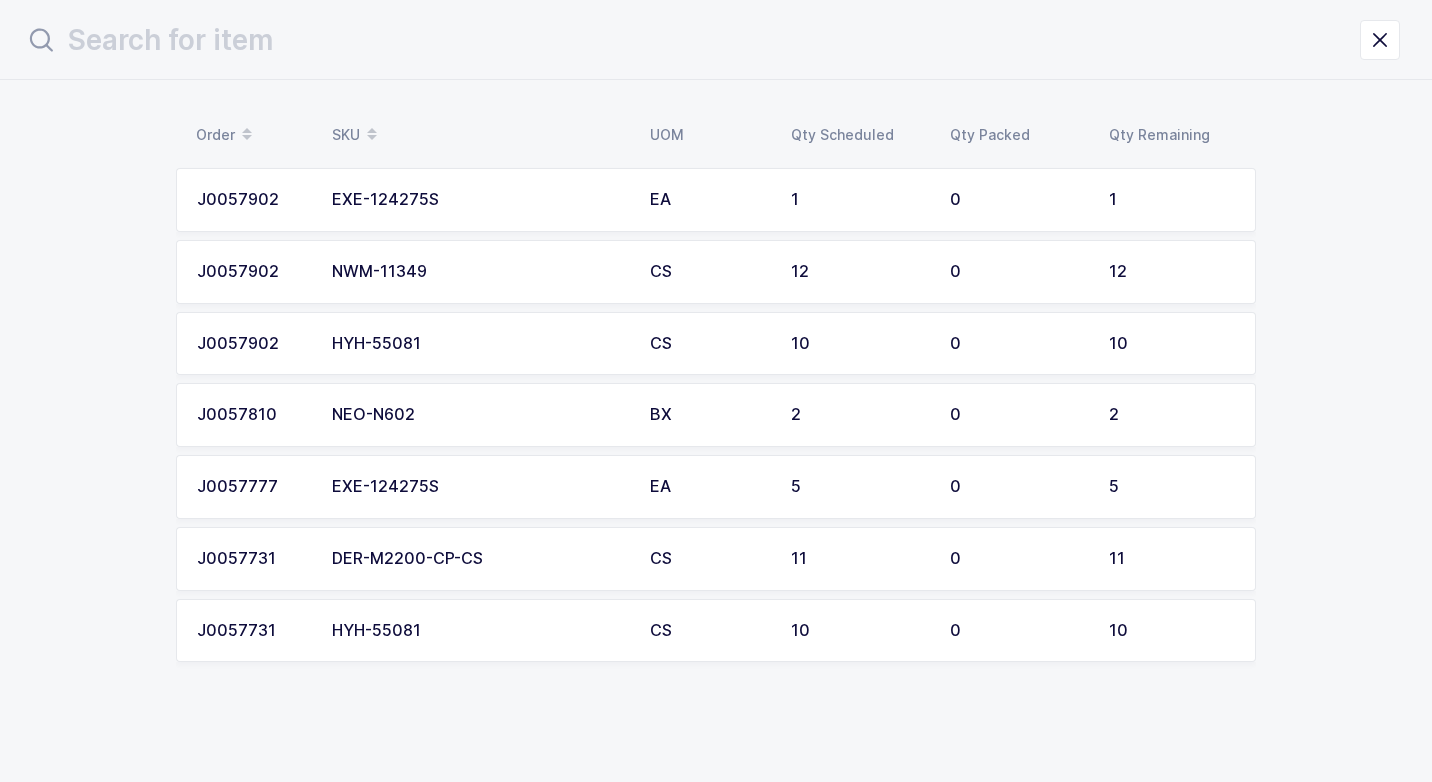 click on "HYH-55081" at bounding box center [479, 631] 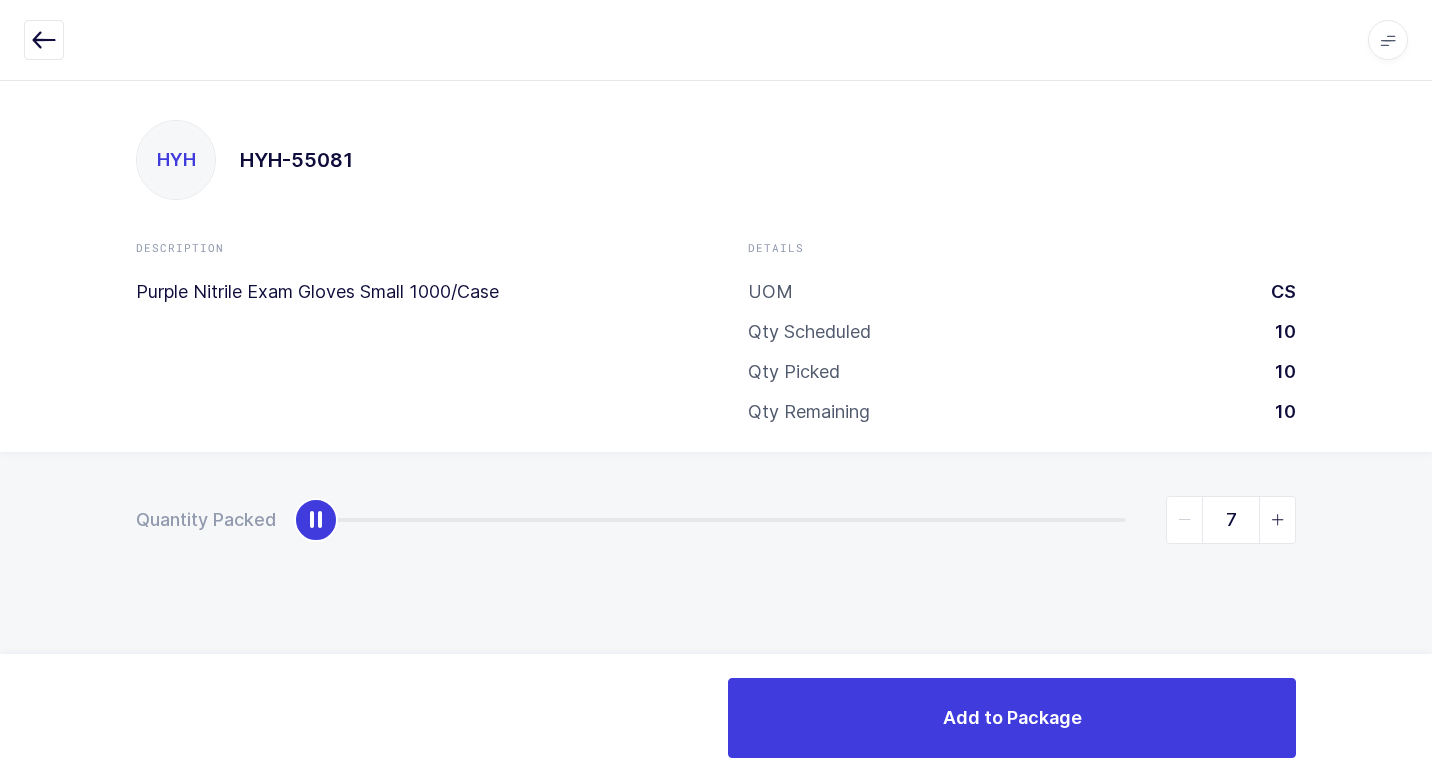 type on "10" 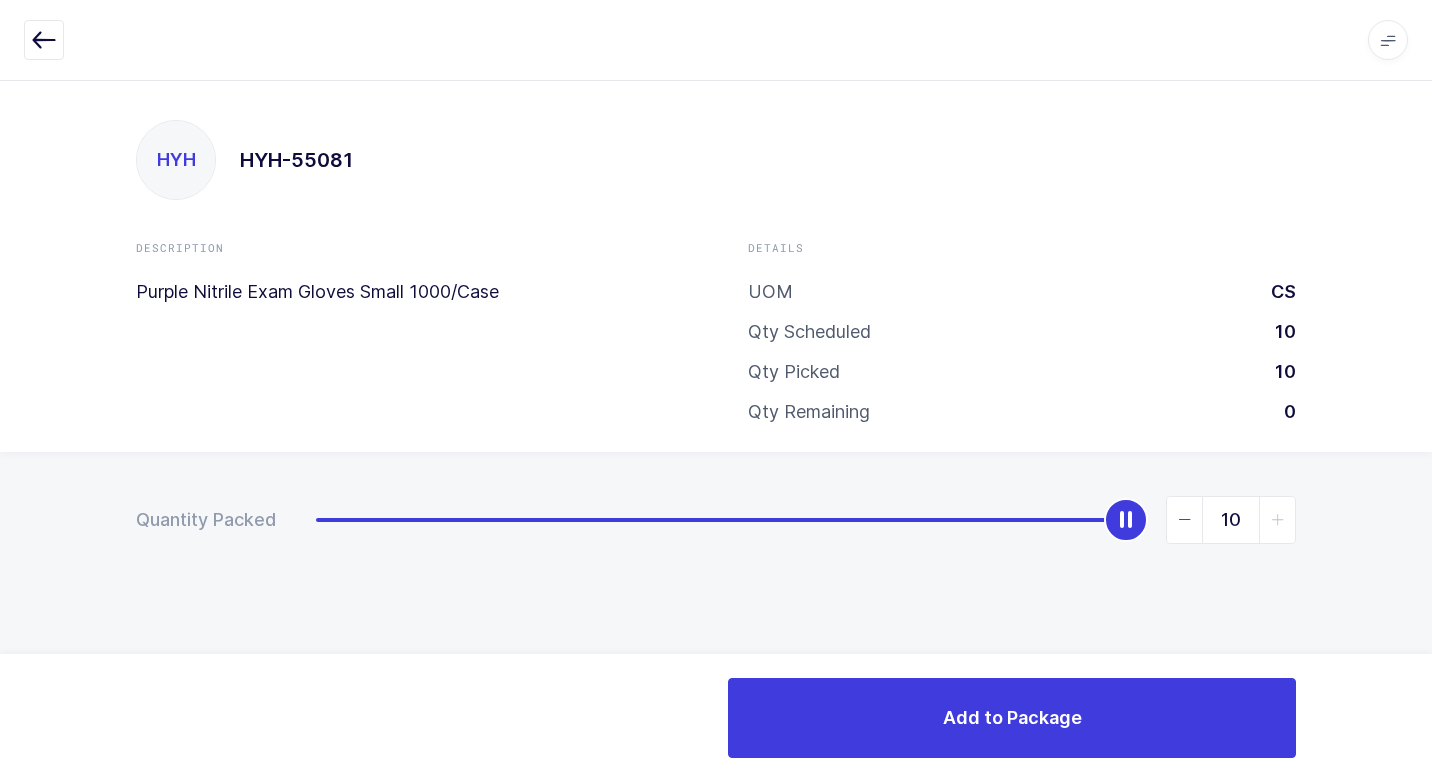 drag, startPoint x: 321, startPoint y: 531, endPoint x: 1431, endPoint y: 544, distance: 1110.0762 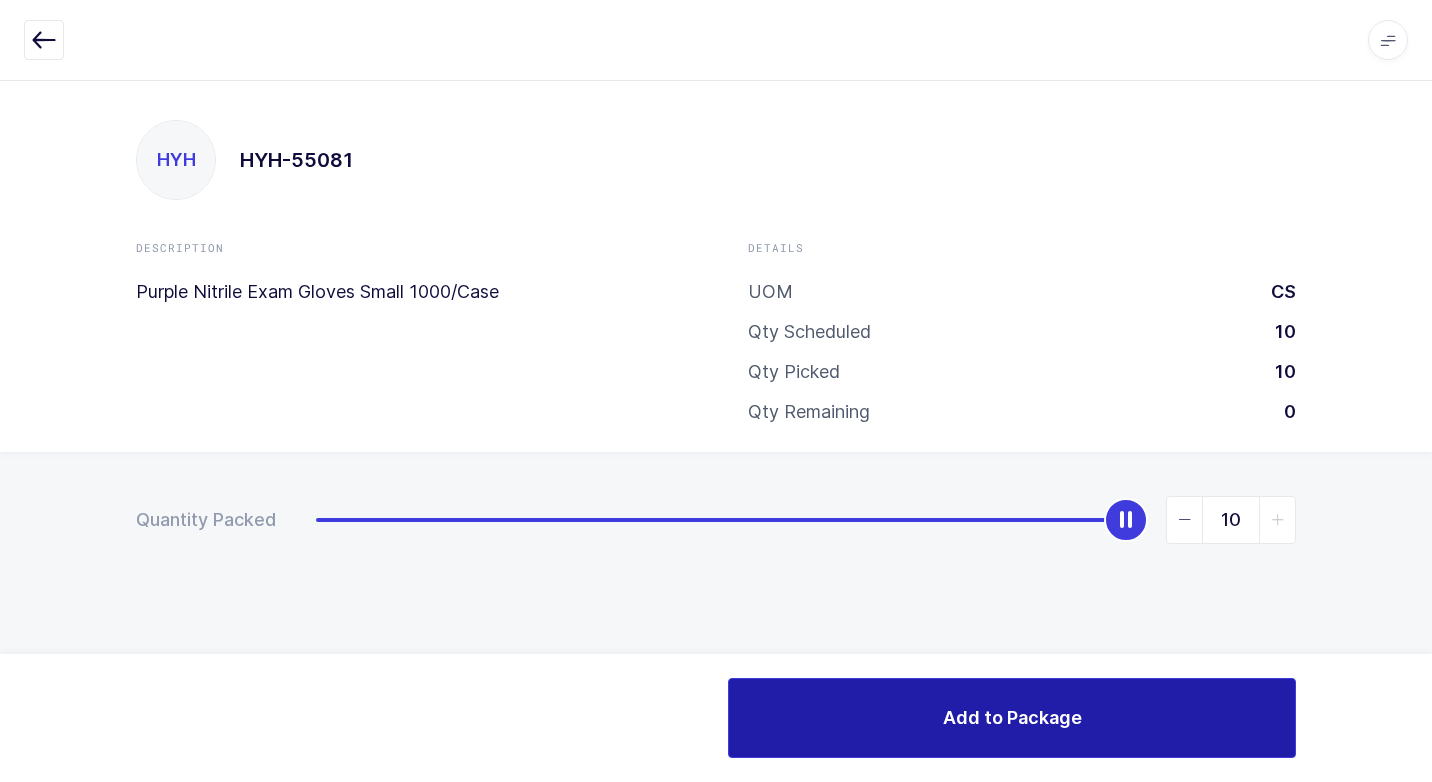 drag, startPoint x: 880, startPoint y: 743, endPoint x: 761, endPoint y: 729, distance: 119.8207 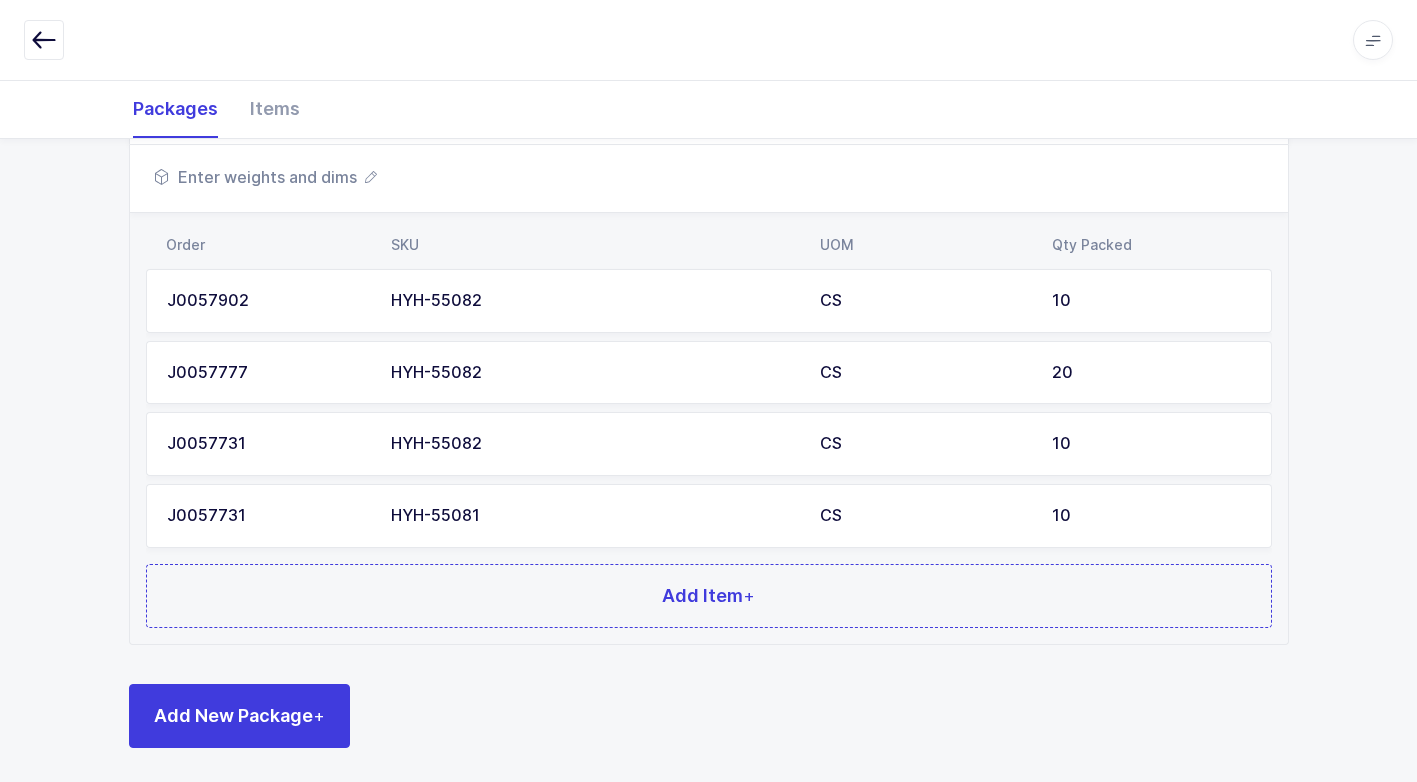 scroll, scrollTop: 368, scrollLeft: 0, axis: vertical 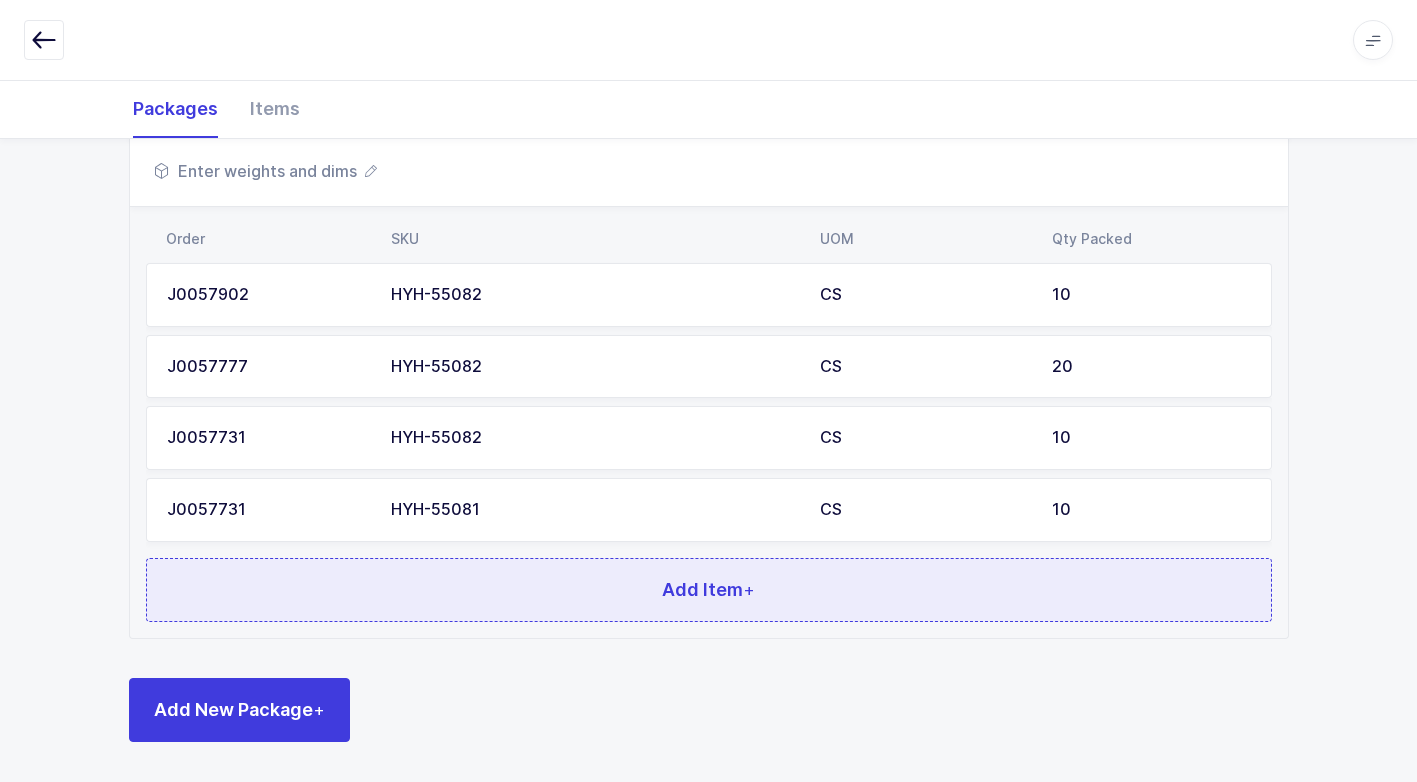 click on "Add Item  +" at bounding box center (709, 590) 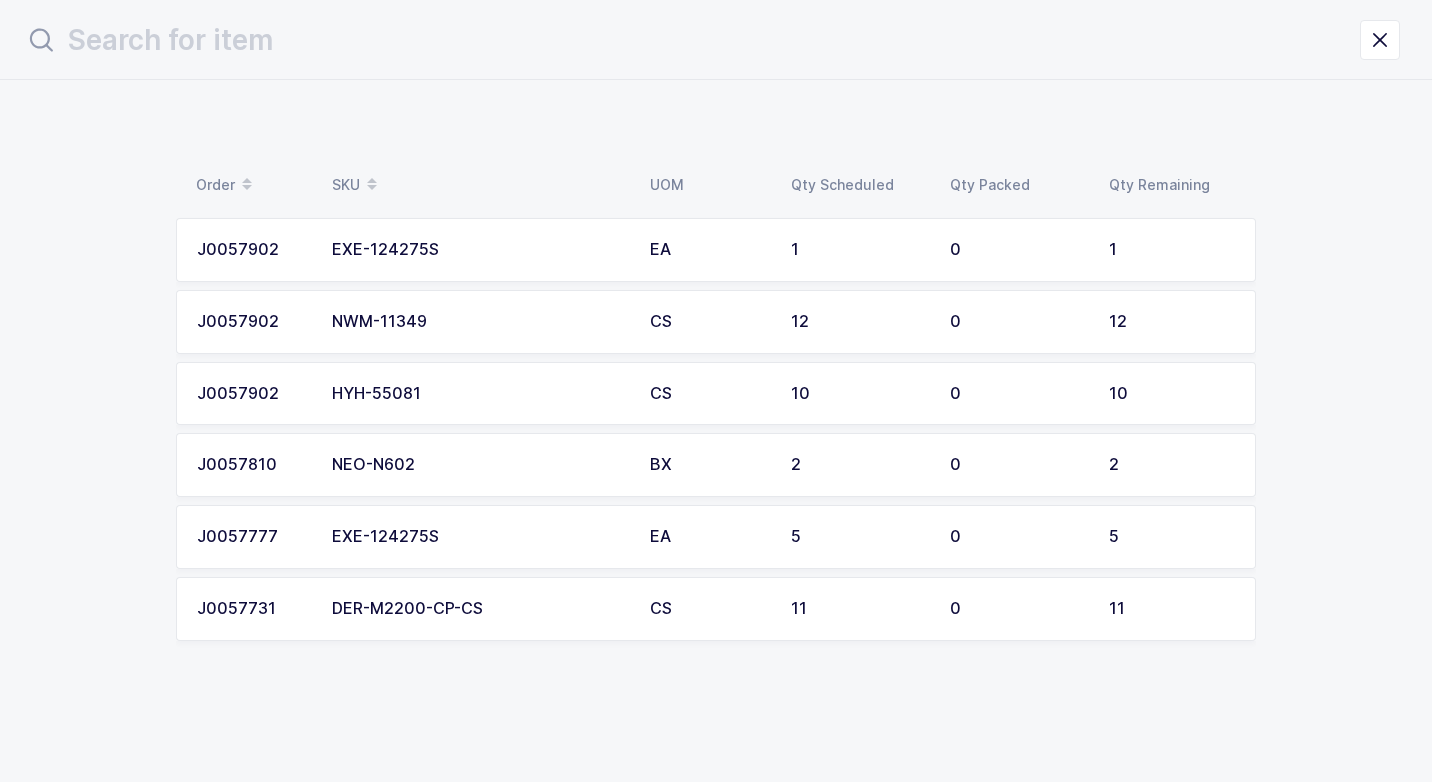 click on "HYH-55081" at bounding box center [479, 394] 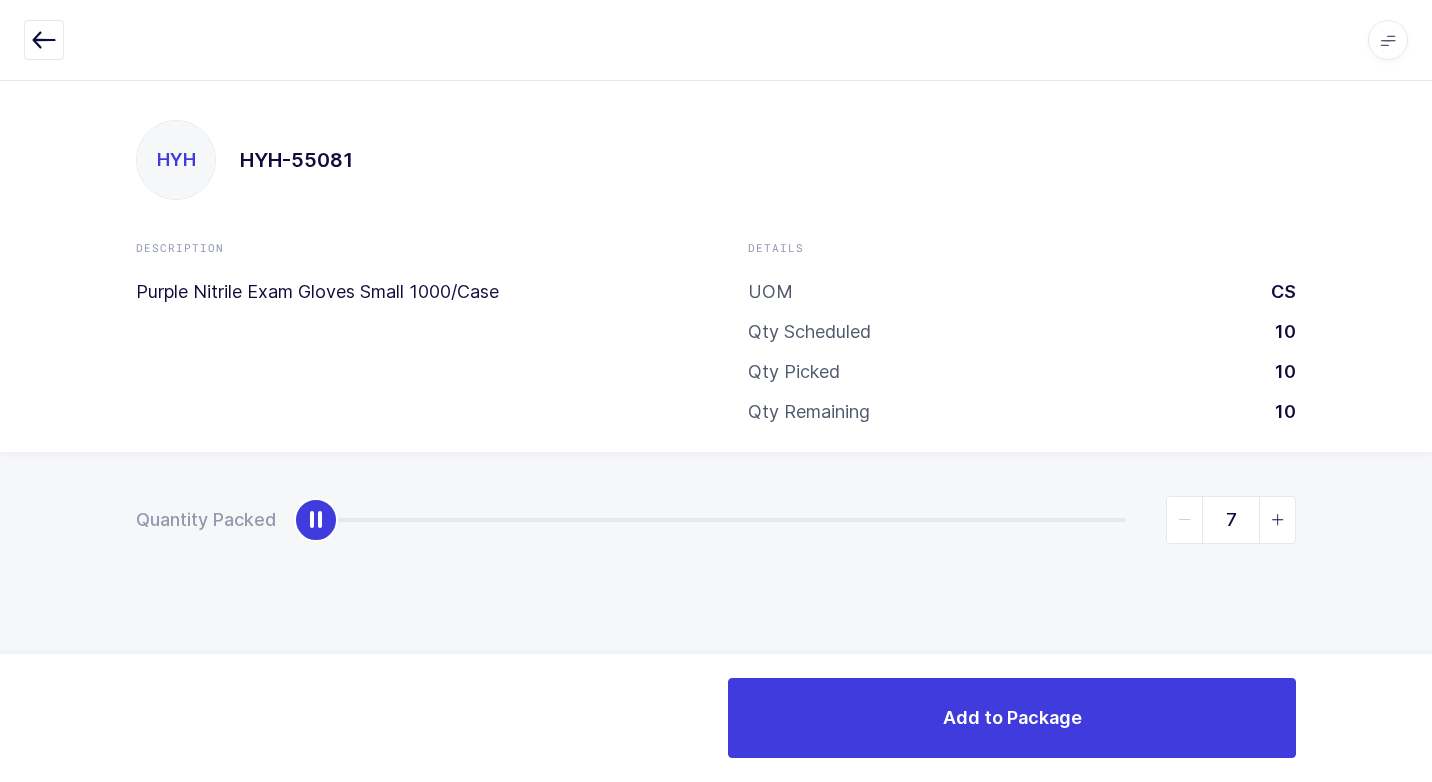 type on "10" 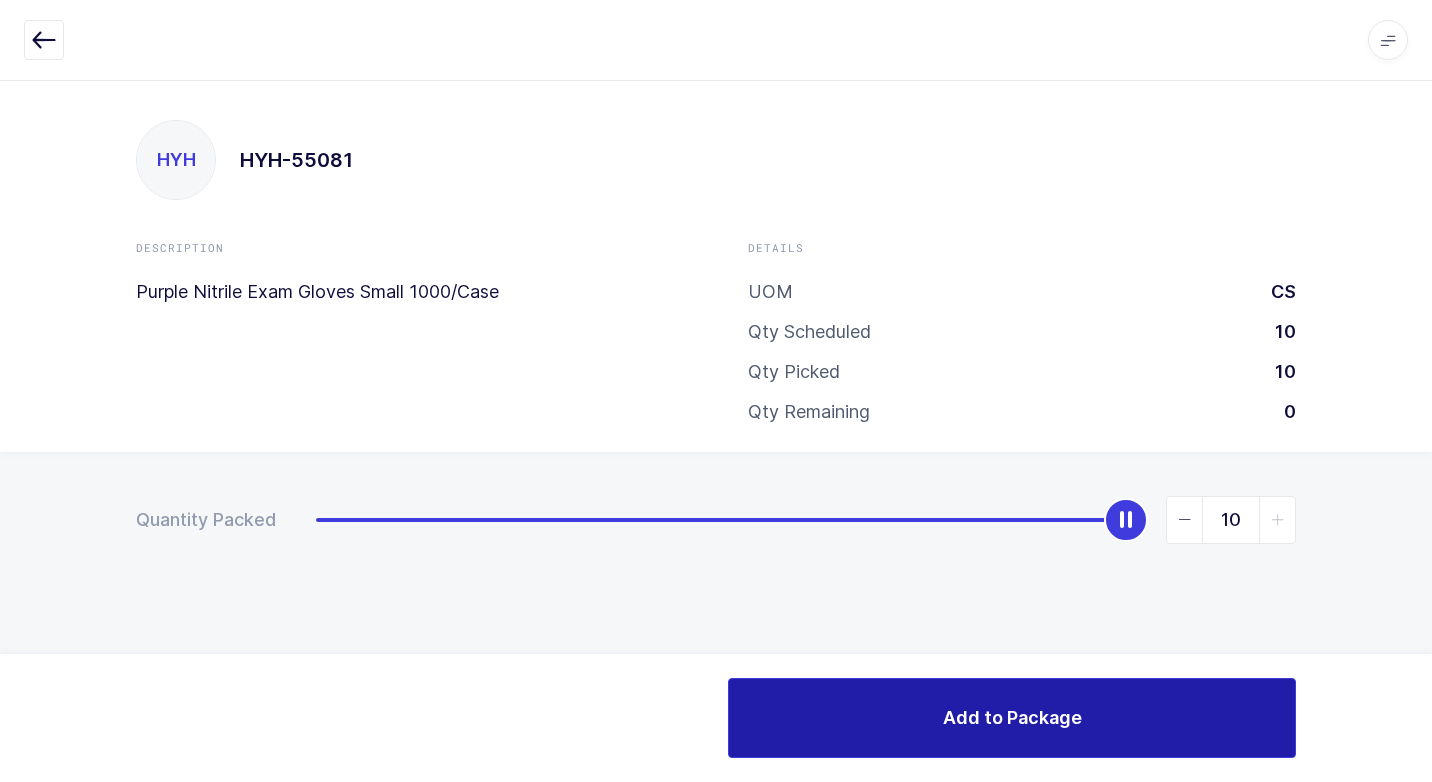 drag, startPoint x: 315, startPoint y: 528, endPoint x: 1230, endPoint y: 743, distance: 939.9202 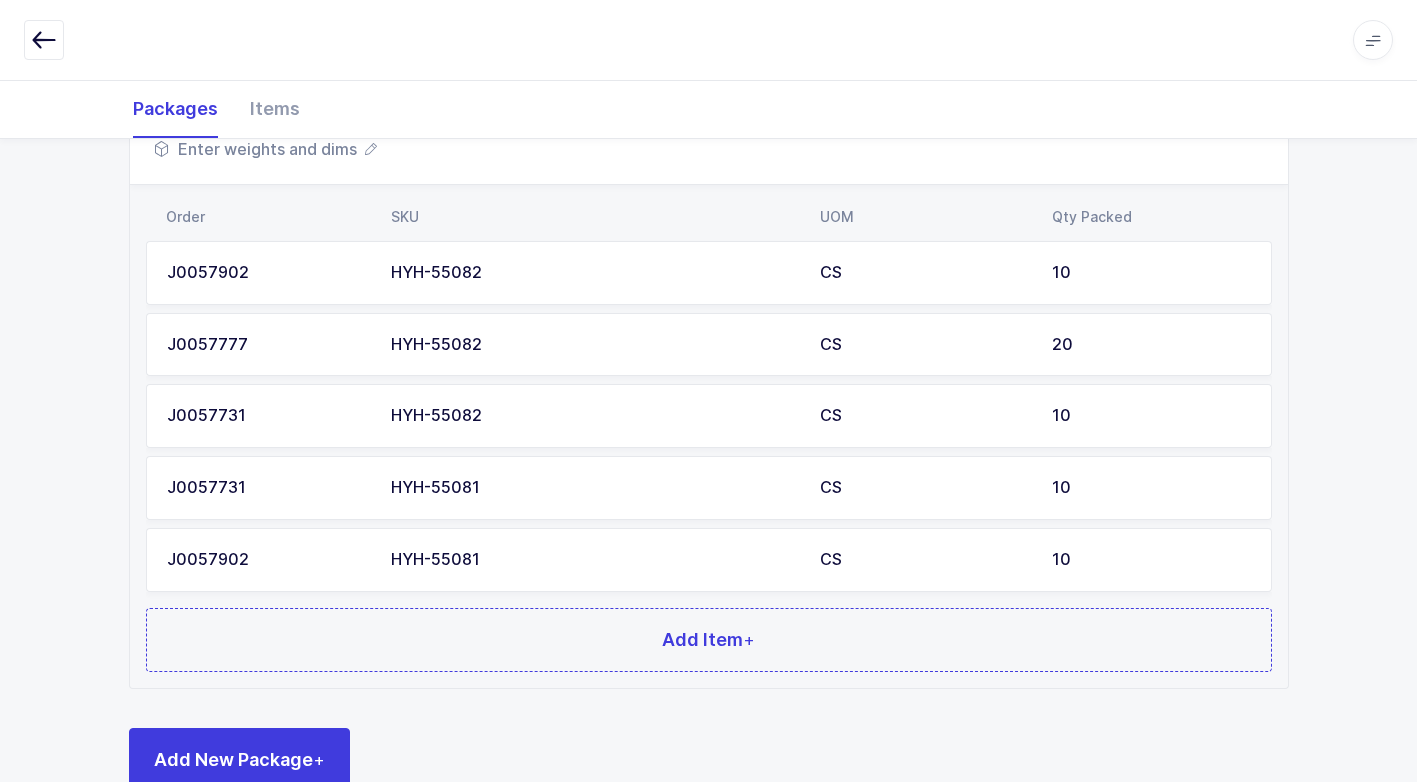 scroll, scrollTop: 440, scrollLeft: 0, axis: vertical 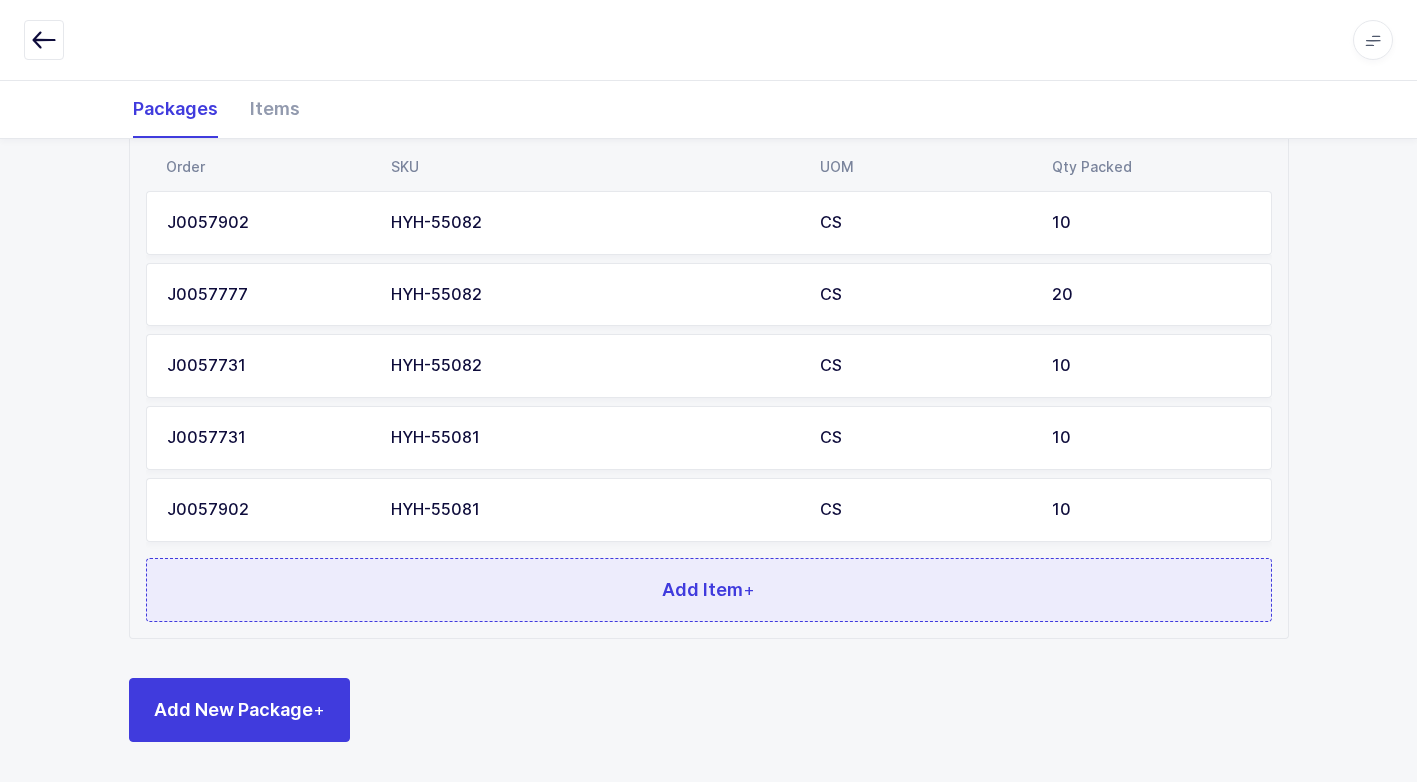 click on "Add Item  +" at bounding box center (709, 590) 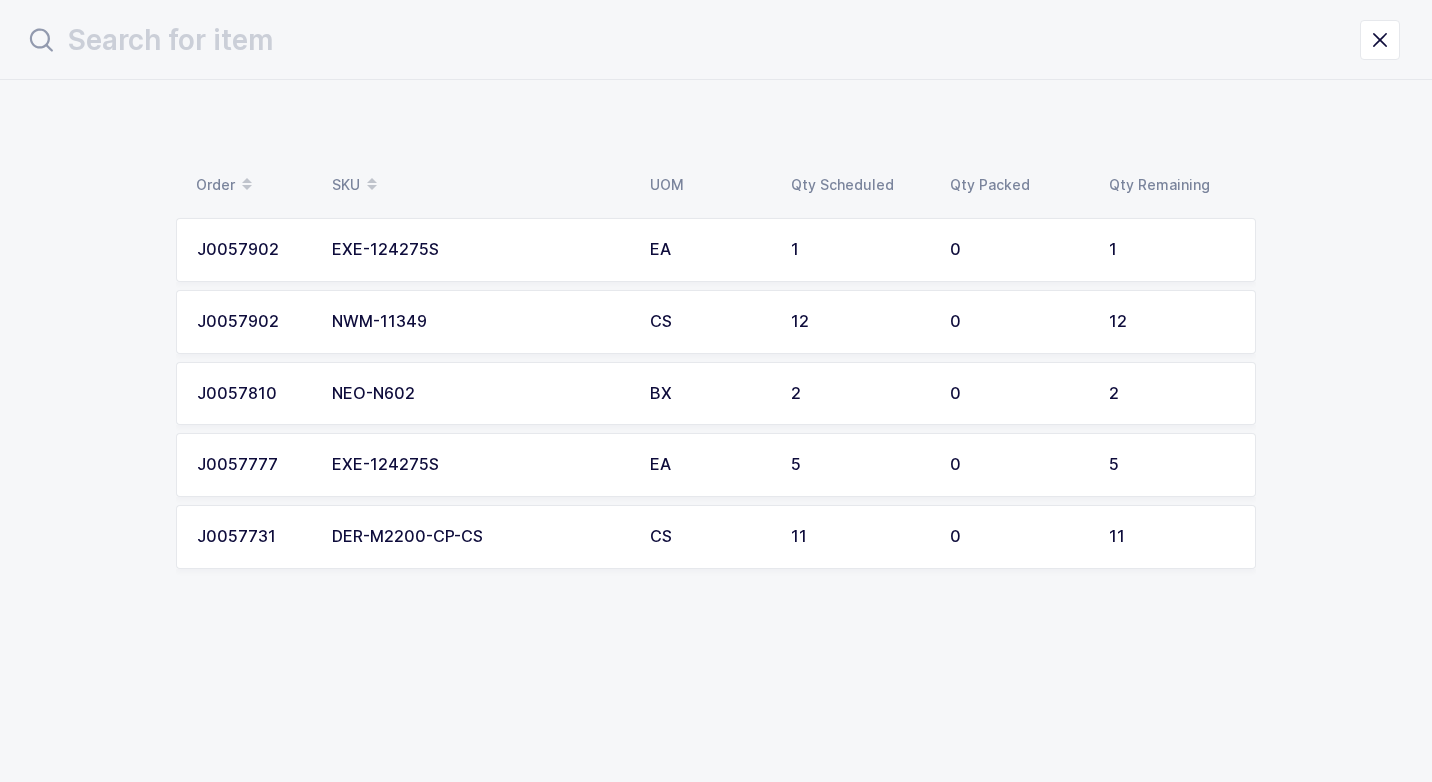 click on "NWM-11349" at bounding box center [479, 322] 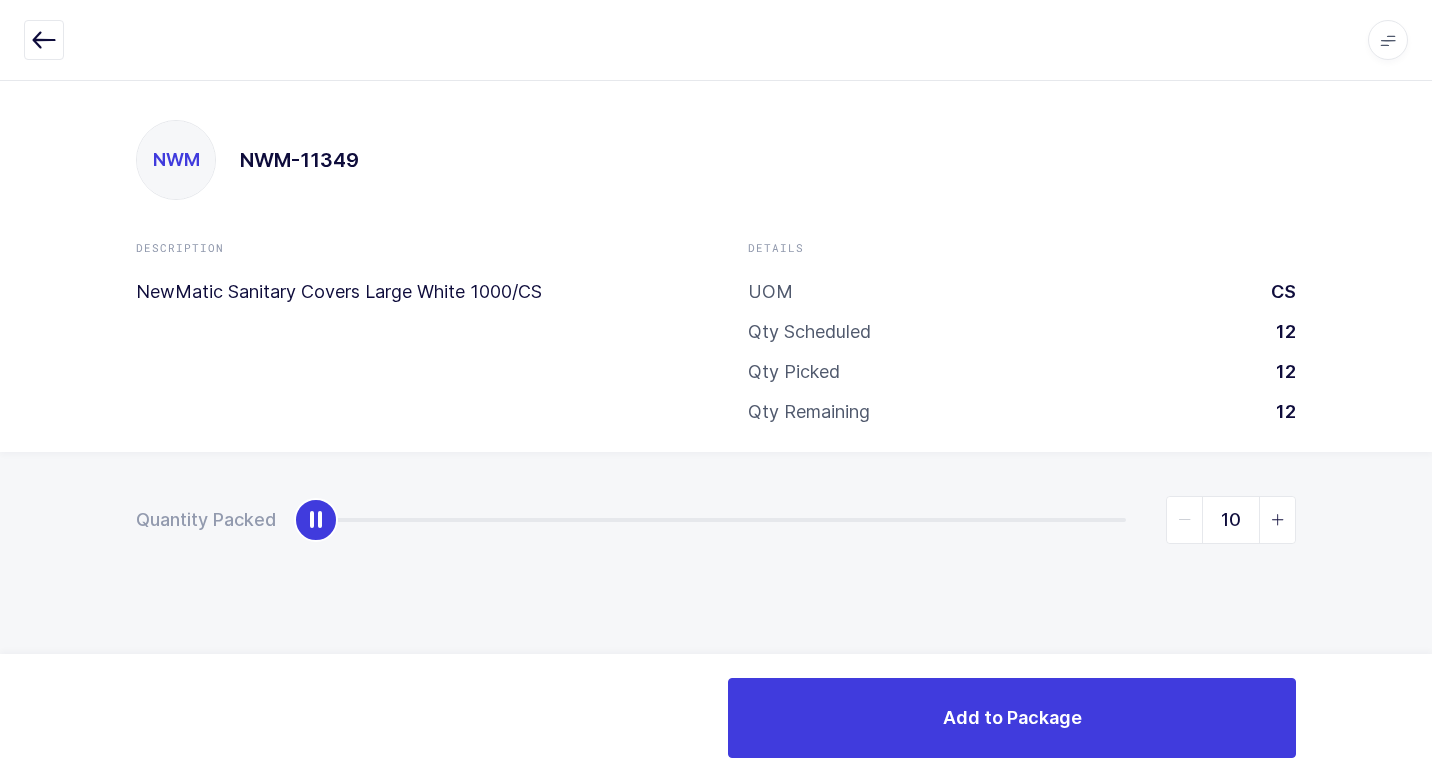 type on "12" 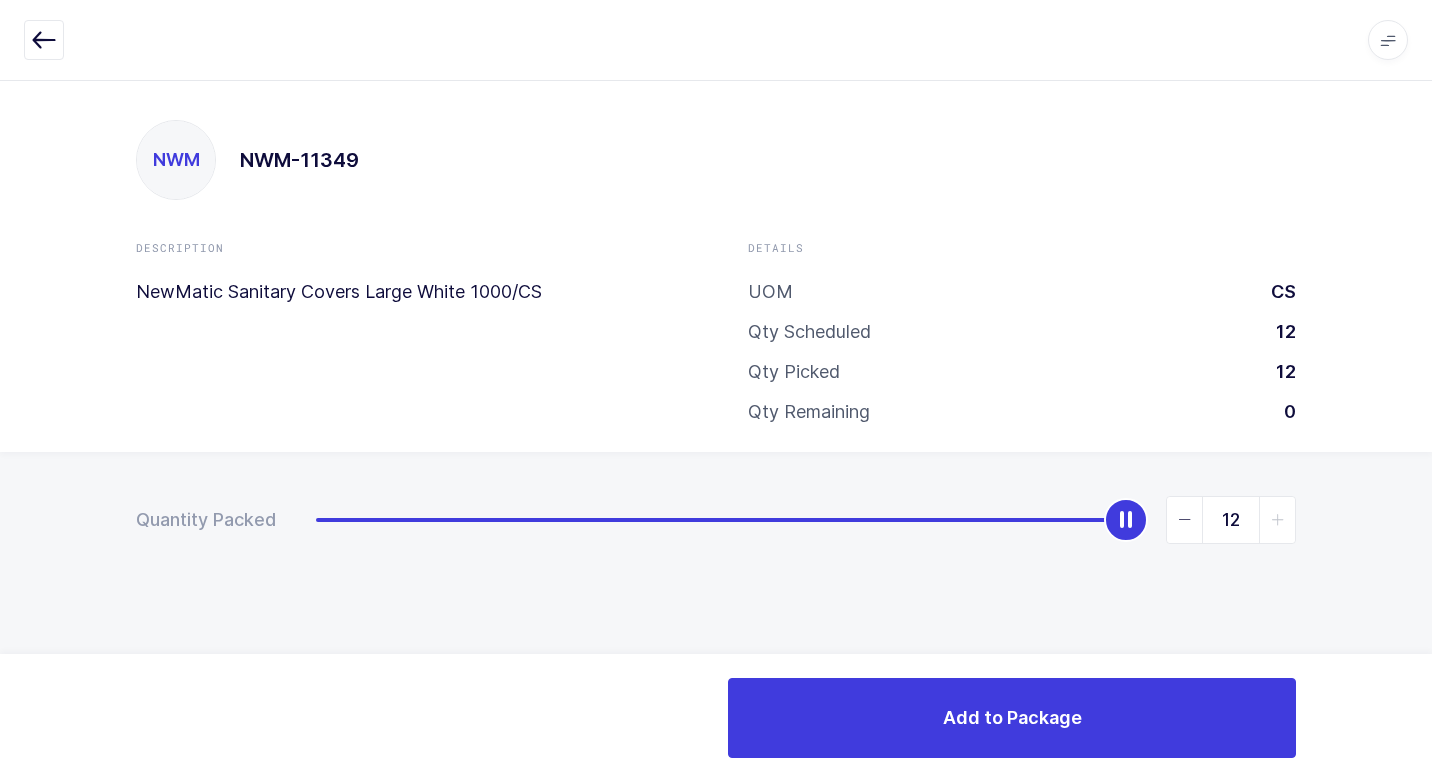 drag, startPoint x: 319, startPoint y: 524, endPoint x: 1297, endPoint y: 556, distance: 978.5234 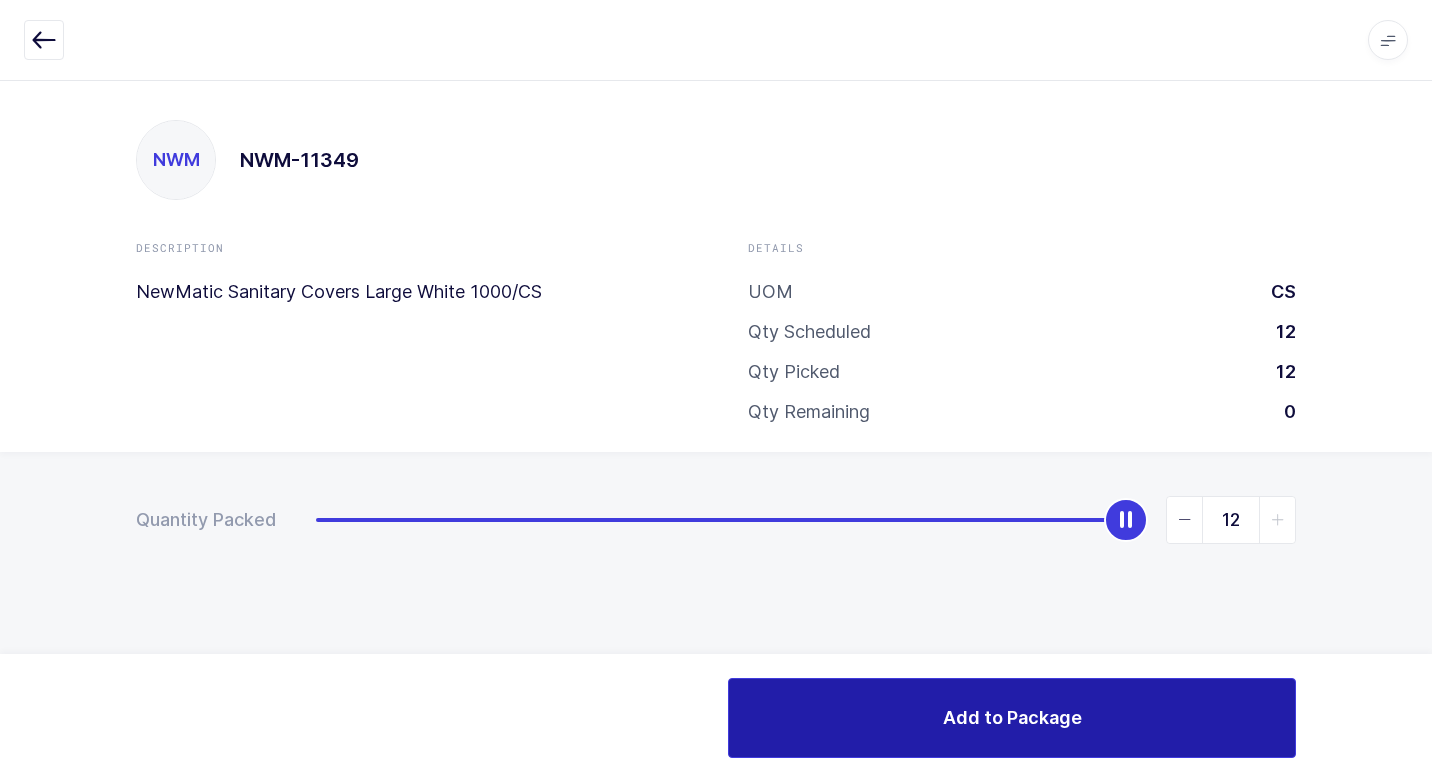drag, startPoint x: 842, startPoint y: 755, endPoint x: 790, endPoint y: 707, distance: 70.76723 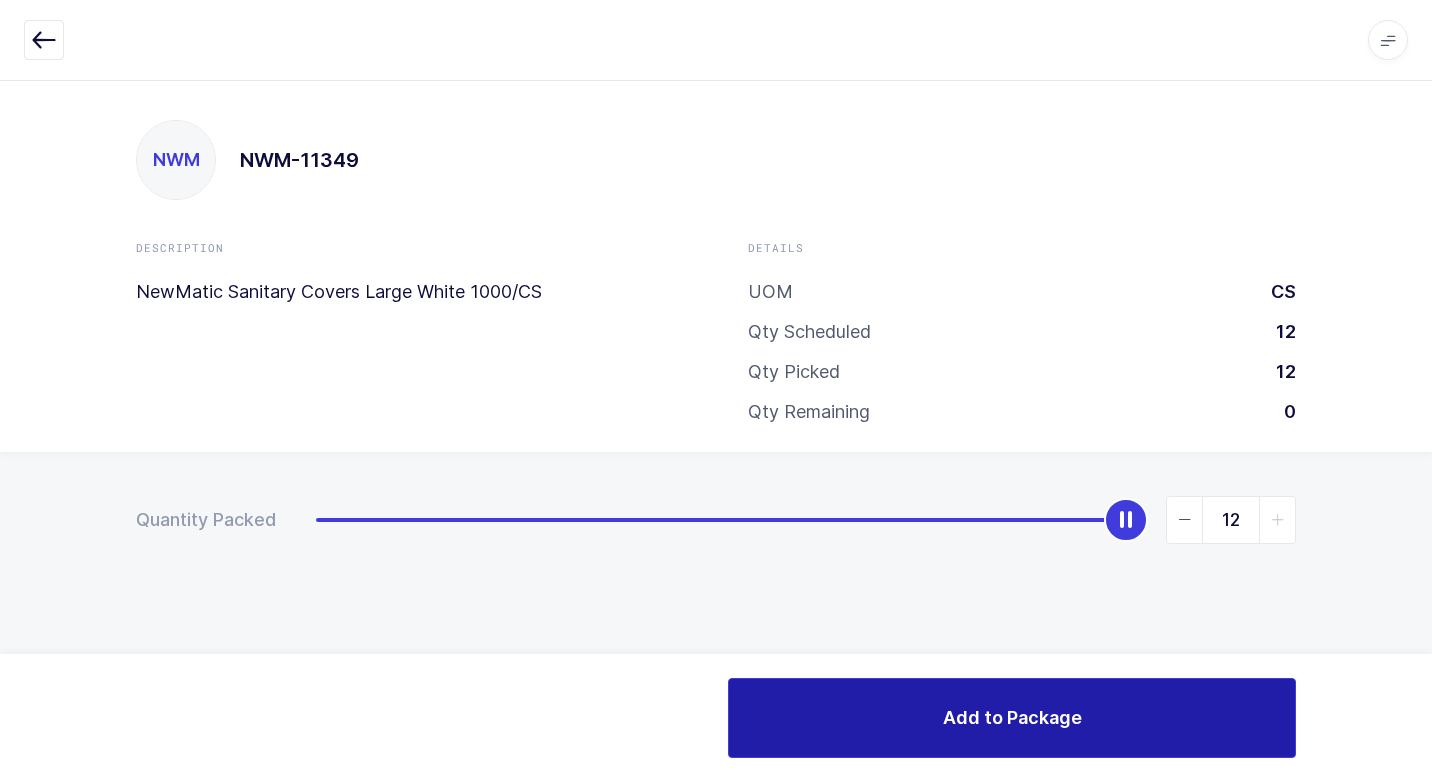 click on "Add to Package" at bounding box center [1012, 718] 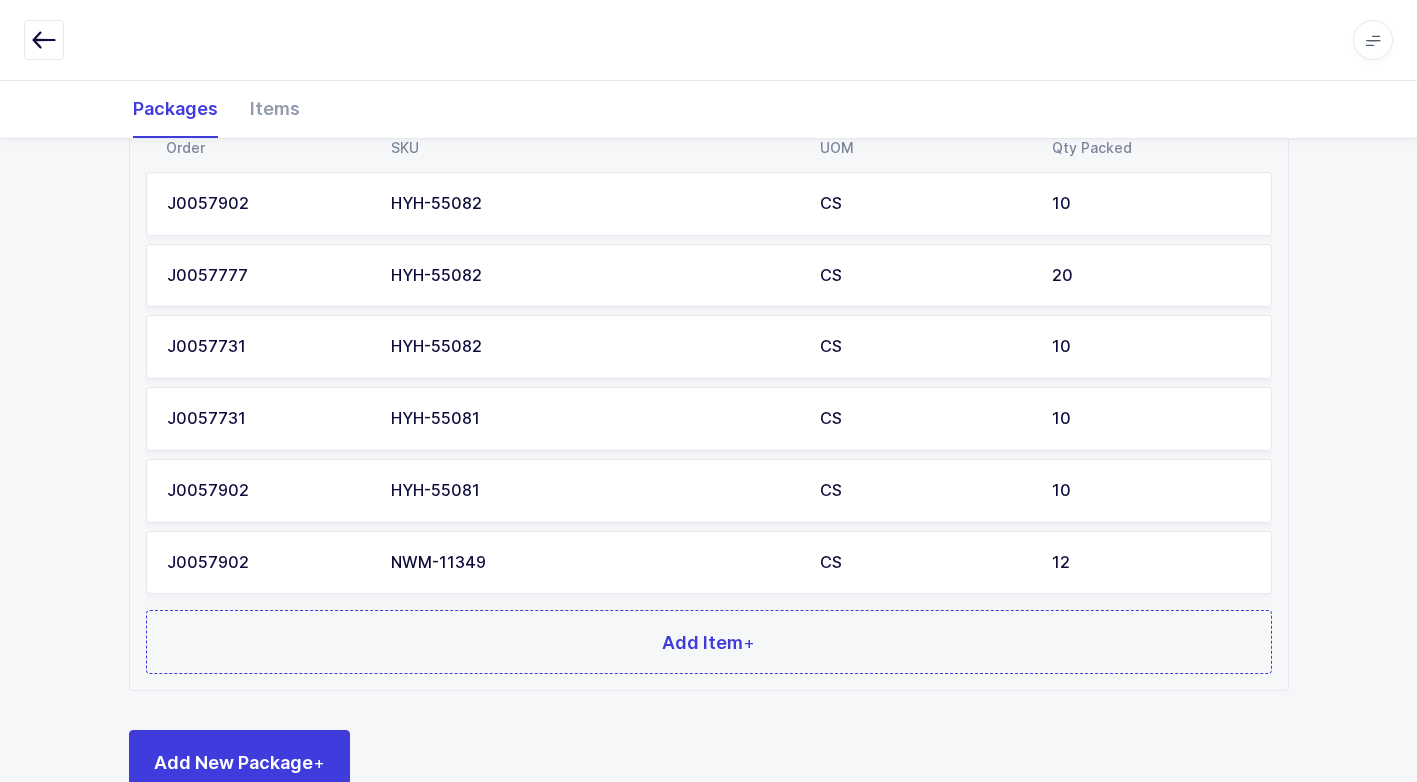 scroll, scrollTop: 511, scrollLeft: 0, axis: vertical 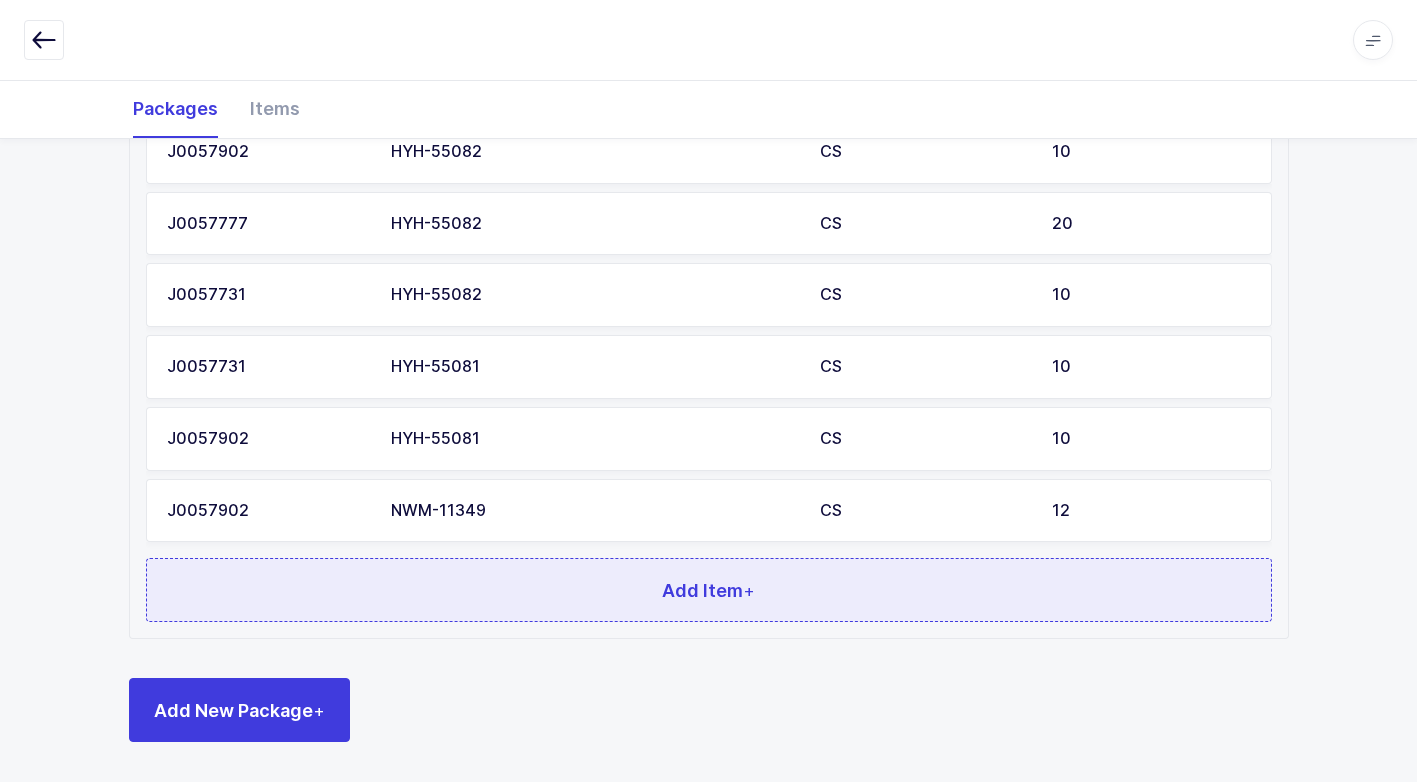click on "Add Item  +" at bounding box center (709, 590) 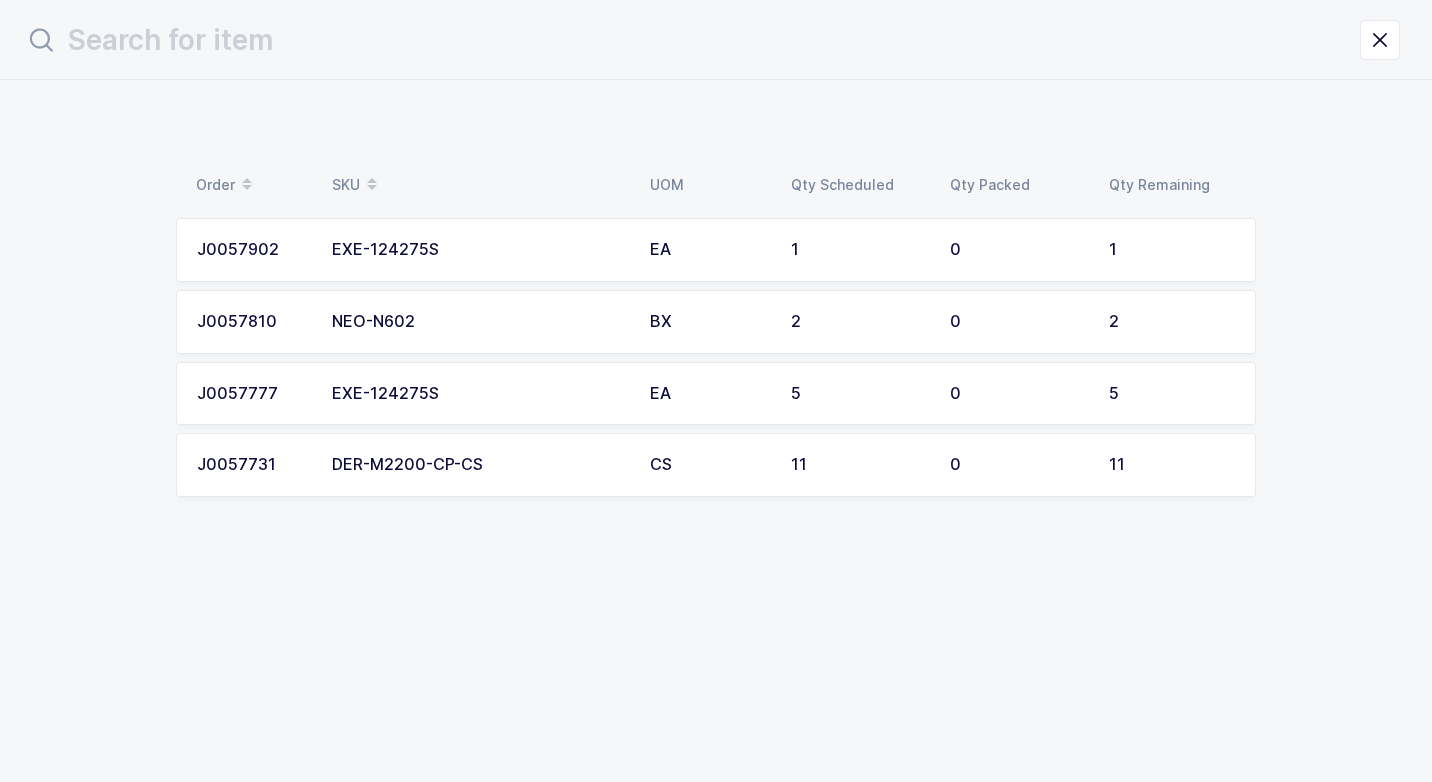 click on "DER-M2200-CP-CS" at bounding box center [479, 465] 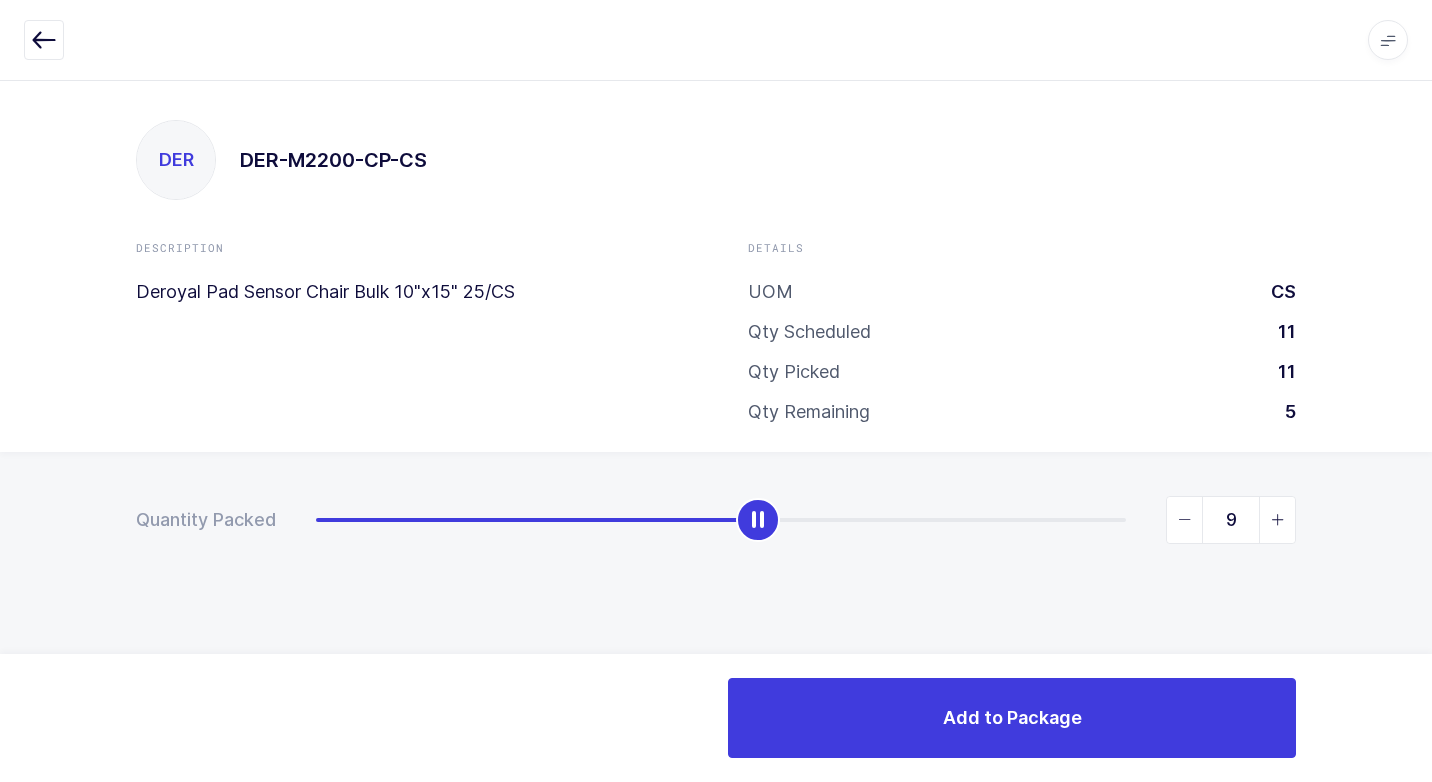 type on "11" 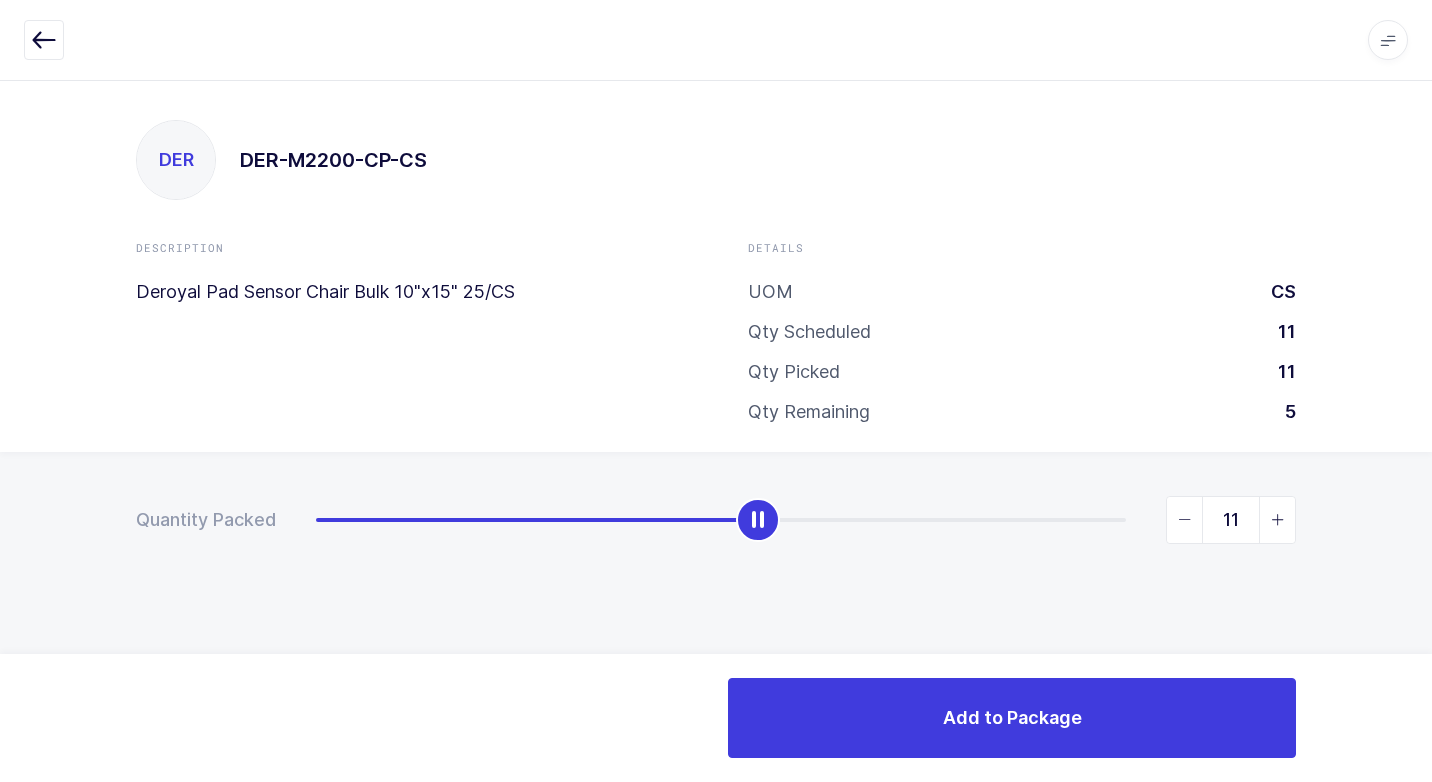drag, startPoint x: 491, startPoint y: 497, endPoint x: 1392, endPoint y: 619, distance: 909.22217 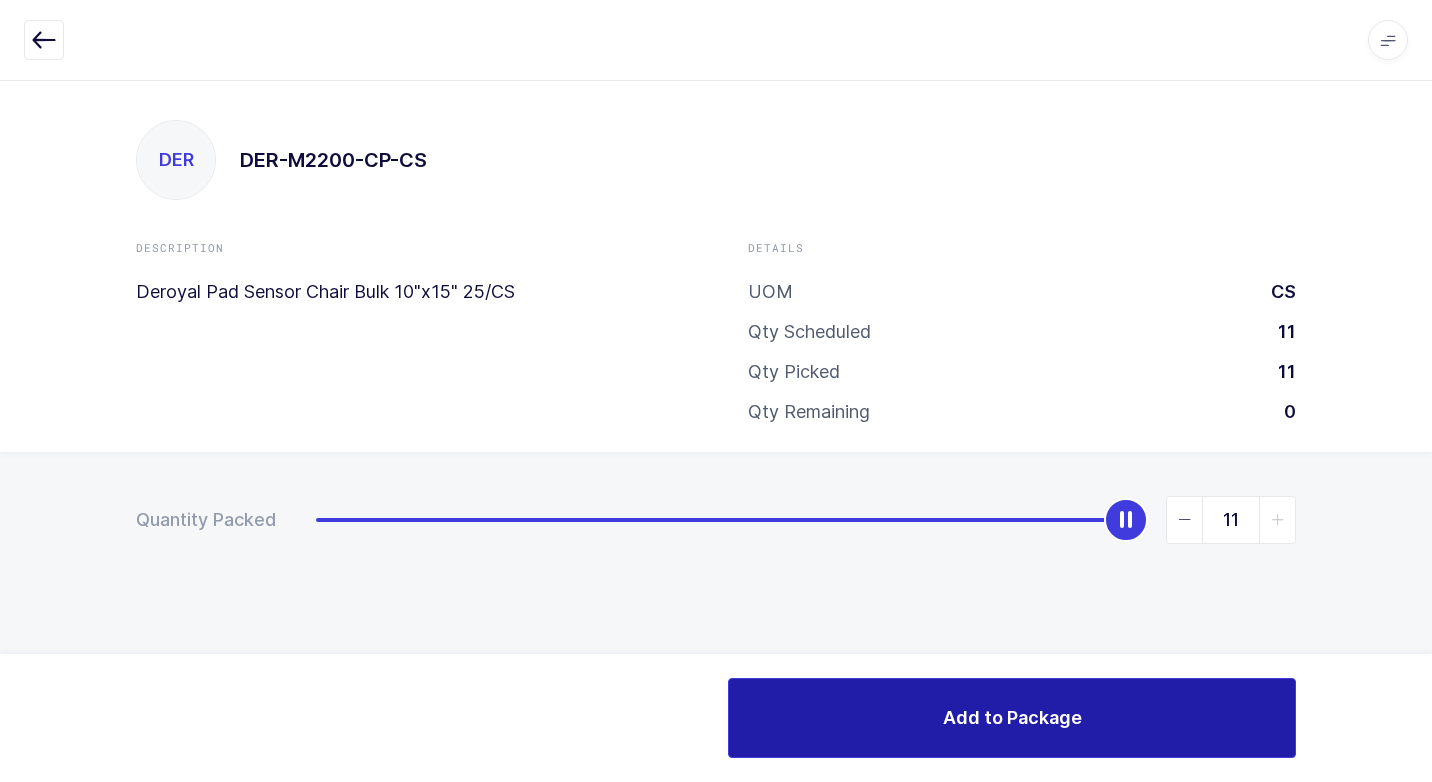 click on "Add to Package" at bounding box center (1012, 718) 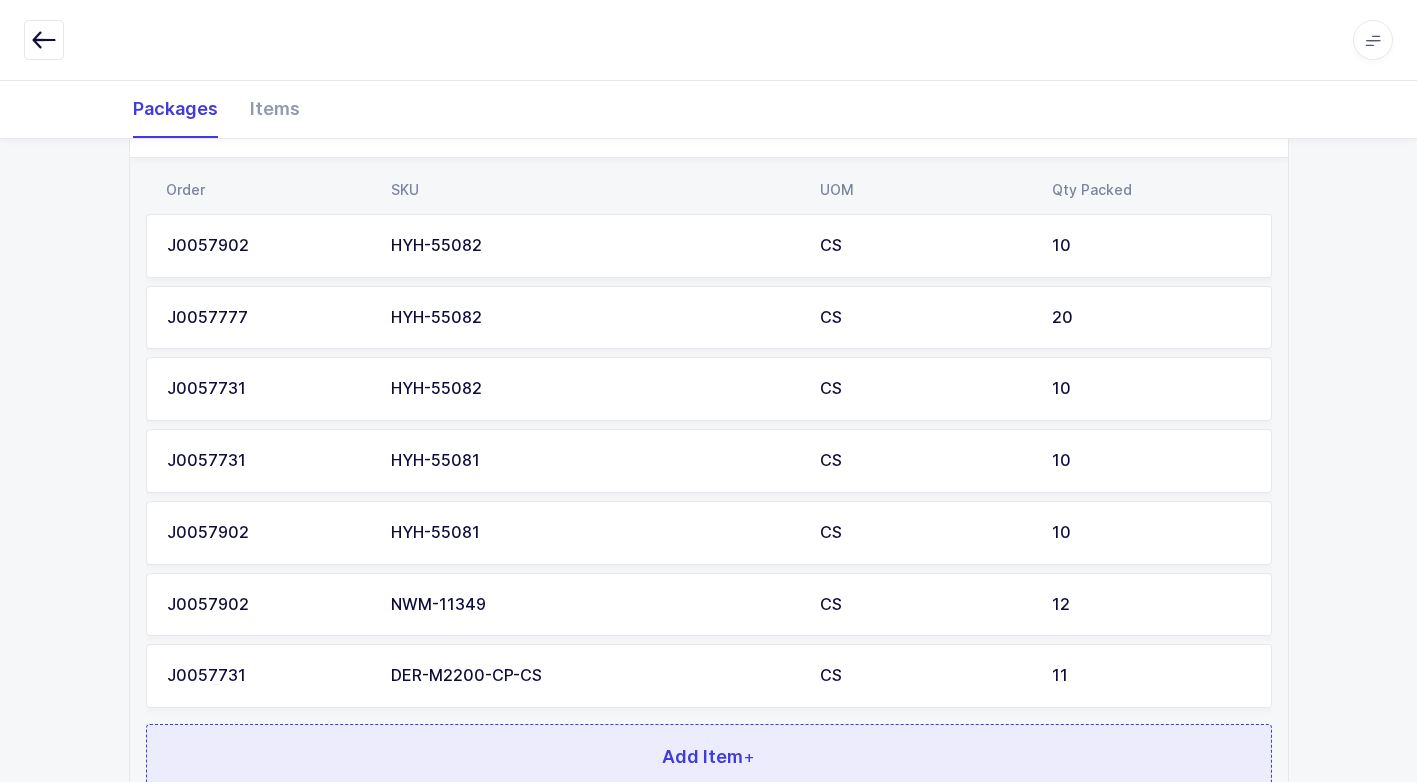 scroll, scrollTop: 583, scrollLeft: 0, axis: vertical 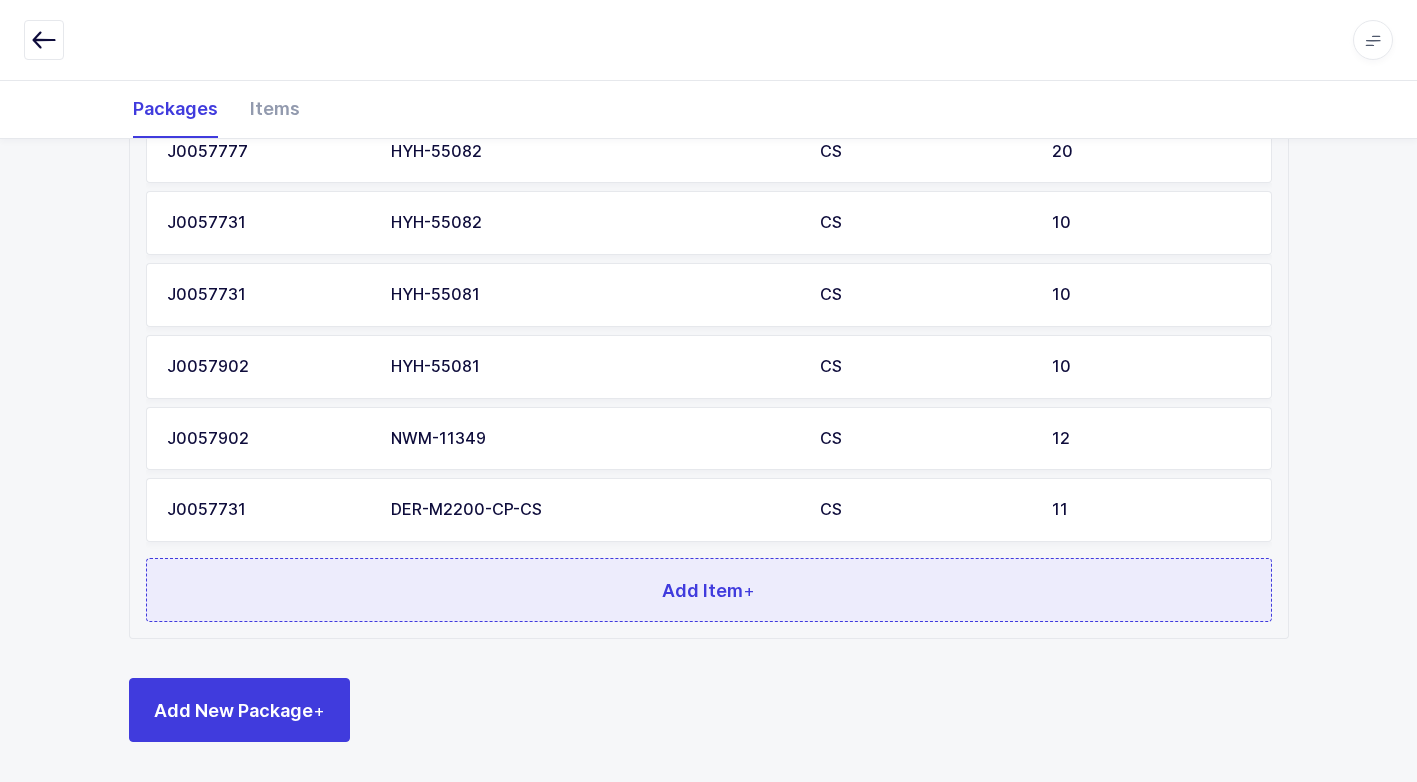 click on "Add Item  +" at bounding box center (709, 590) 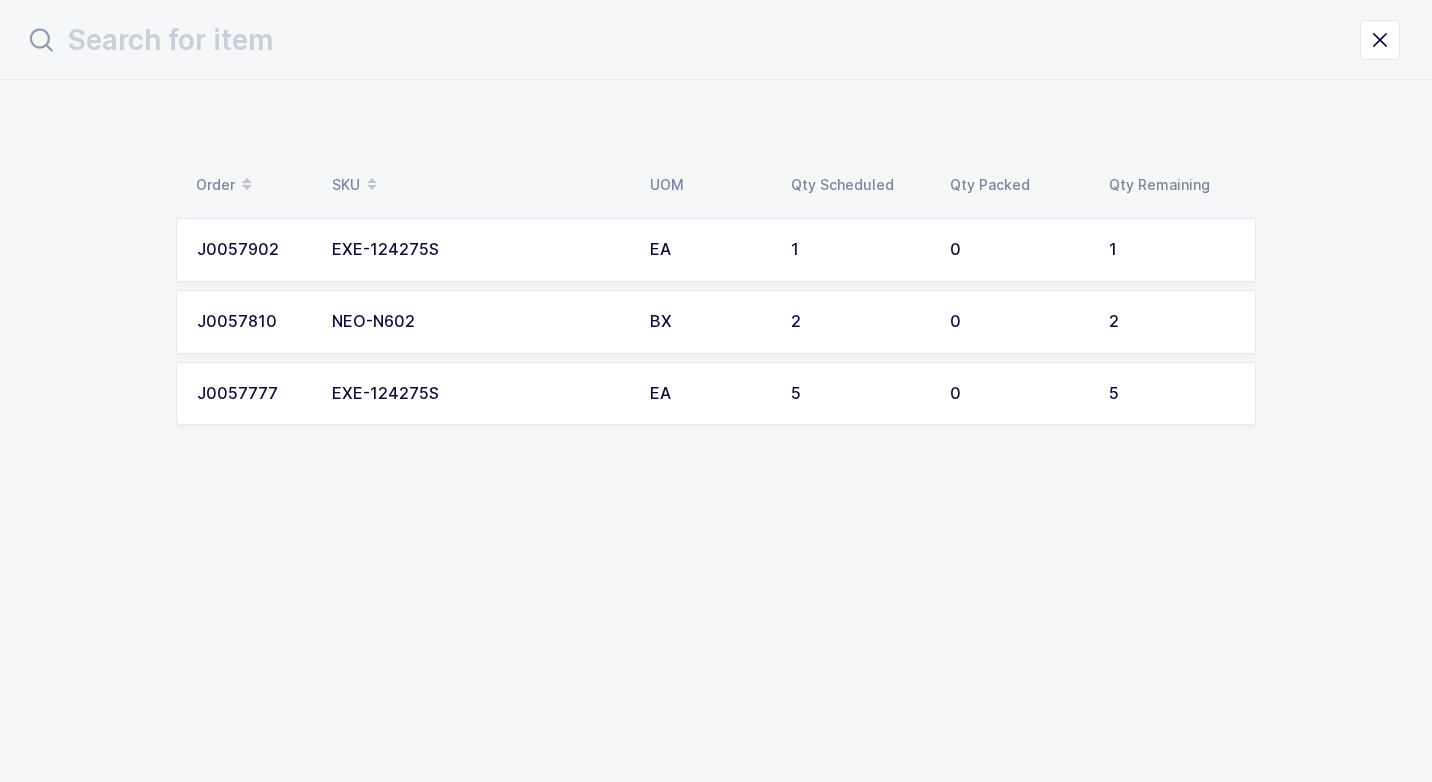 click on "NEO-N602" at bounding box center (479, 322) 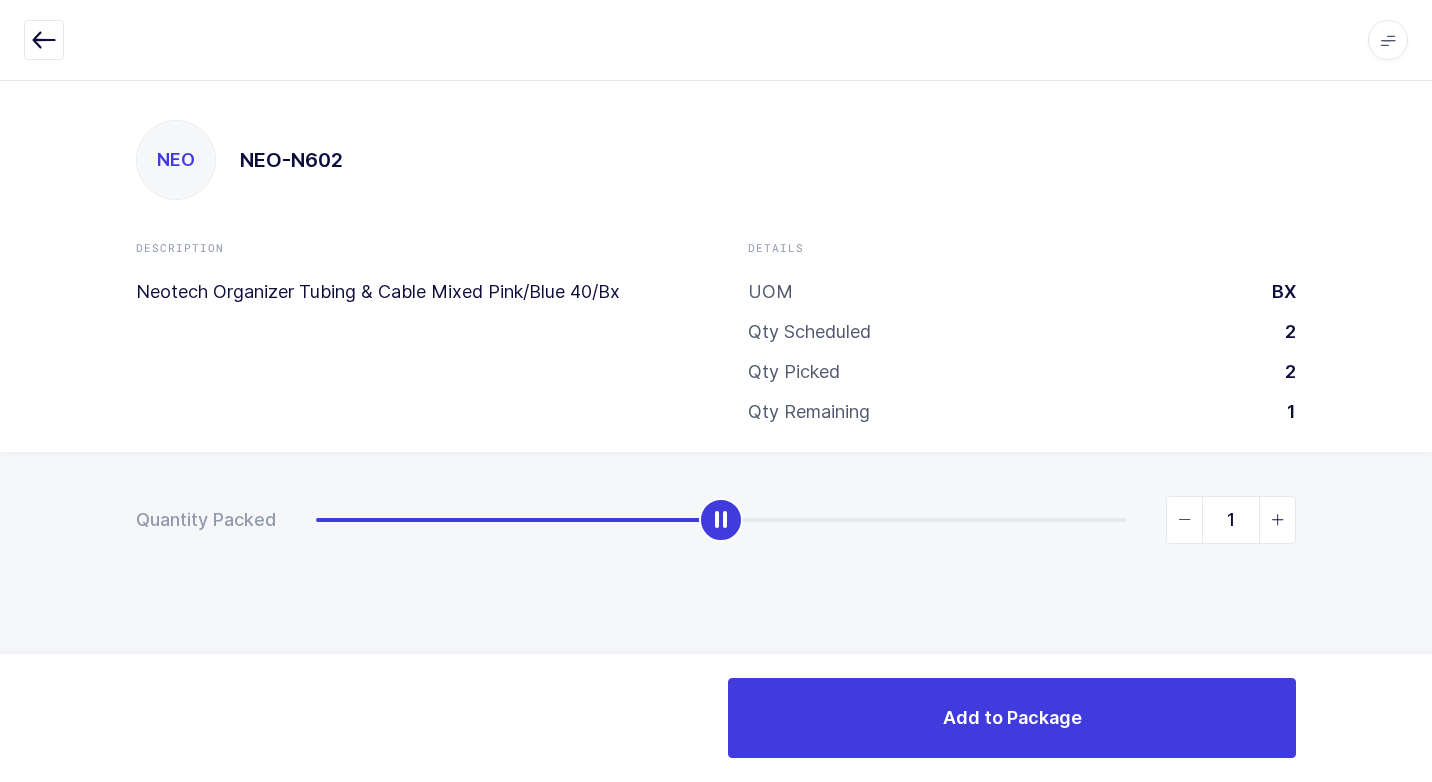 type on "2" 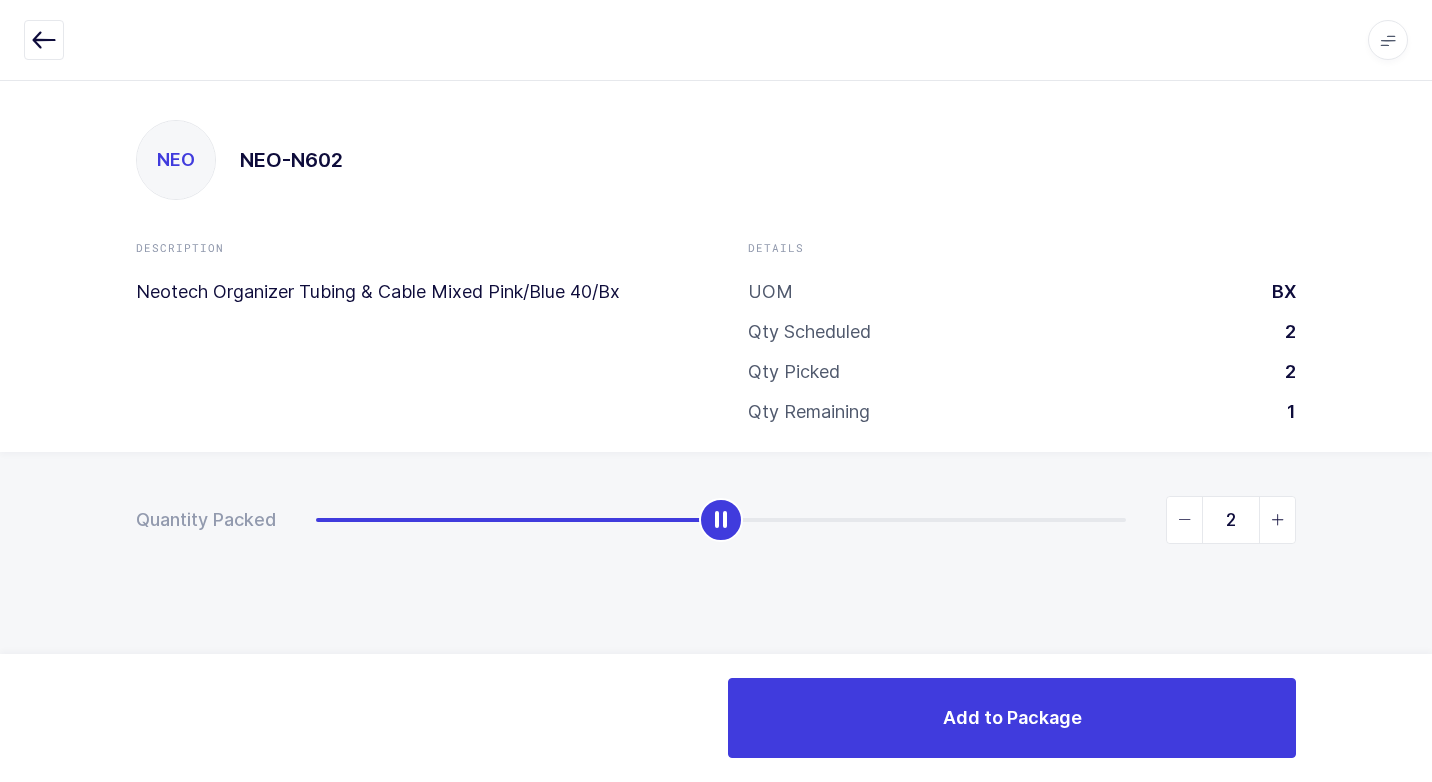 drag, startPoint x: 327, startPoint y: 514, endPoint x: 1217, endPoint y: 497, distance: 890.16235 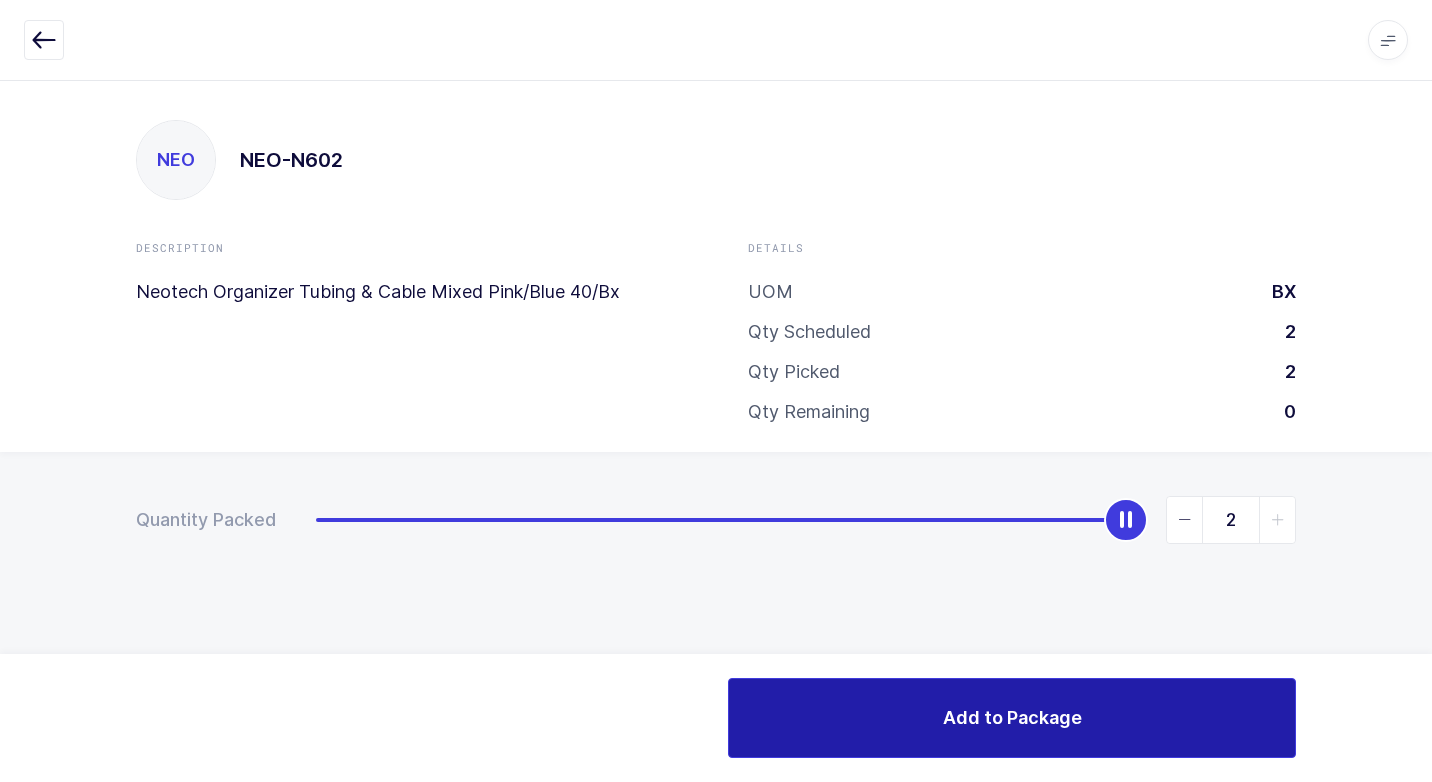 click on "Add to Package" at bounding box center [1012, 718] 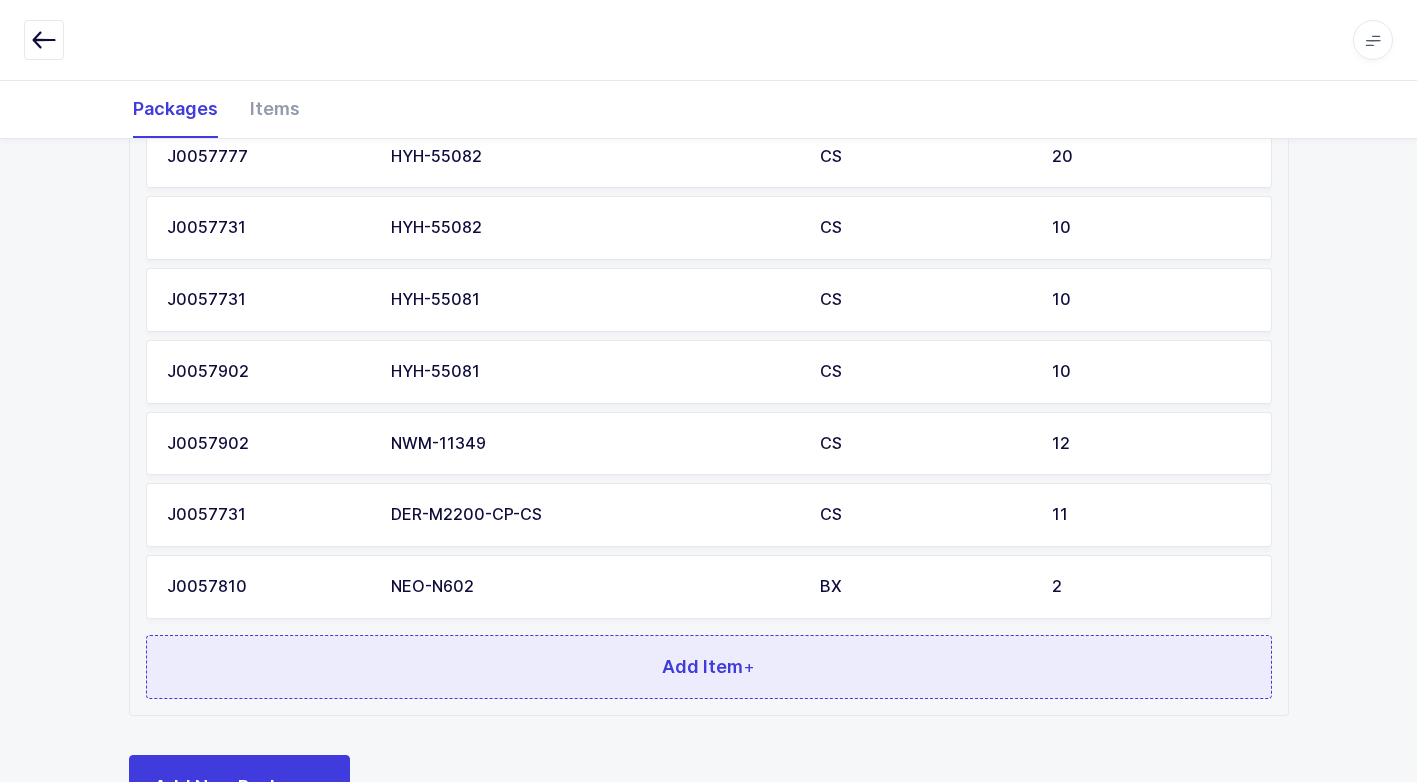 scroll, scrollTop: 655, scrollLeft: 0, axis: vertical 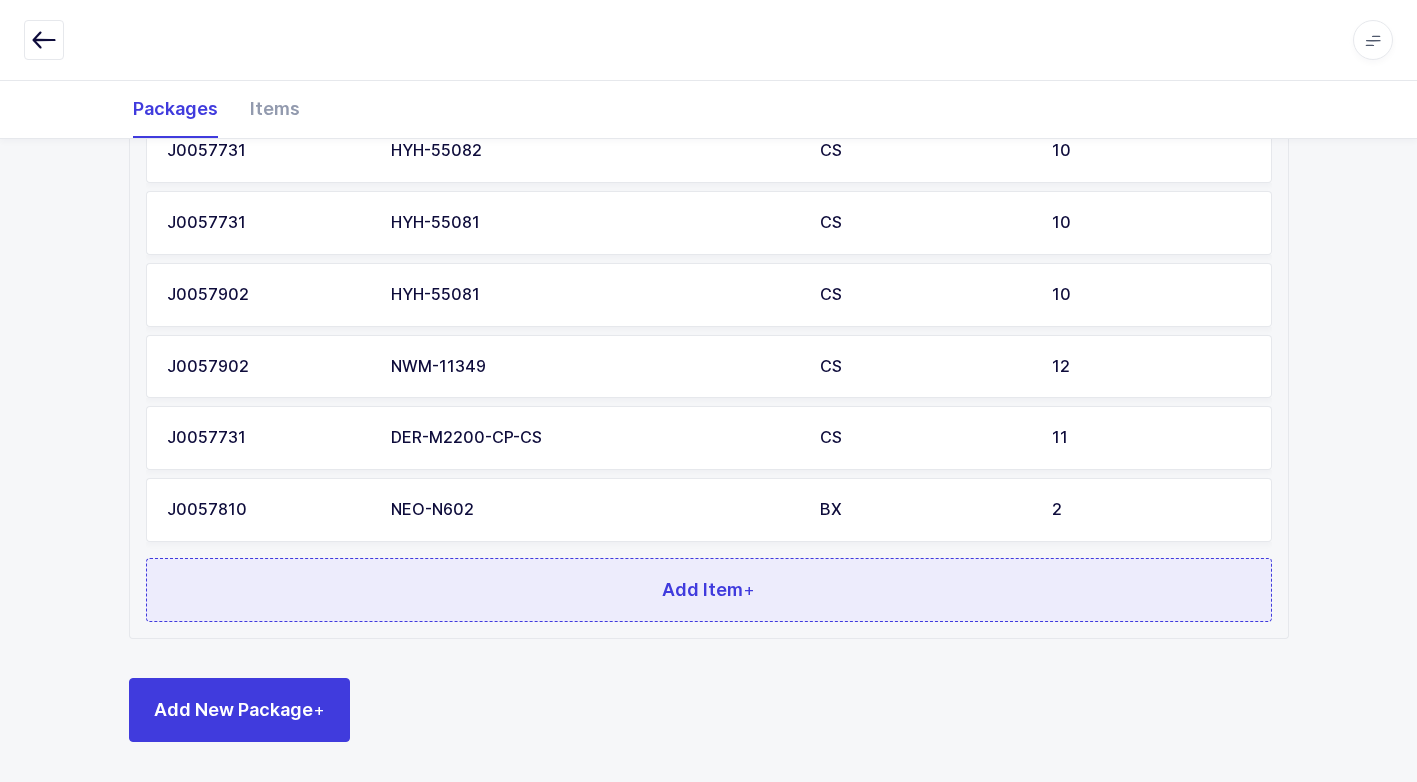 click on "Add Item  +" at bounding box center [708, 589] 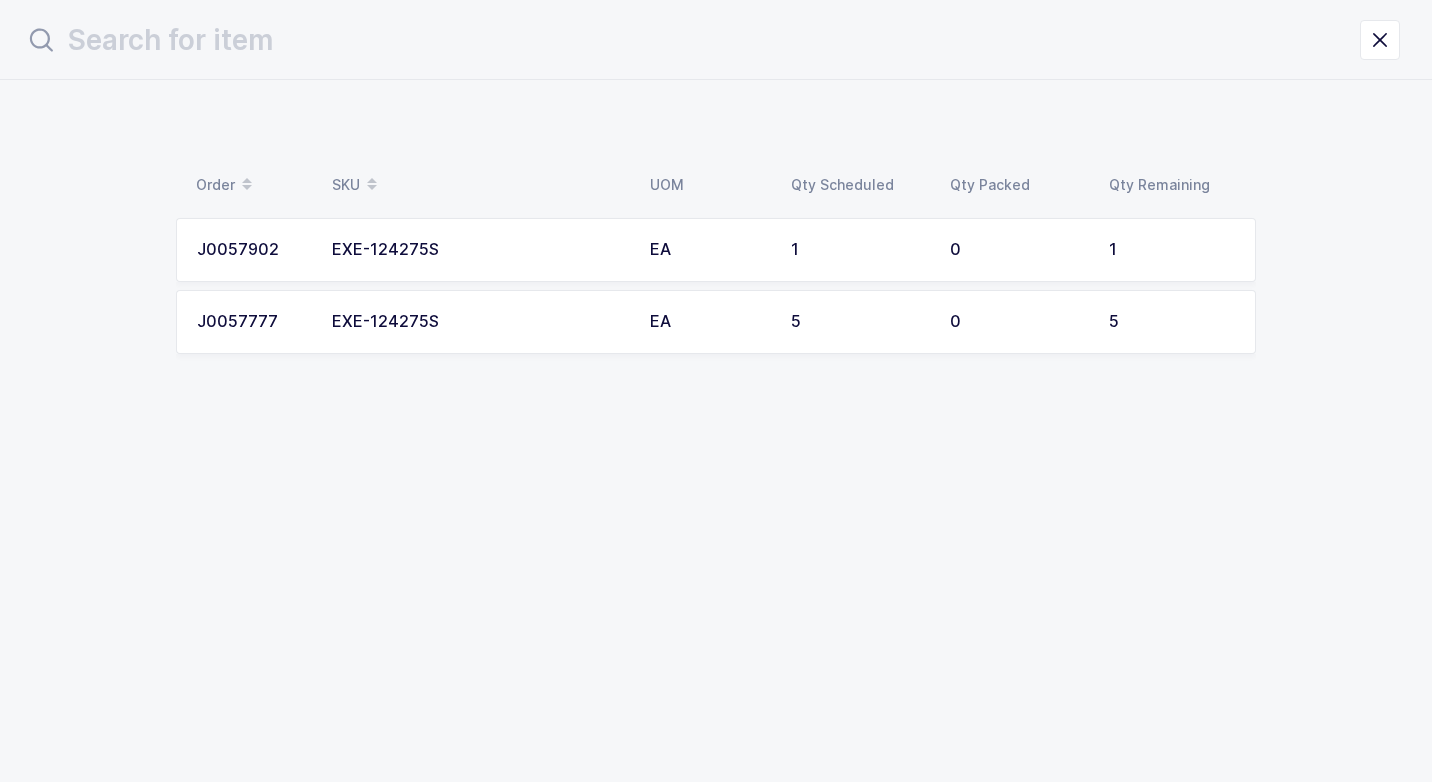 click on "EA" at bounding box center [708, 322] 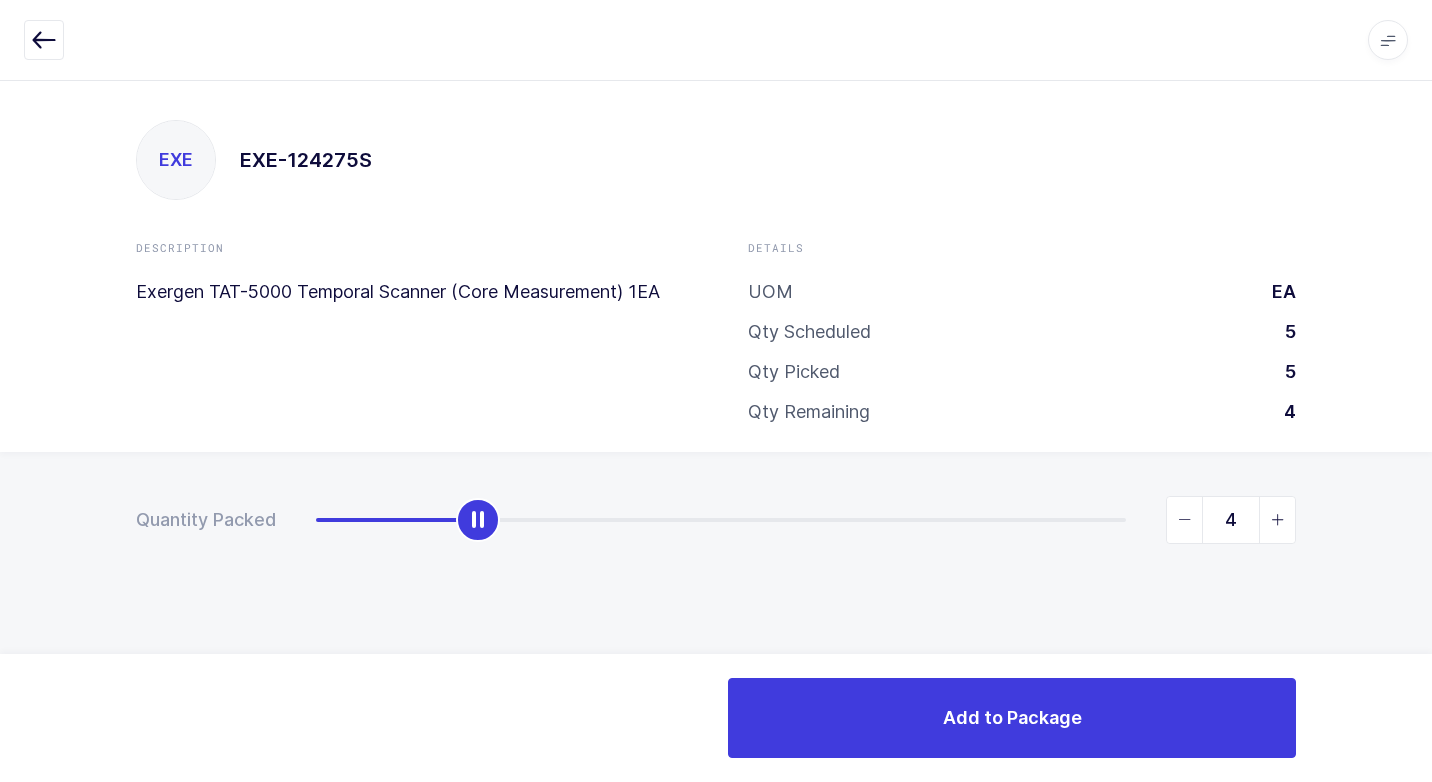 type on "5" 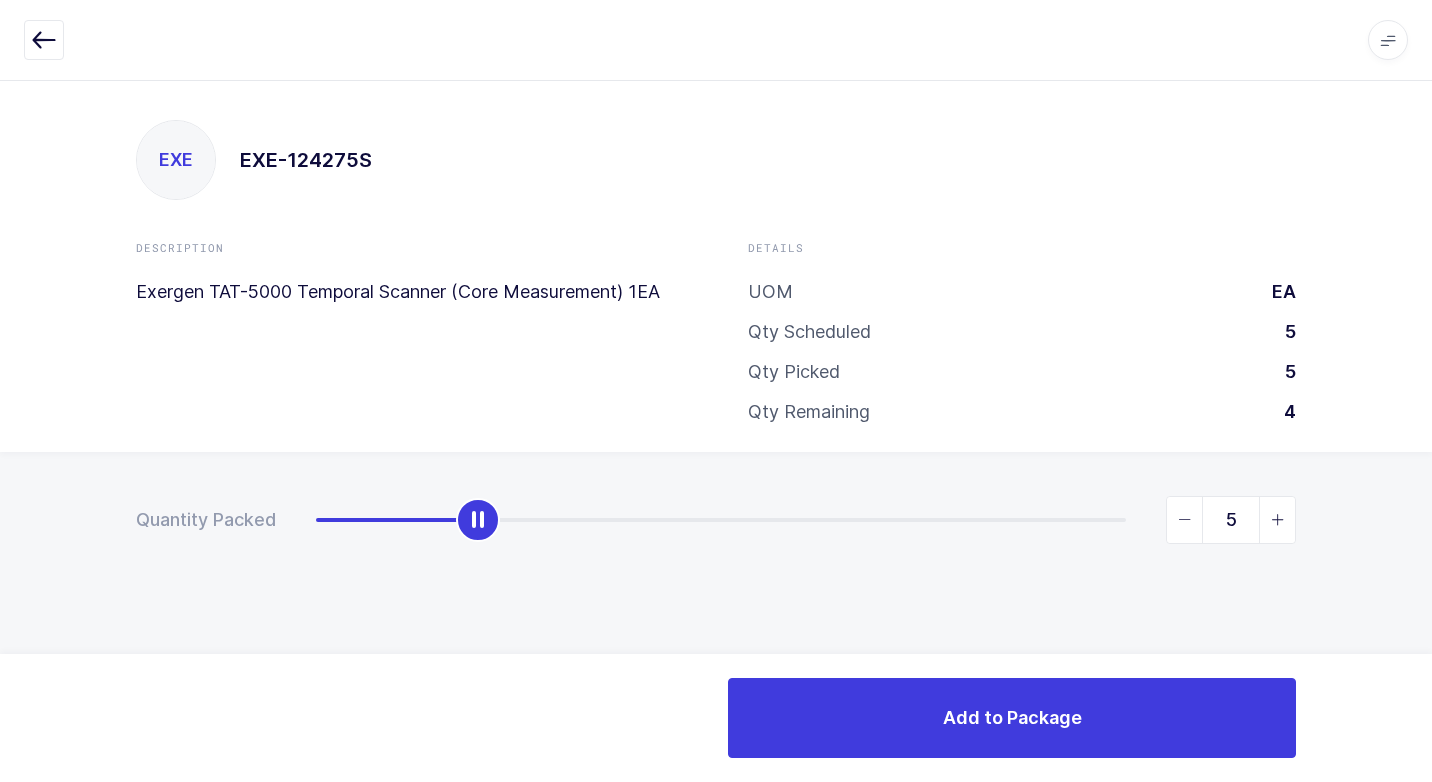 drag, startPoint x: 322, startPoint y: 524, endPoint x: 1255, endPoint y: 510, distance: 933.10504 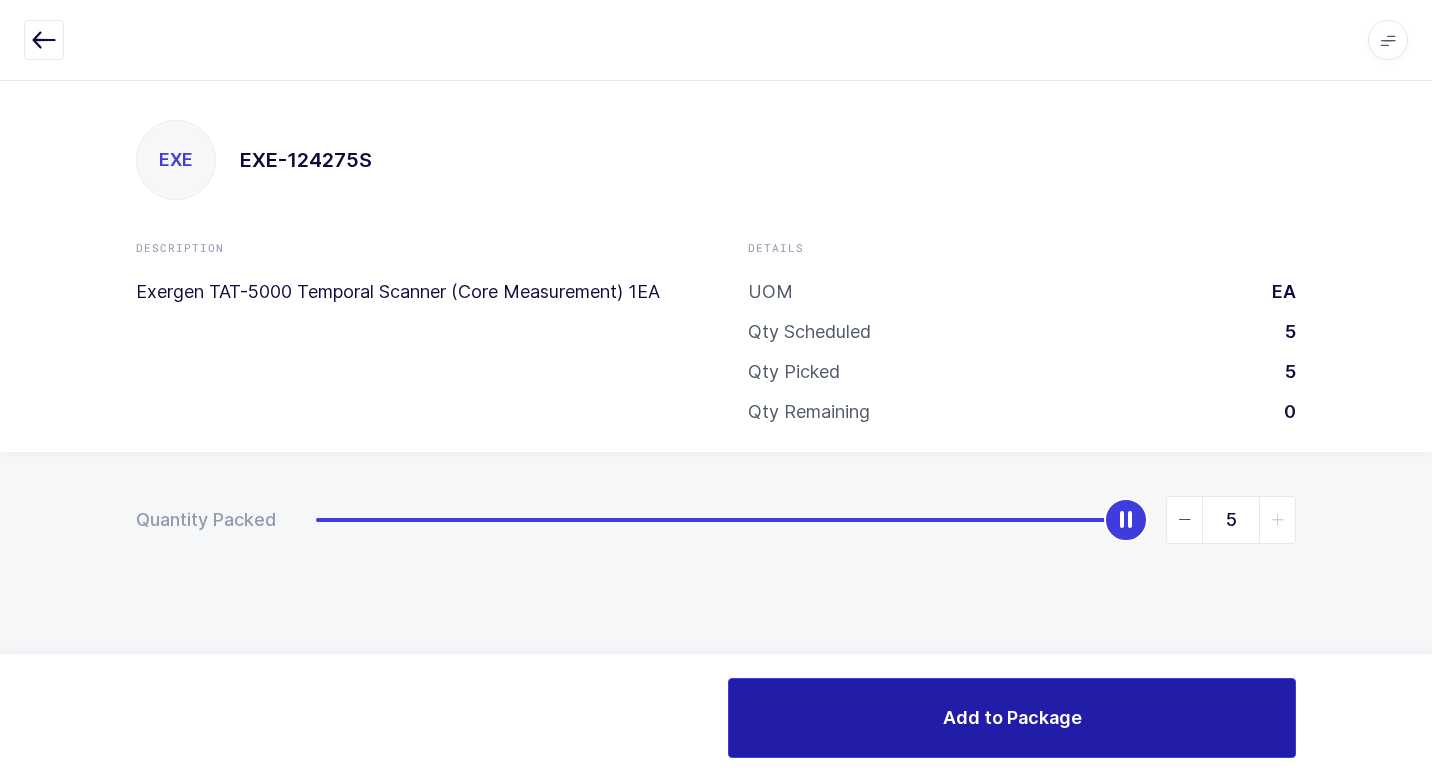 drag, startPoint x: 857, startPoint y: 734, endPoint x: 762, endPoint y: 691, distance: 104.27847 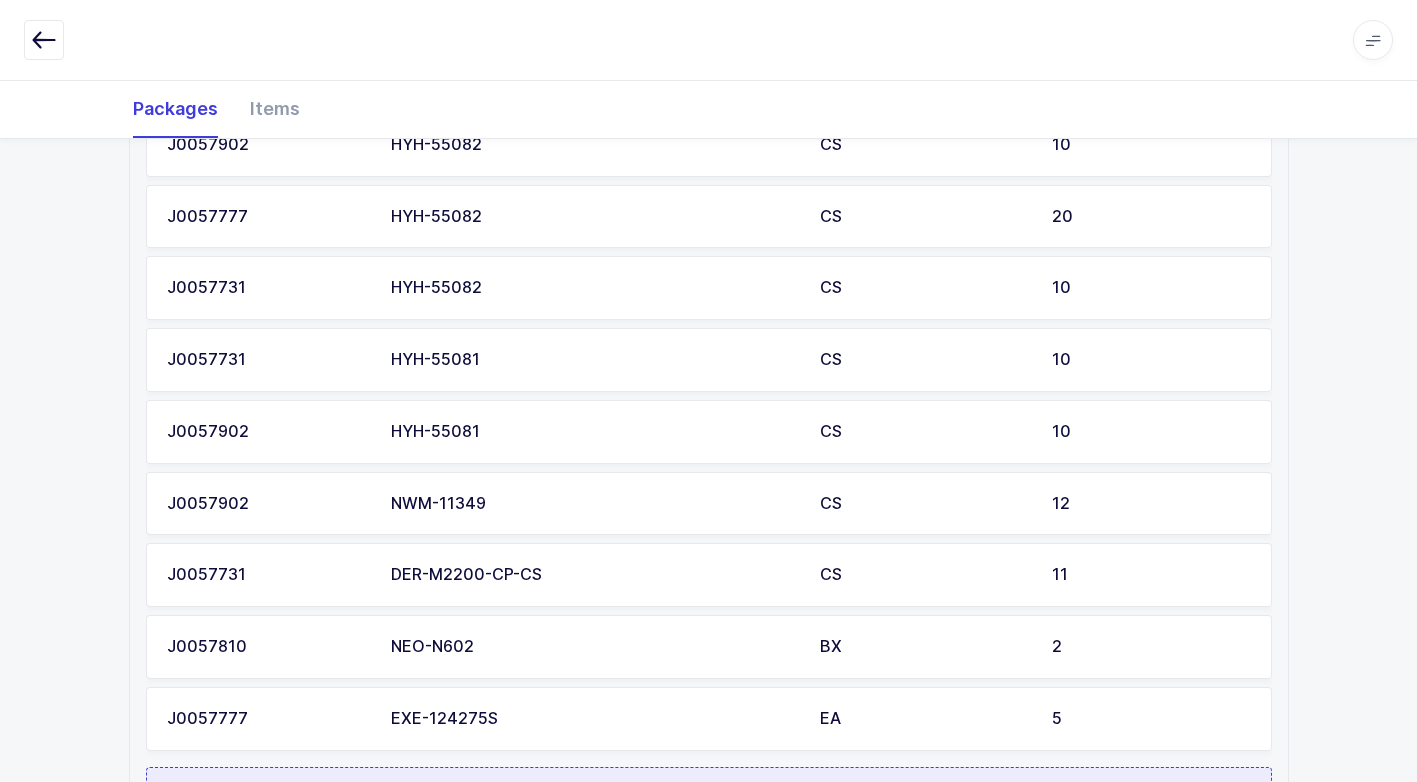 scroll, scrollTop: 727, scrollLeft: 0, axis: vertical 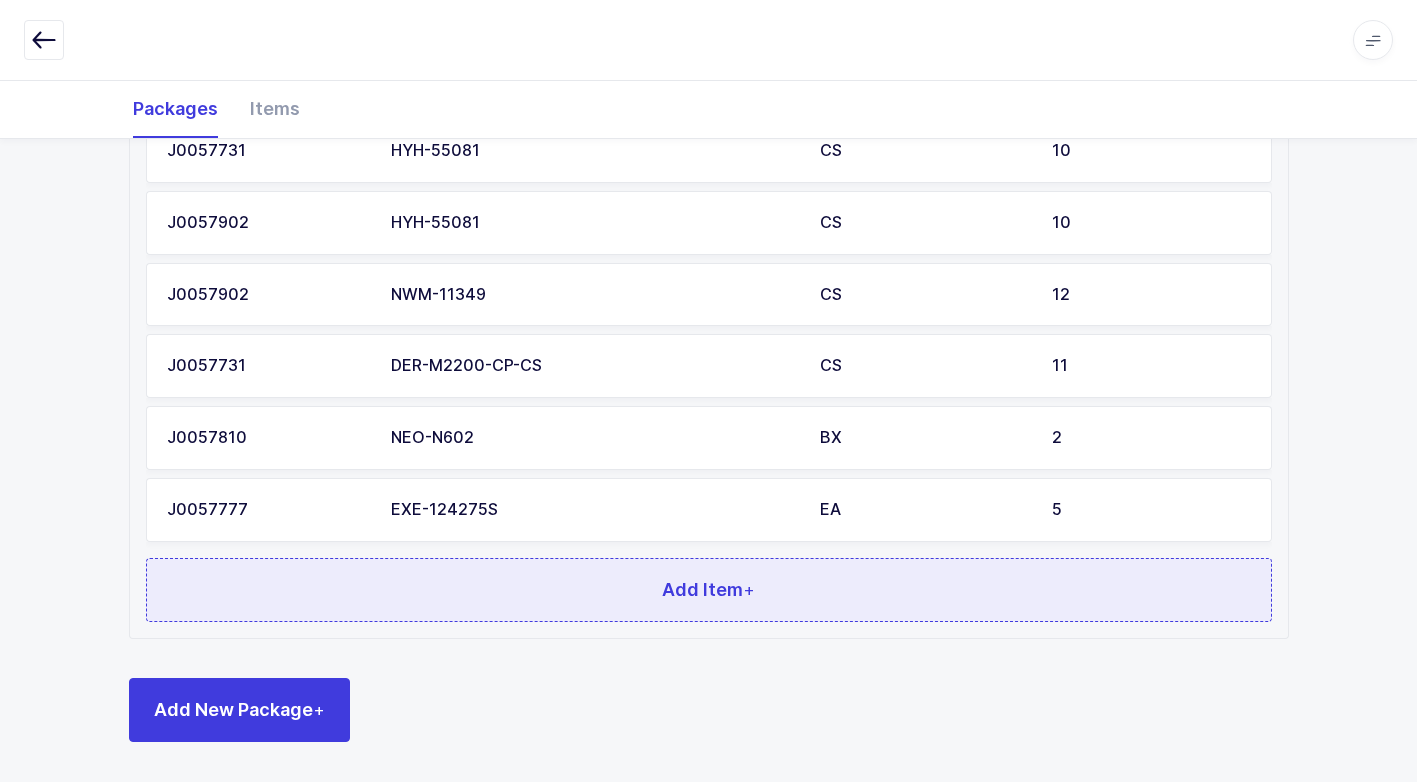 click on "Add Item  +" at bounding box center [709, 590] 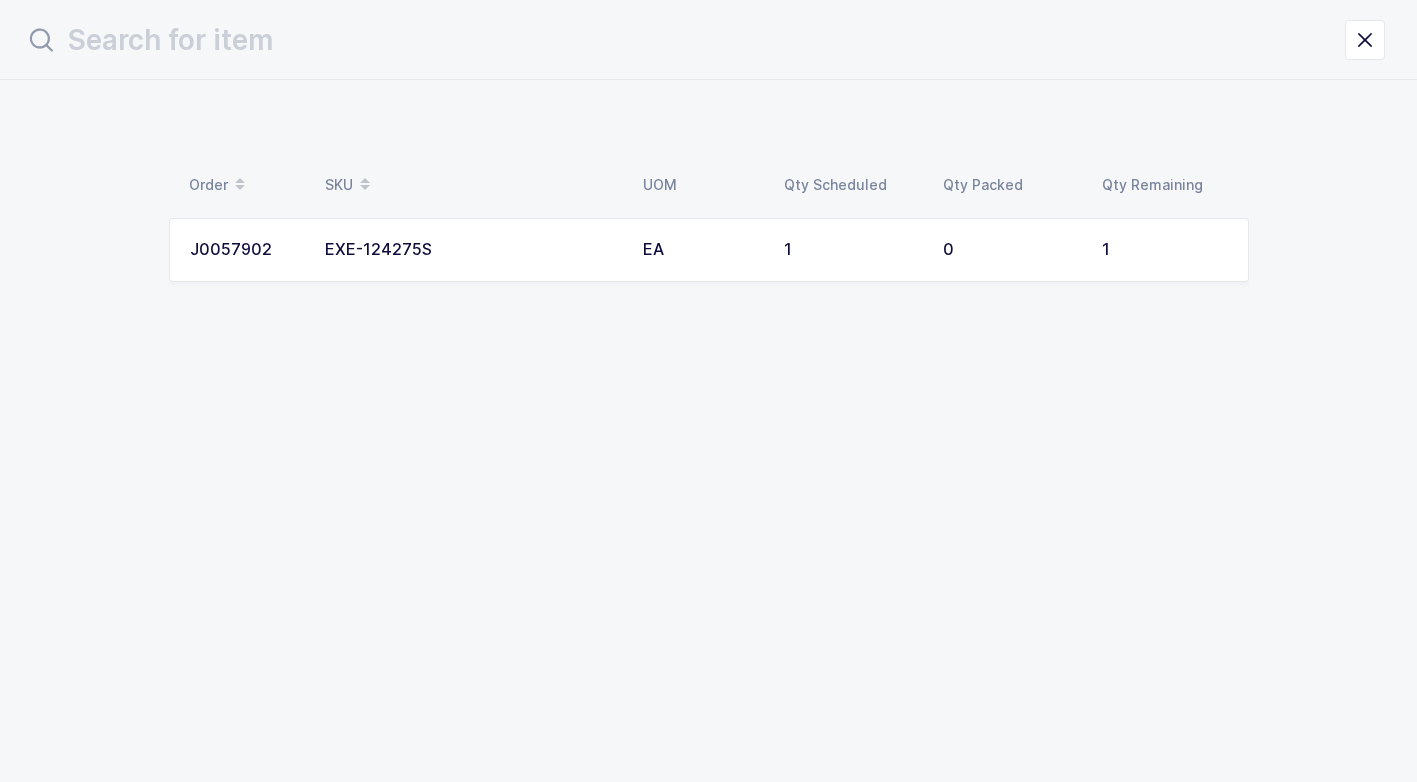 scroll, scrollTop: 0, scrollLeft: 0, axis: both 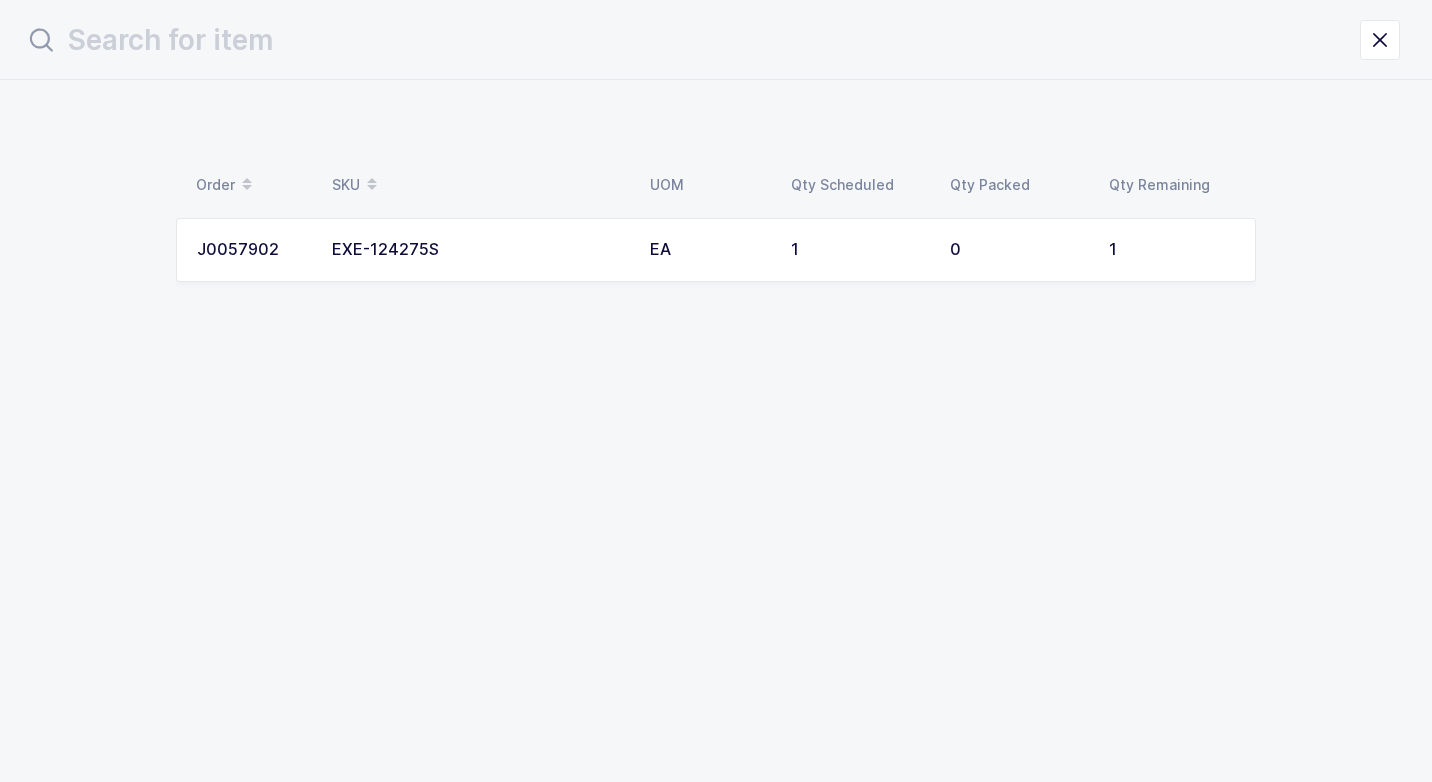 click on "EXE-124275S" at bounding box center (479, 250) 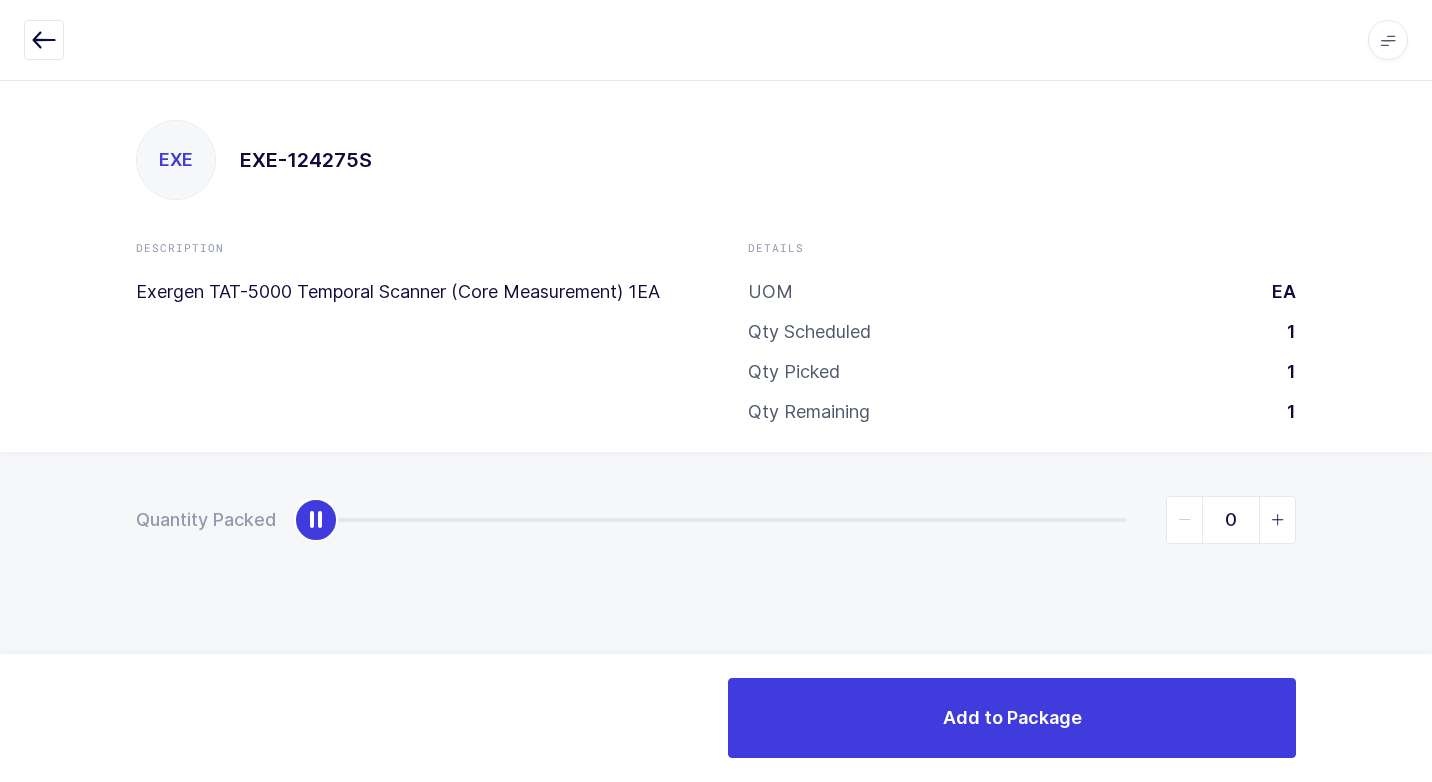 type on "1" 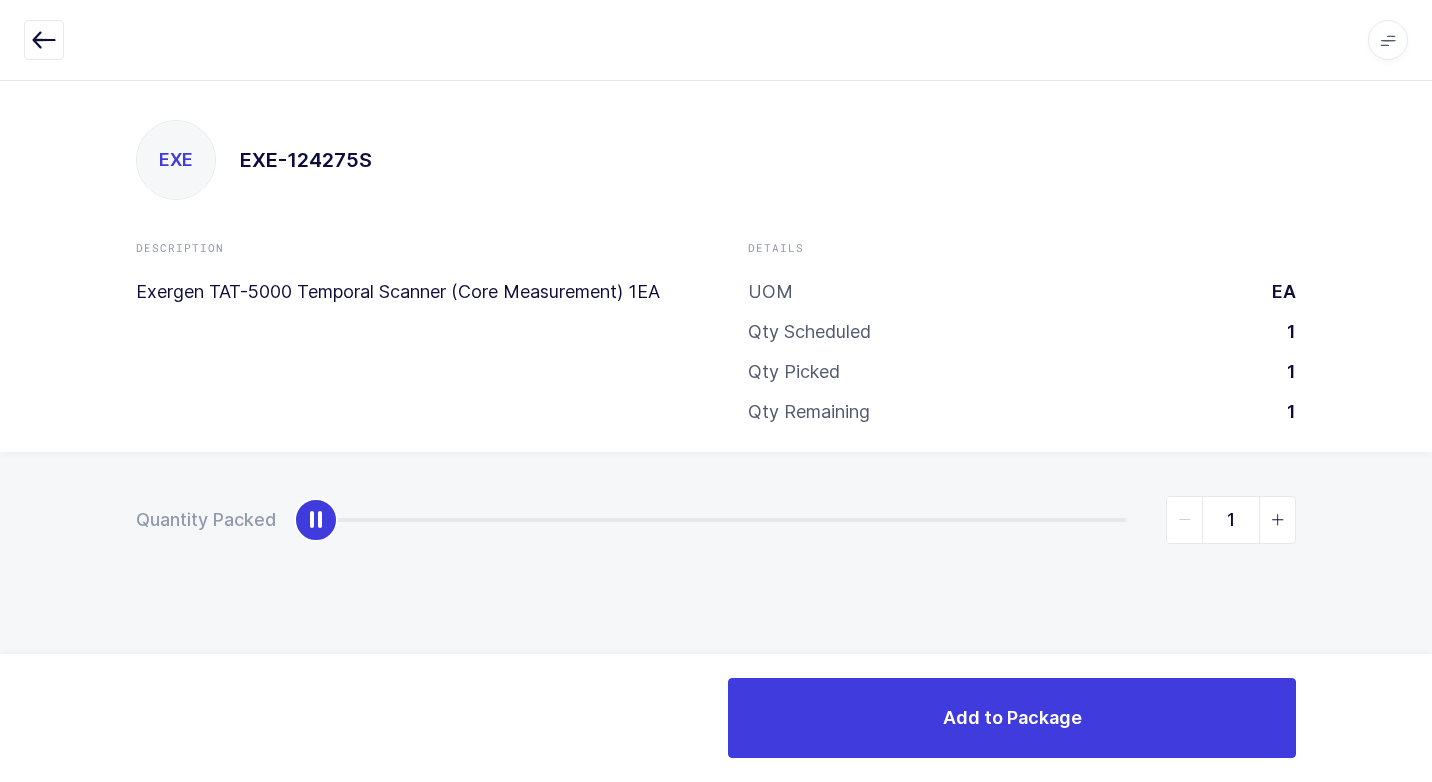 drag, startPoint x: 317, startPoint y: 516, endPoint x: 1119, endPoint y: 767, distance: 840.36005 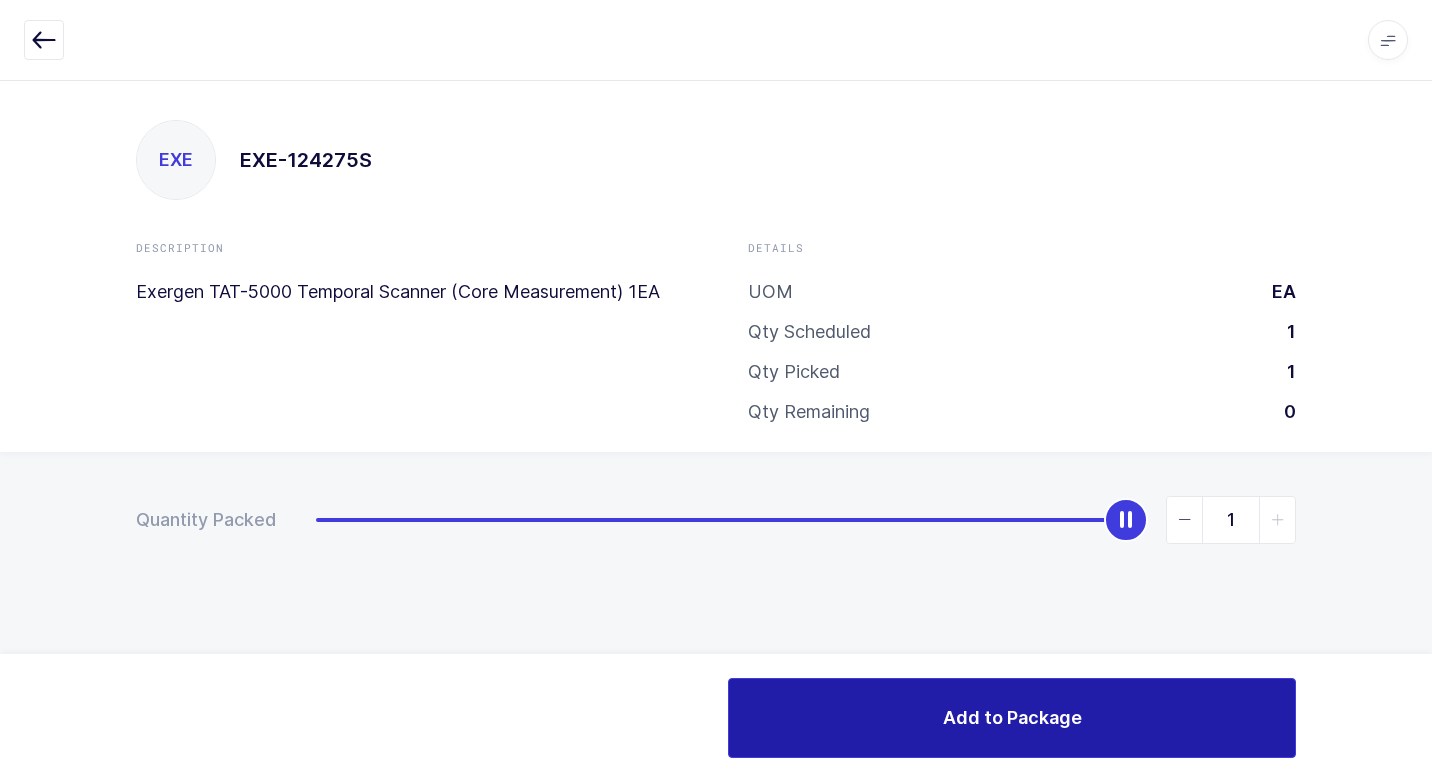 click on "Add to Package" at bounding box center [1012, 718] 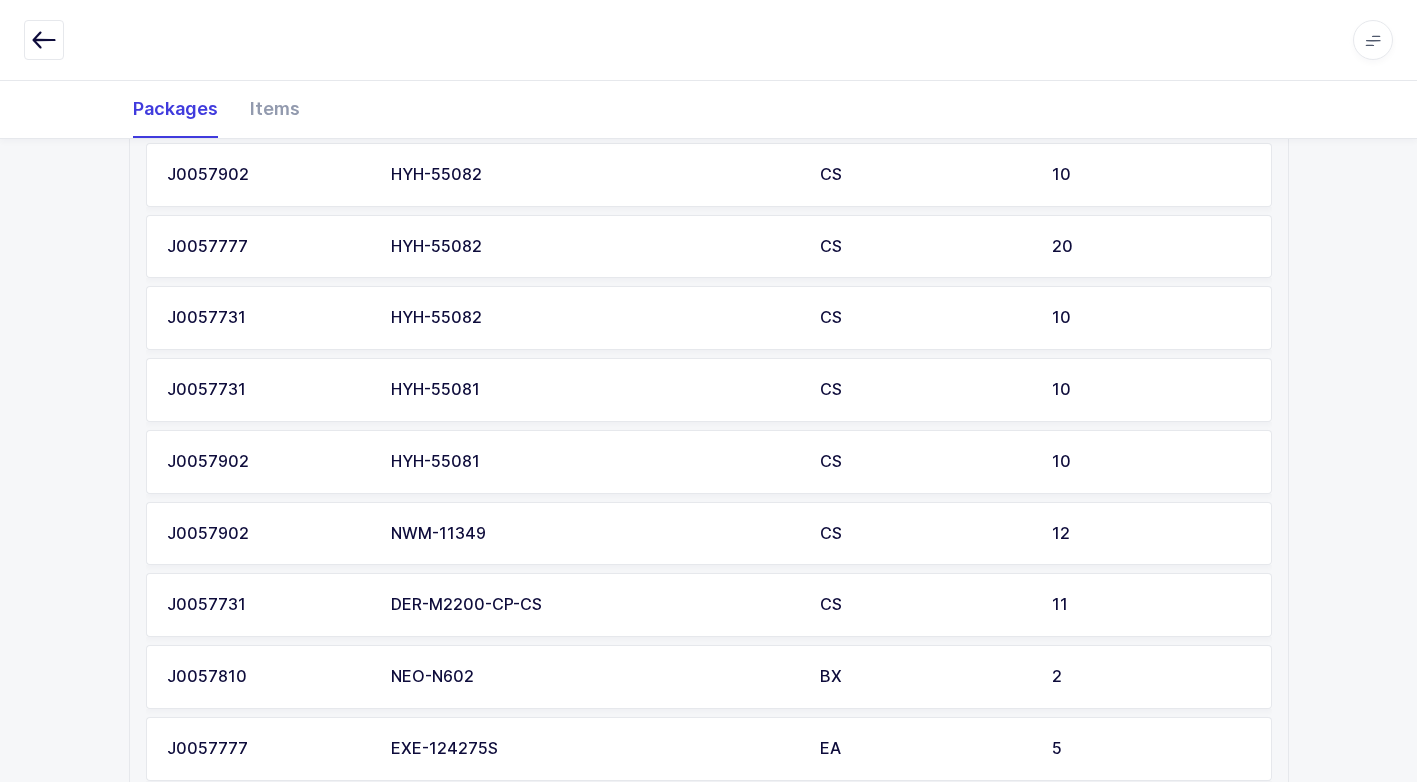 scroll, scrollTop: 370, scrollLeft: 0, axis: vertical 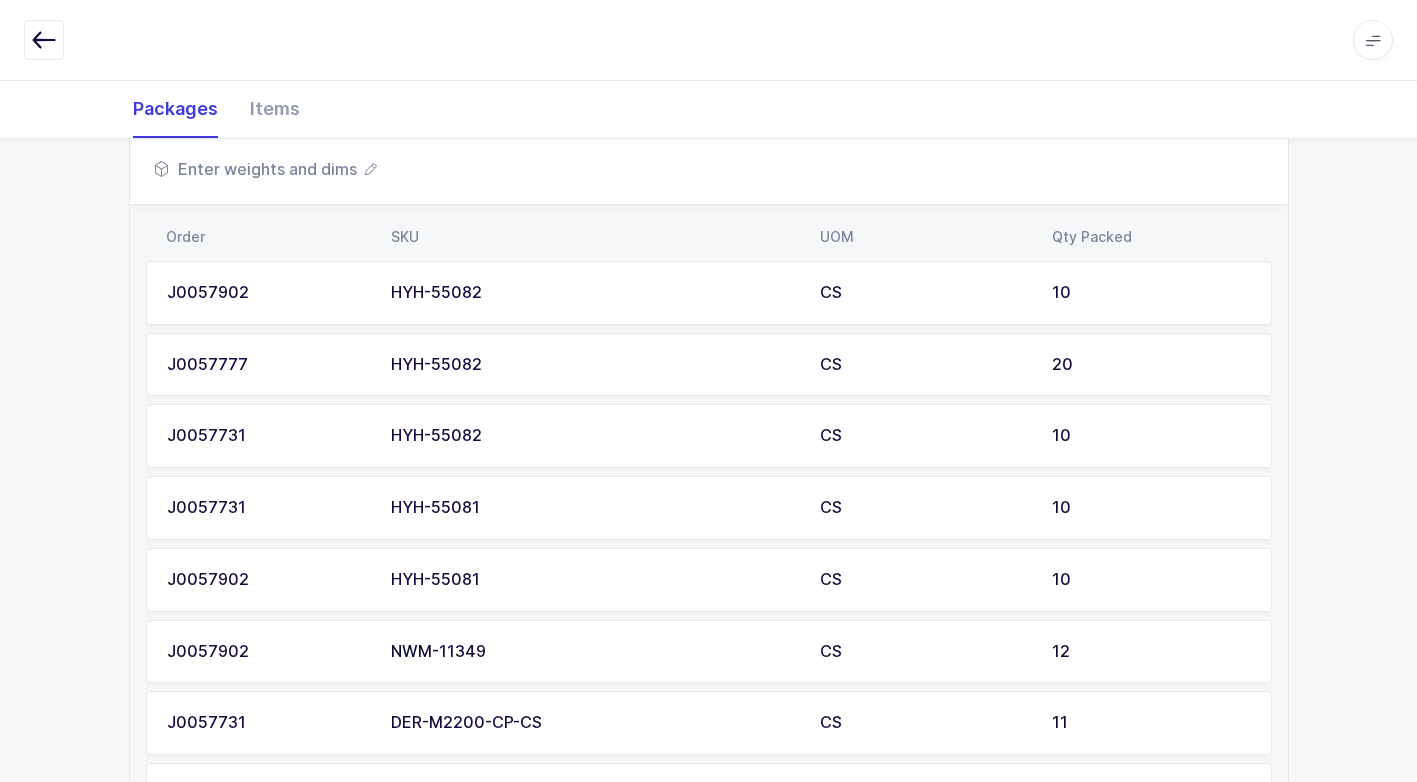 click on "Enter weights and dims" at bounding box center (265, 169) 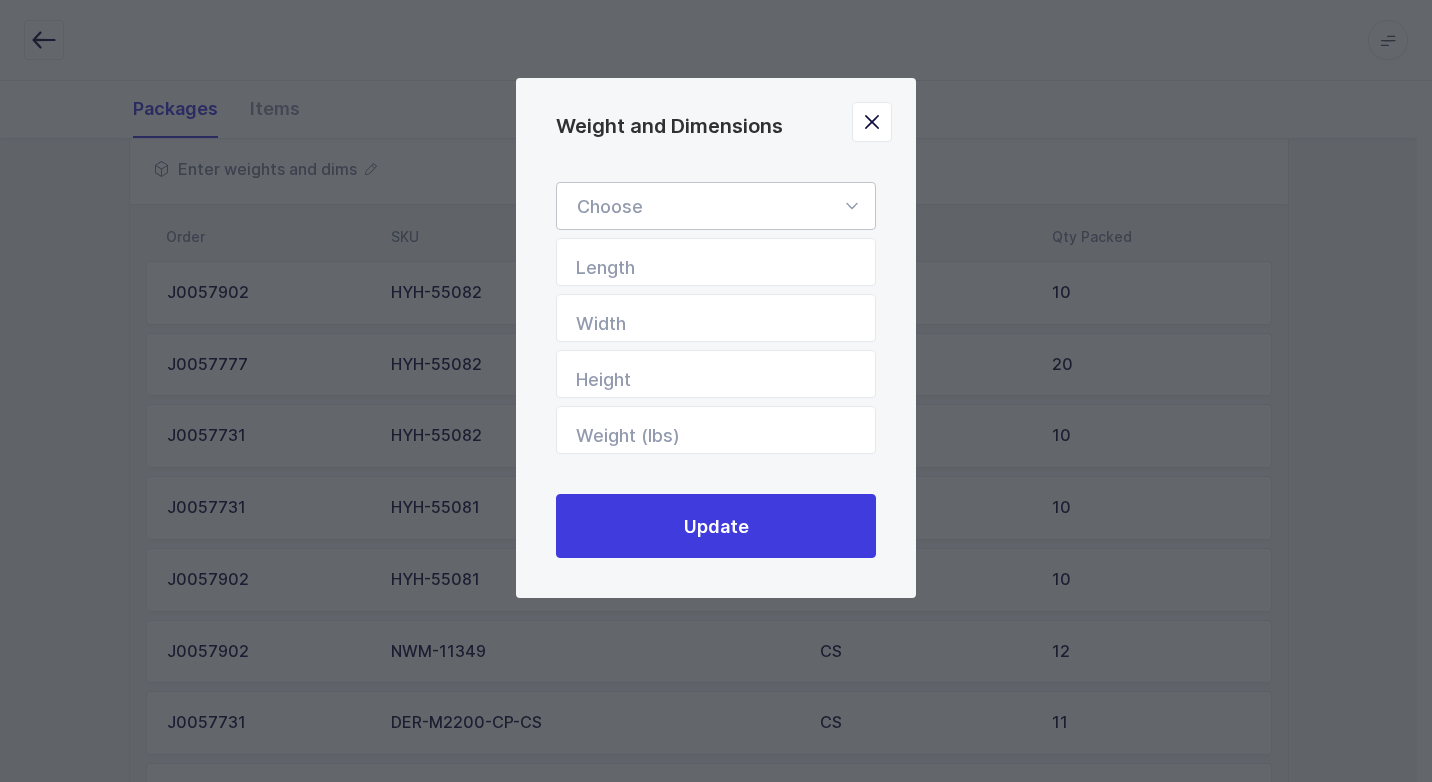 drag, startPoint x: 864, startPoint y: 206, endPoint x: 840, endPoint y: 206, distance: 24 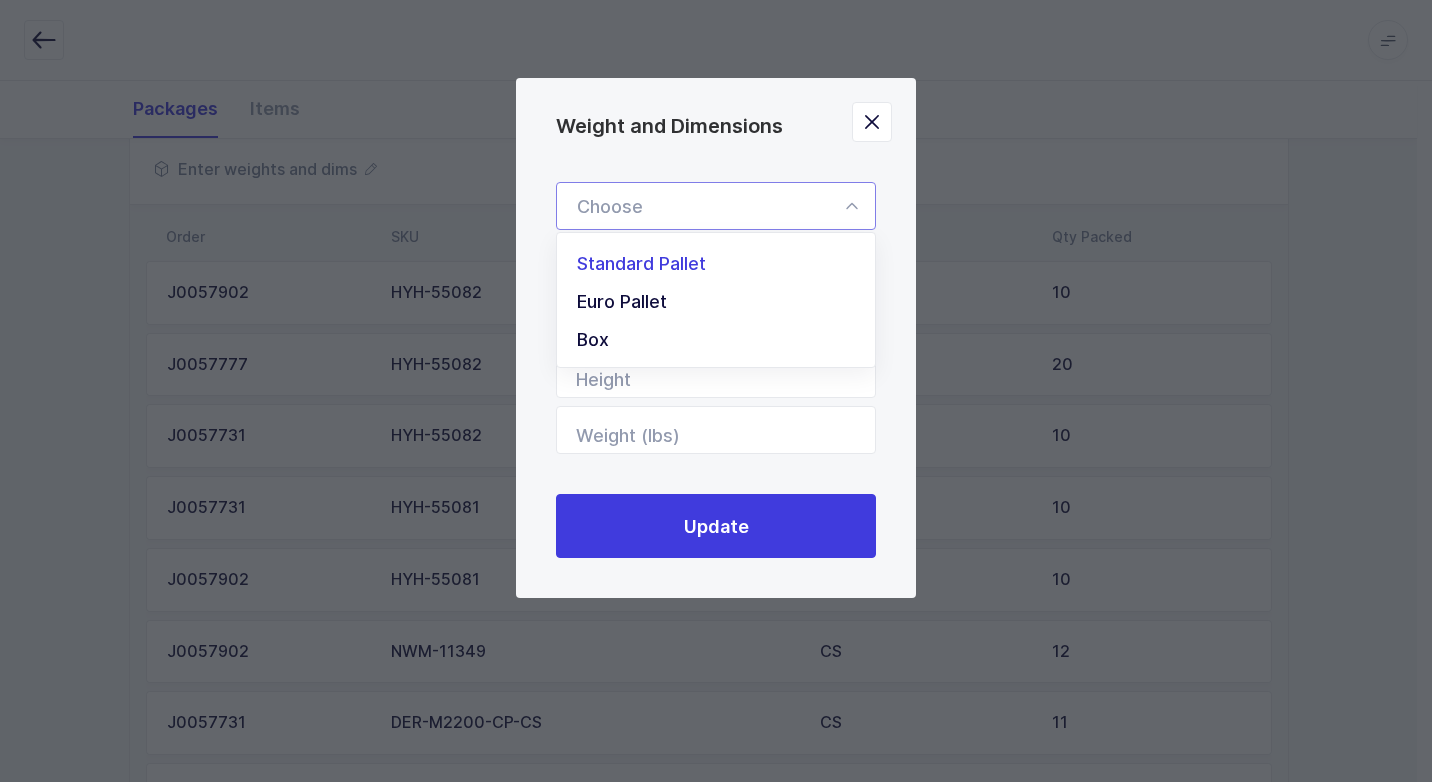 click on "Standard Pallet" at bounding box center [723, 264] 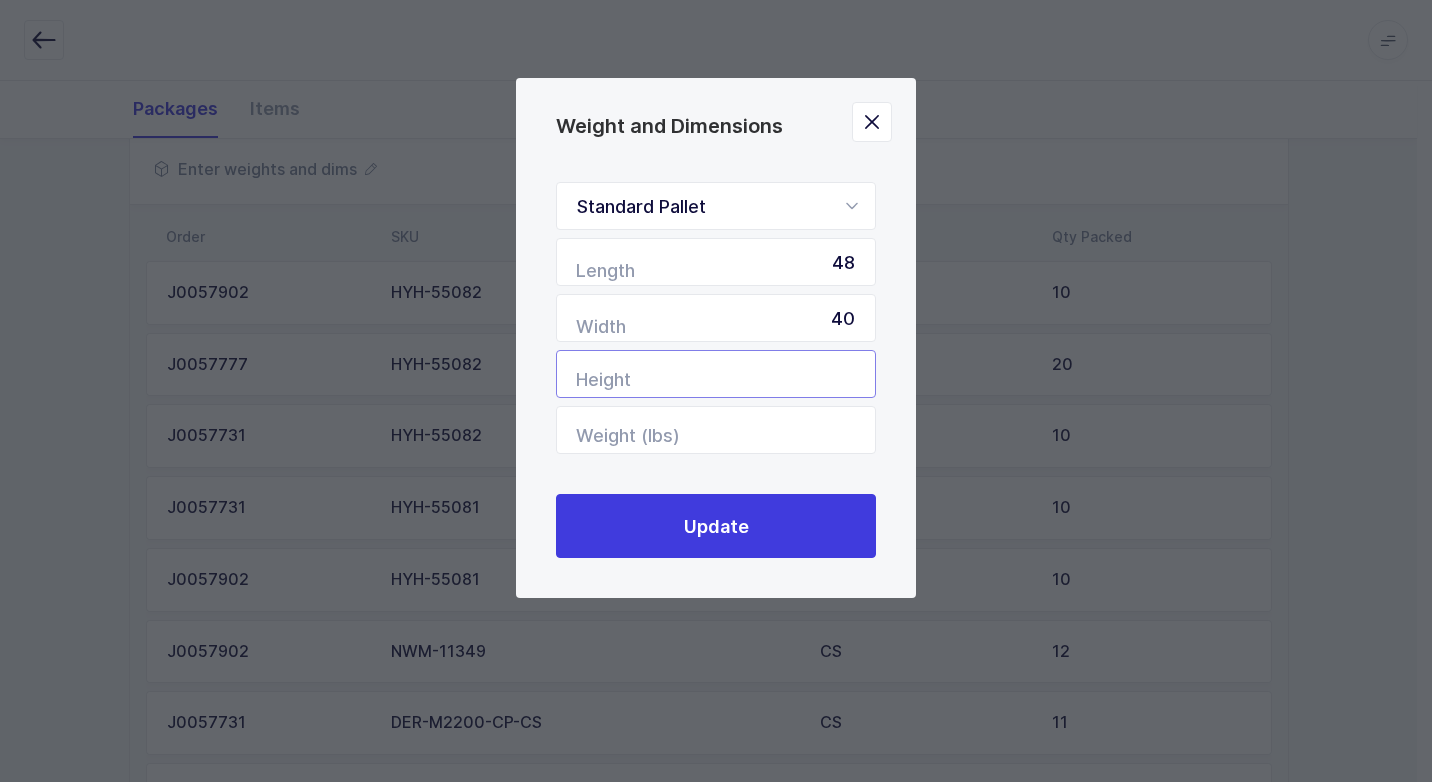 click at bounding box center [716, 374] 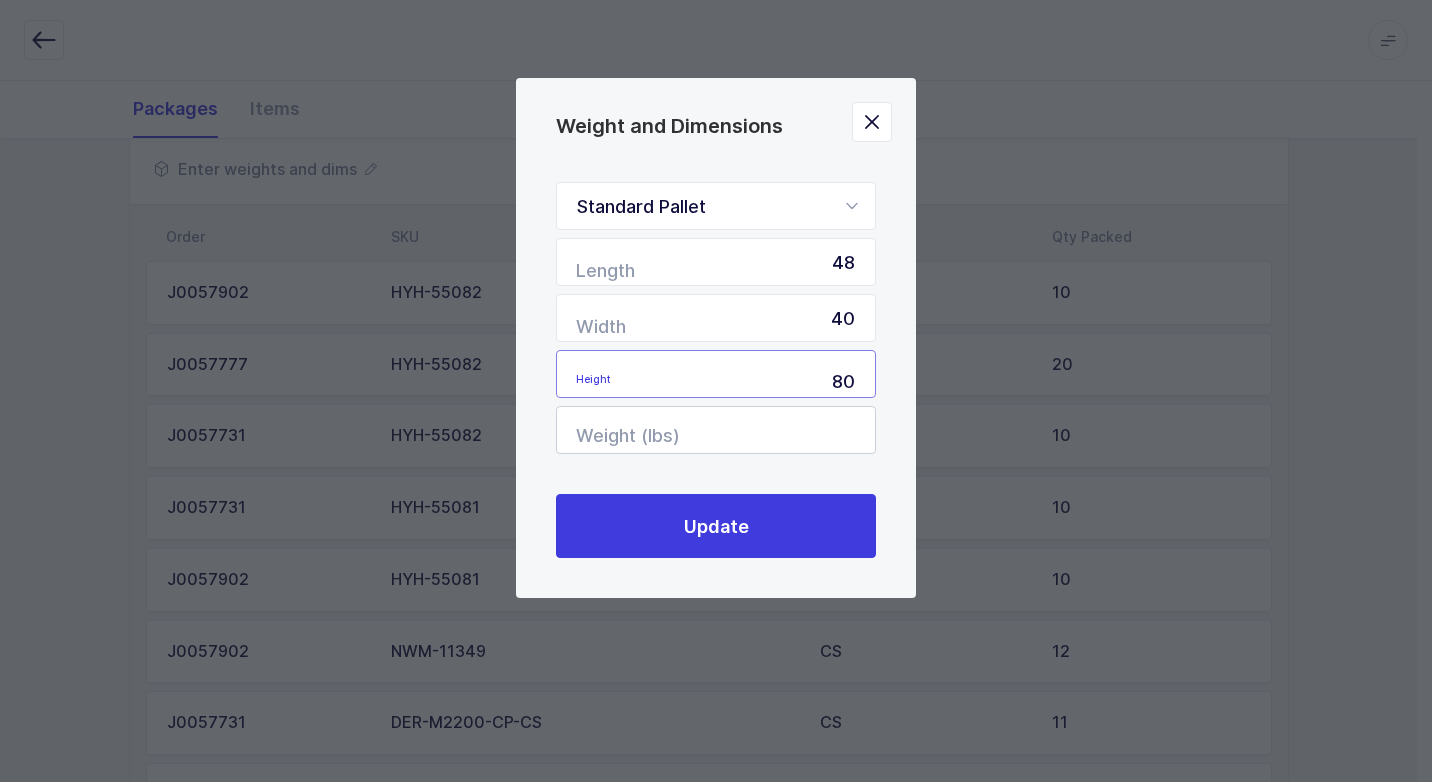 type on "80" 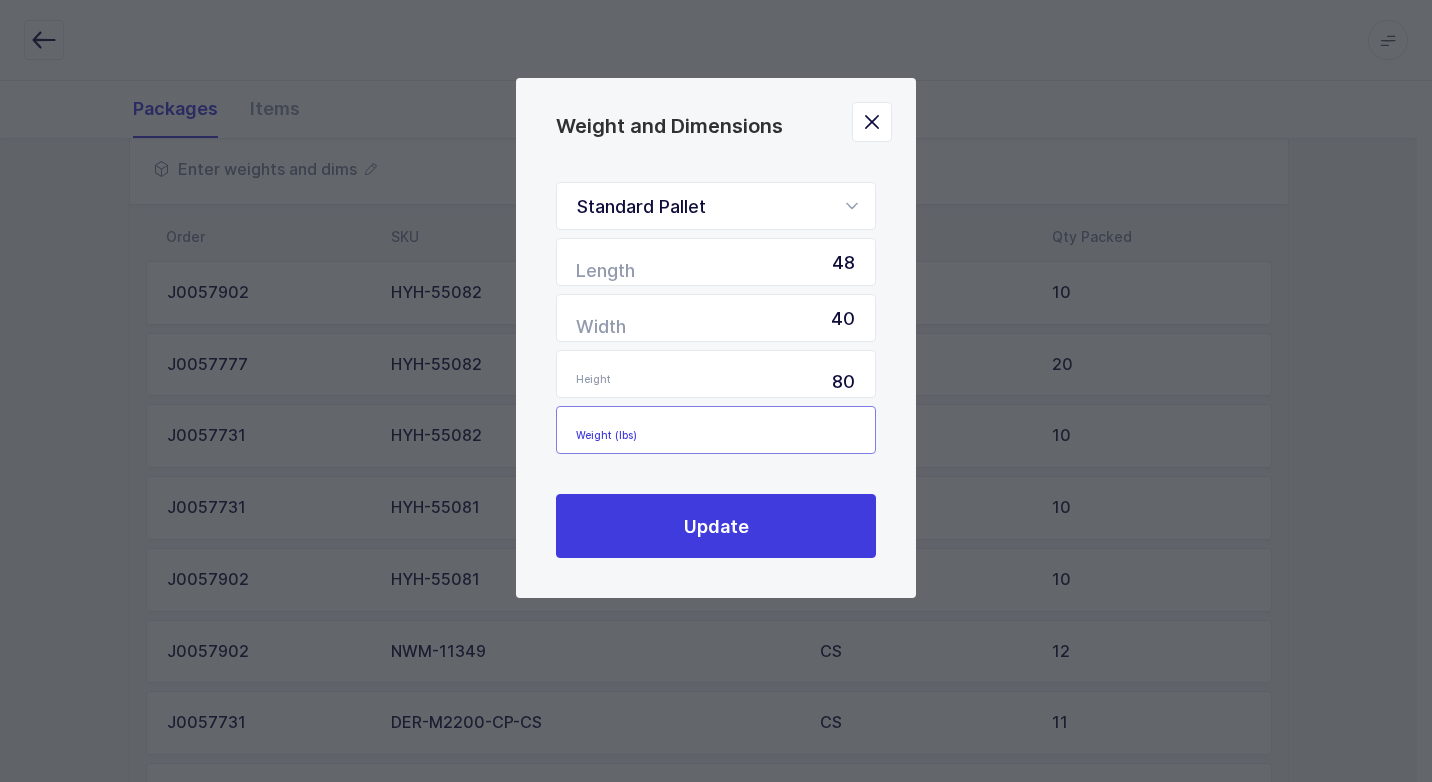 click at bounding box center [716, 430] 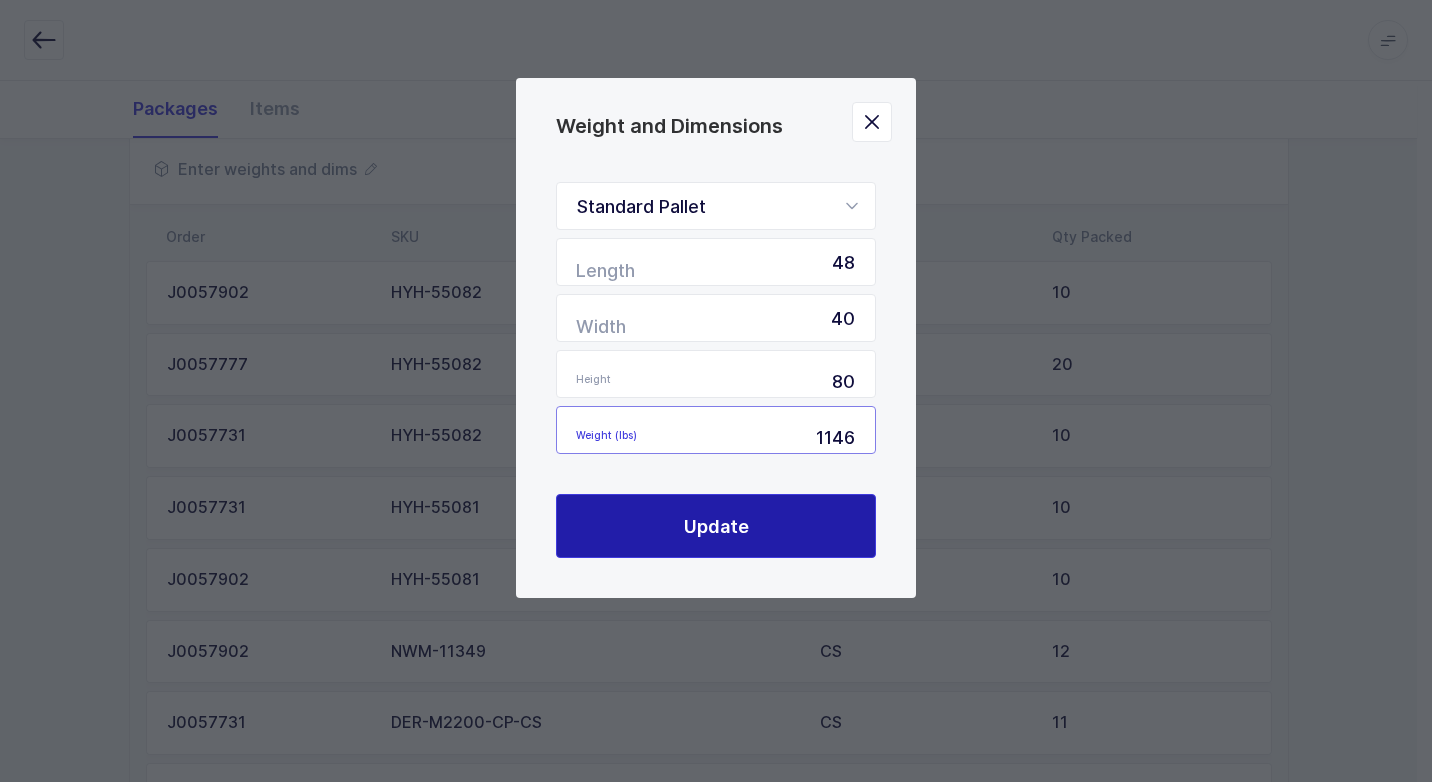 type on "1146" 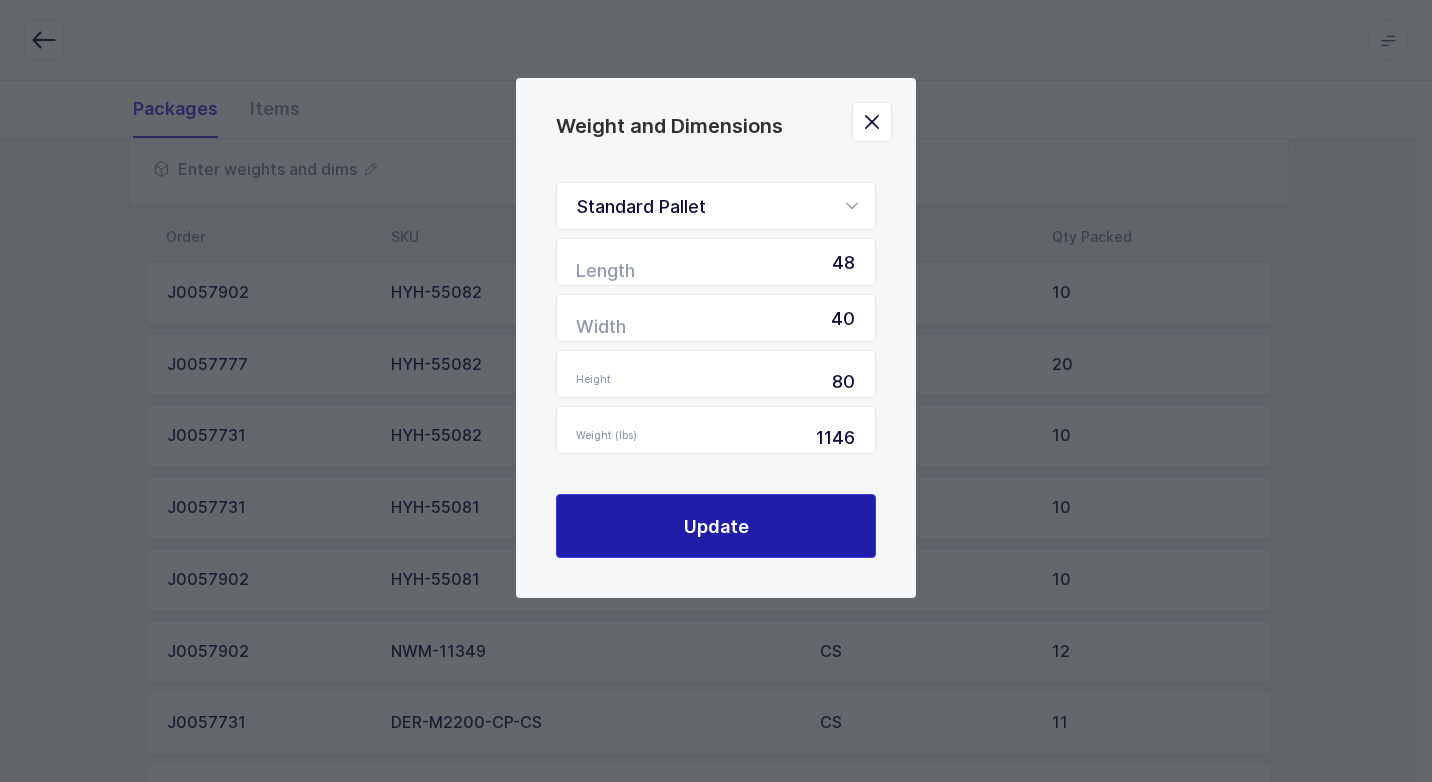 click on "Update" at bounding box center [716, 526] 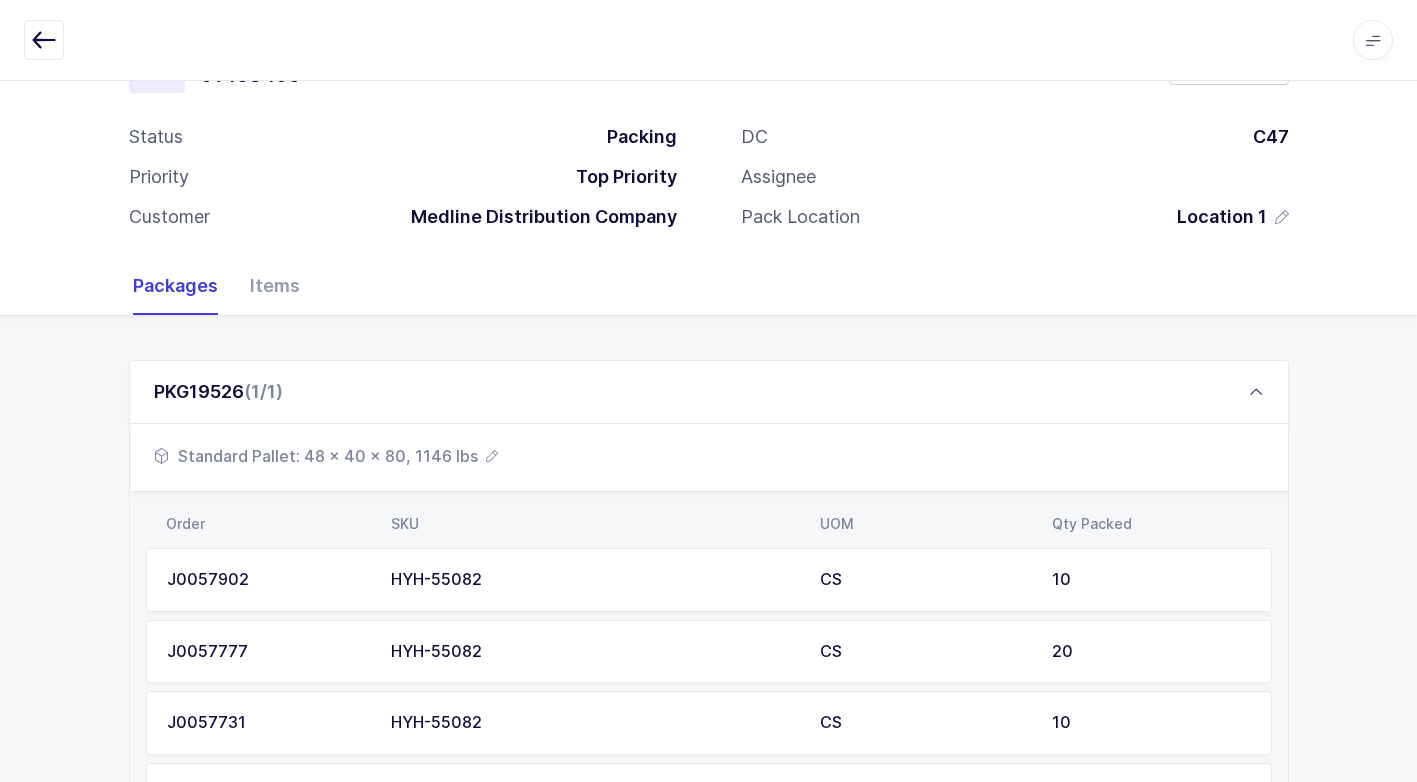 scroll, scrollTop: 0, scrollLeft: 0, axis: both 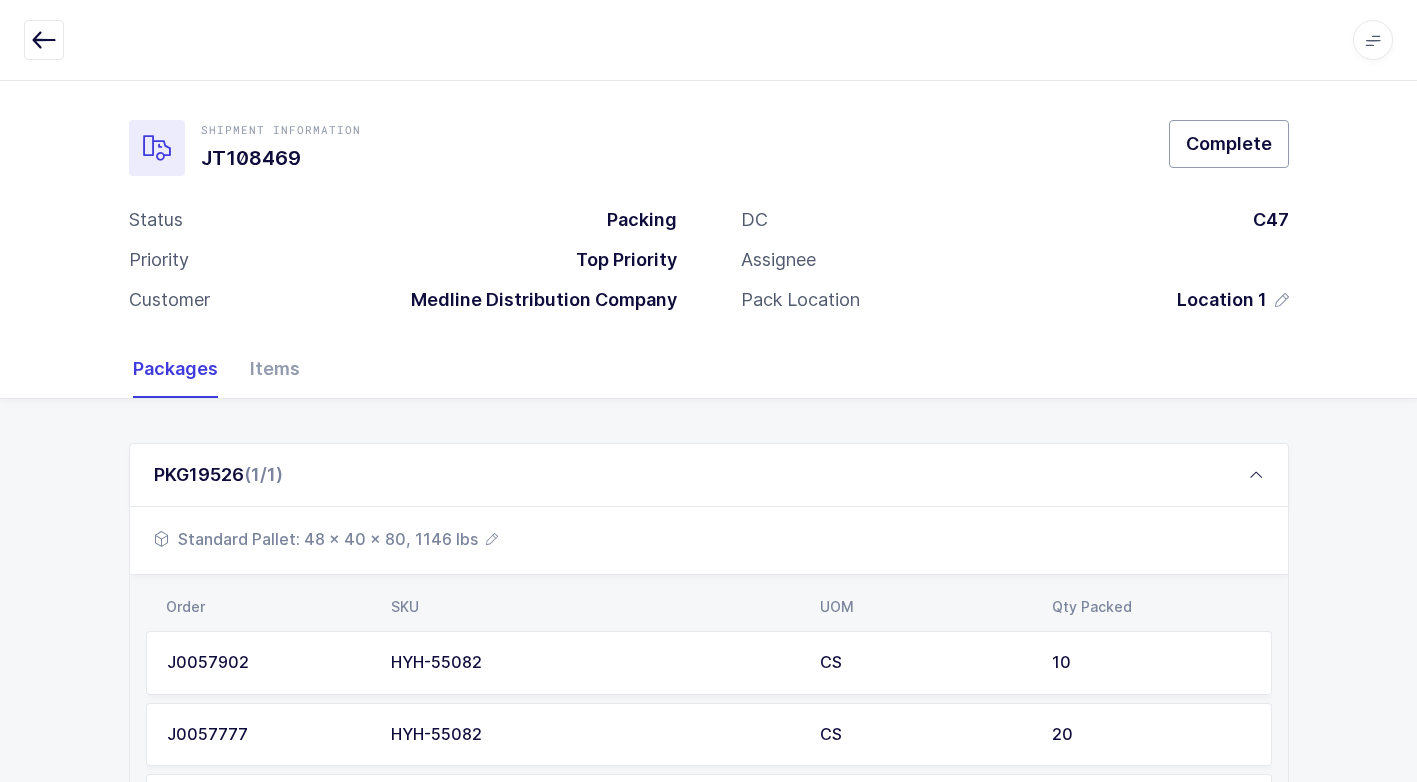 click on "Complete" at bounding box center (1229, 143) 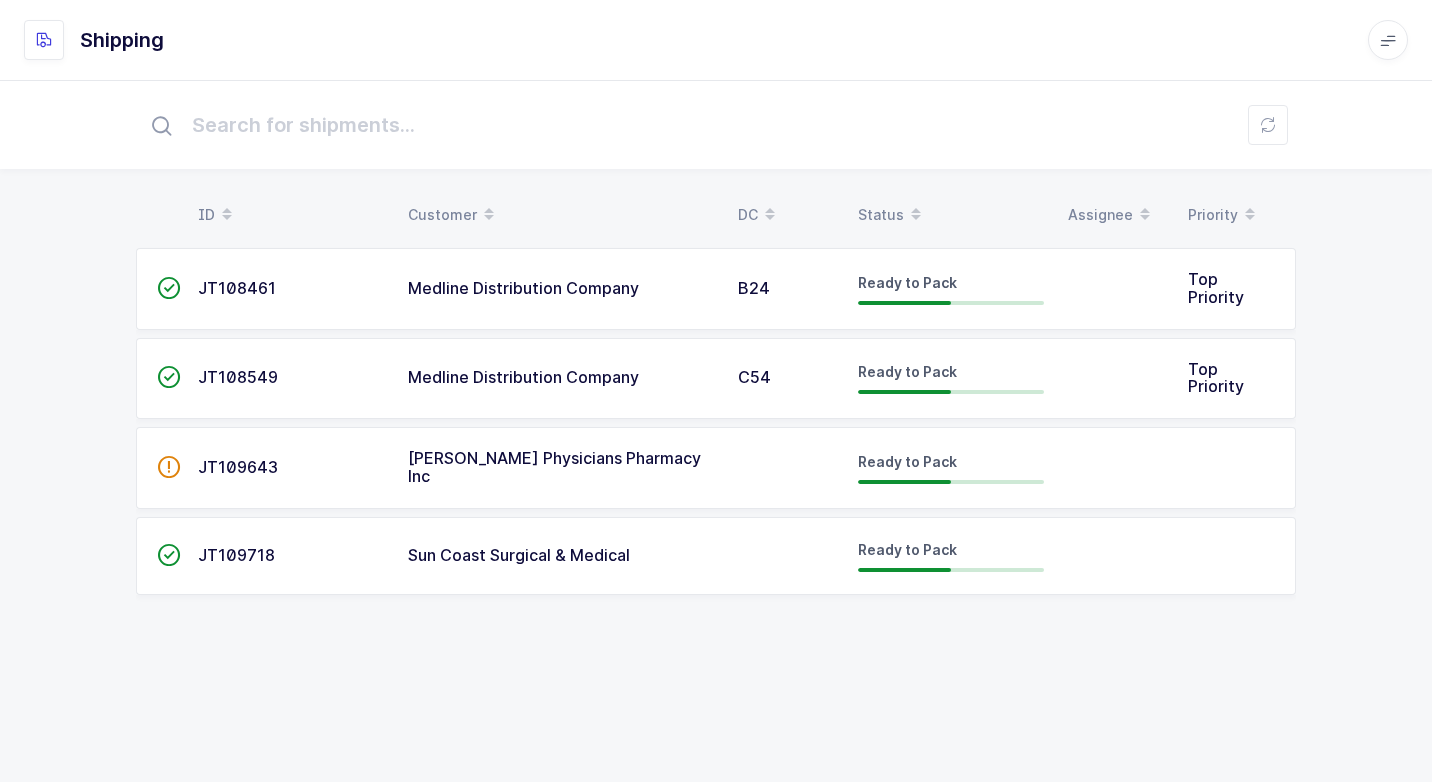 click at bounding box center (786, 556) 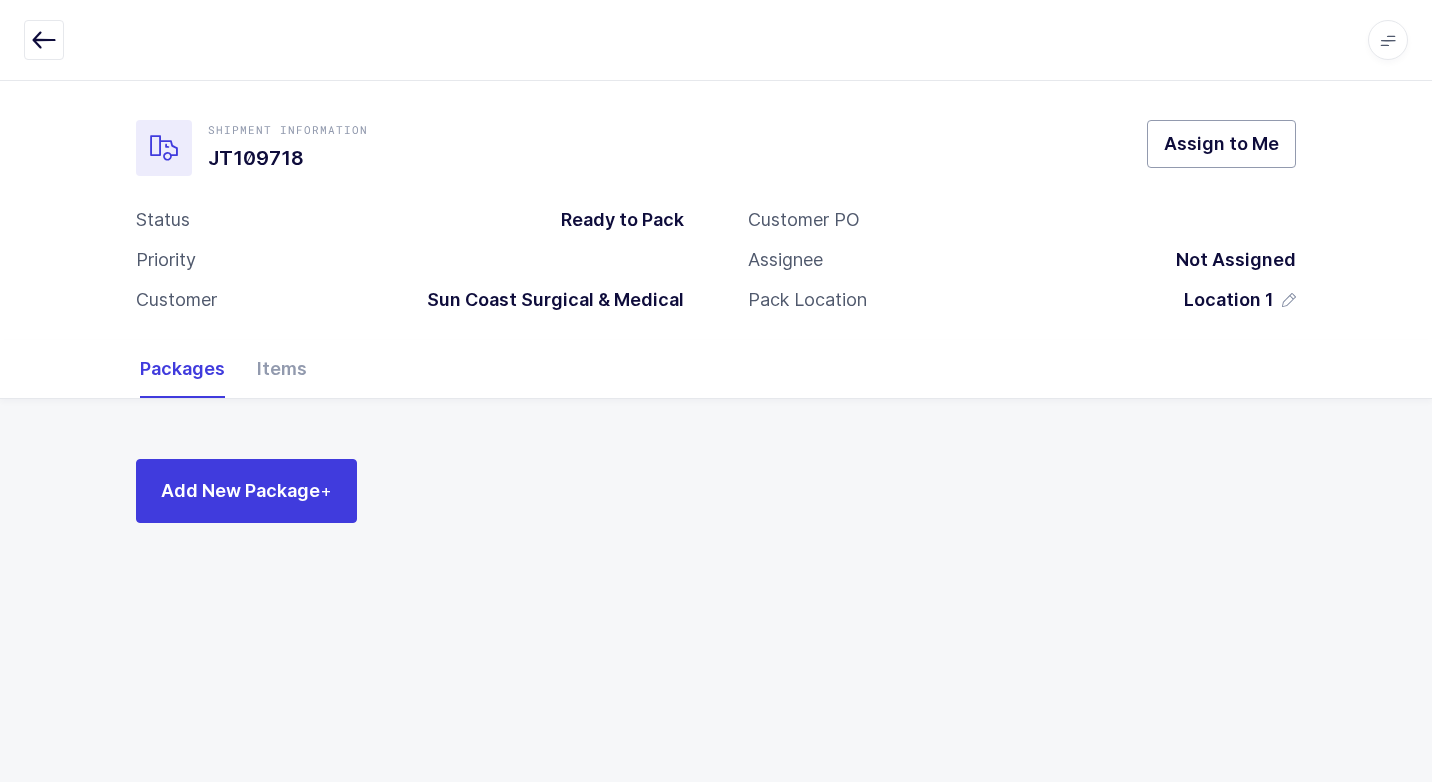 click on "Assign to Me" at bounding box center [1221, 144] 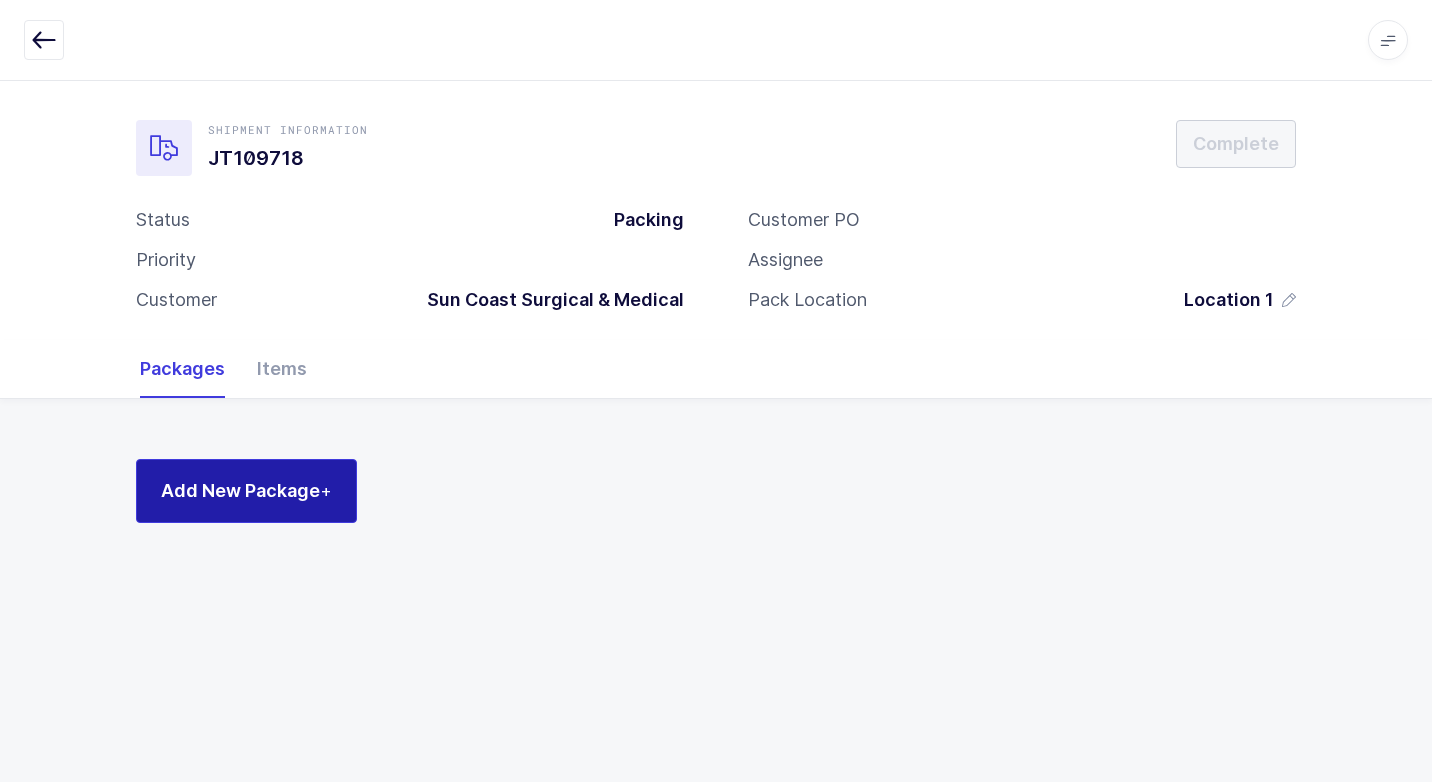 click on "Add New Package  +" at bounding box center [246, 490] 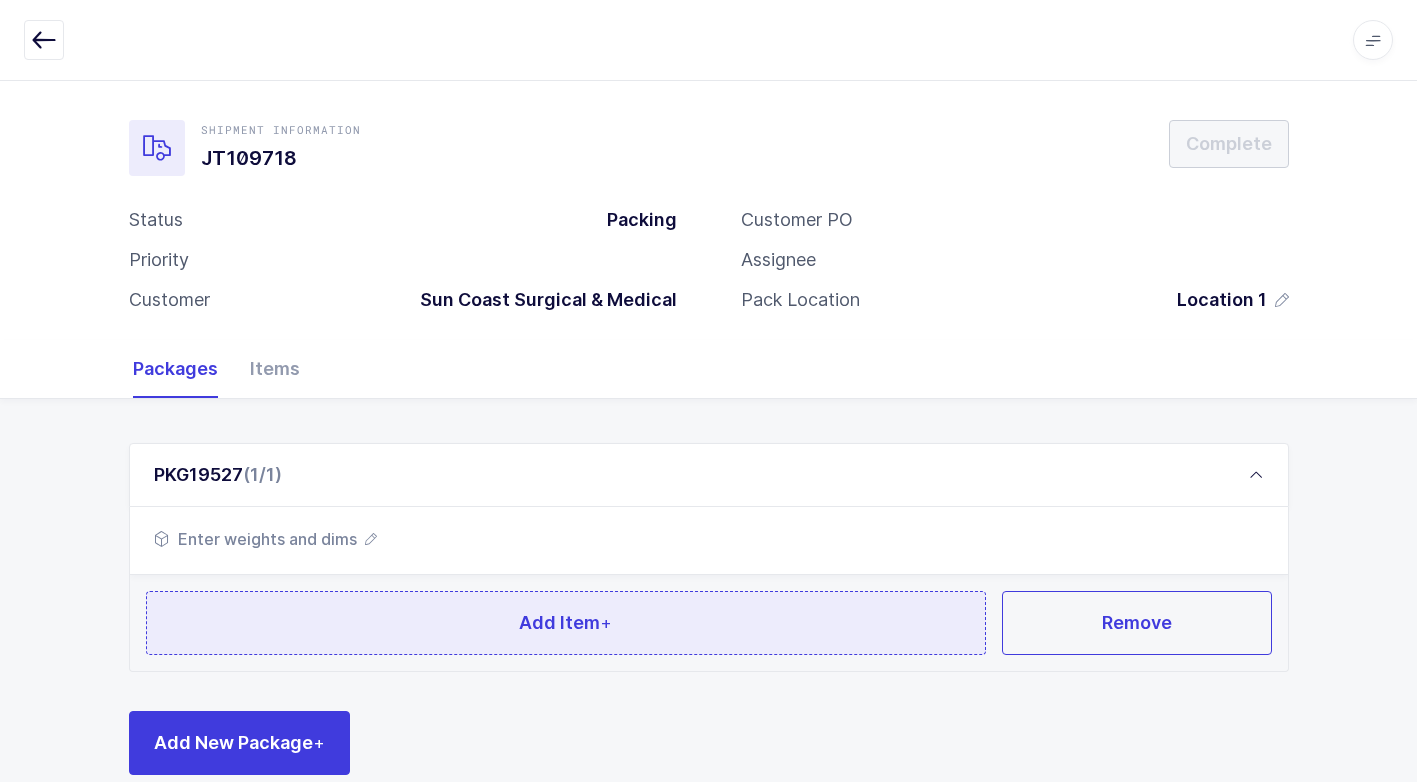 click on "Add Item  +" at bounding box center [566, 623] 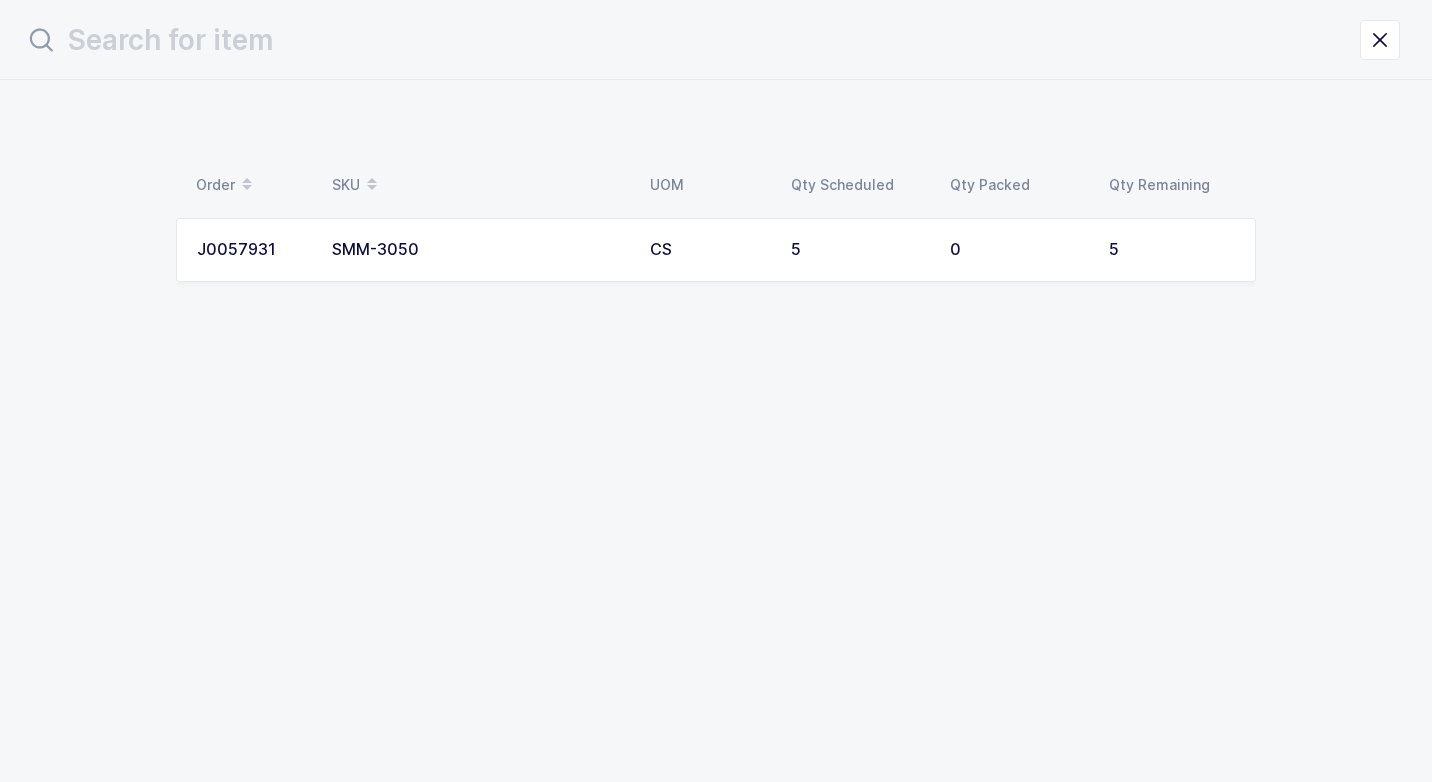 click on "SMM-3050" at bounding box center (479, 250) 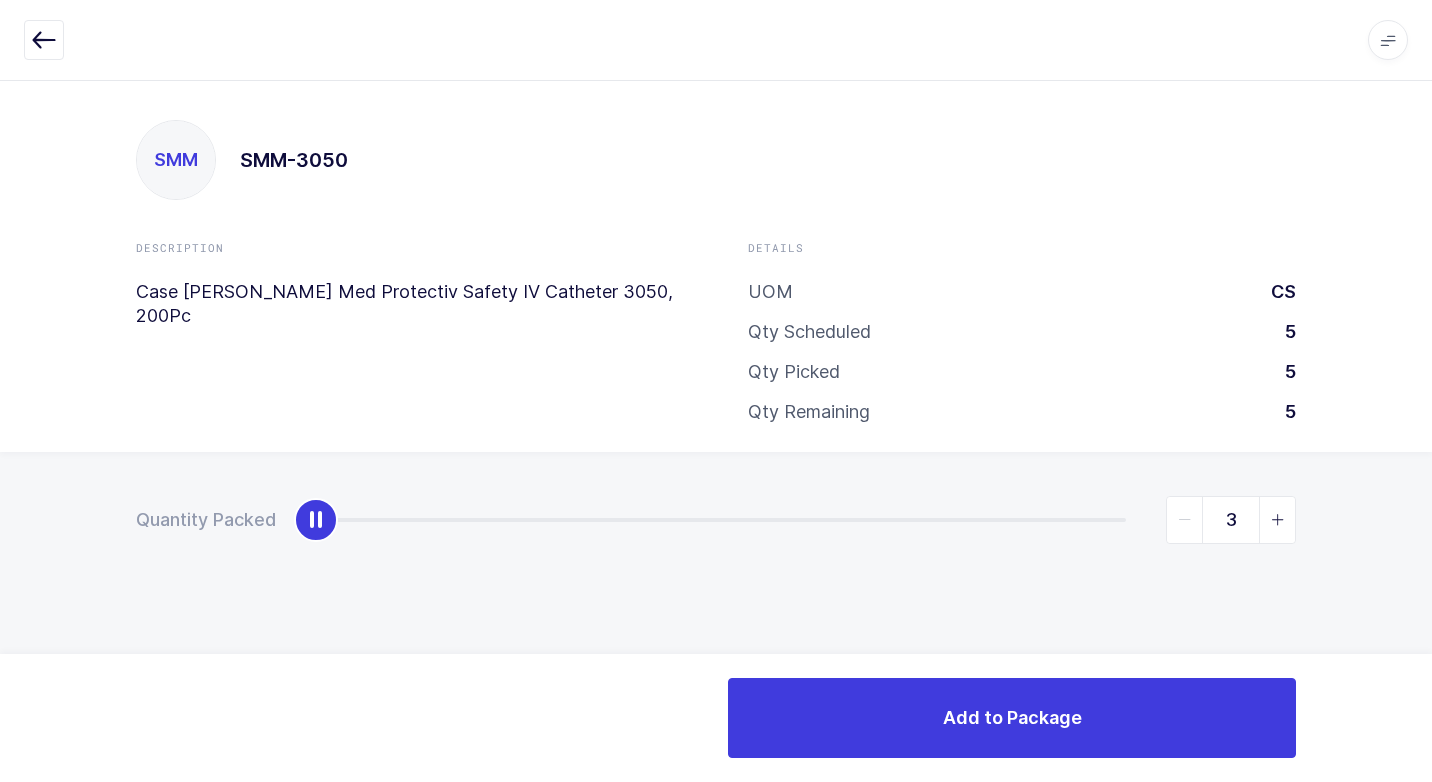 type on "5" 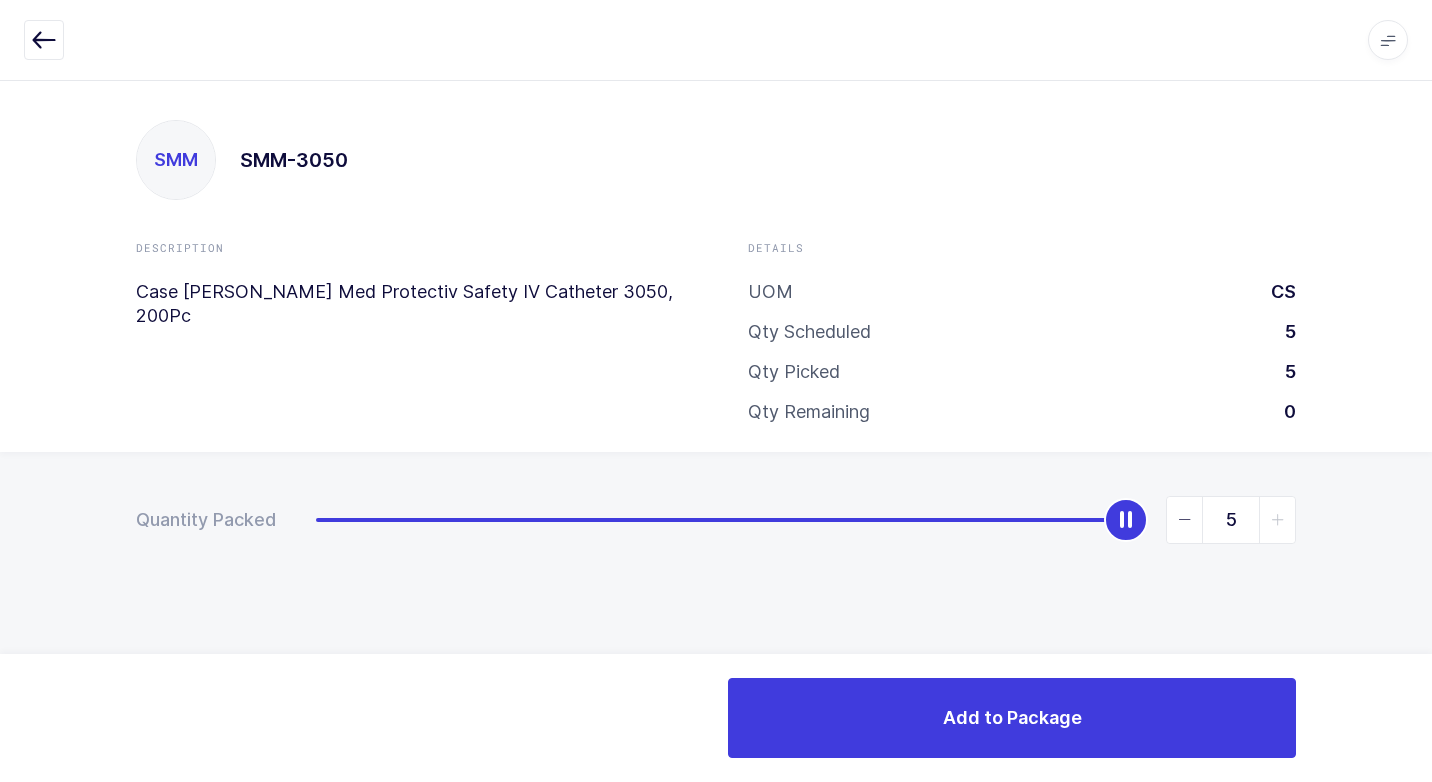 drag, startPoint x: 320, startPoint y: 531, endPoint x: 1396, endPoint y: 807, distance: 1110.8339 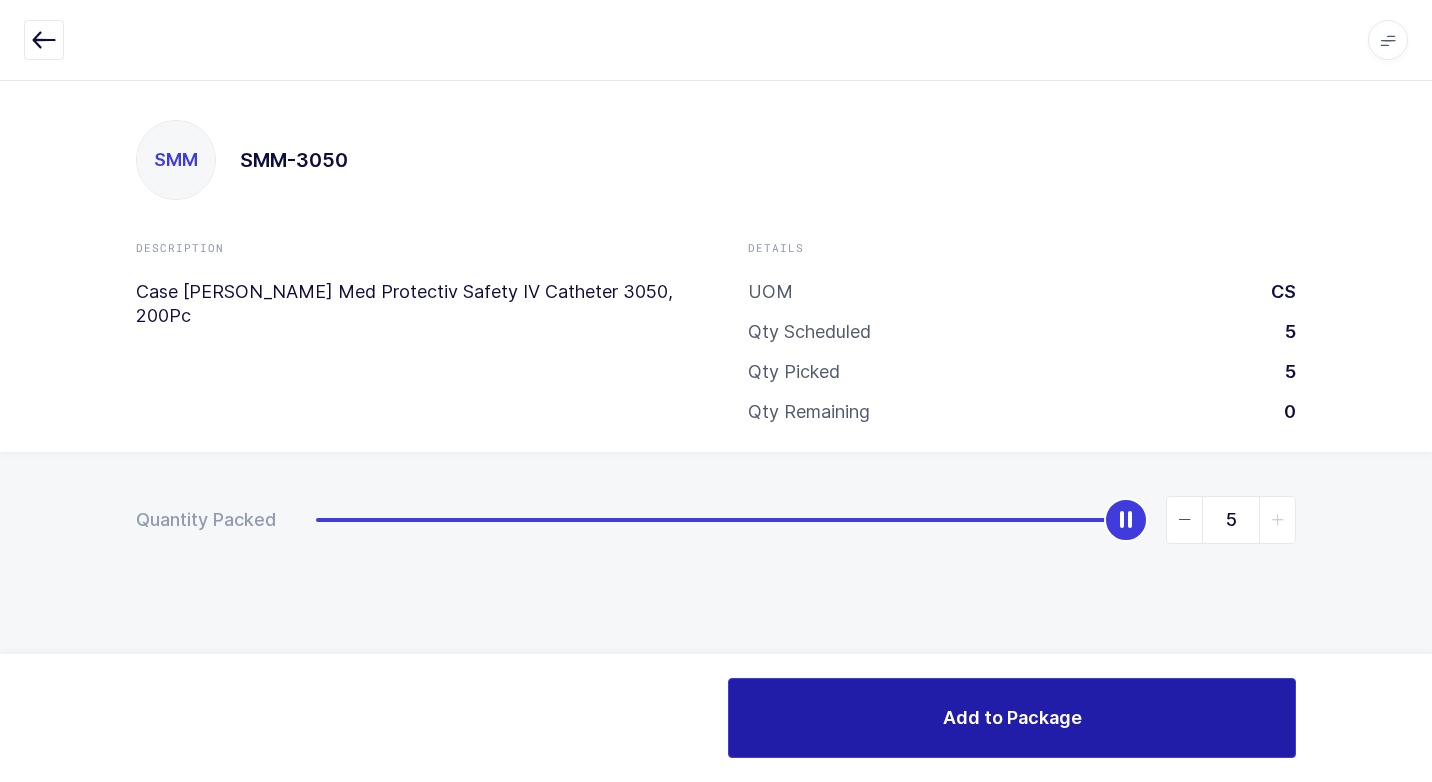 click on "Add to Package" at bounding box center (1012, 718) 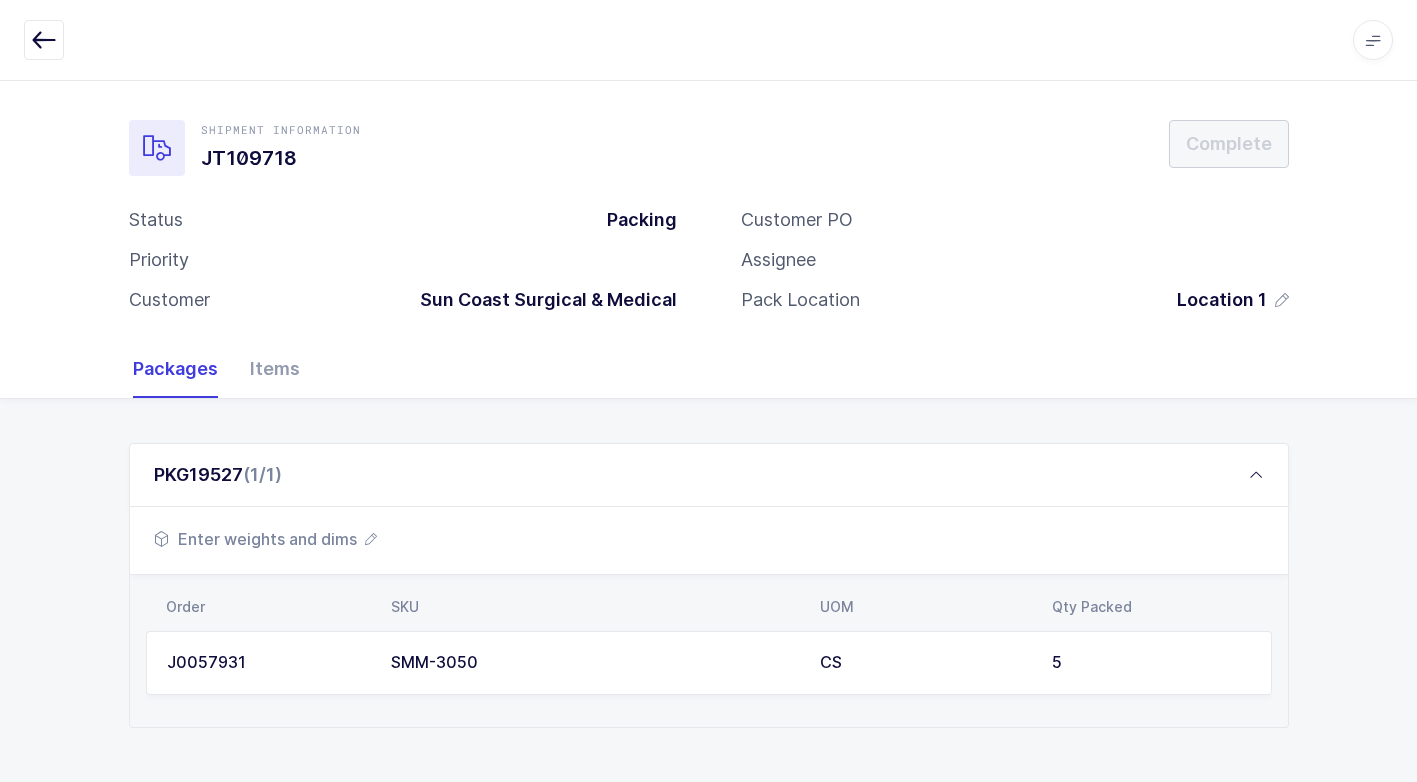 click on "Enter weights and dims" at bounding box center [265, 539] 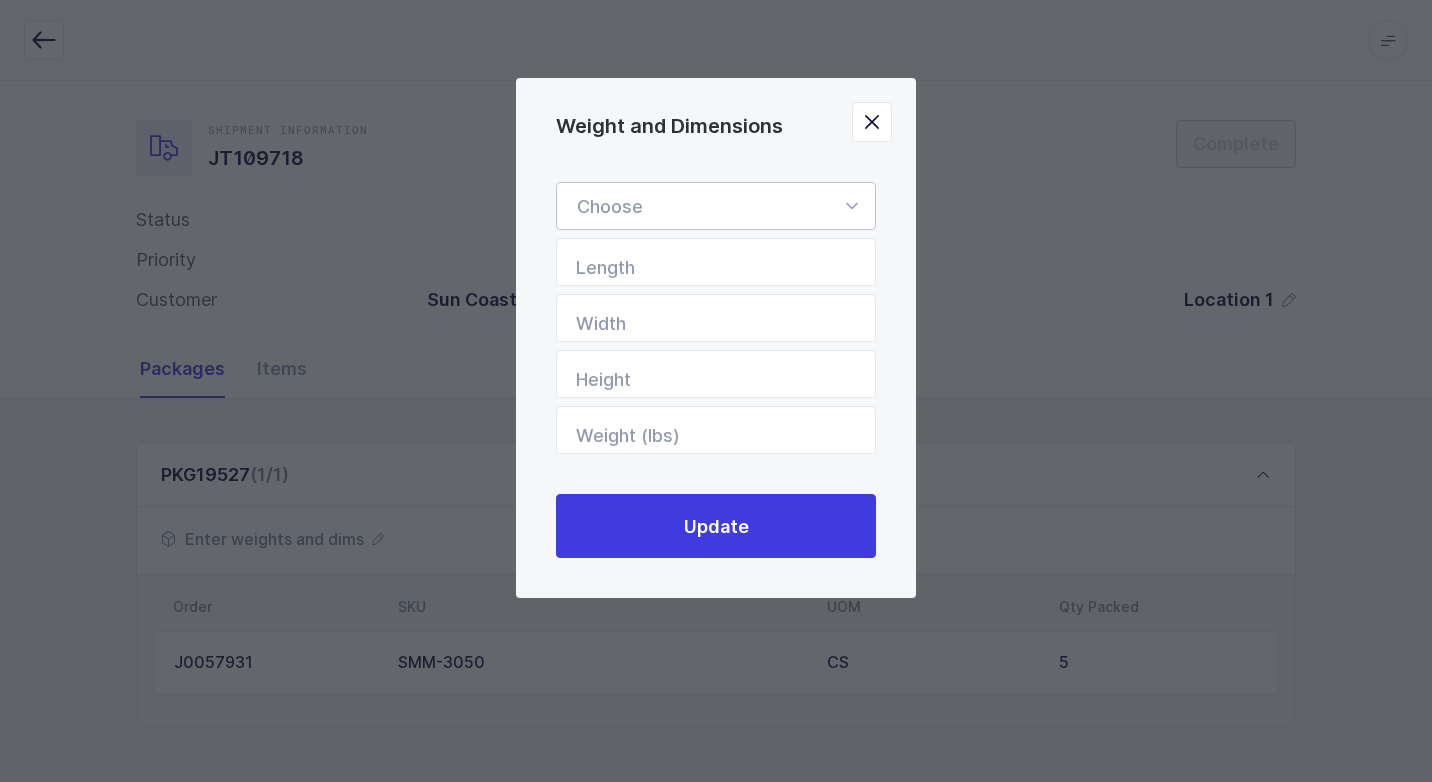 click at bounding box center (851, 206) 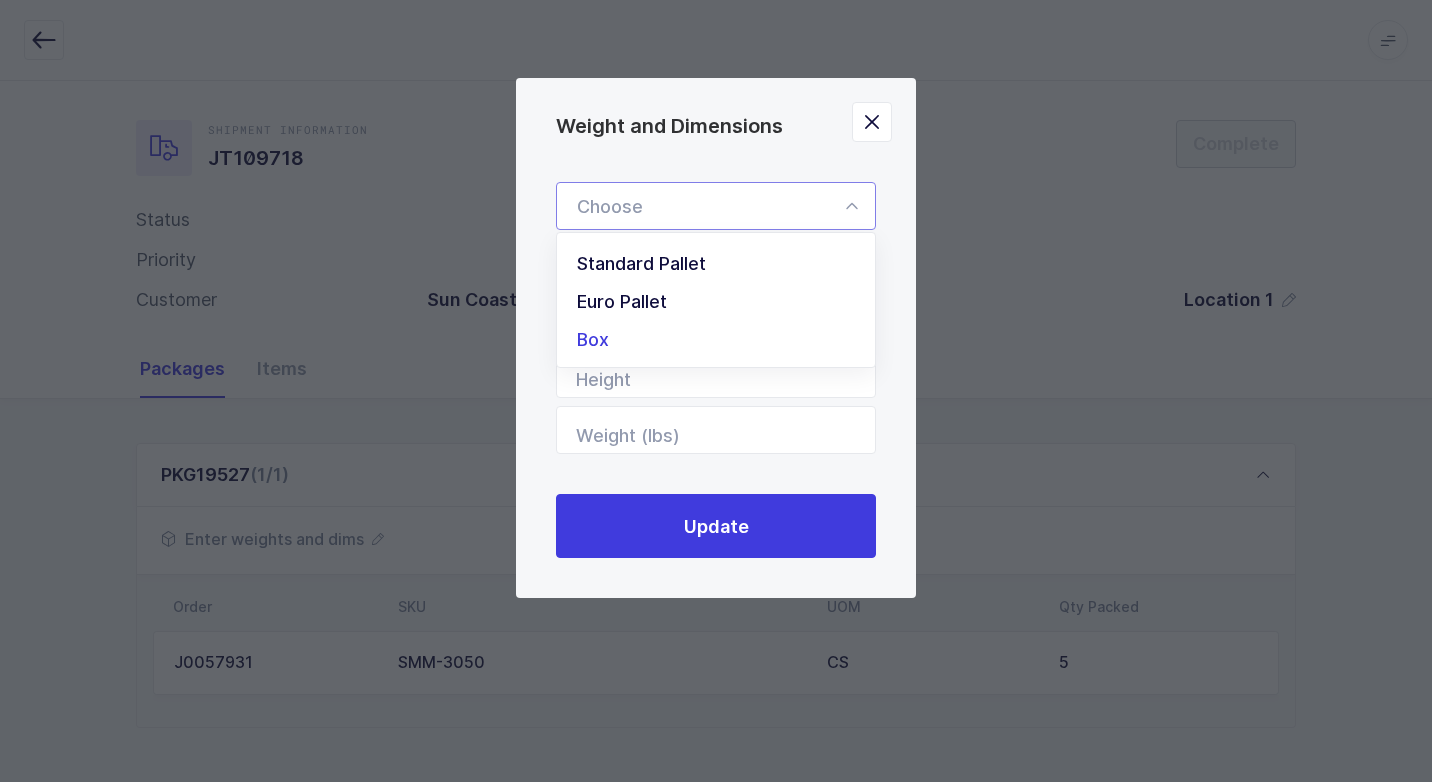 click on "Box" at bounding box center (723, 340) 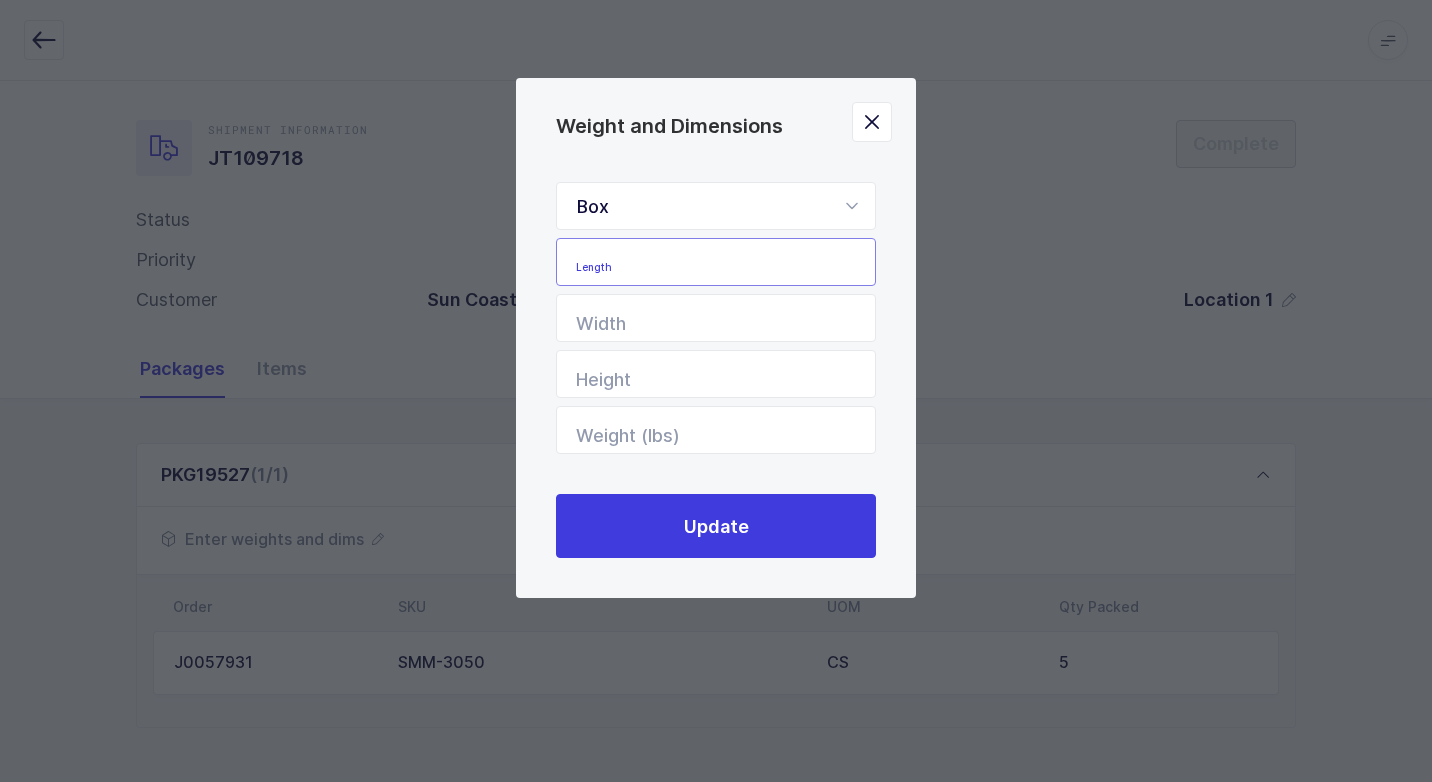 click at bounding box center (716, 262) 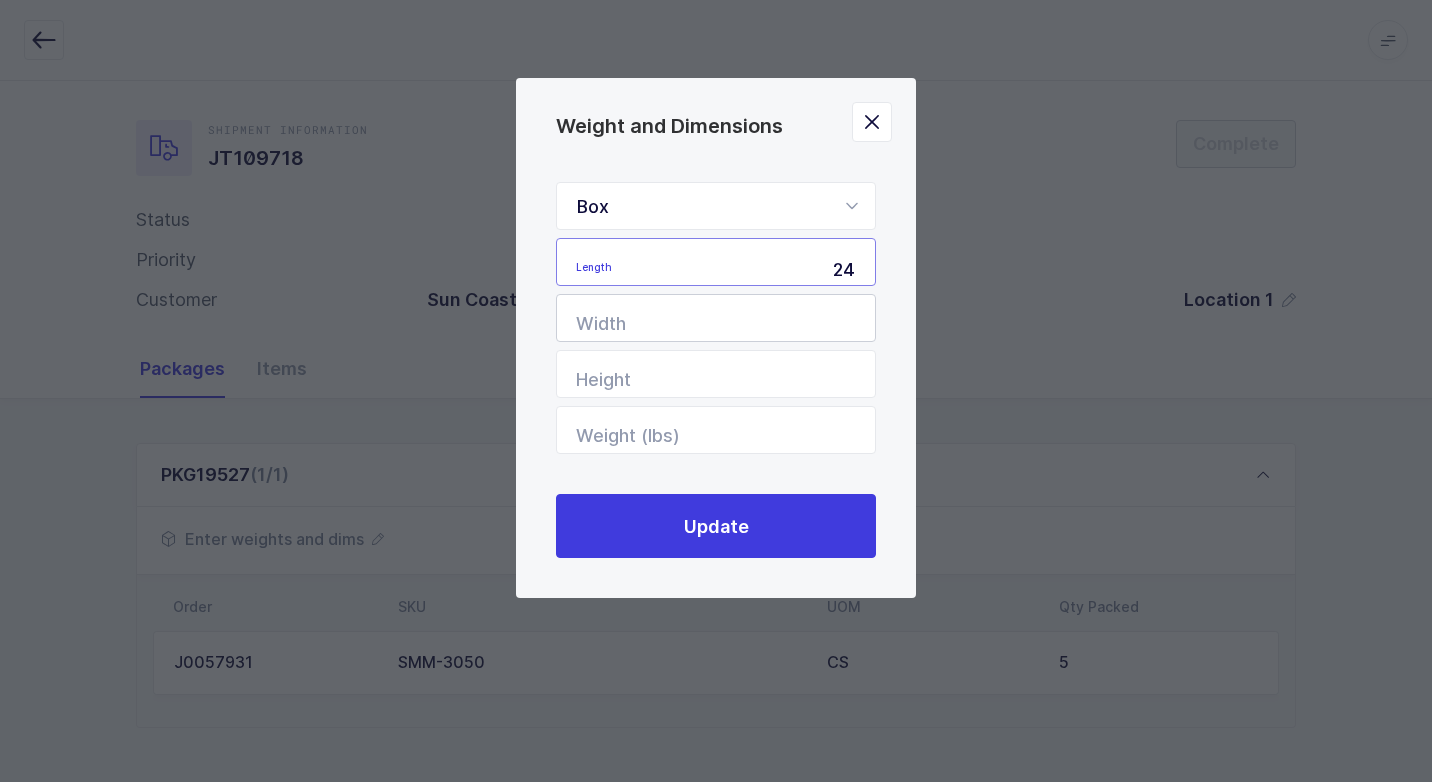 type on "24" 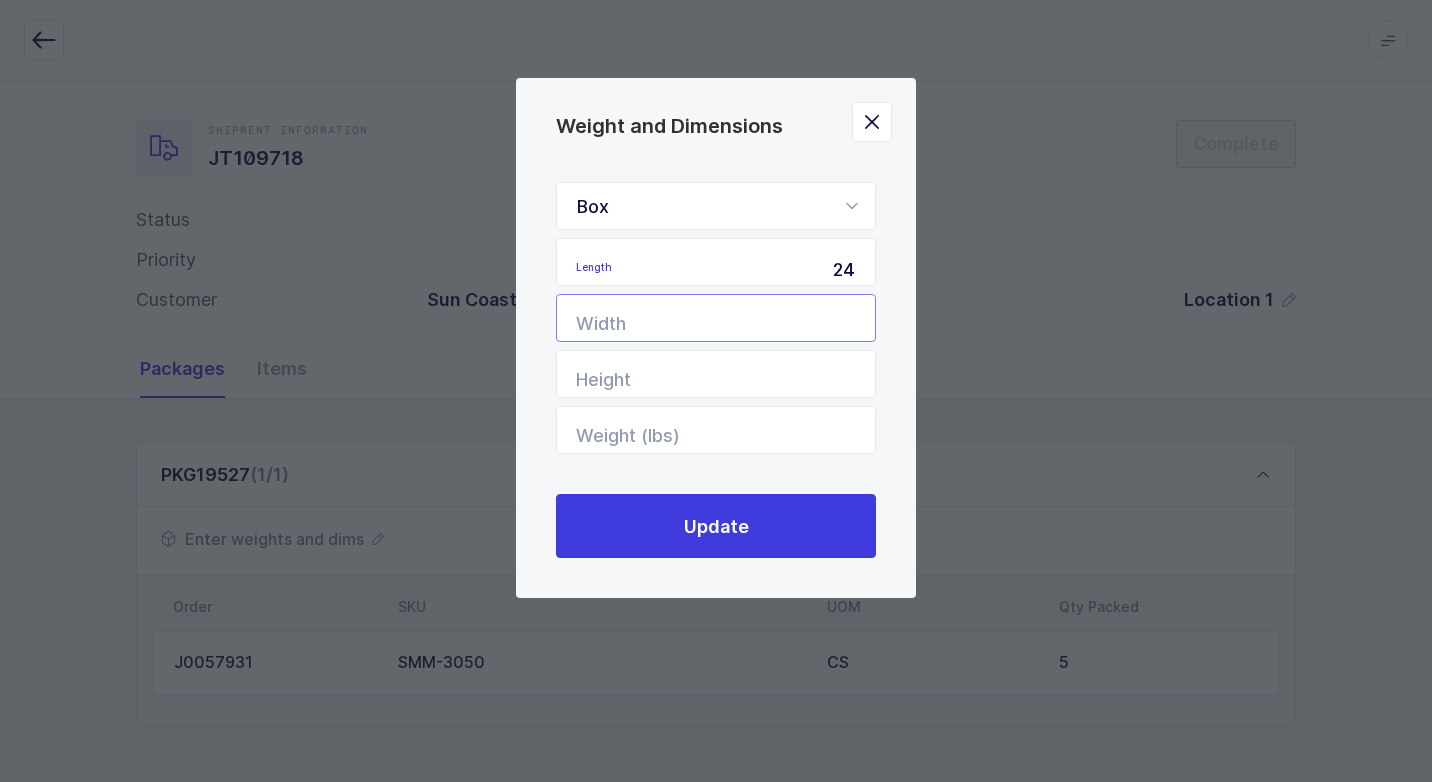 click at bounding box center (716, 318) 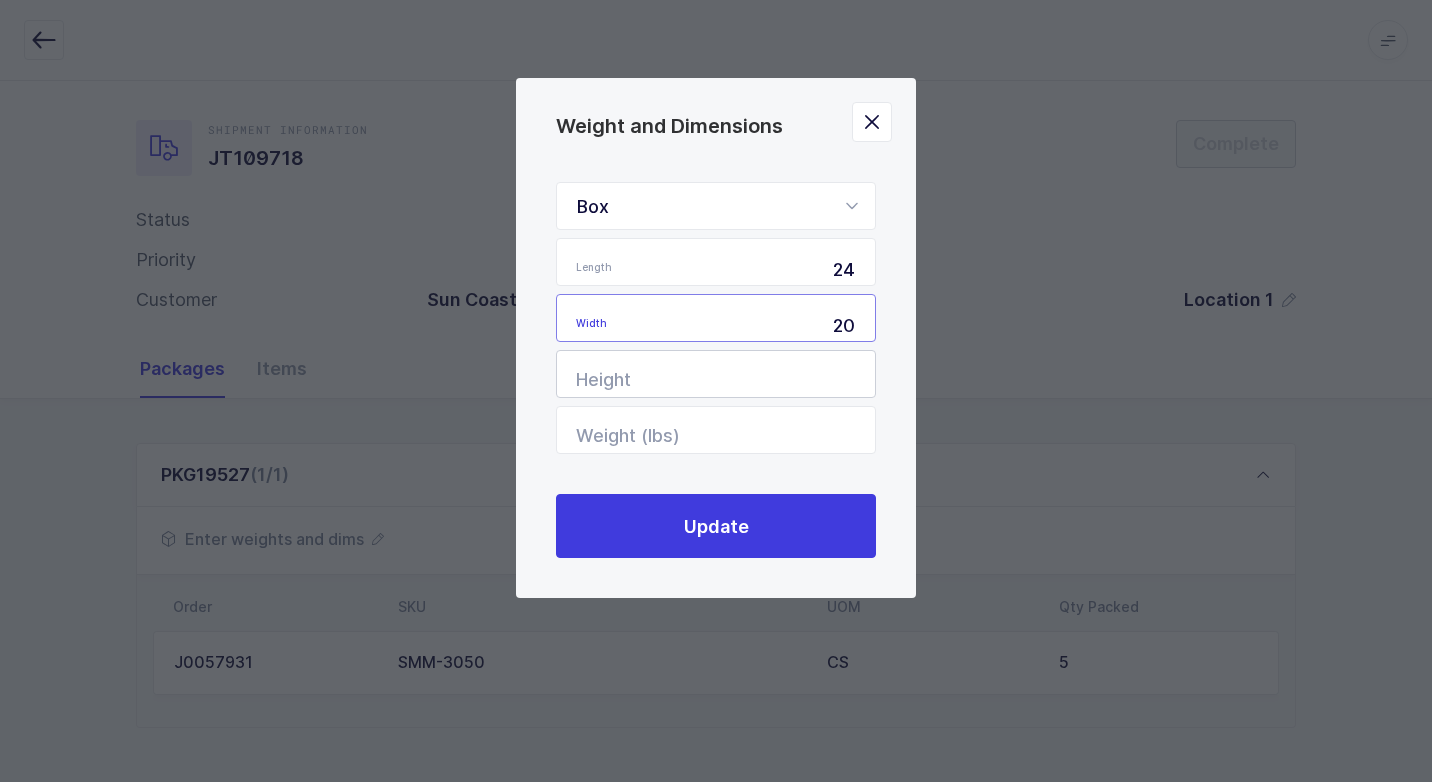 type on "20" 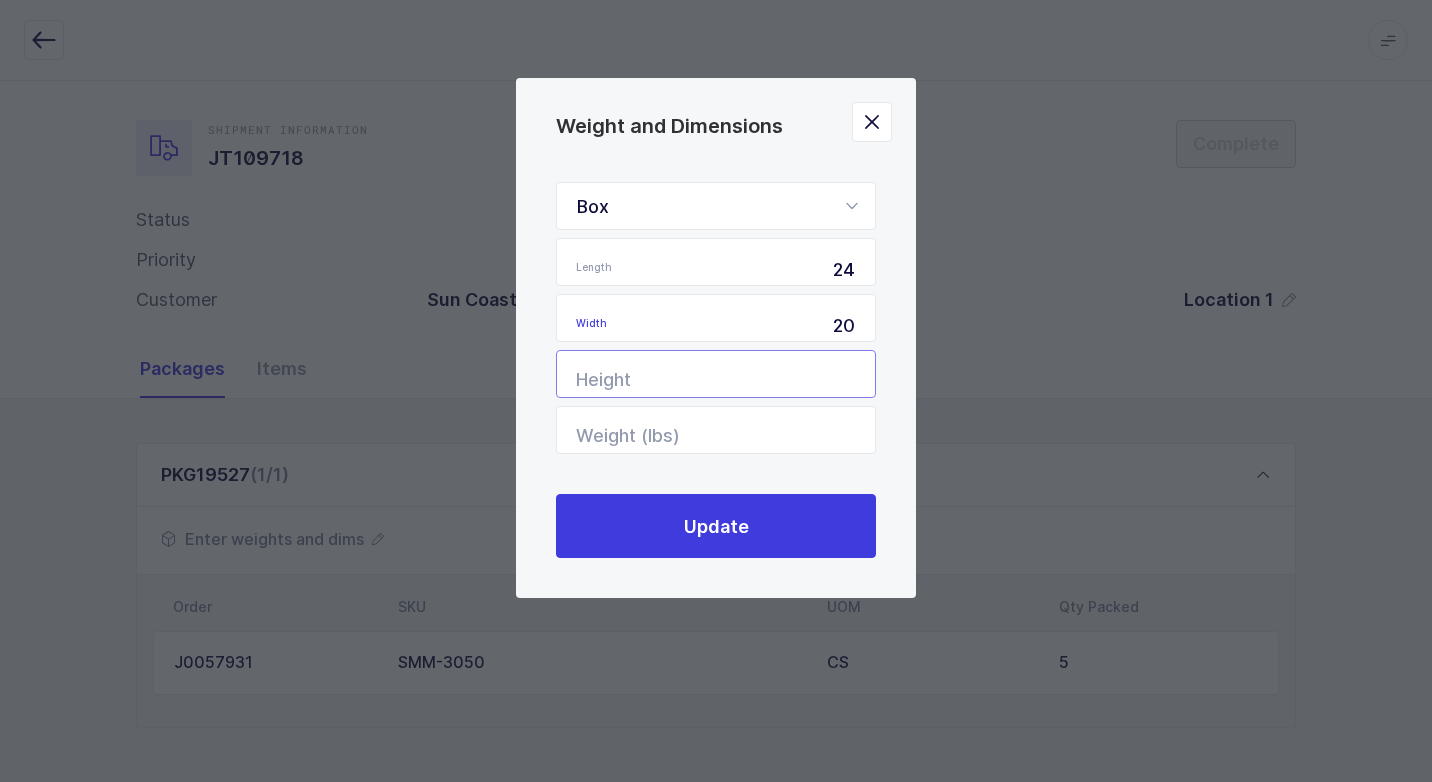 click at bounding box center (716, 374) 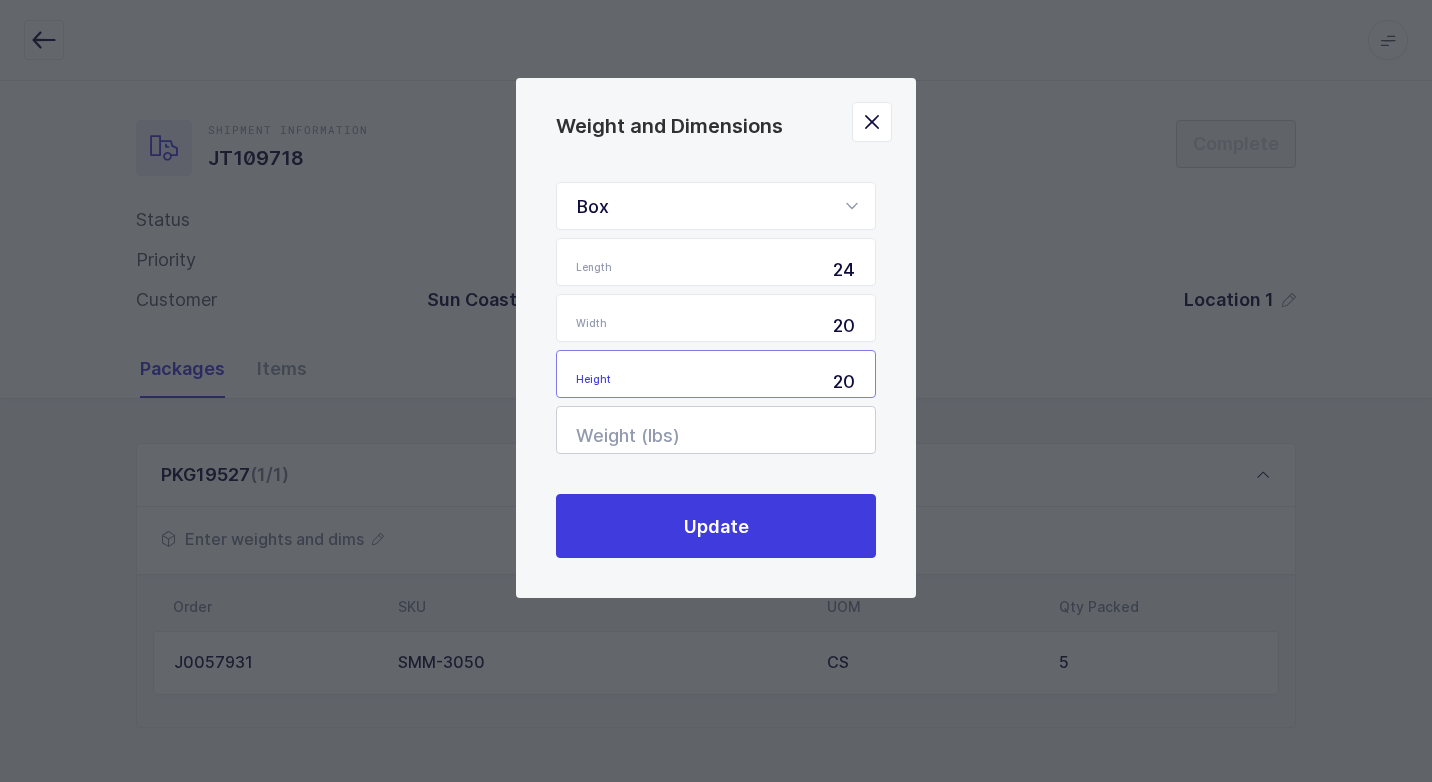 type on "20" 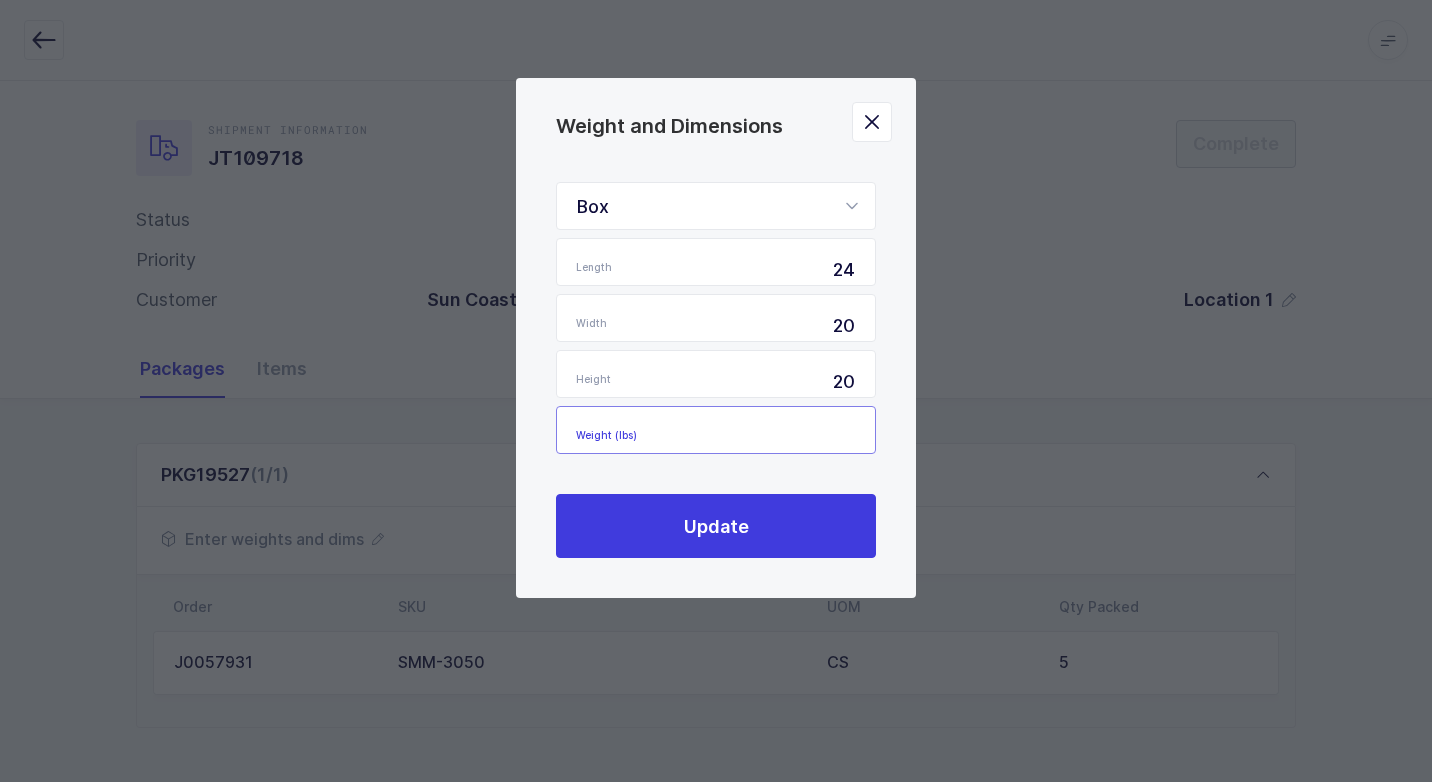 click at bounding box center [716, 430] 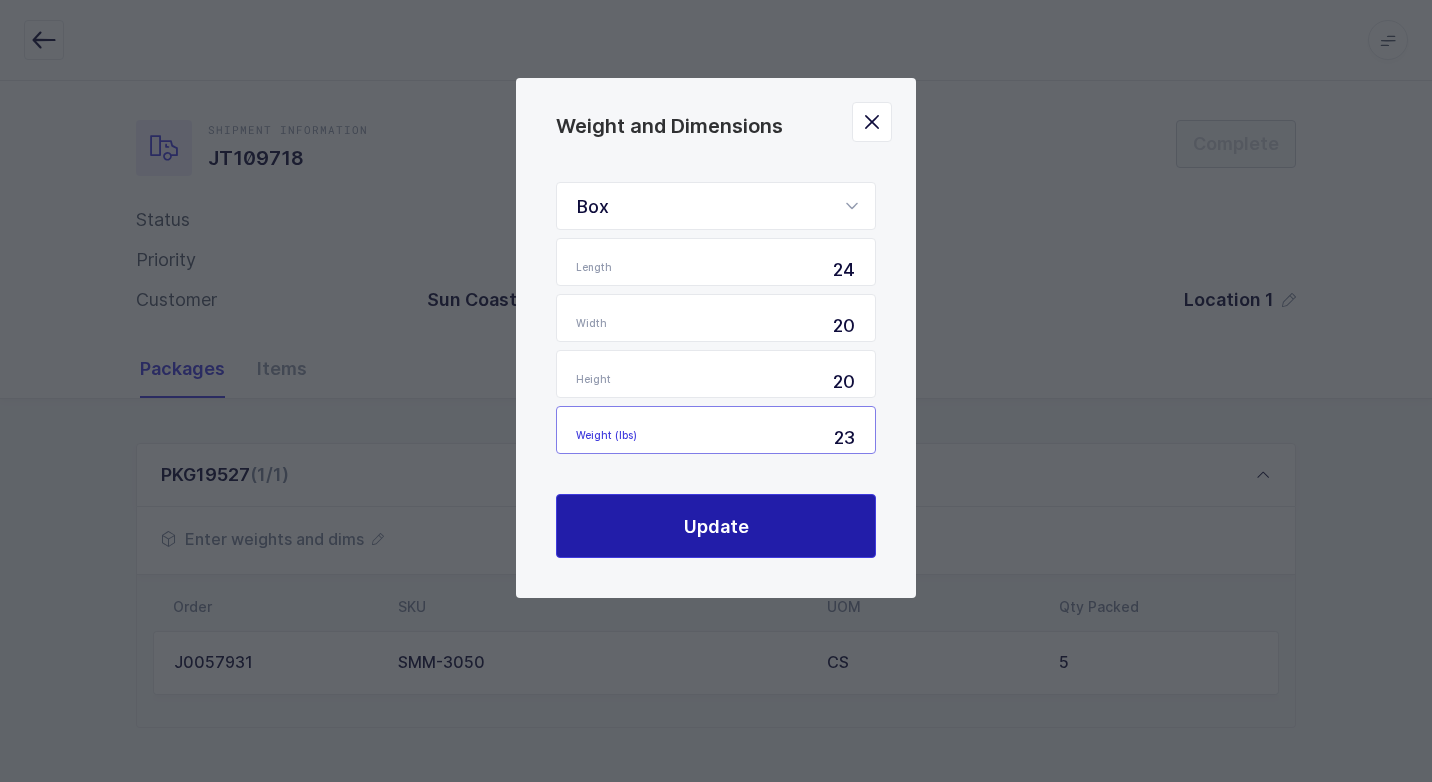 type on "23" 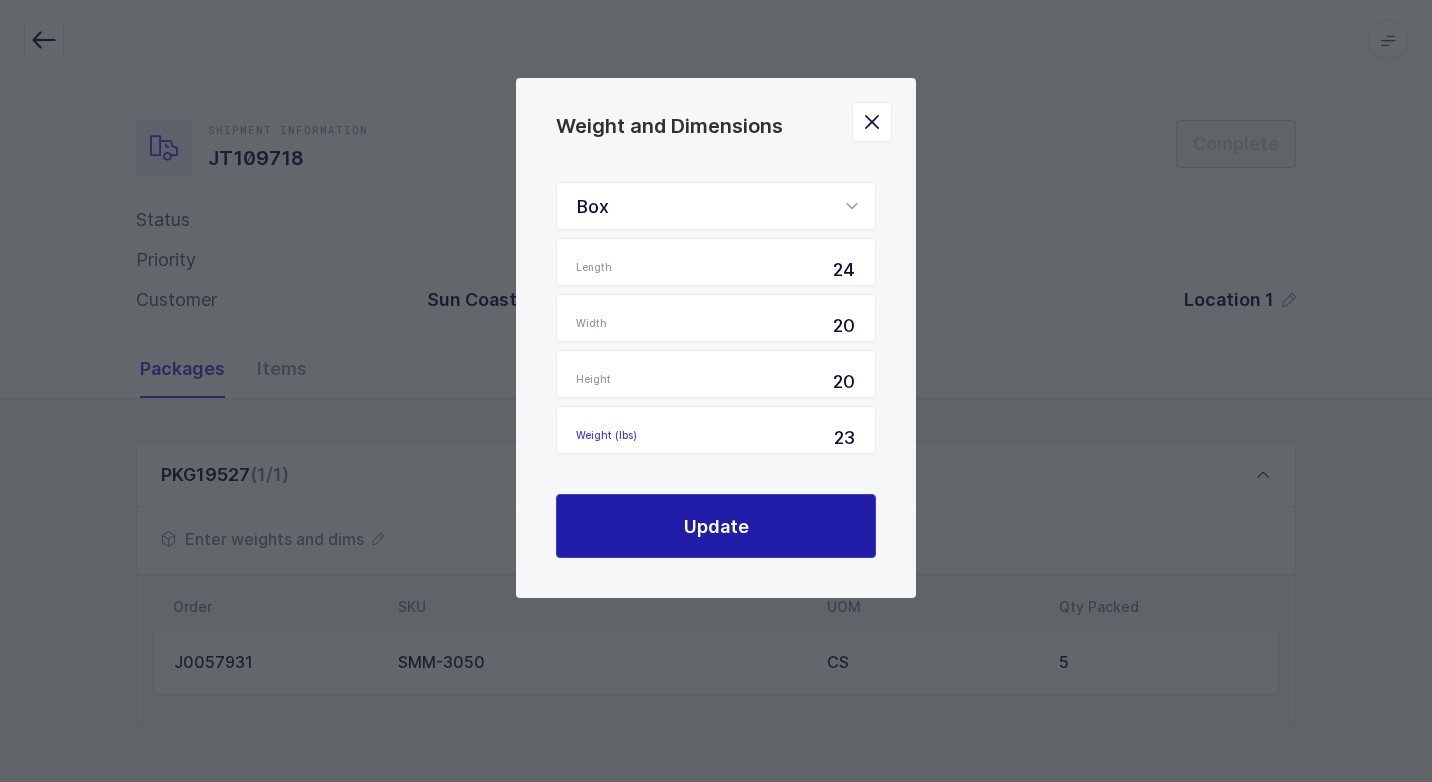 click on "Update" at bounding box center (716, 526) 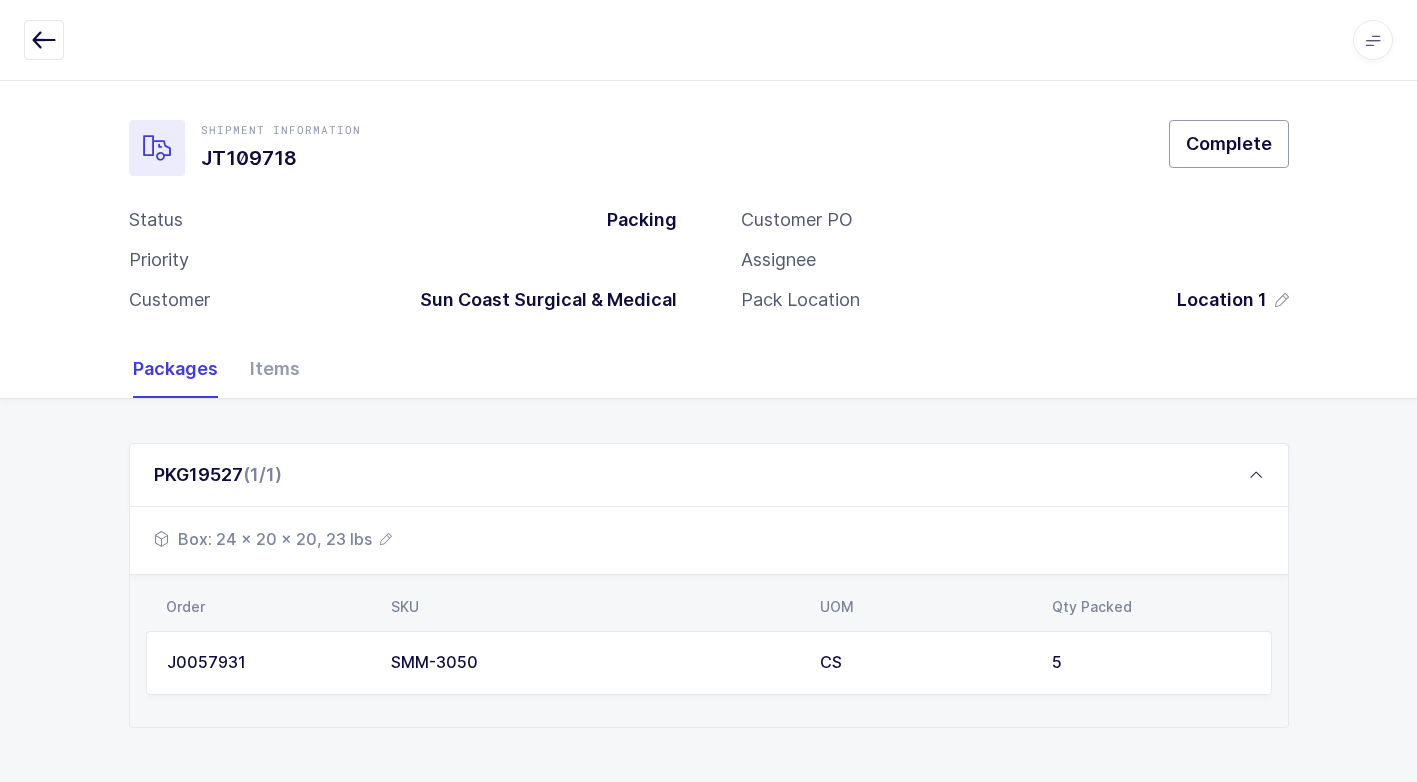 click on "Complete" at bounding box center (1229, 143) 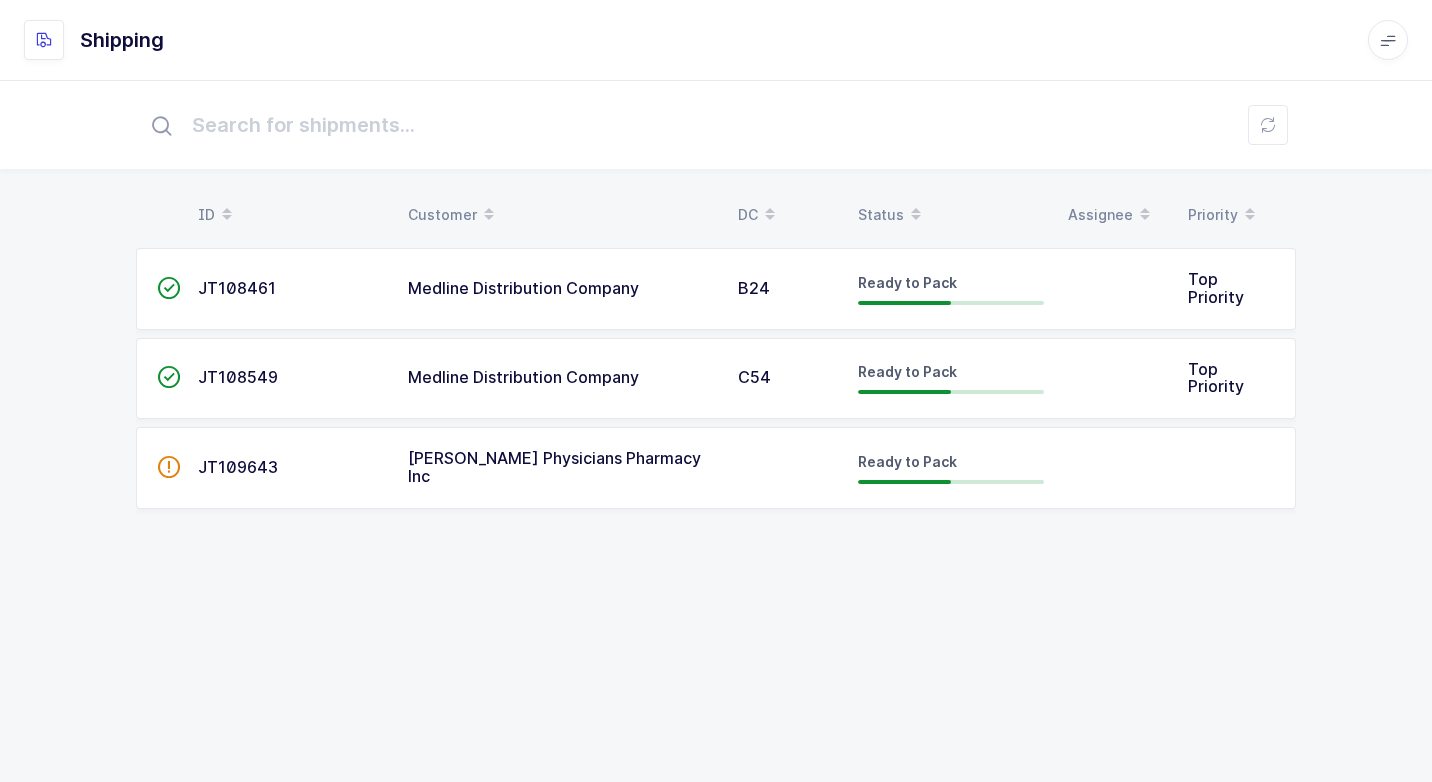 click on "[PERSON_NAME] Physicians Pharmacy Inc" at bounding box center (554, 467) 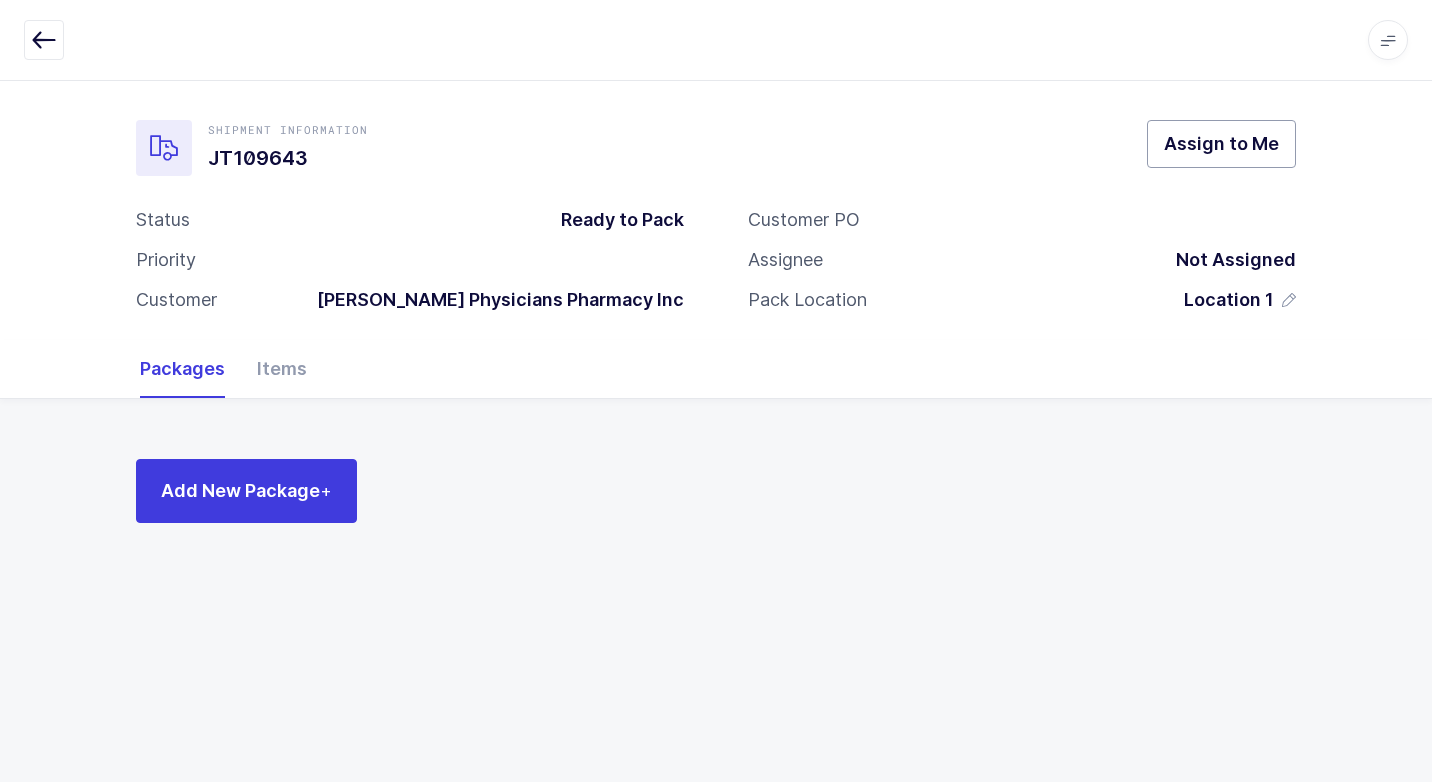 click on "Assign to Me" at bounding box center [1221, 143] 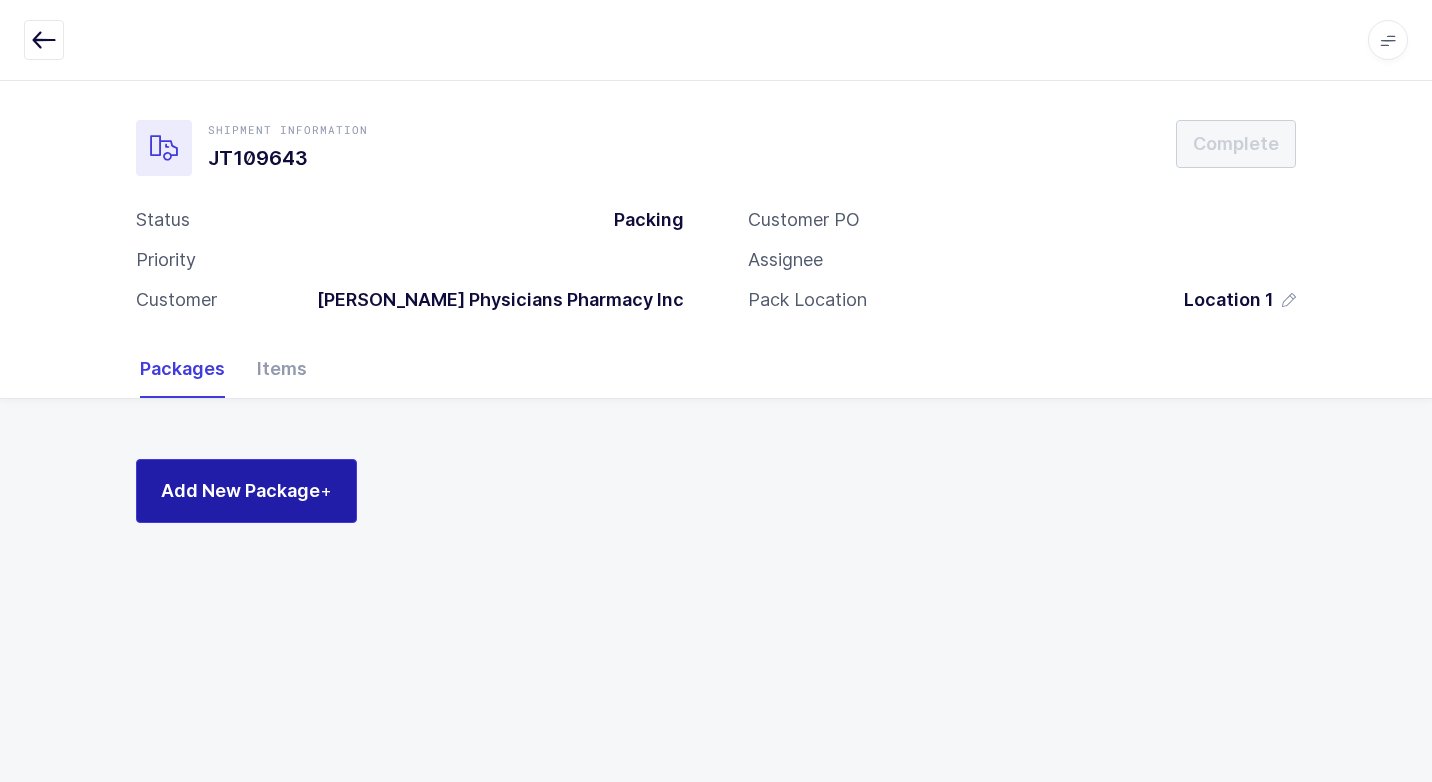 click on "Add New Package  +" at bounding box center (246, 491) 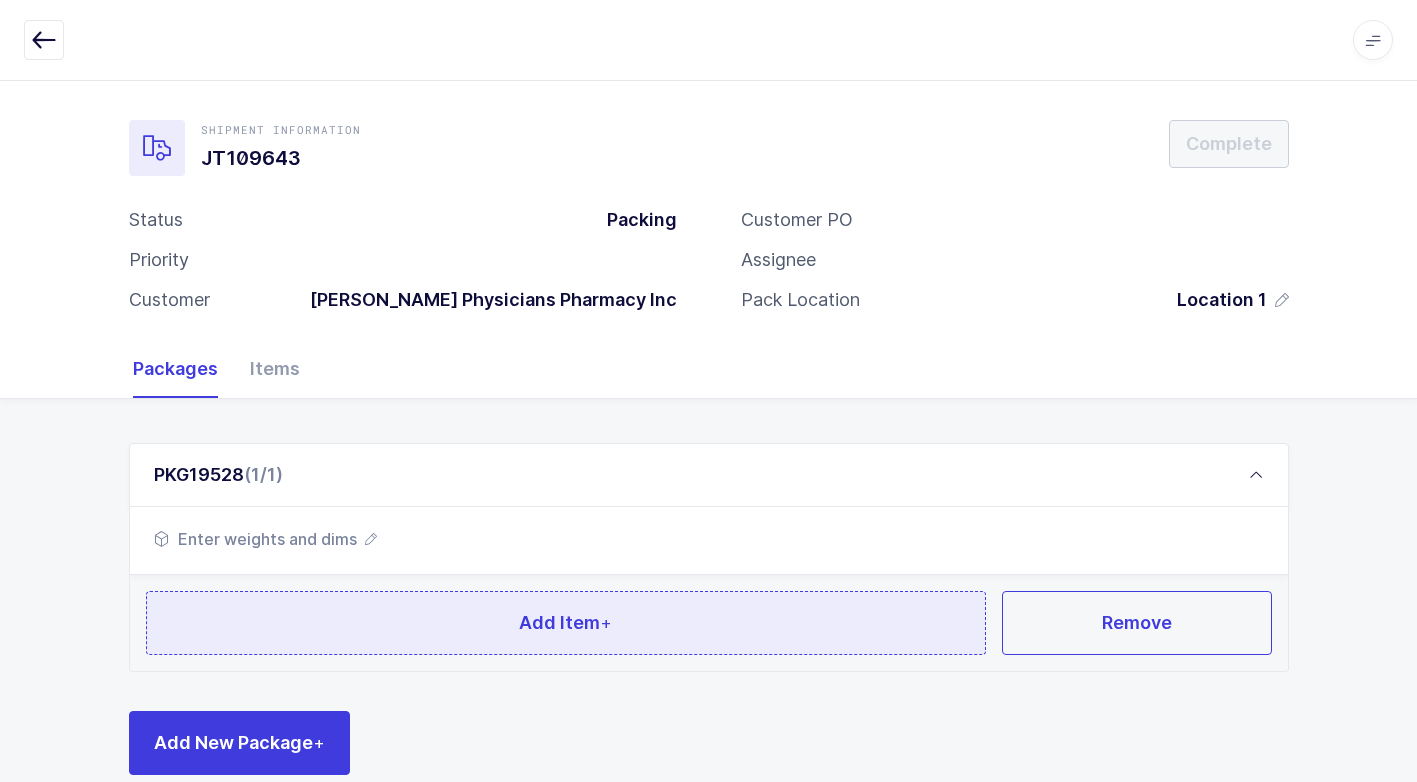 click on "Add Item  +" at bounding box center (566, 623) 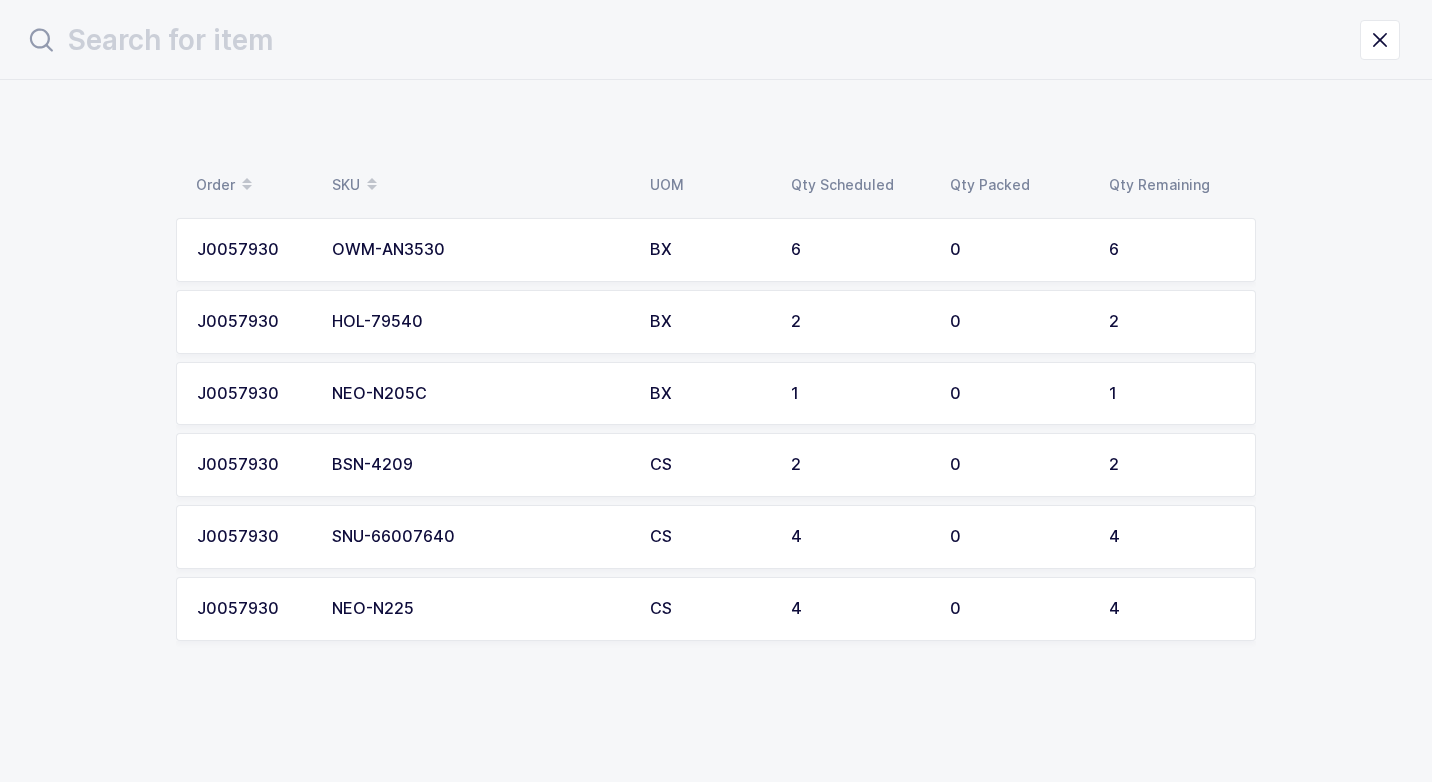 click on "SNU-66007640" at bounding box center [479, 537] 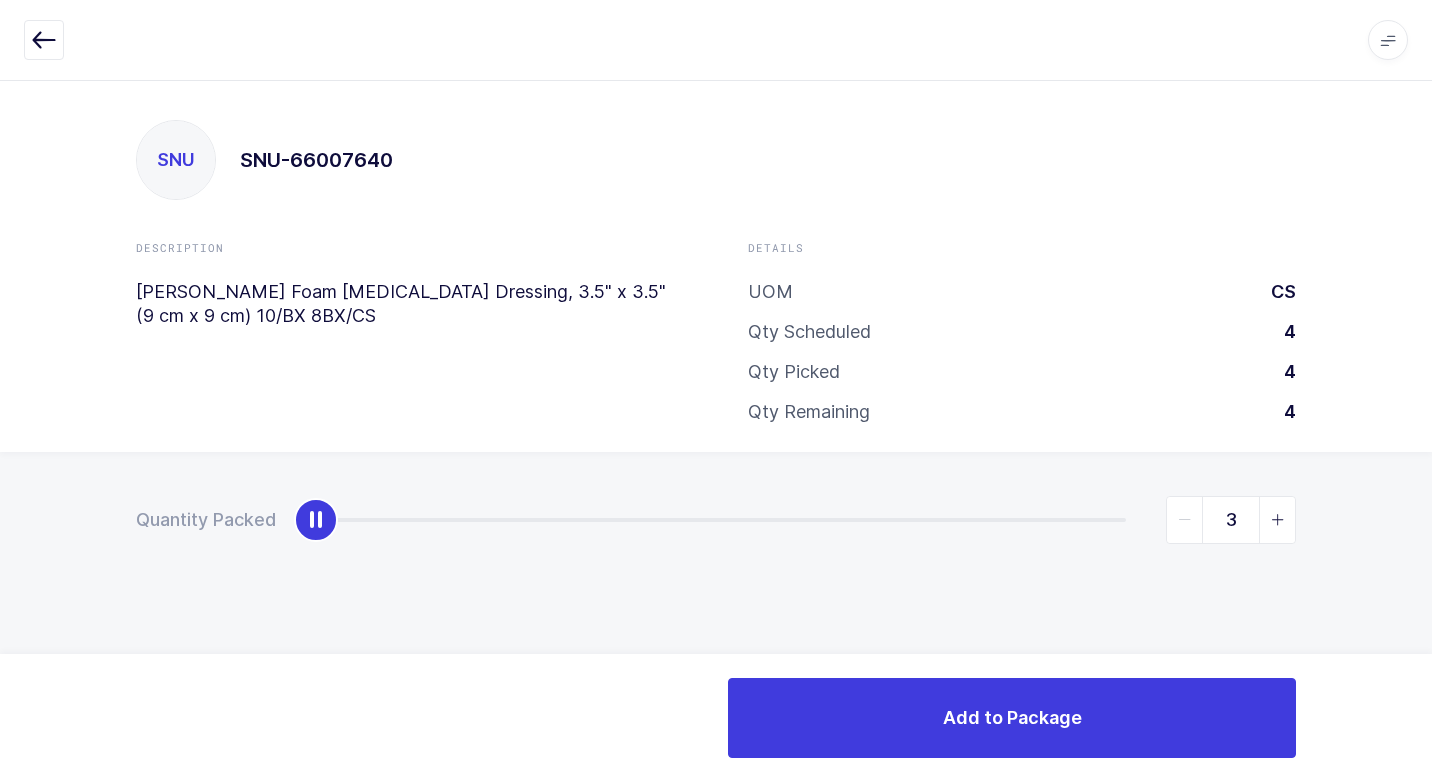 type on "4" 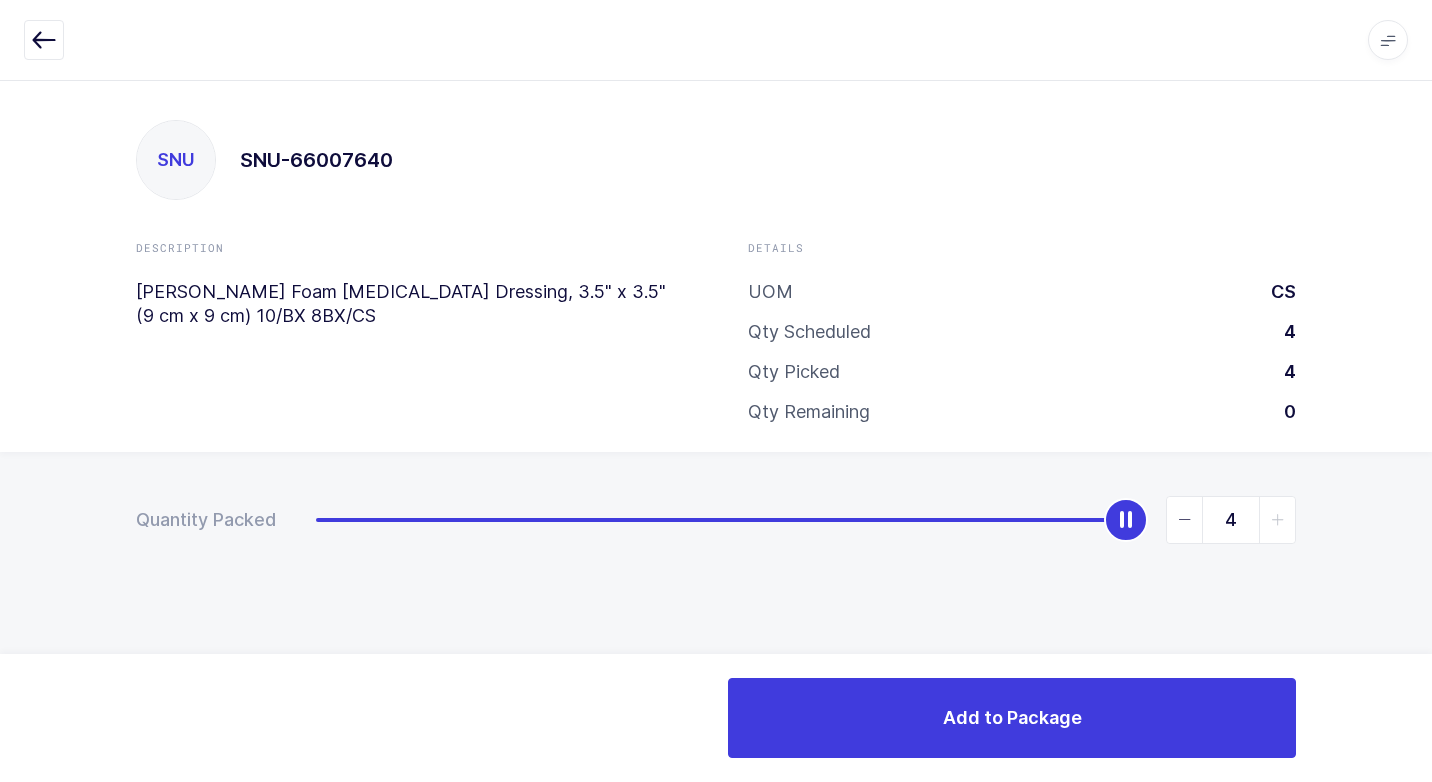 drag, startPoint x: 323, startPoint y: 522, endPoint x: 1412, endPoint y: 634, distance: 1094.7443 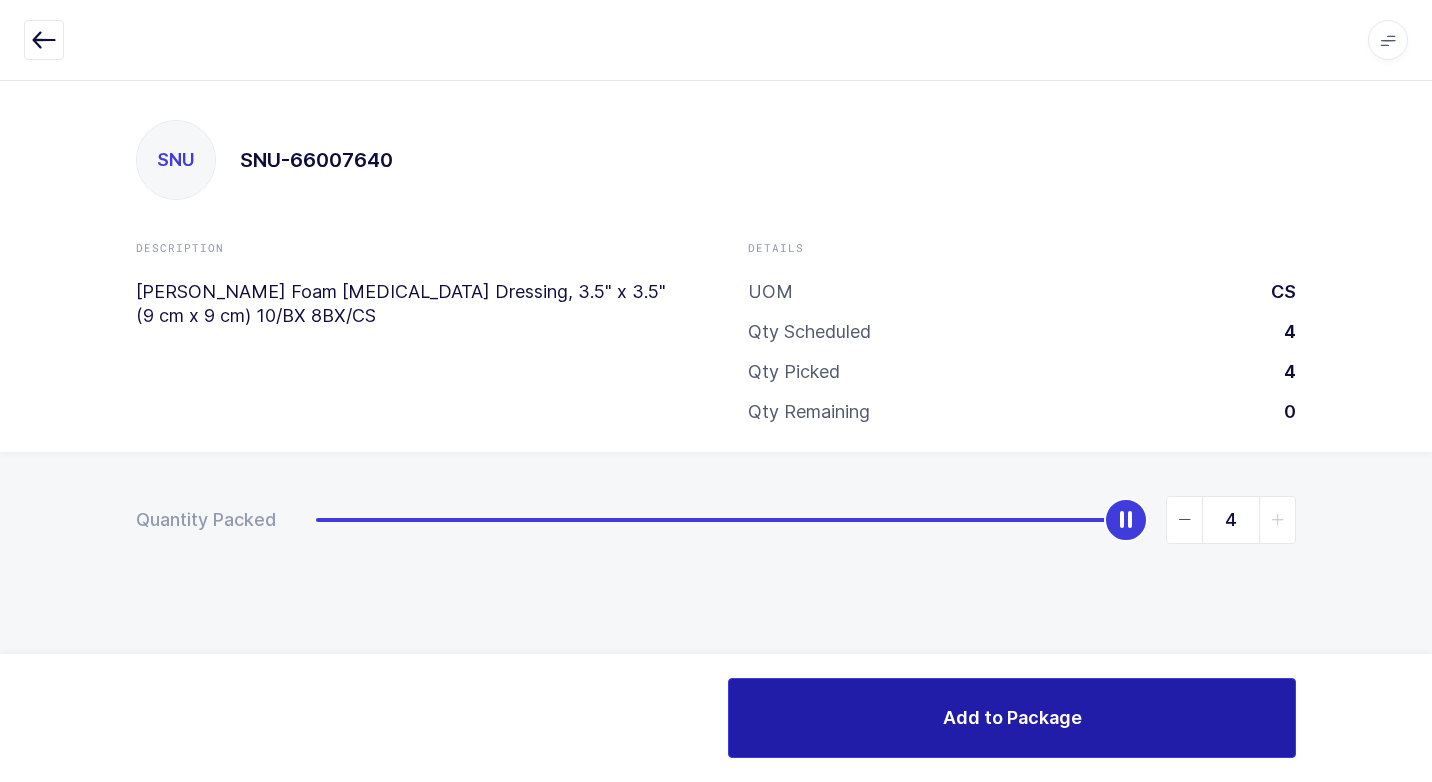 click on "Add to Package" at bounding box center [1012, 717] 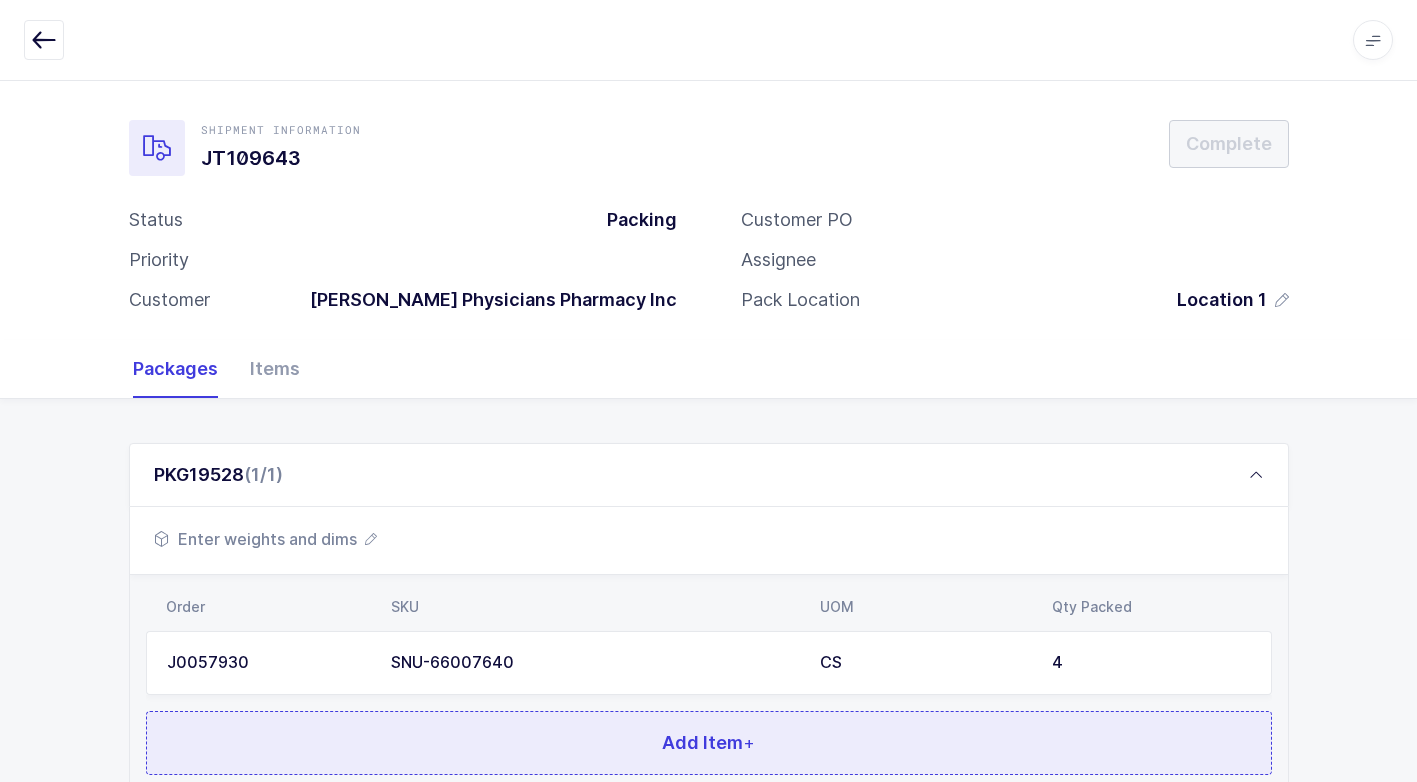 scroll, scrollTop: 153, scrollLeft: 0, axis: vertical 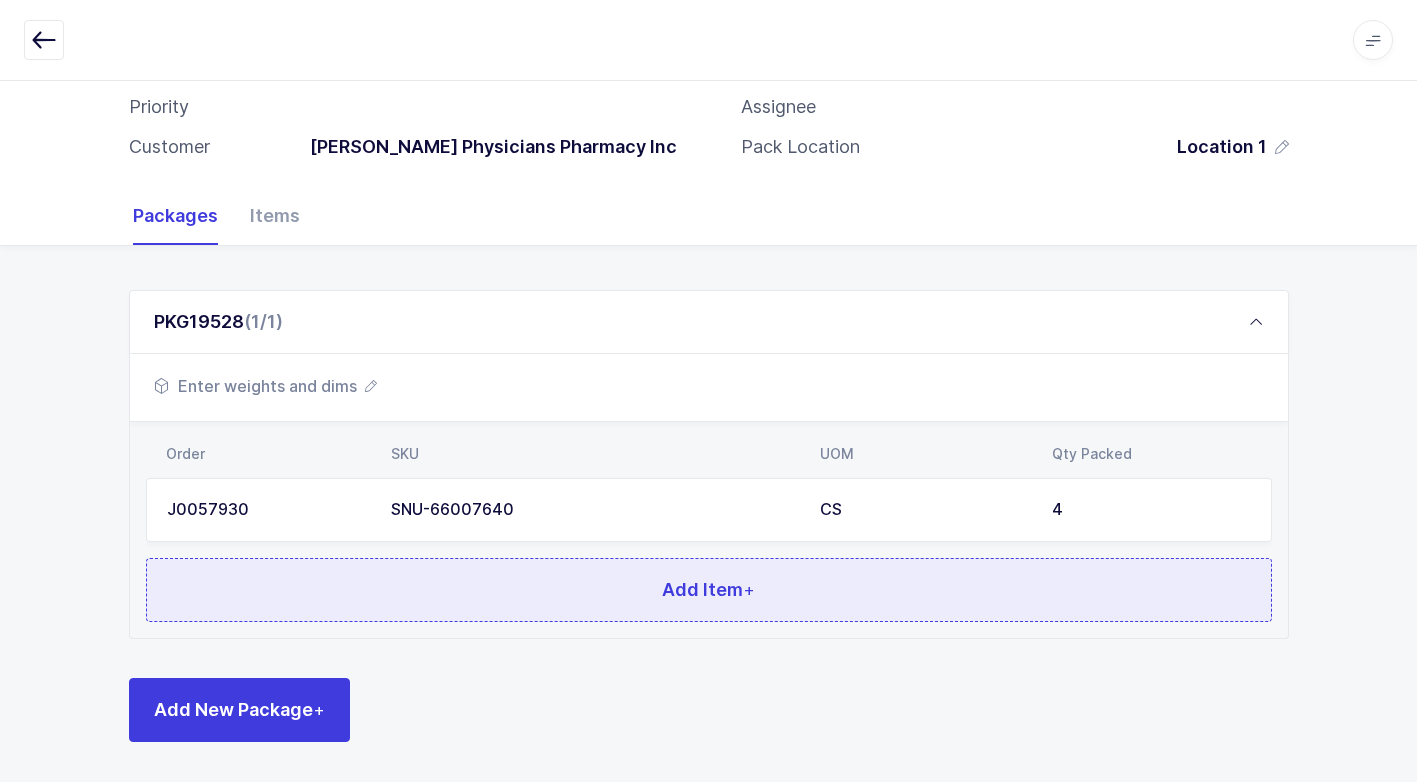 click on "Add Item  +" at bounding box center [709, 590] 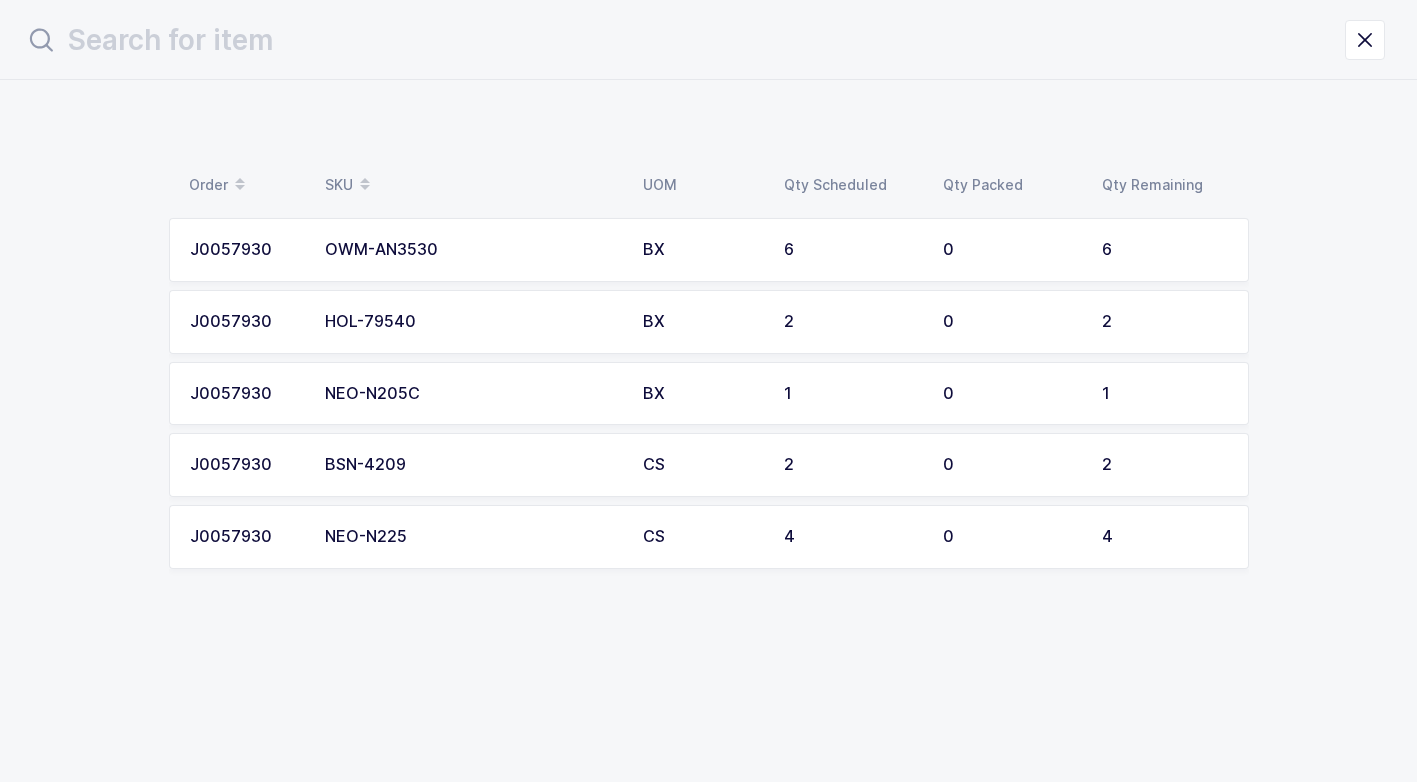 scroll, scrollTop: 0, scrollLeft: 0, axis: both 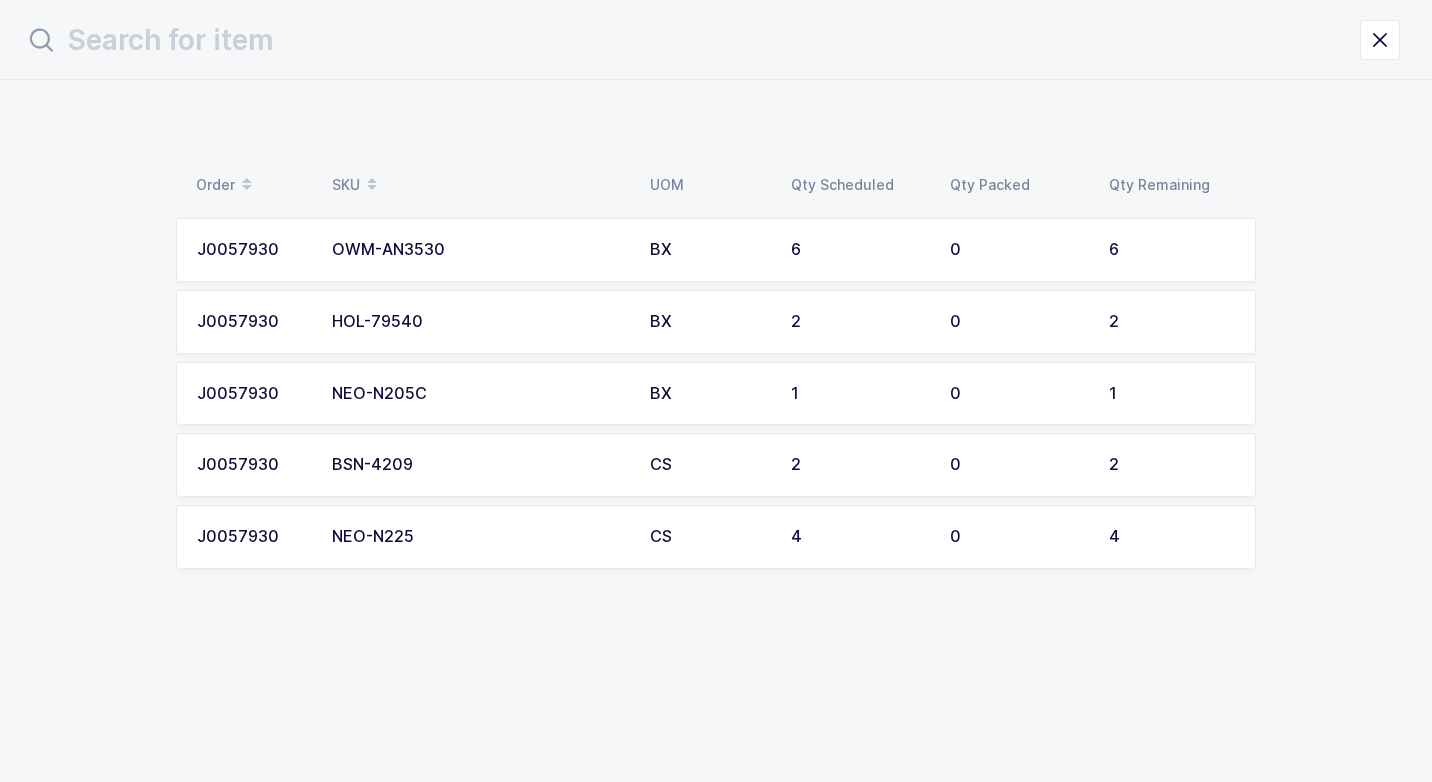 click on "BSN-4209" at bounding box center (479, 465) 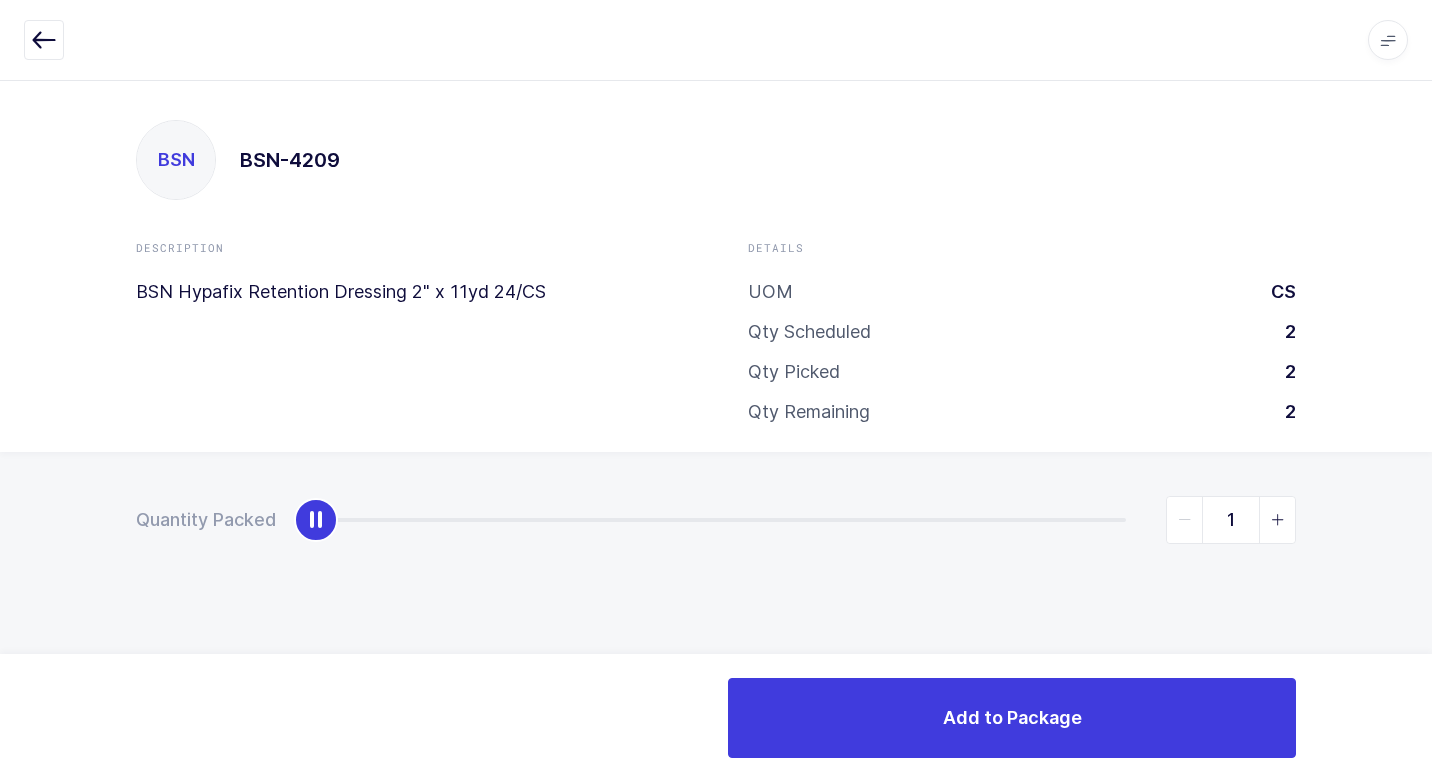type on "2" 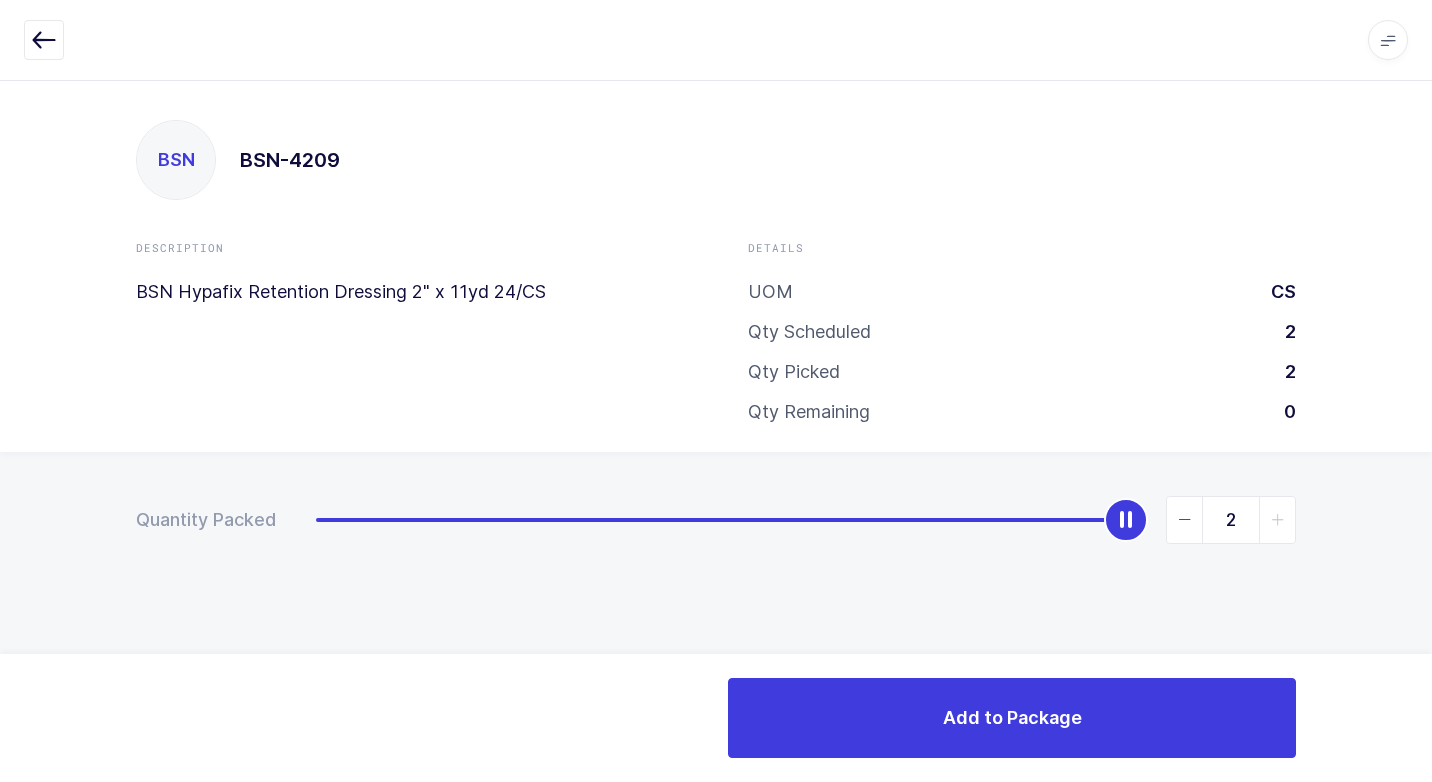 drag, startPoint x: 306, startPoint y: 533, endPoint x: 1431, endPoint y: 585, distance: 1126.2012 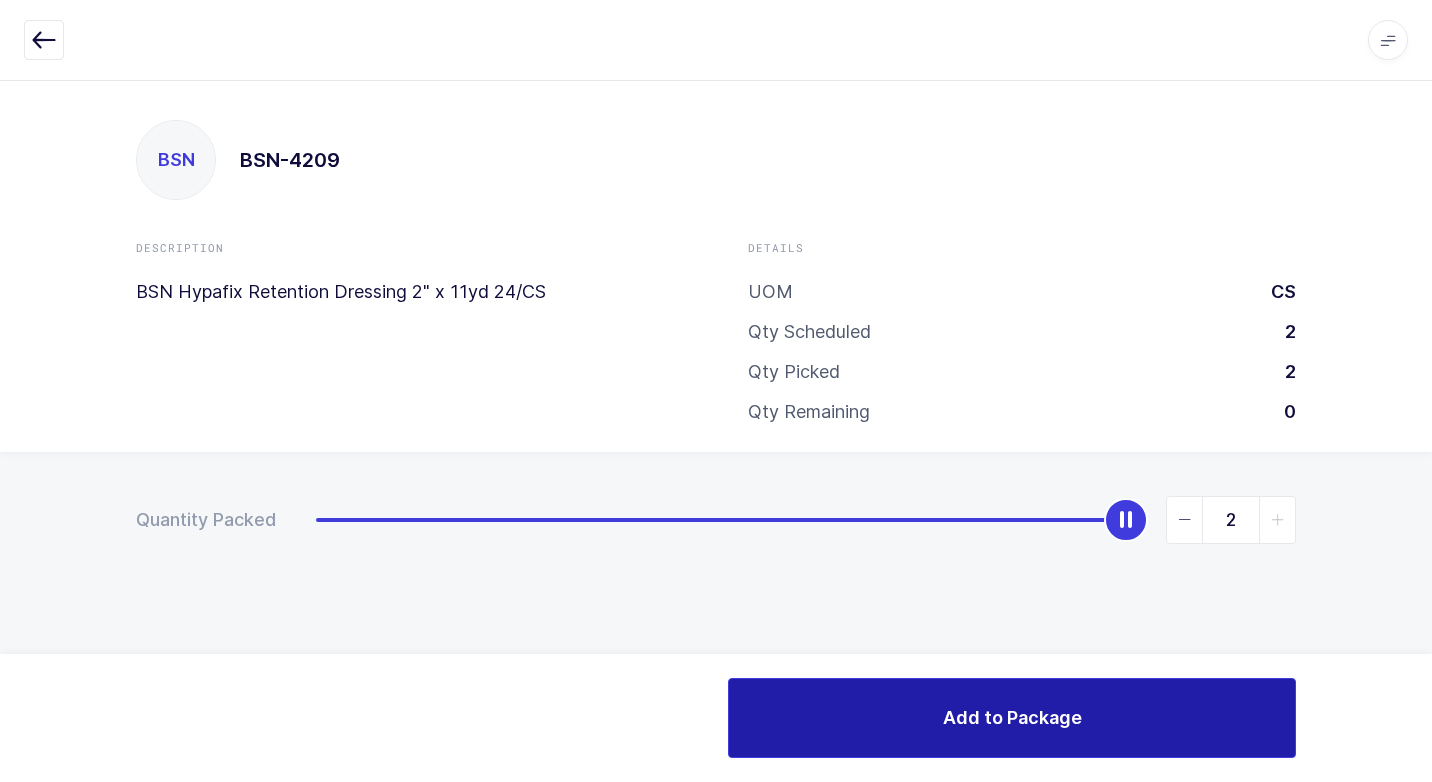 click on "Add to Package" at bounding box center [1012, 717] 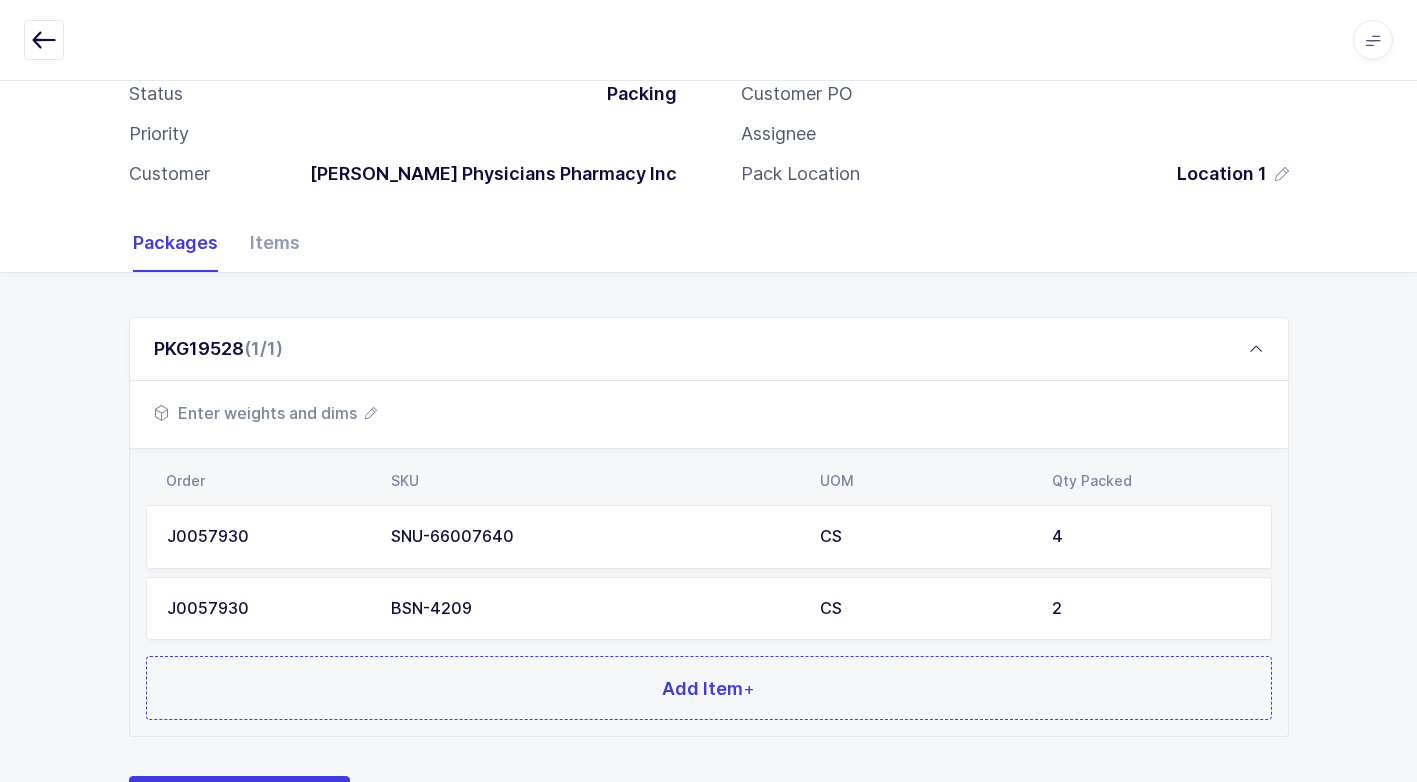 scroll, scrollTop: 224, scrollLeft: 0, axis: vertical 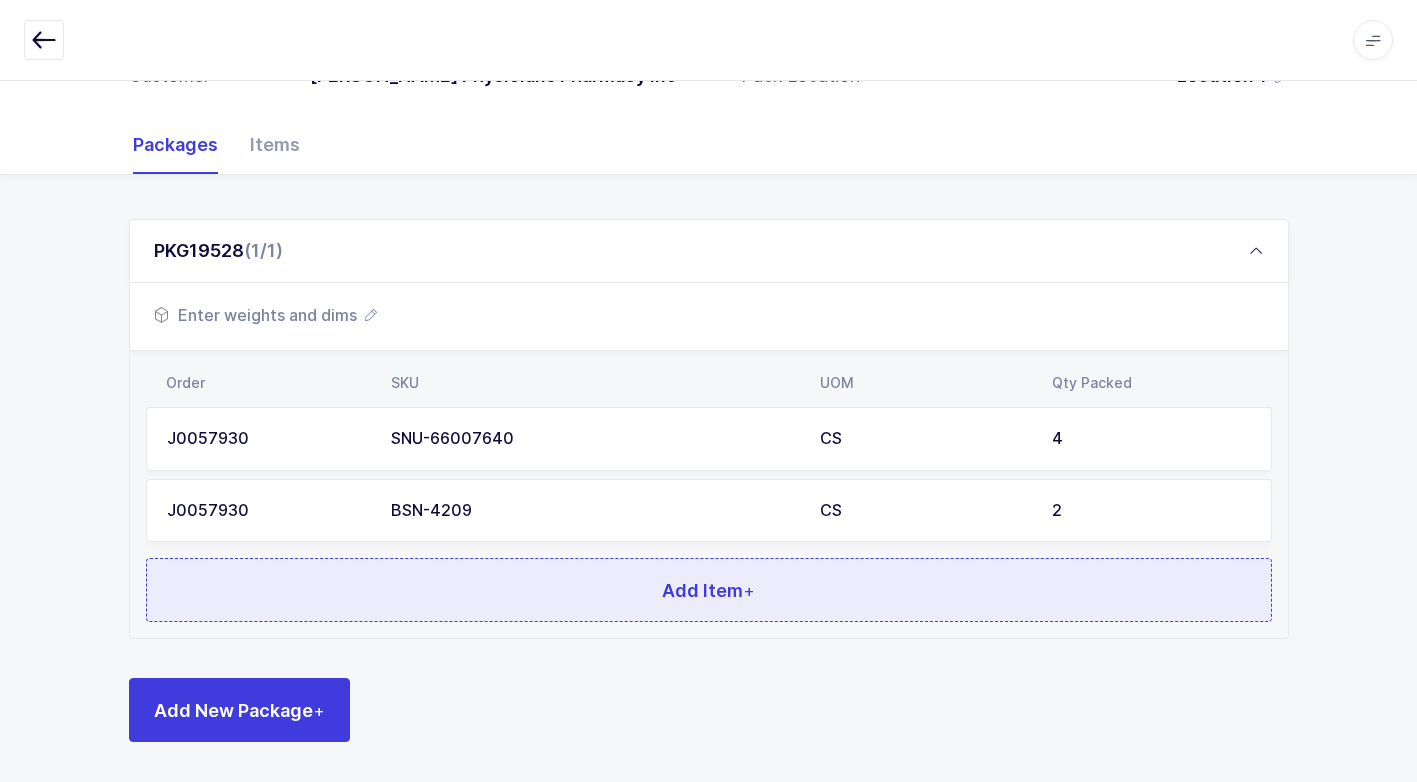 click on "Add Item  +" at bounding box center (709, 590) 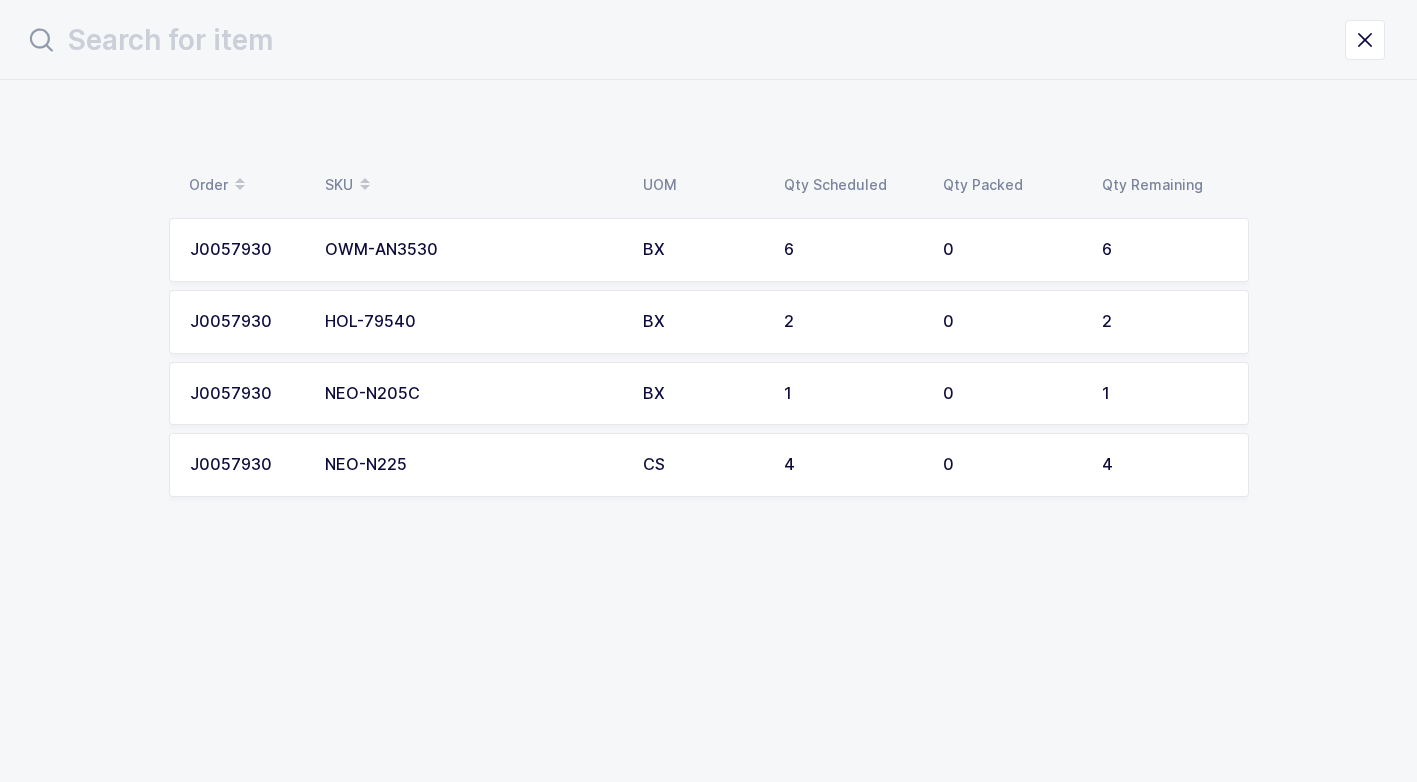 scroll, scrollTop: 0, scrollLeft: 0, axis: both 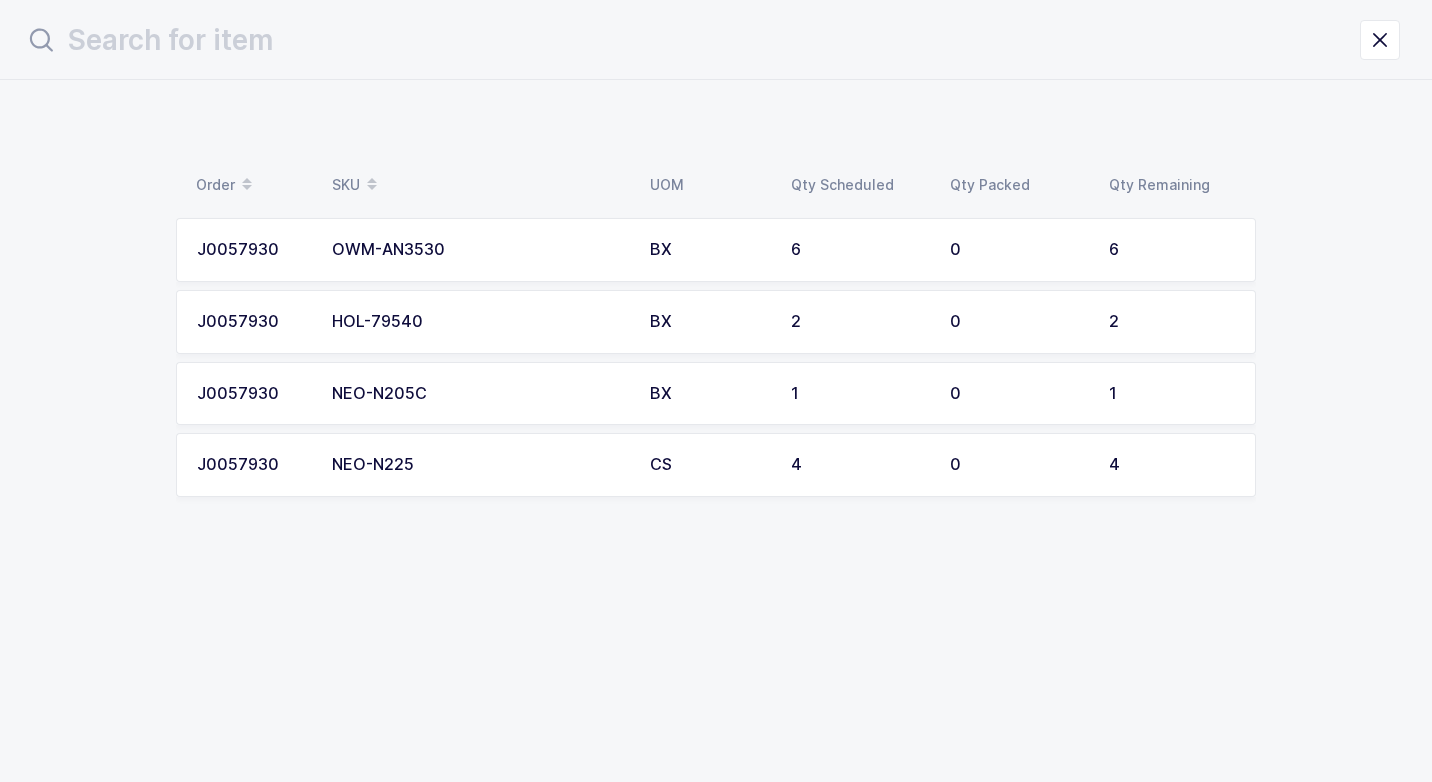 click on "OWM-AN3530" at bounding box center (479, 250) 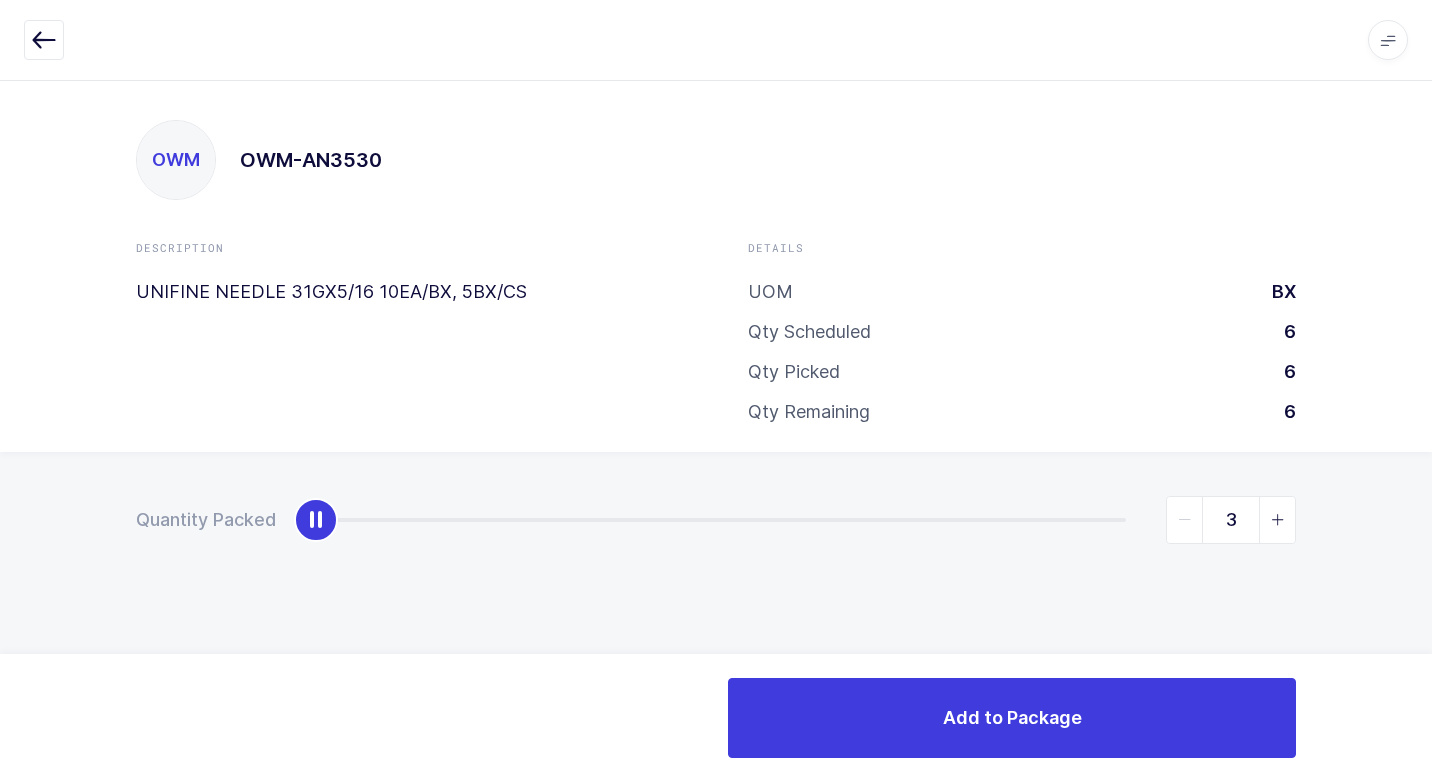 type on "6" 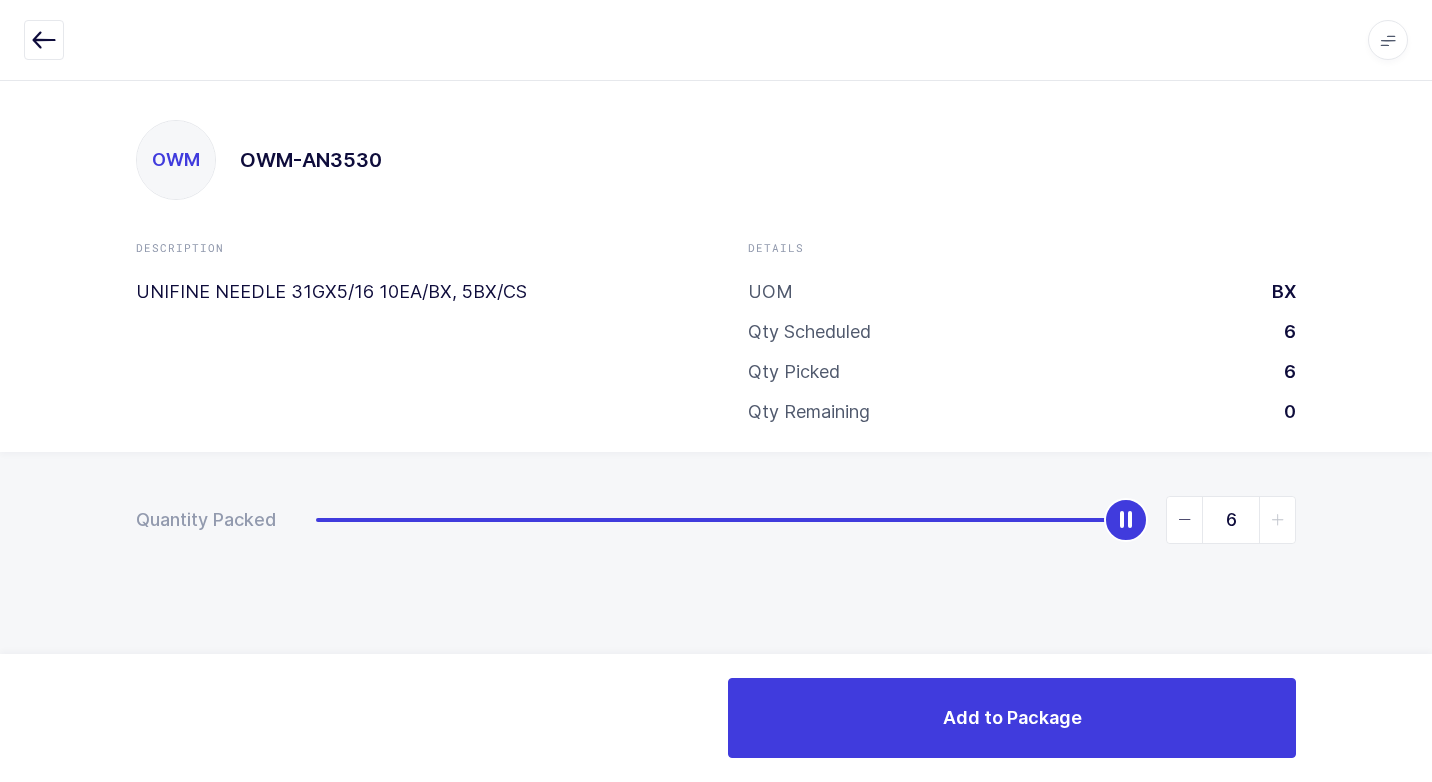 drag, startPoint x: 316, startPoint y: 512, endPoint x: 1245, endPoint y: 649, distance: 939.04736 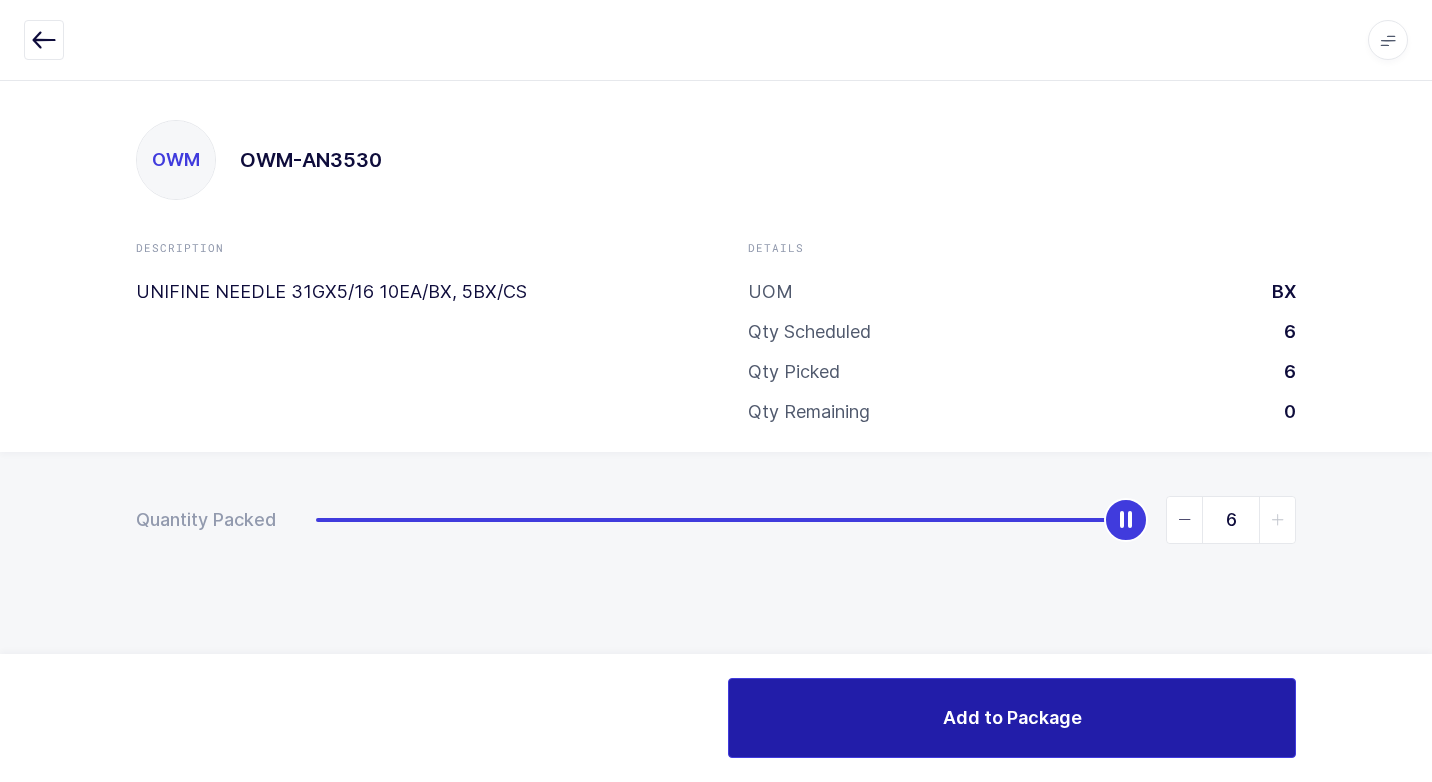 drag, startPoint x: 803, startPoint y: 733, endPoint x: 771, endPoint y: 713, distance: 37.735924 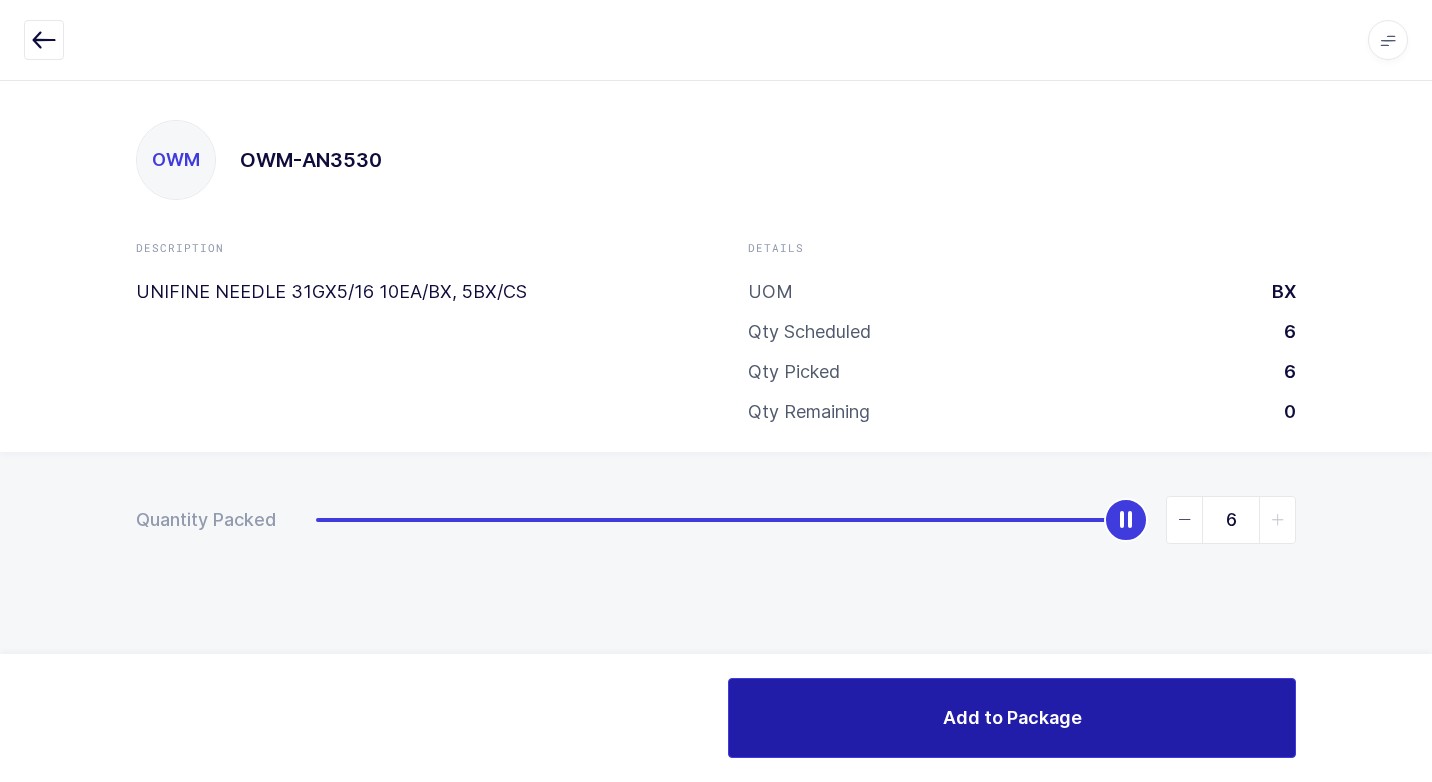 click on "Add to Package" at bounding box center [1012, 718] 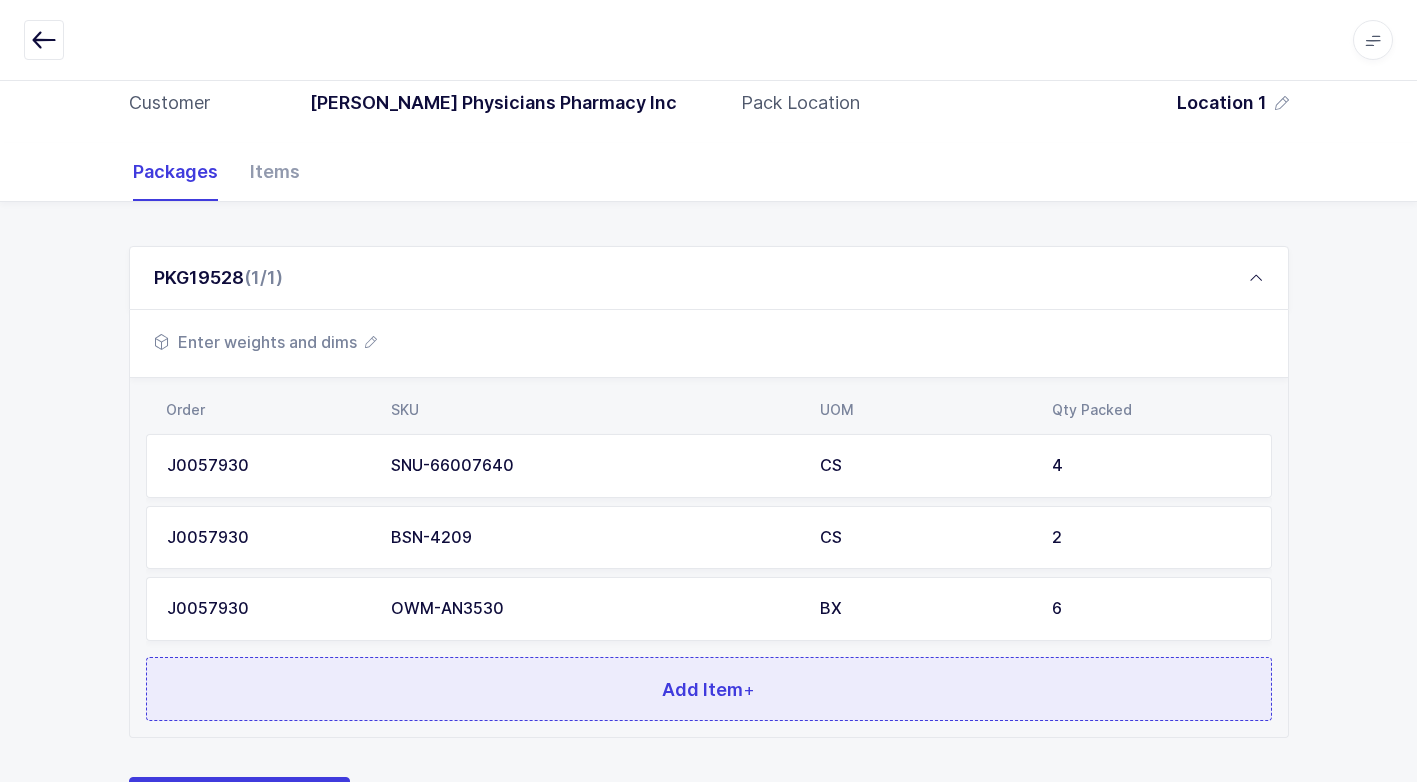 scroll, scrollTop: 296, scrollLeft: 0, axis: vertical 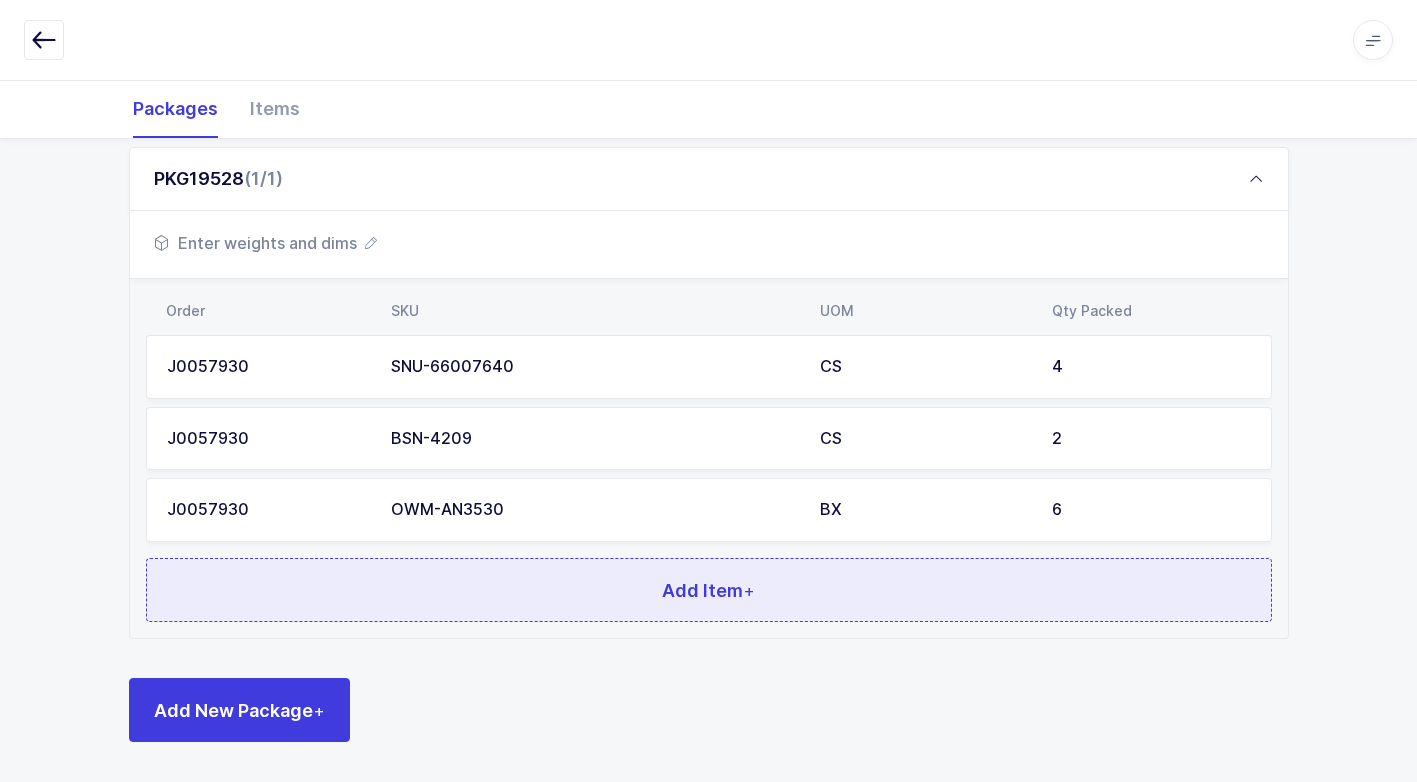 click on "Add Item  +" at bounding box center (709, 590) 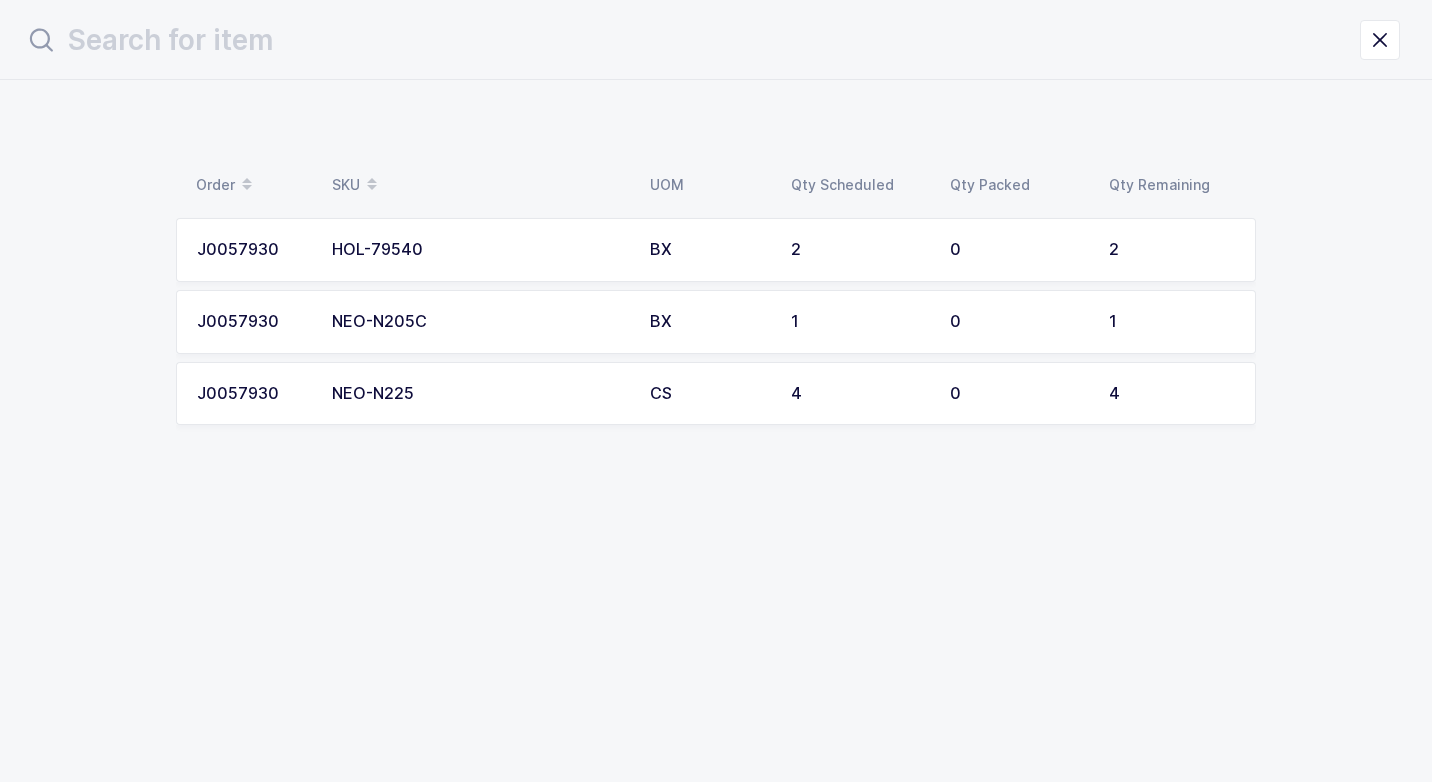 click on "NEO-N225" at bounding box center (479, 394) 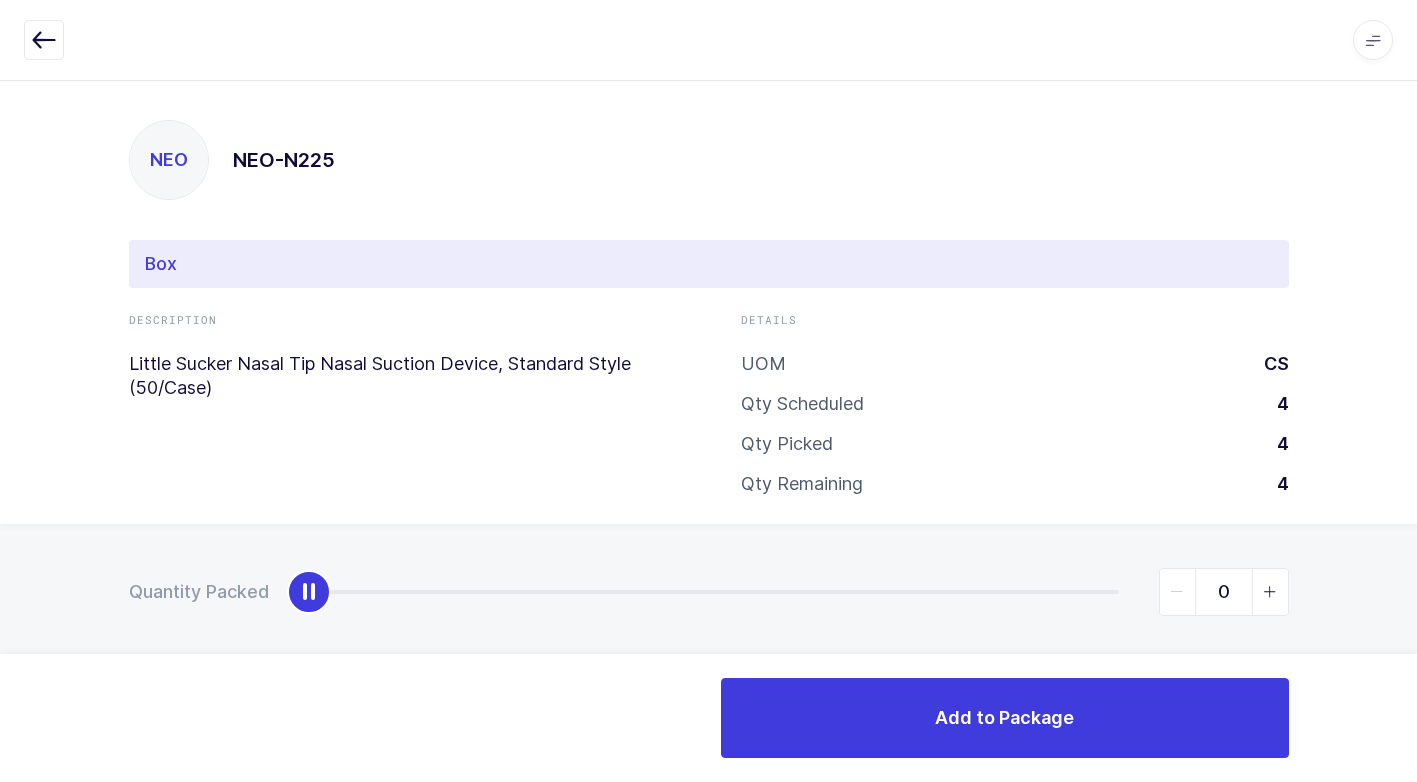 drag, startPoint x: 285, startPoint y: 583, endPoint x: 1435, endPoint y: 650, distance: 1151.9501 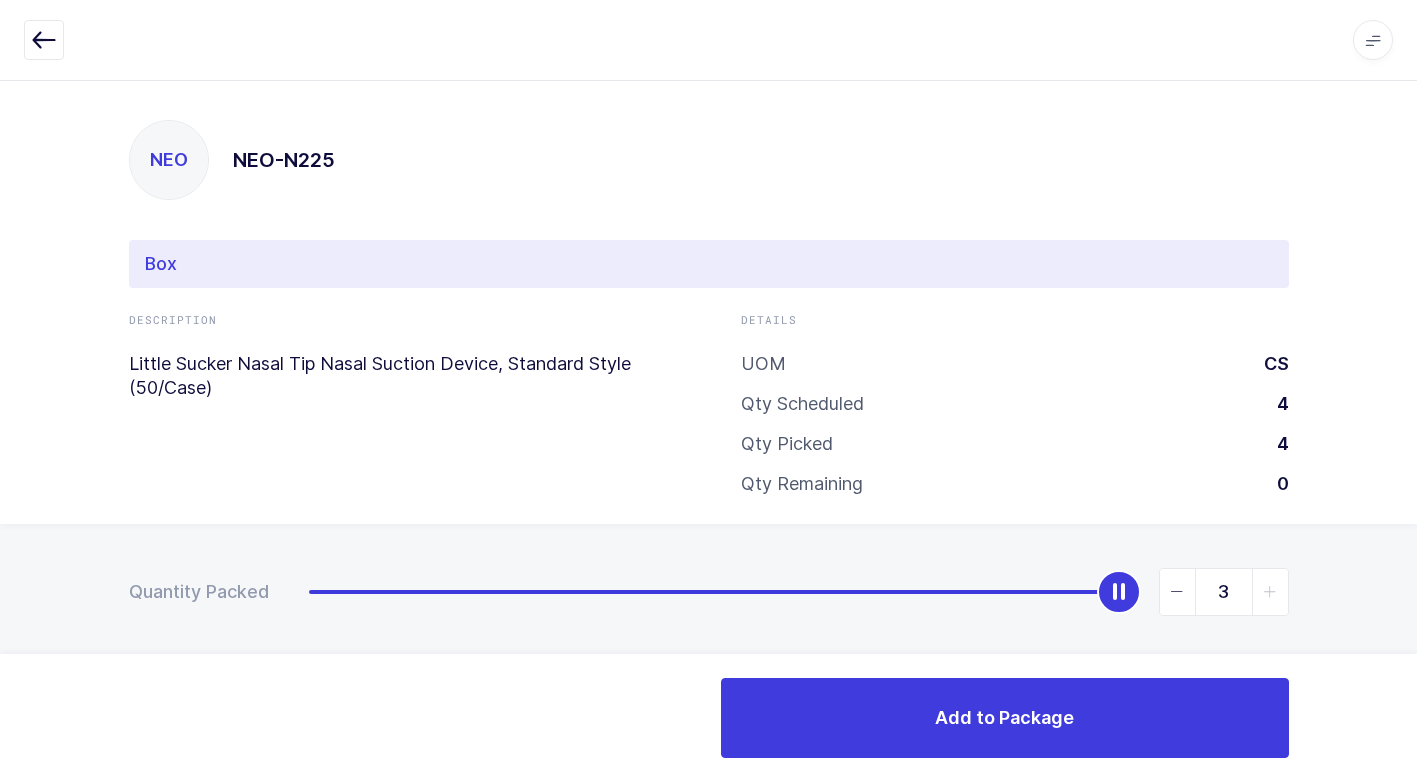 type on "4" 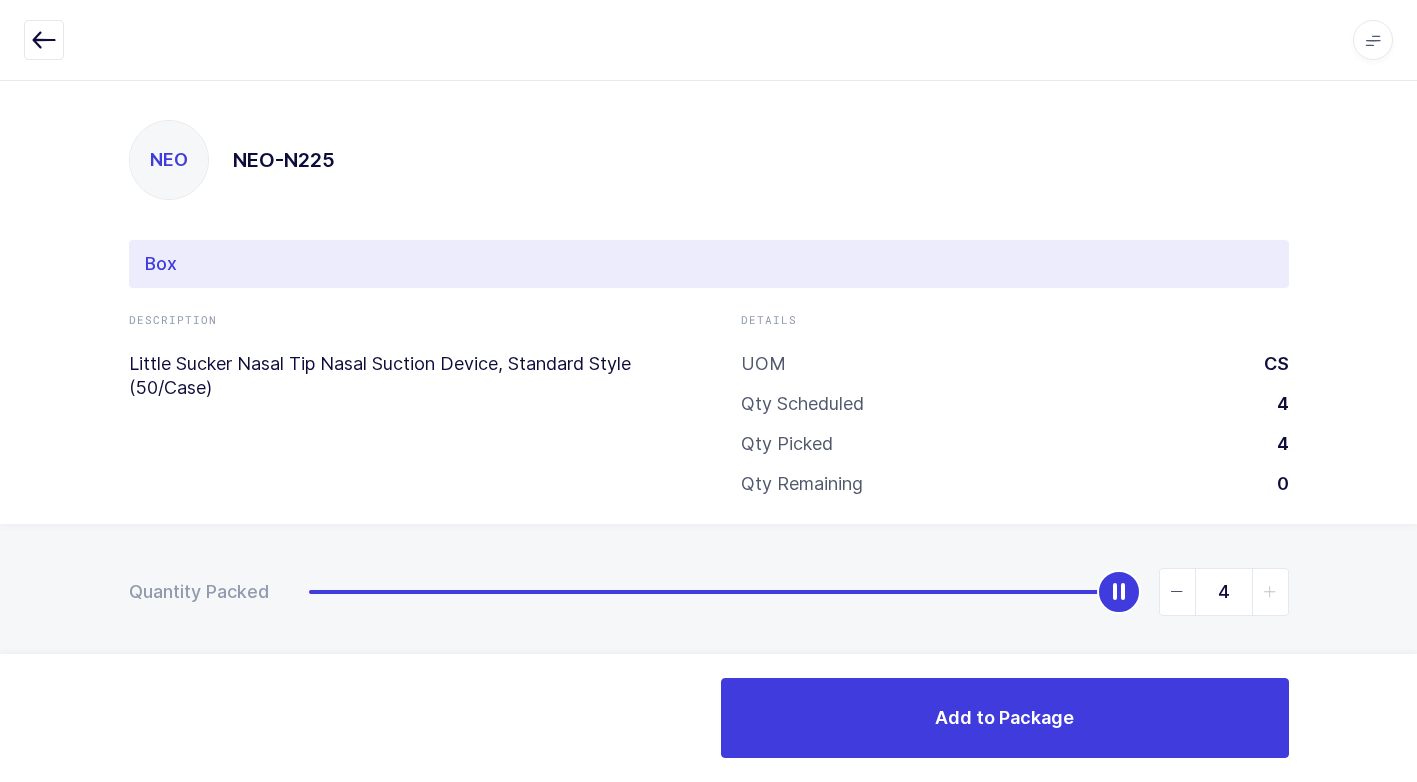 drag, startPoint x: 311, startPoint y: 600, endPoint x: 1431, endPoint y: 583, distance: 1120.129 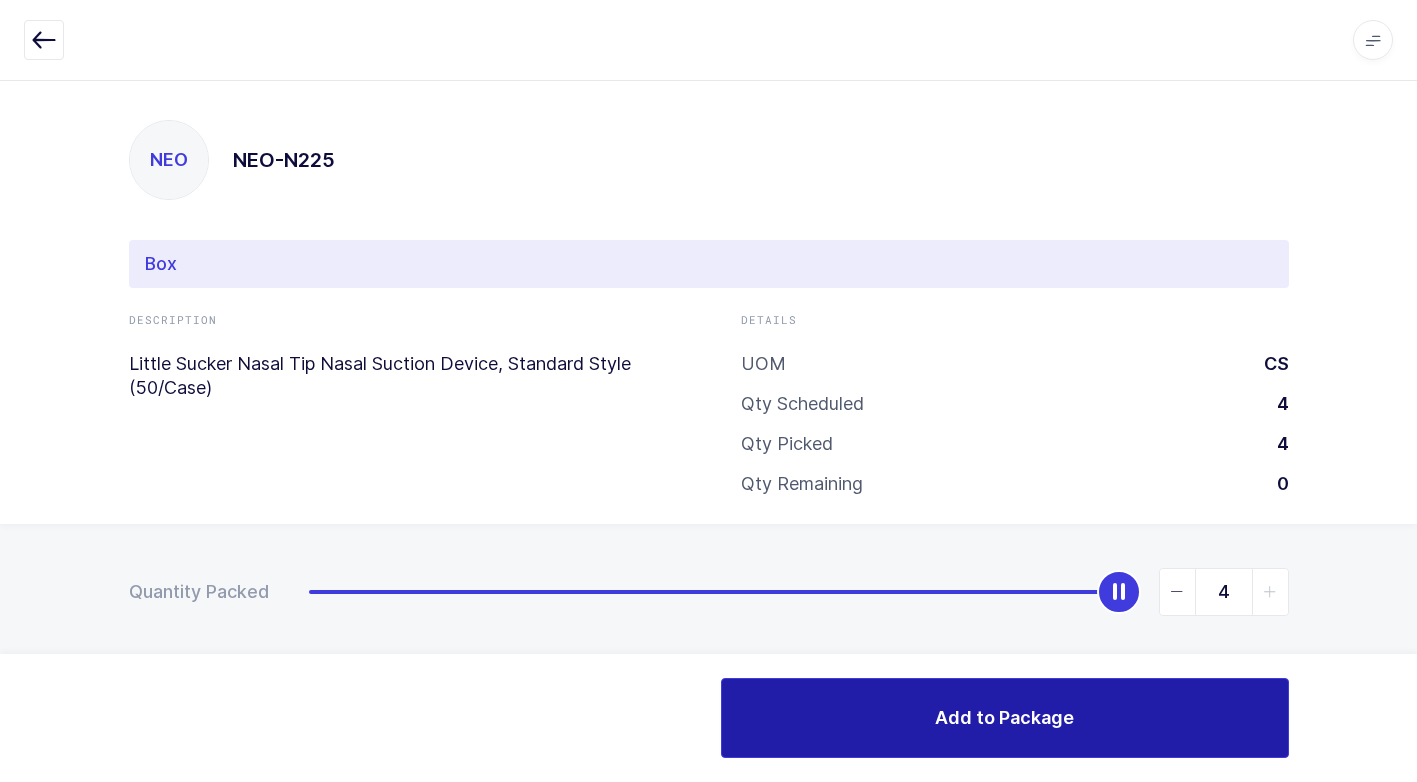 drag, startPoint x: 885, startPoint y: 727, endPoint x: 871, endPoint y: 727, distance: 14 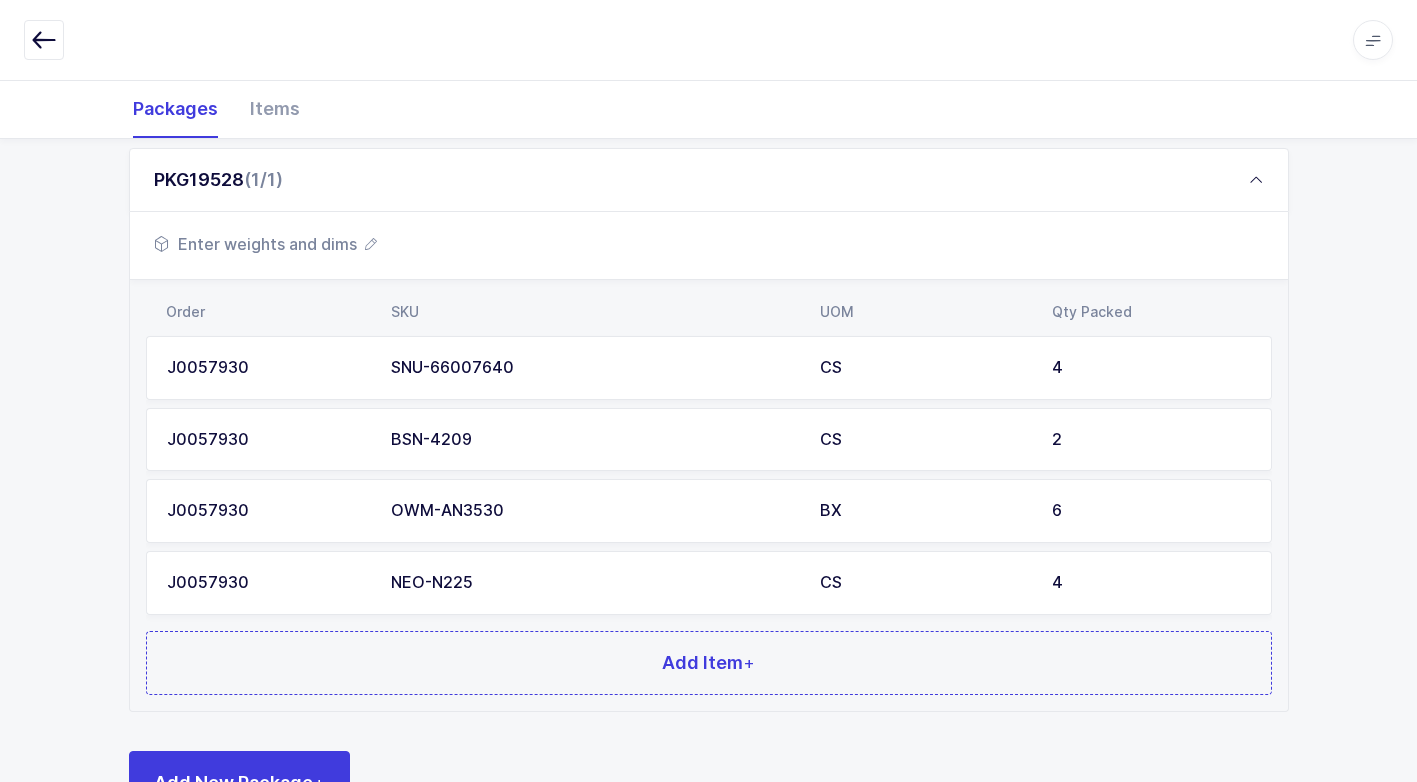 scroll, scrollTop: 368, scrollLeft: 0, axis: vertical 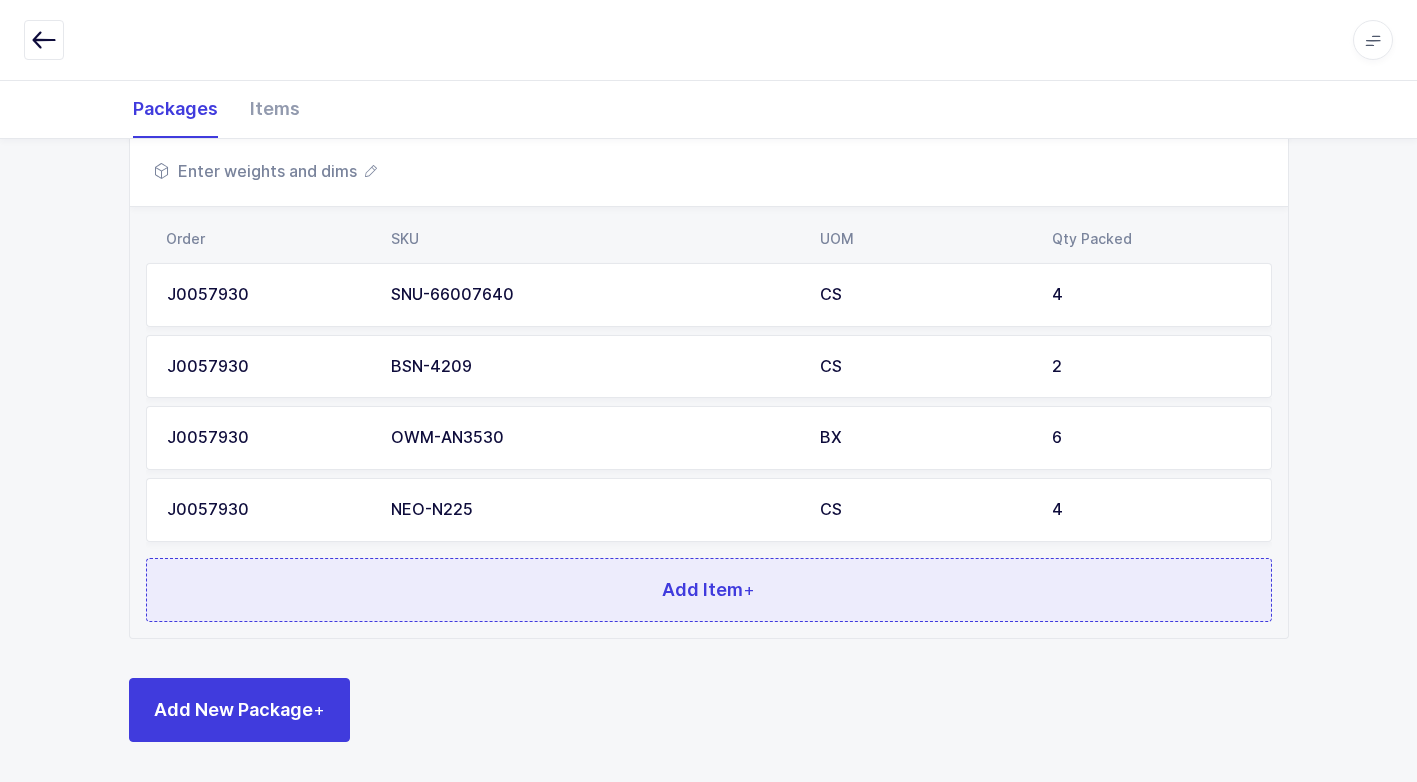 click on "Add Item  +" at bounding box center (709, 590) 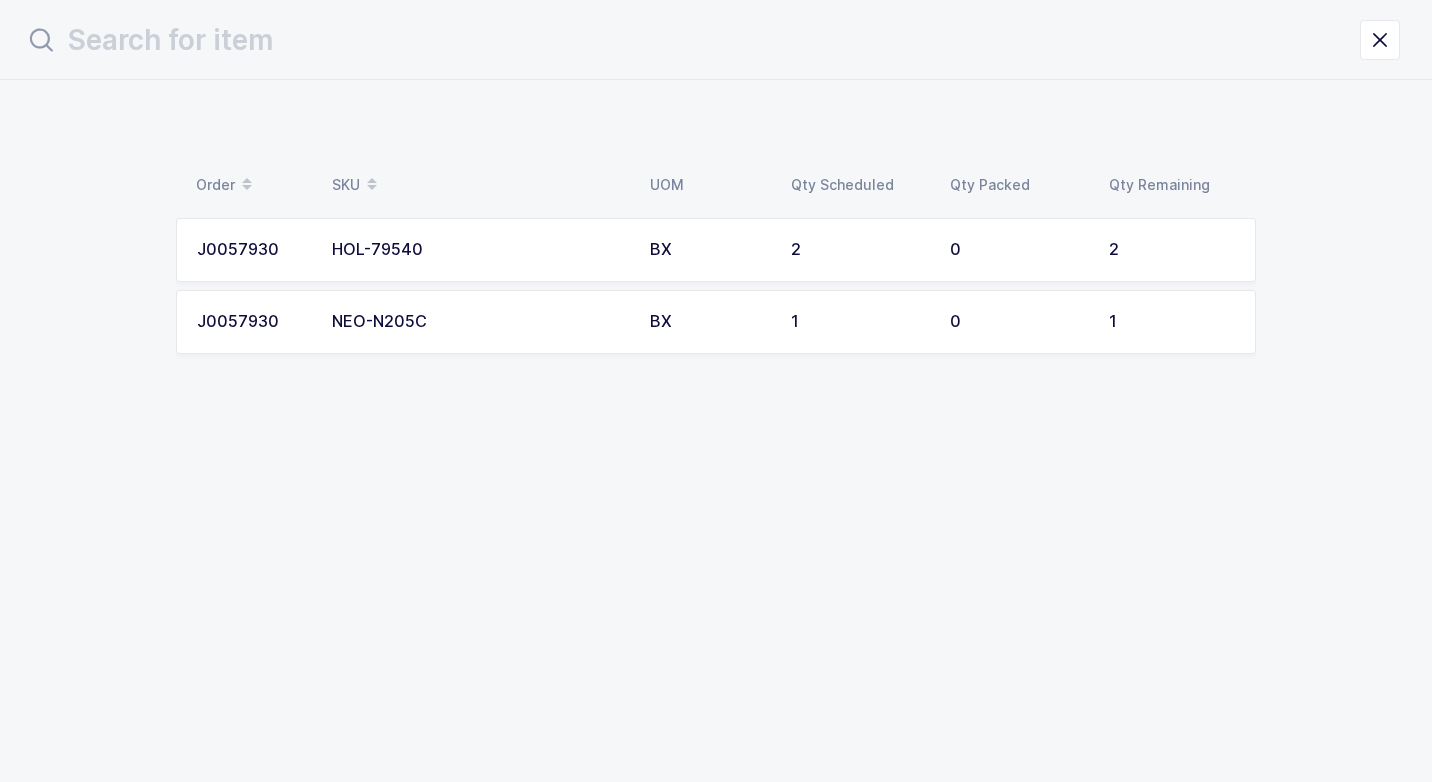 click on "NEO-N205C" at bounding box center (479, 322) 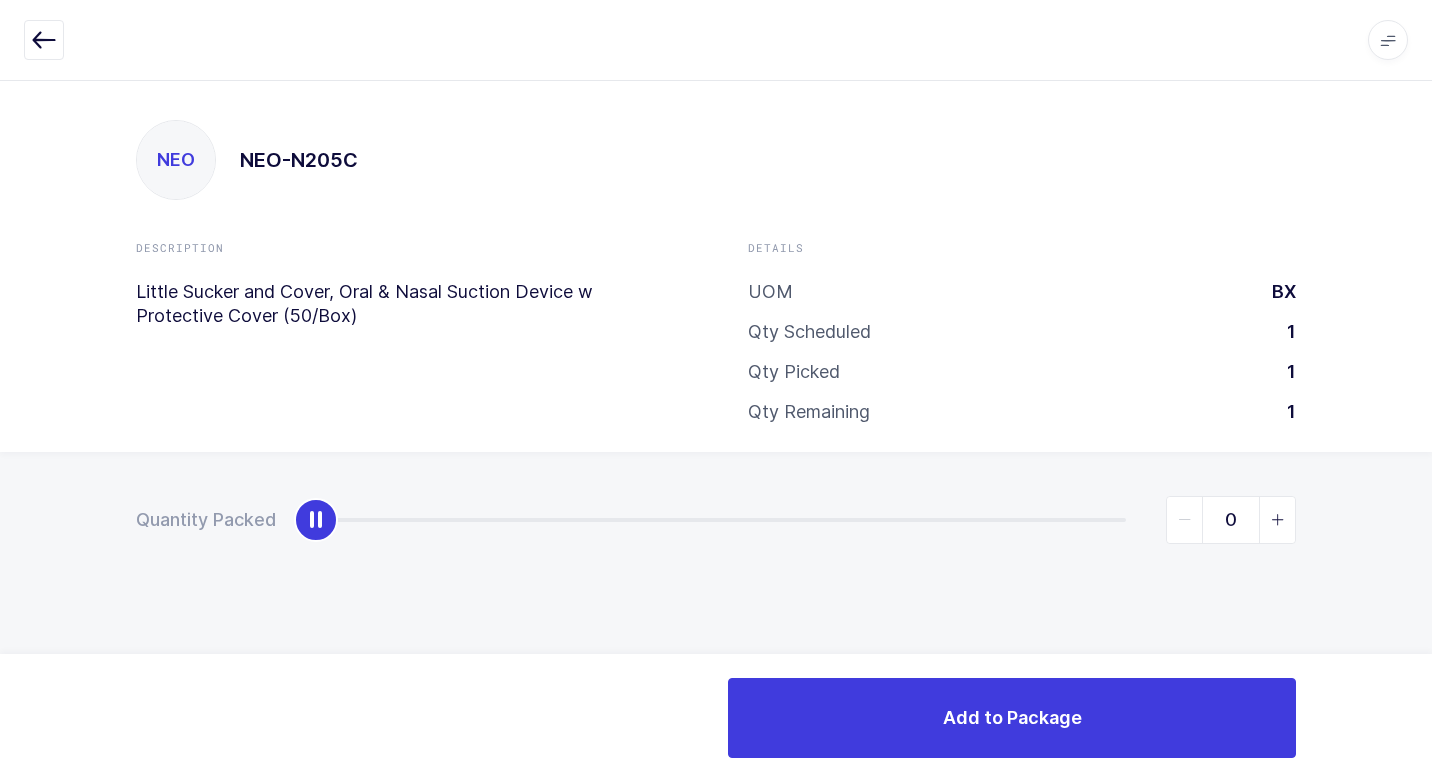 type on "1" 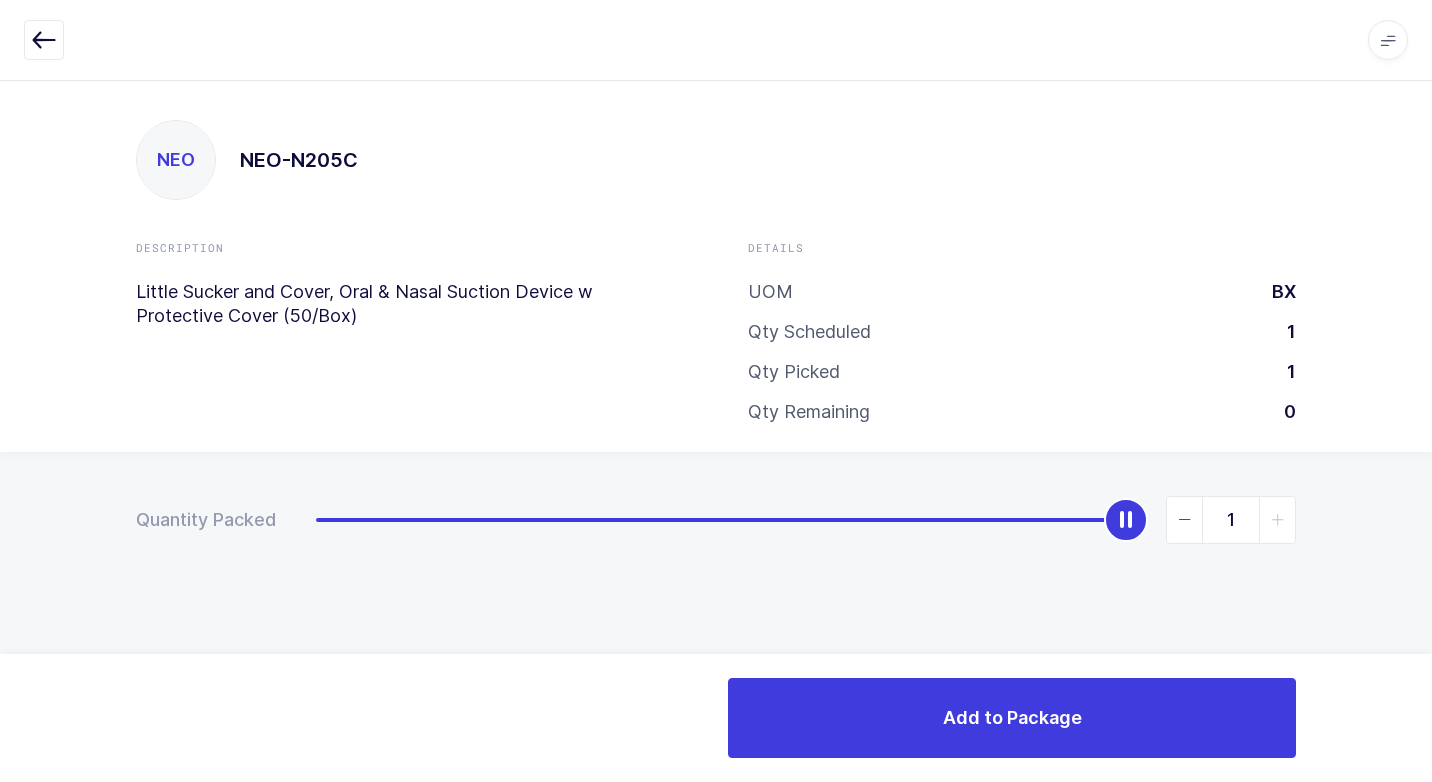 drag, startPoint x: 314, startPoint y: 526, endPoint x: 1431, endPoint y: 541, distance: 1117.1007 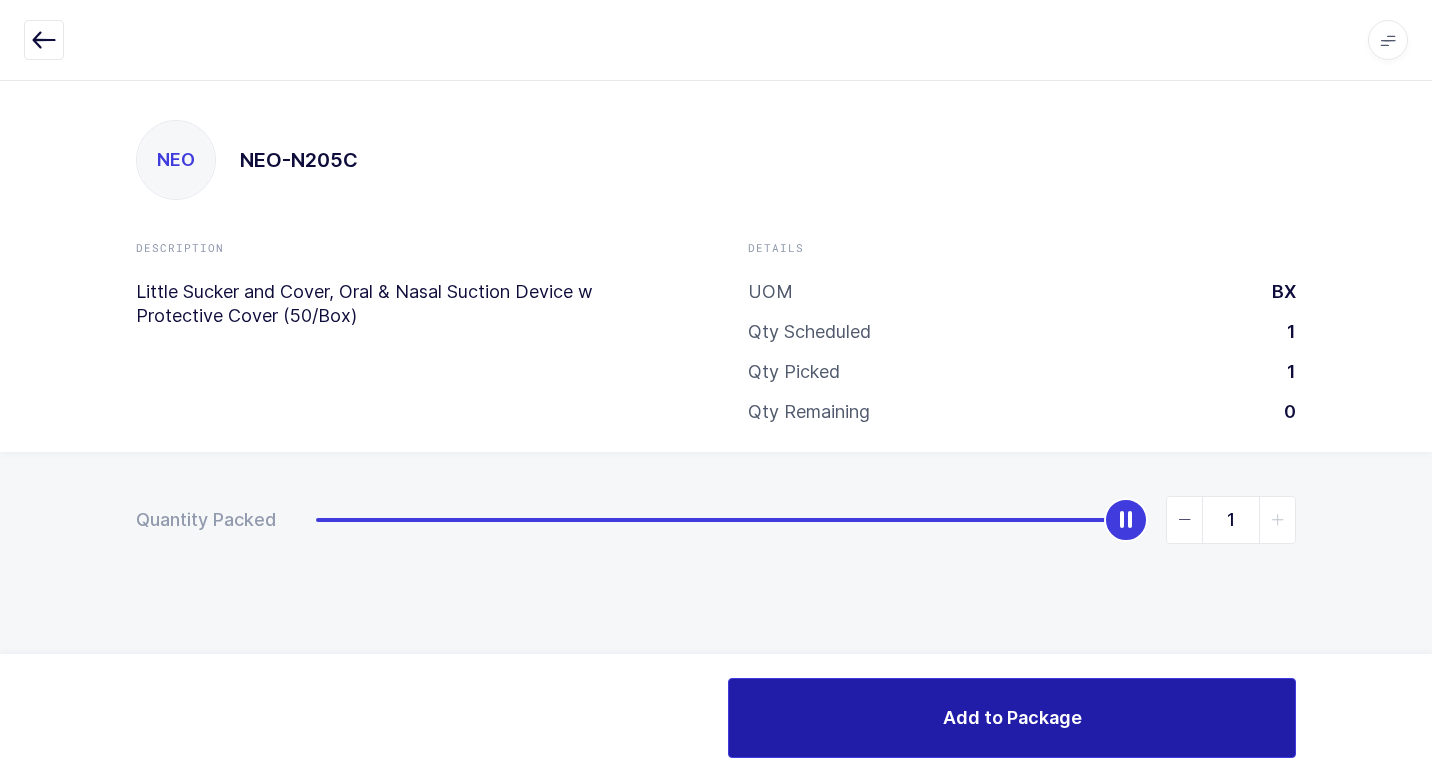 drag, startPoint x: 927, startPoint y: 678, endPoint x: 869, endPoint y: 680, distance: 58.034473 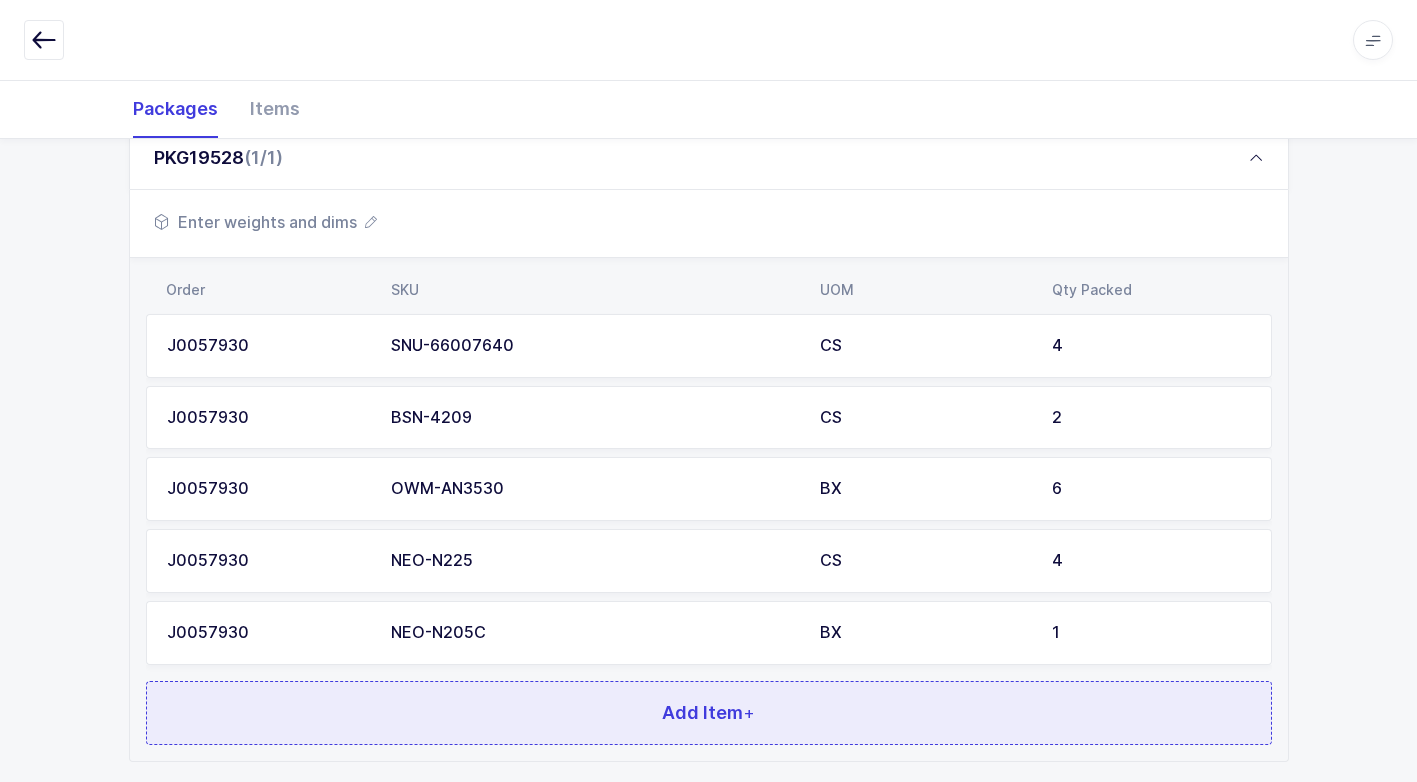 scroll, scrollTop: 440, scrollLeft: 0, axis: vertical 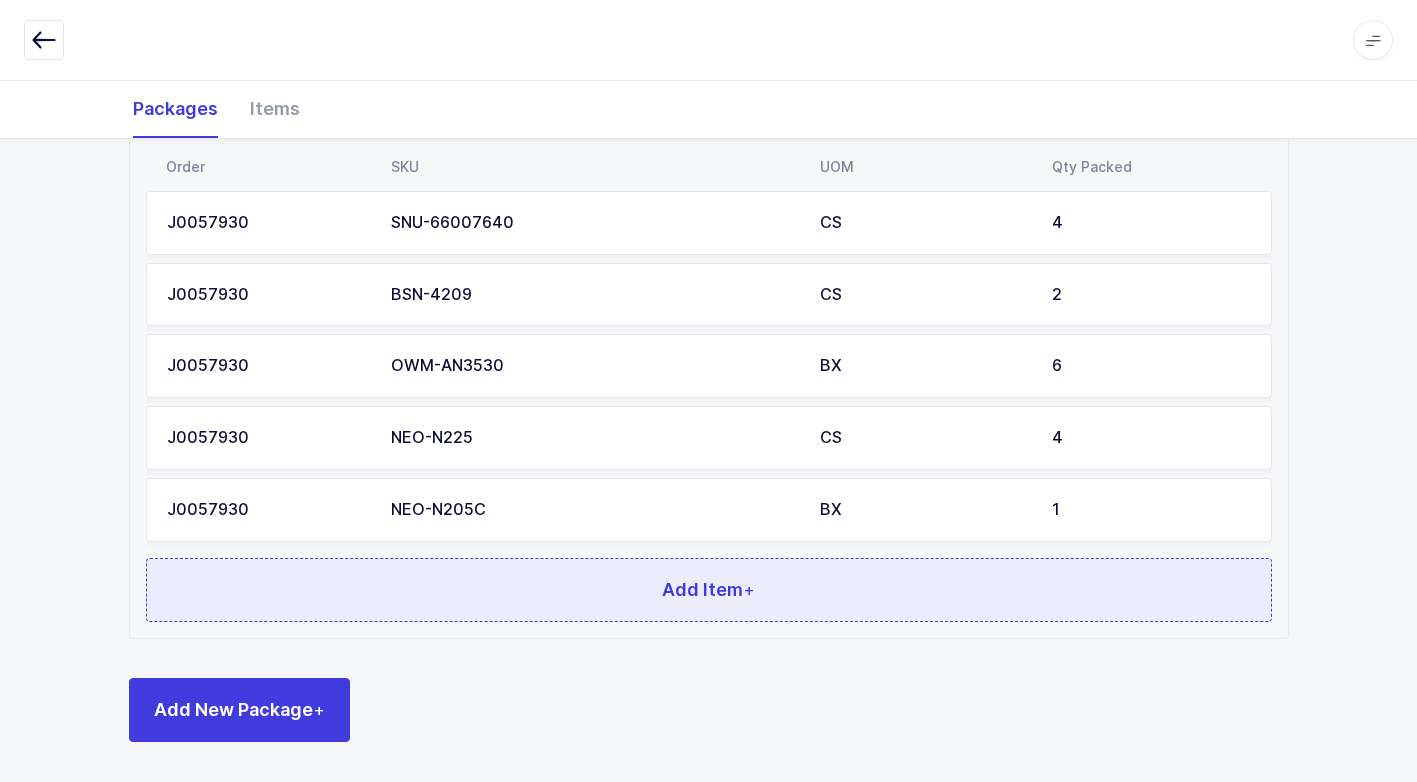 click on "Add Item  +" at bounding box center [709, 590] 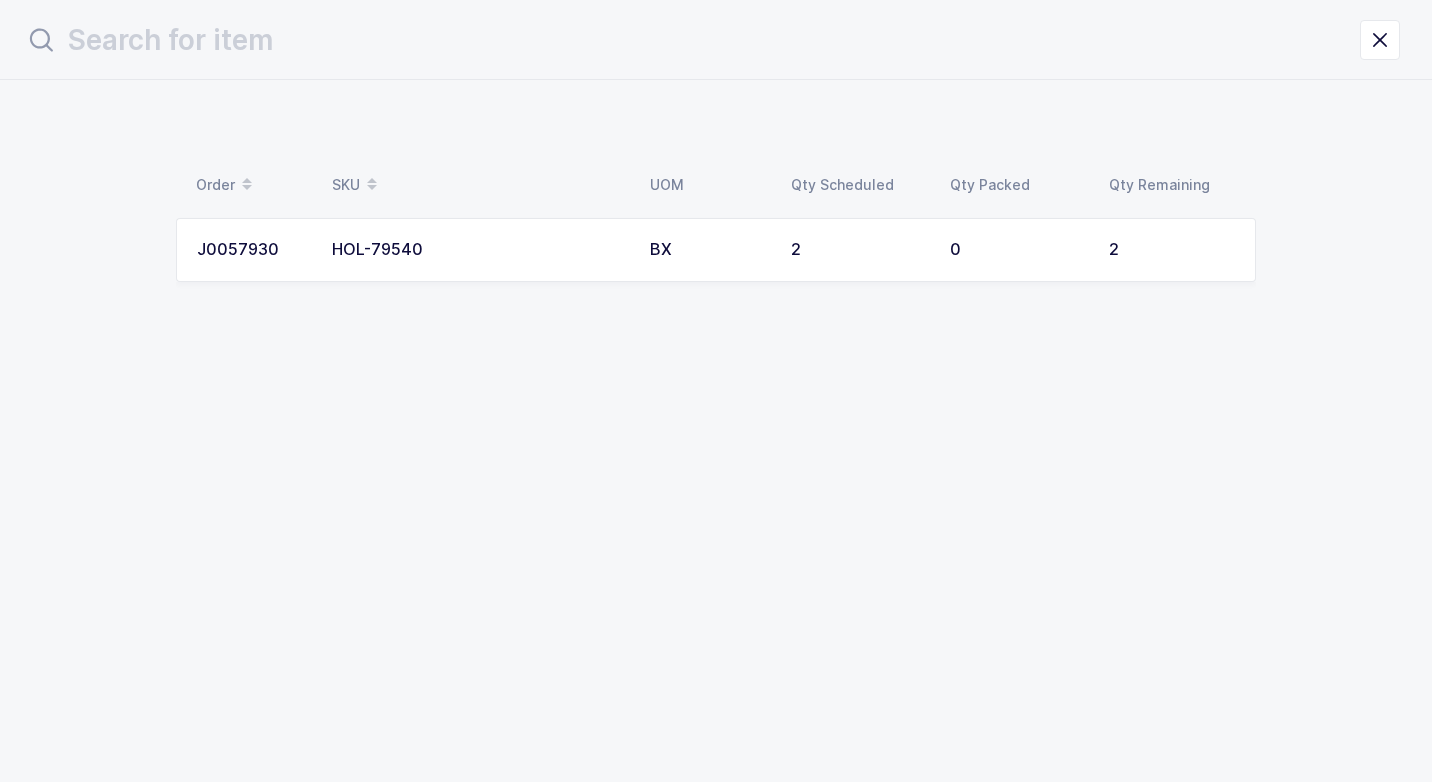 click on "HOL-79540" at bounding box center (479, 250) 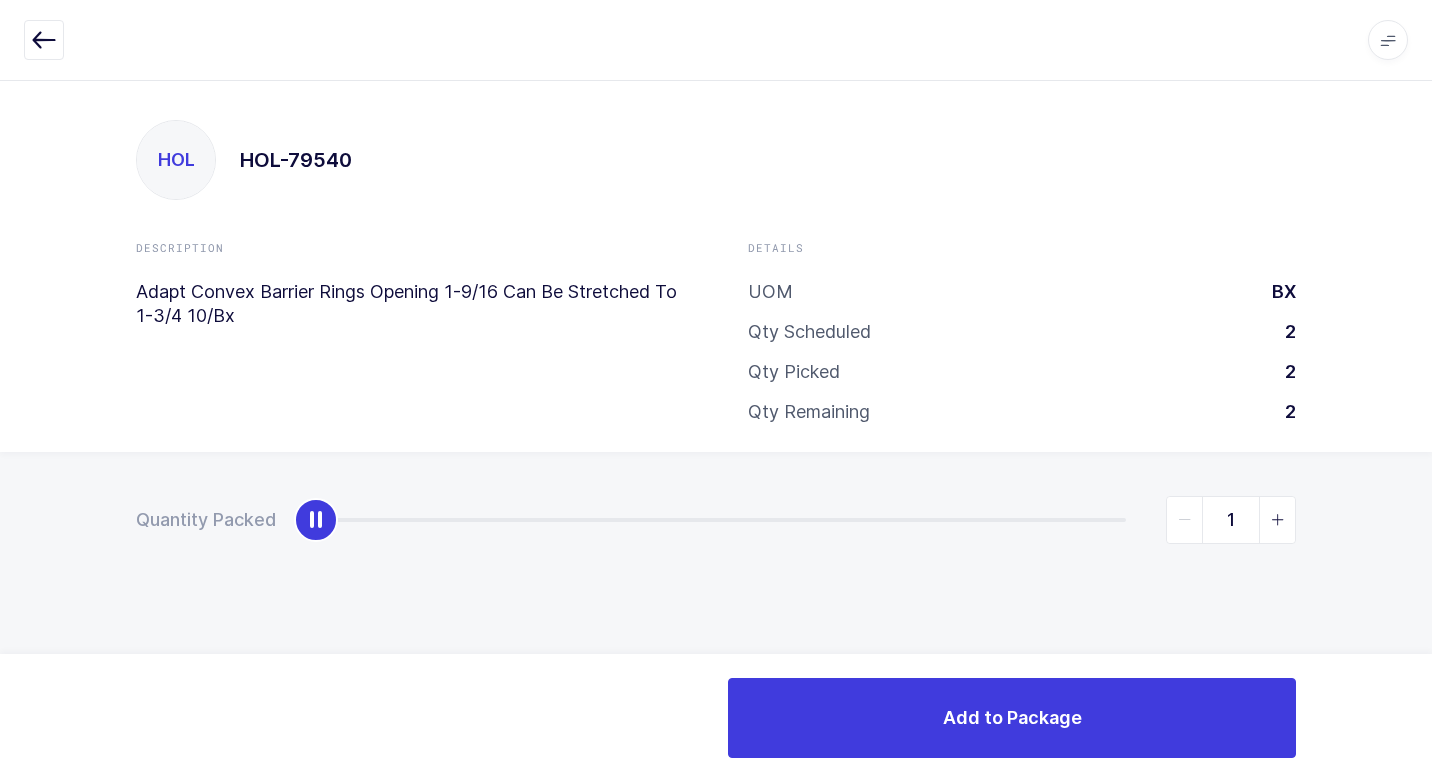 type on "2" 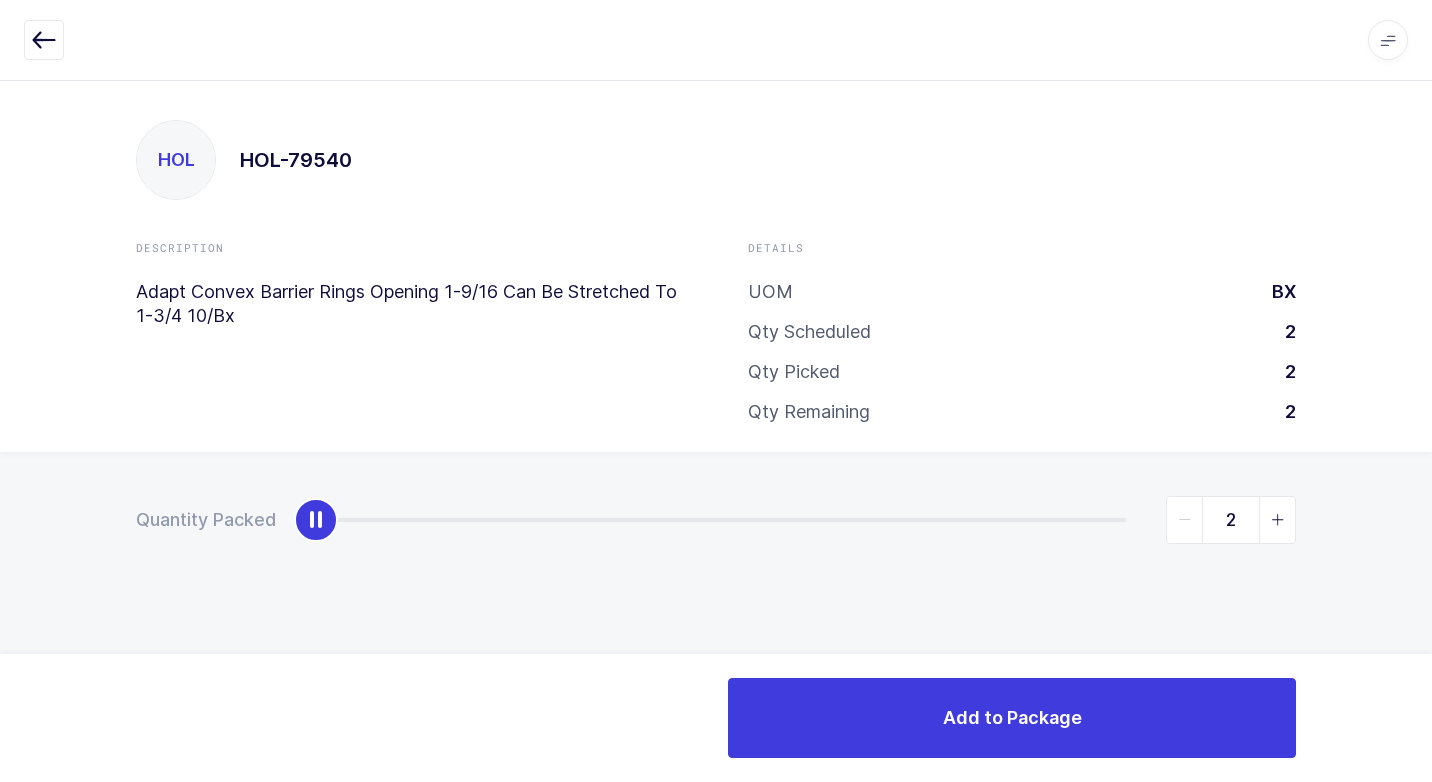 drag, startPoint x: 315, startPoint y: 516, endPoint x: 1435, endPoint y: 566, distance: 1121.1155 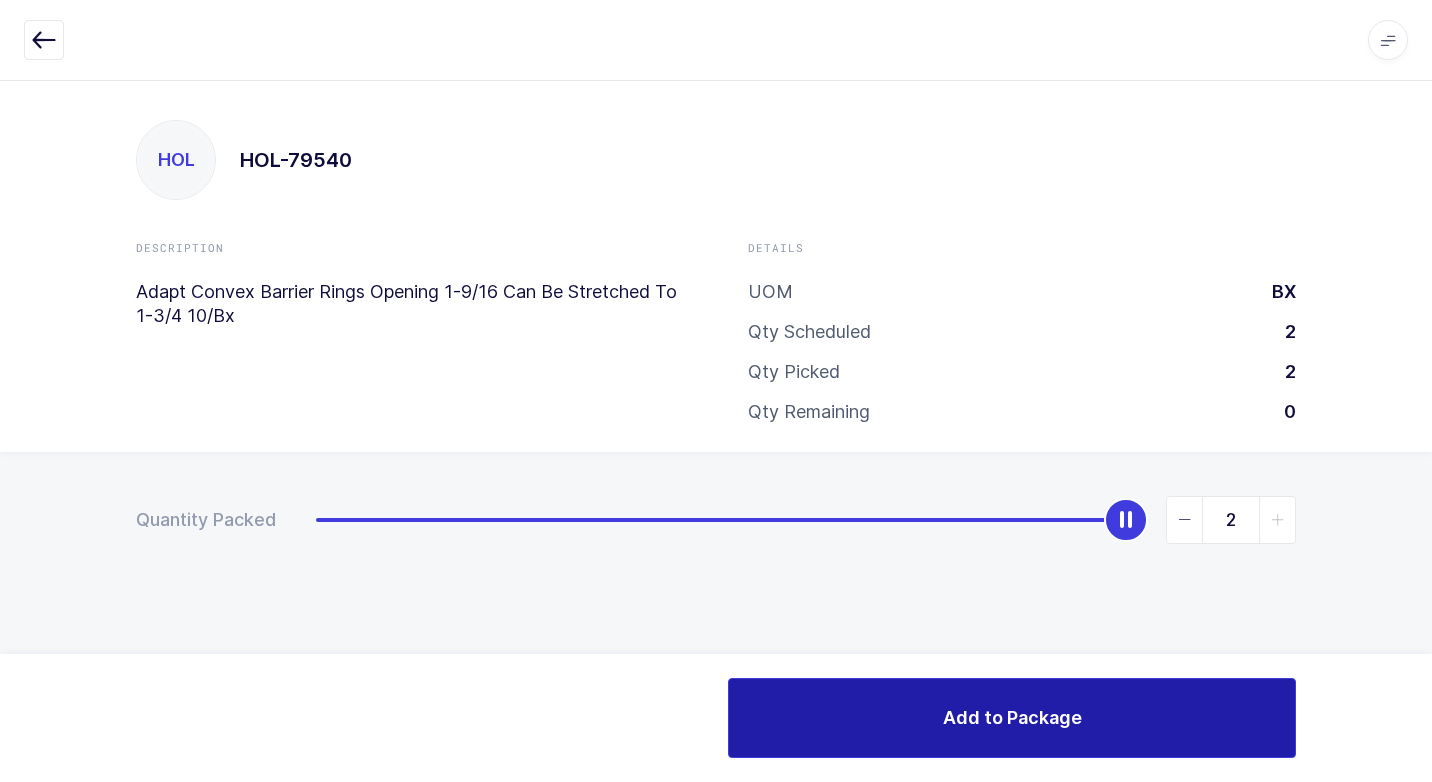 drag, startPoint x: 866, startPoint y: 716, endPoint x: 847, endPoint y: 713, distance: 19.235384 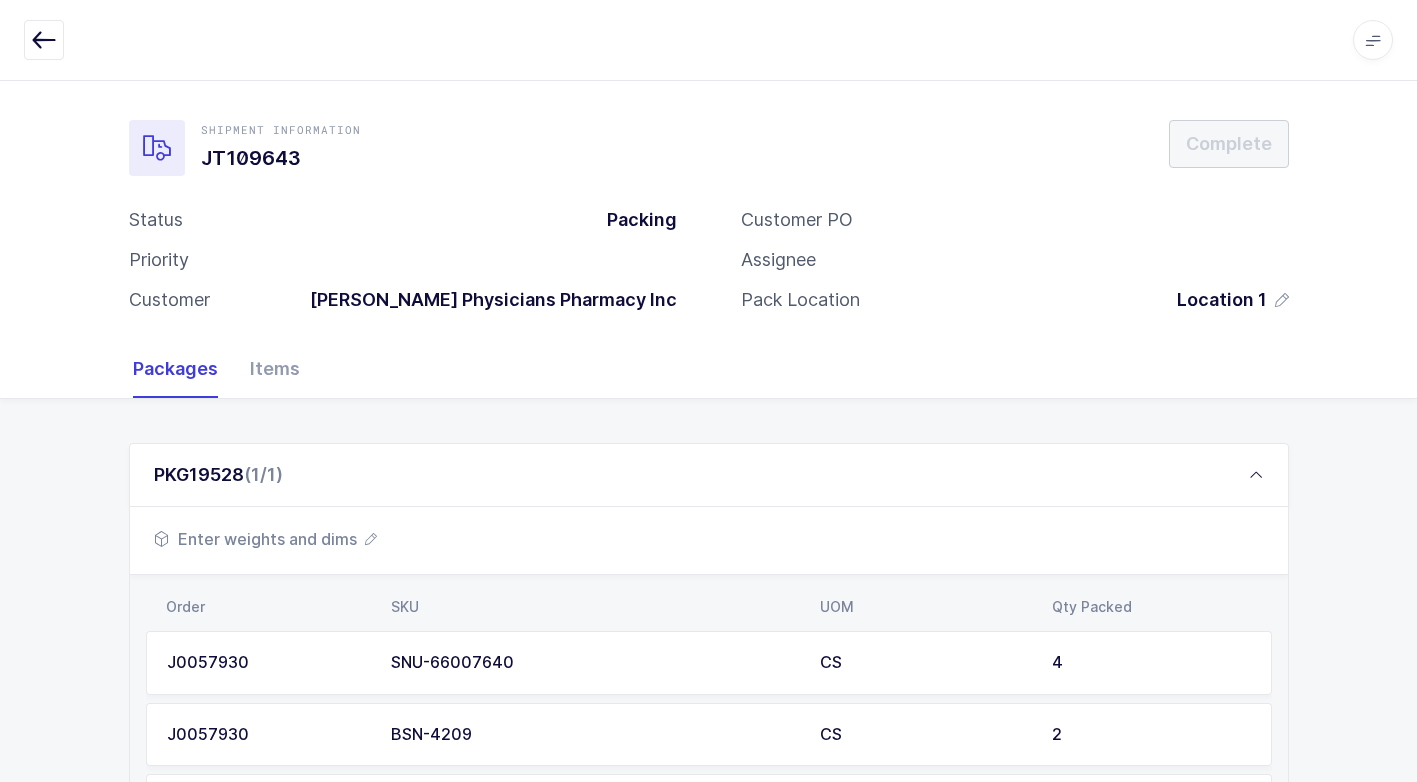 click on "Enter weights and dims" at bounding box center [265, 539] 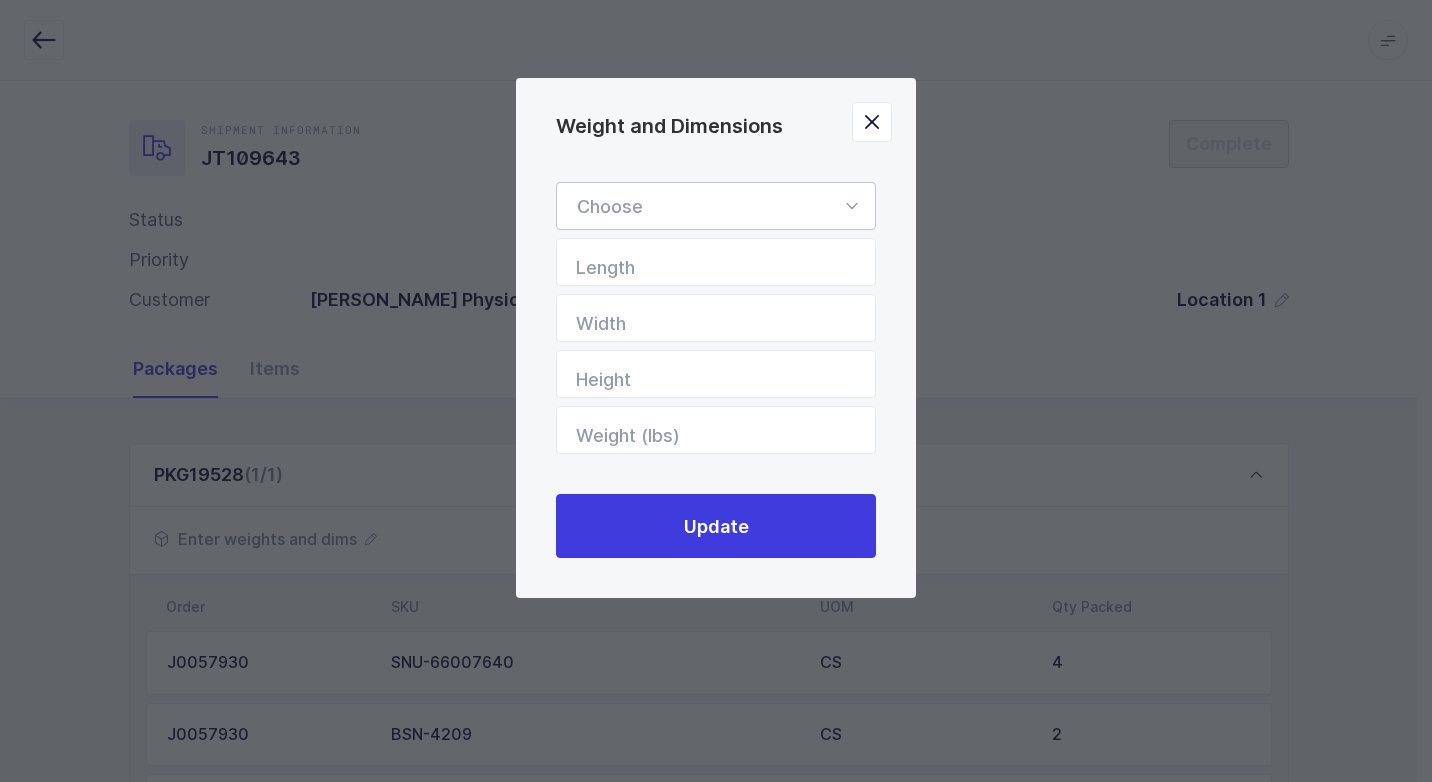 click at bounding box center [851, 206] 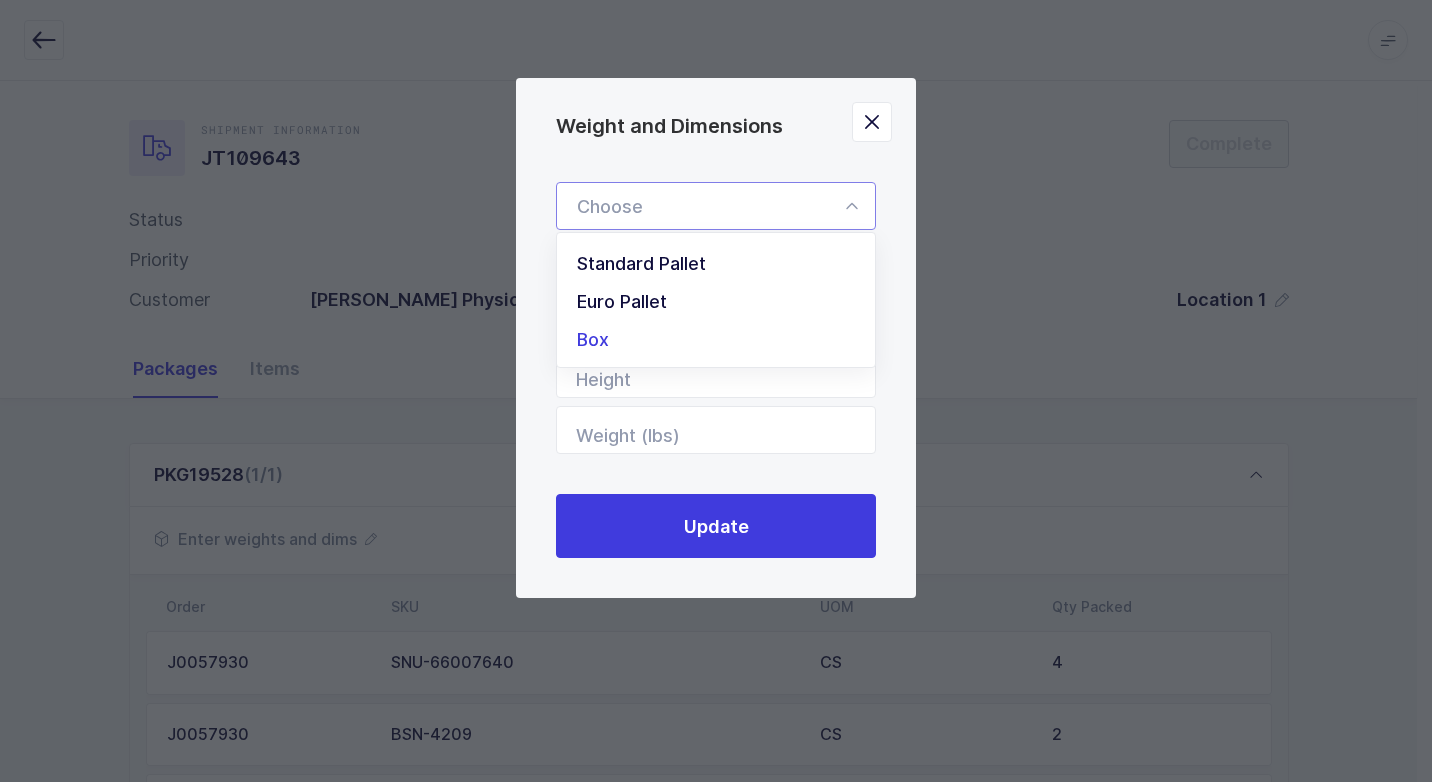 click on "Box" at bounding box center (723, 340) 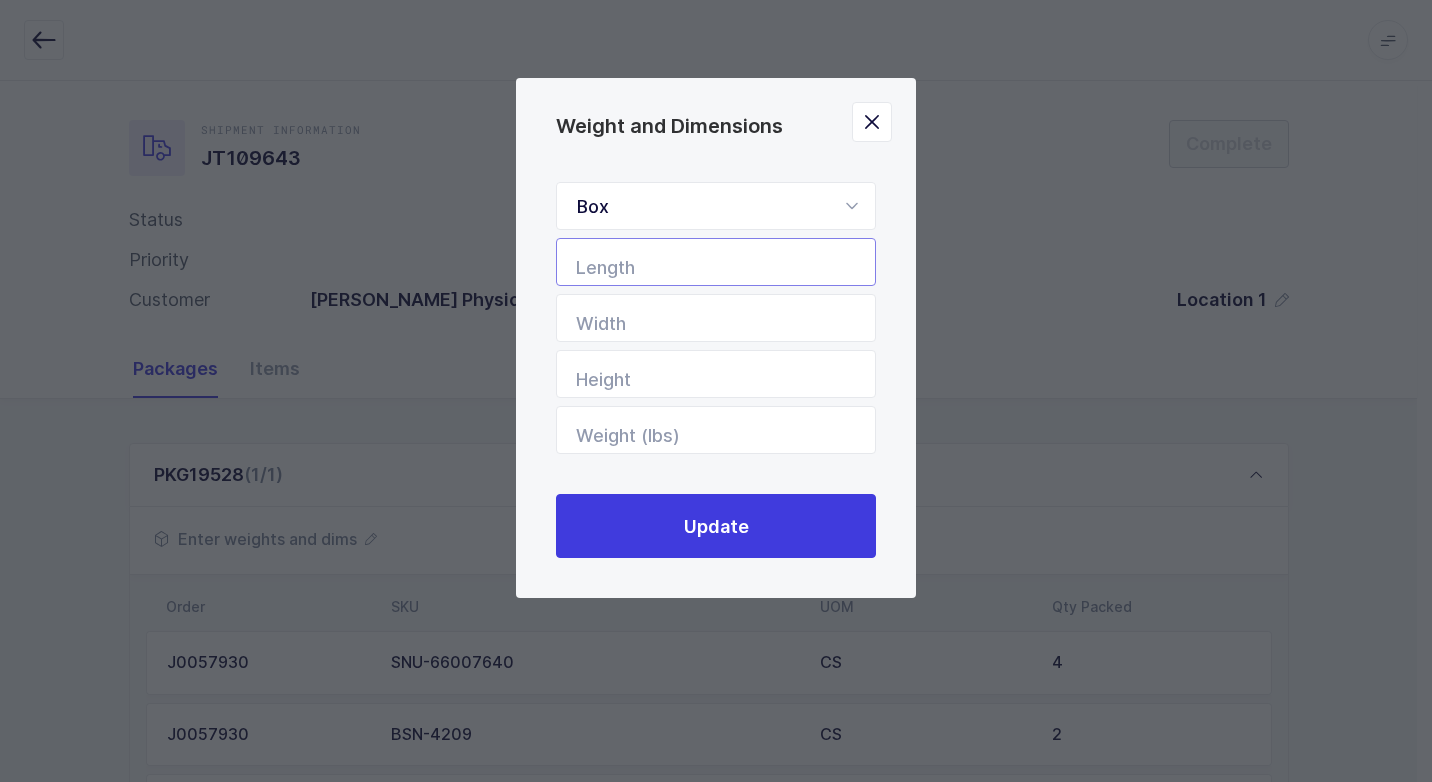 click at bounding box center (716, 262) 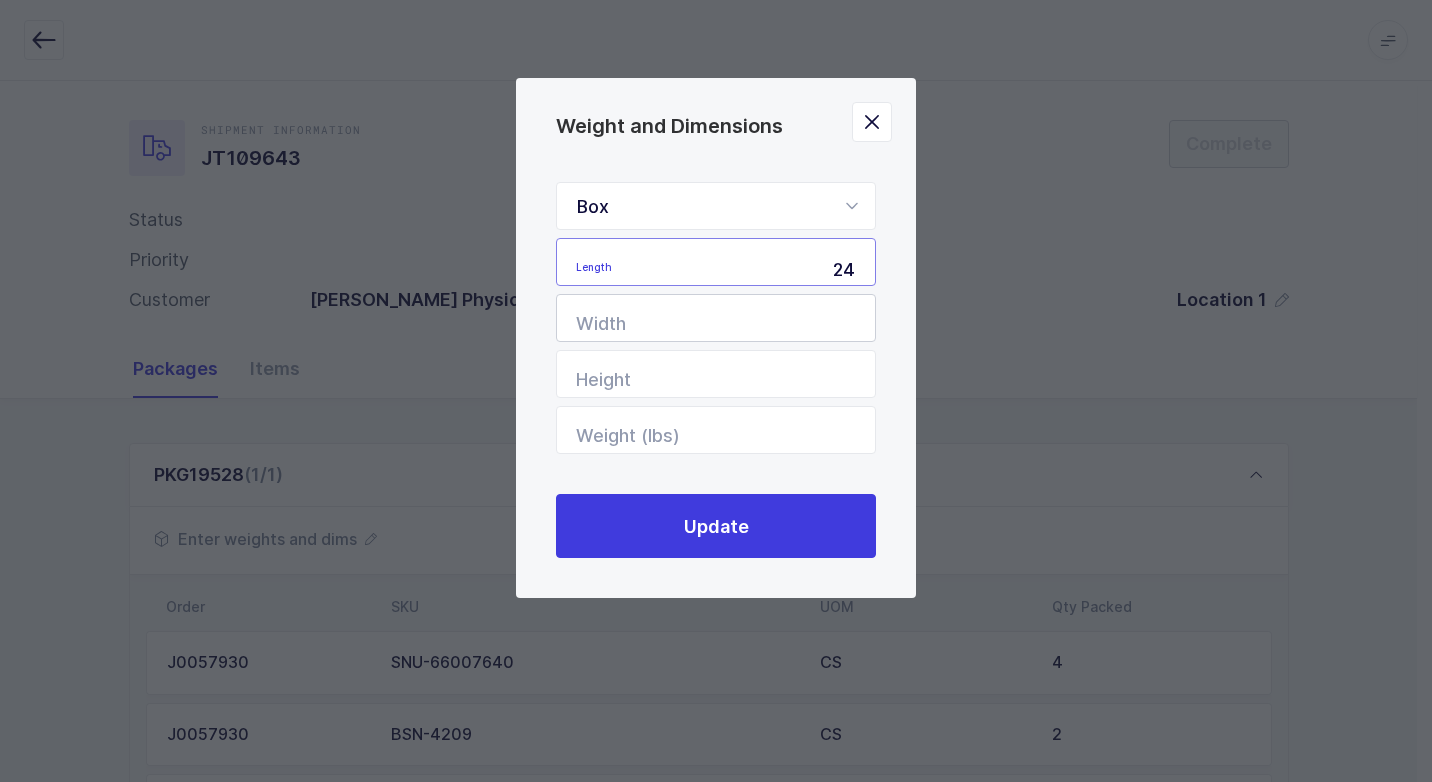 type on "24" 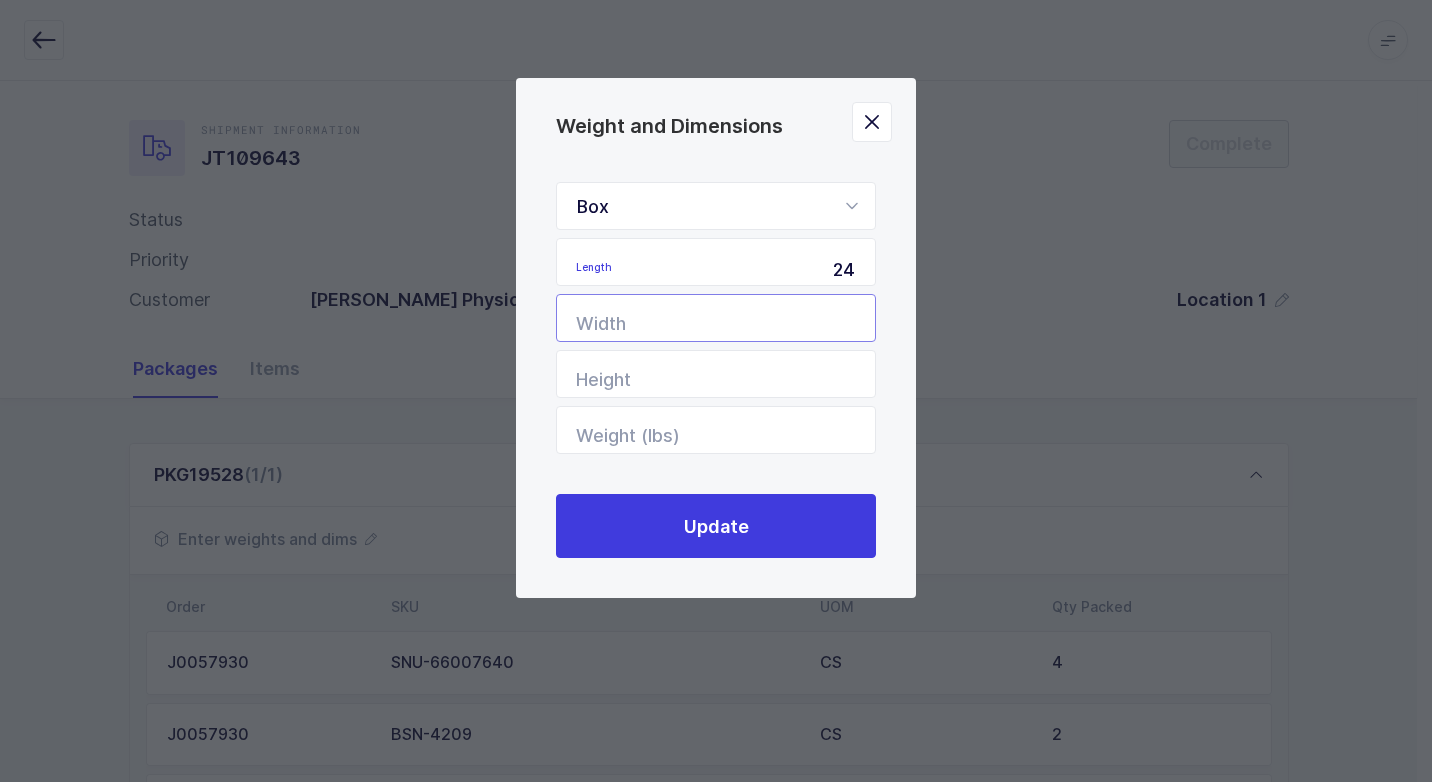 click at bounding box center [716, 318] 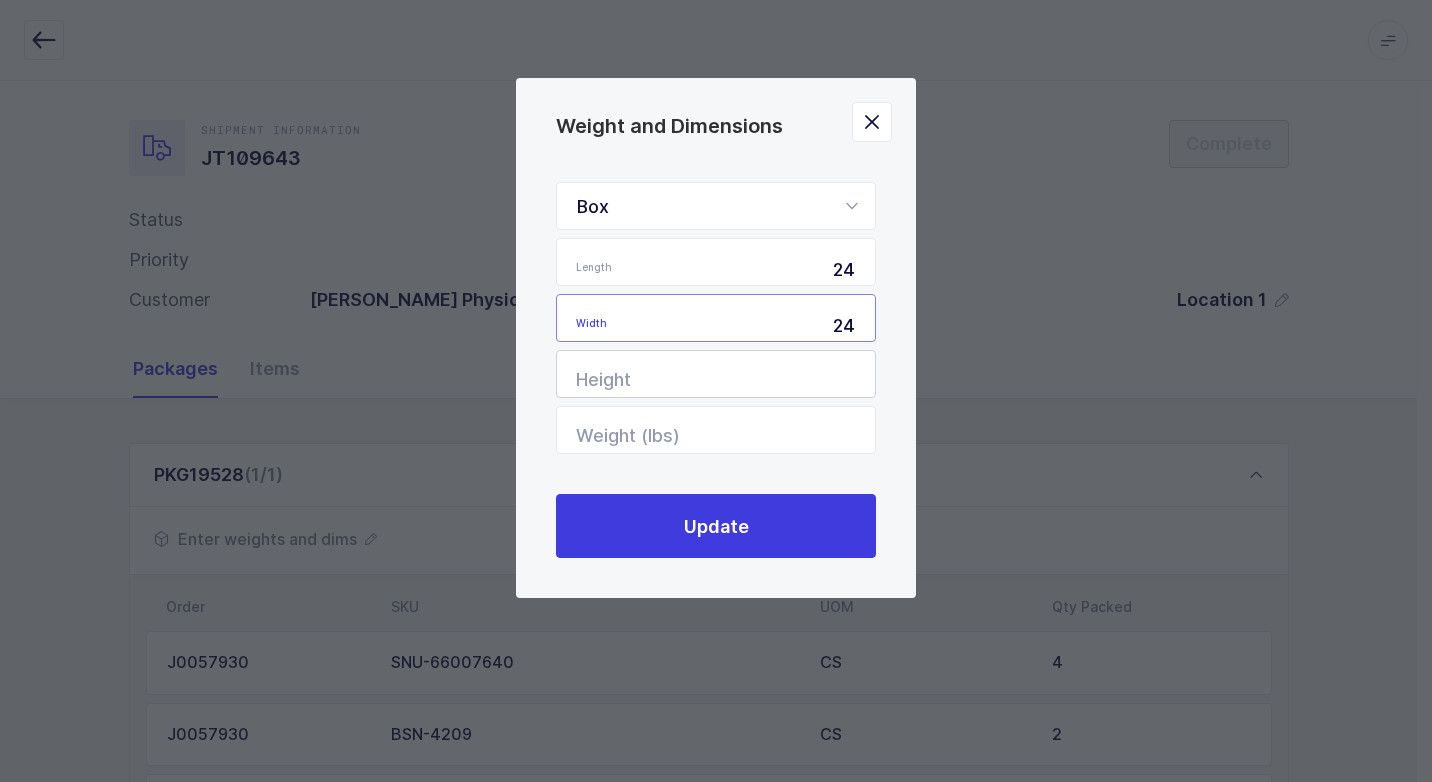 type on "24" 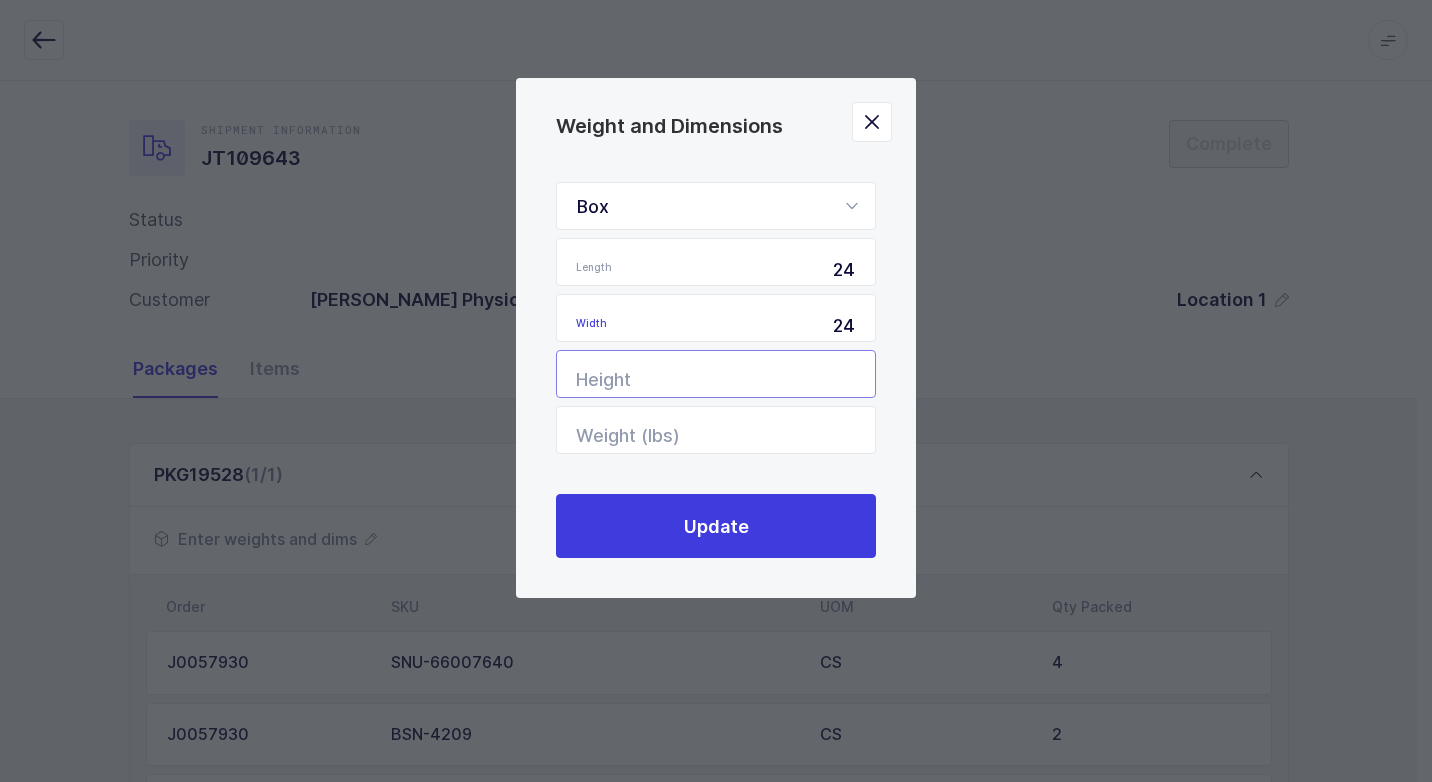 click at bounding box center (716, 374) 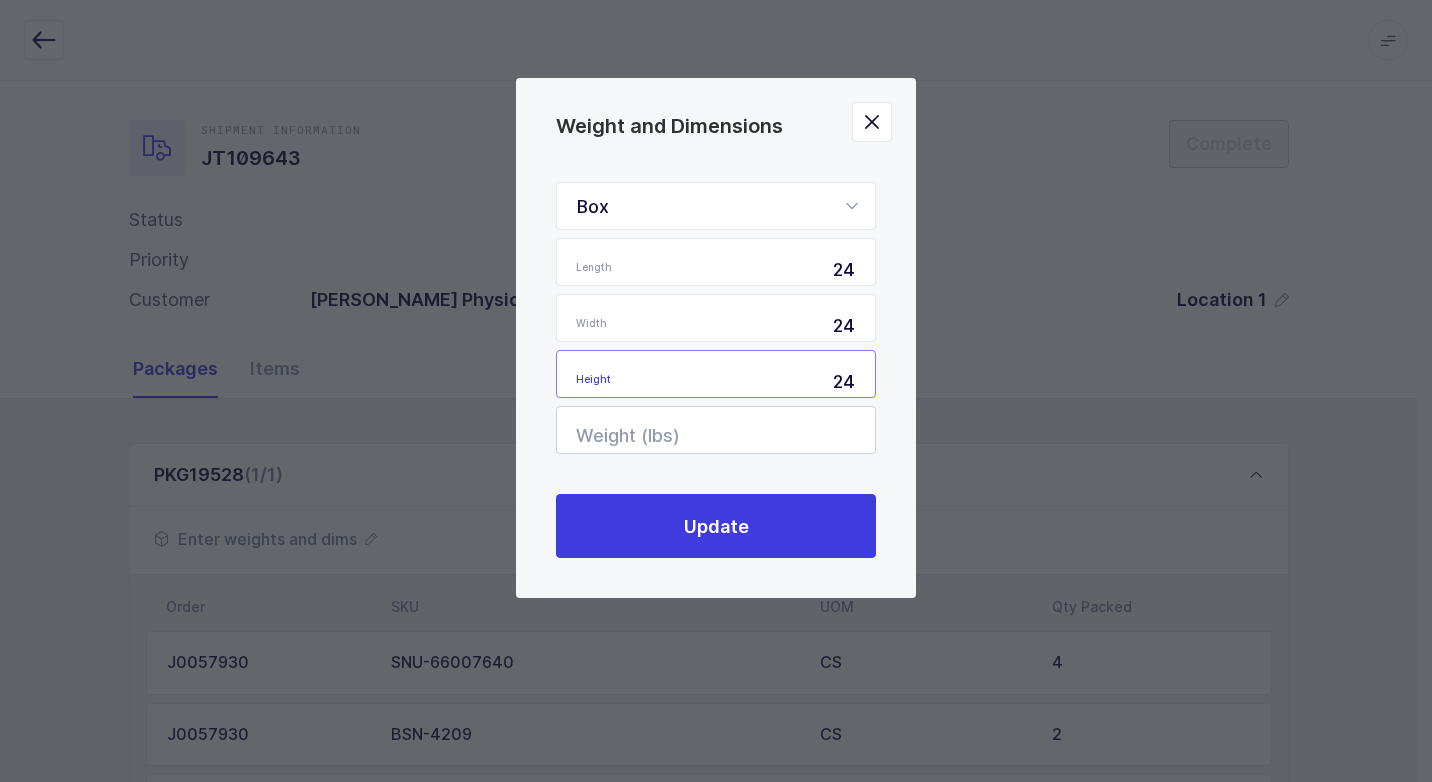type on "24" 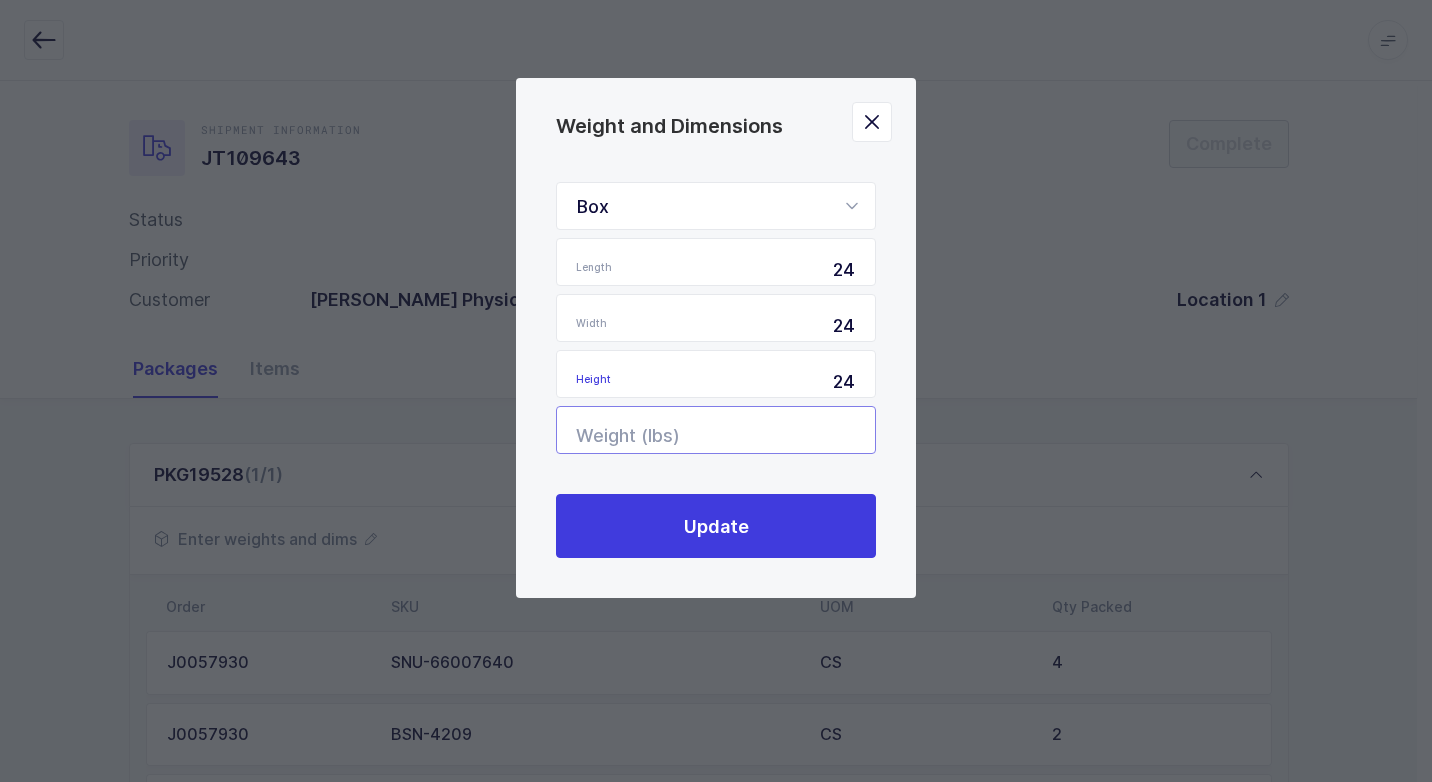 click at bounding box center [716, 430] 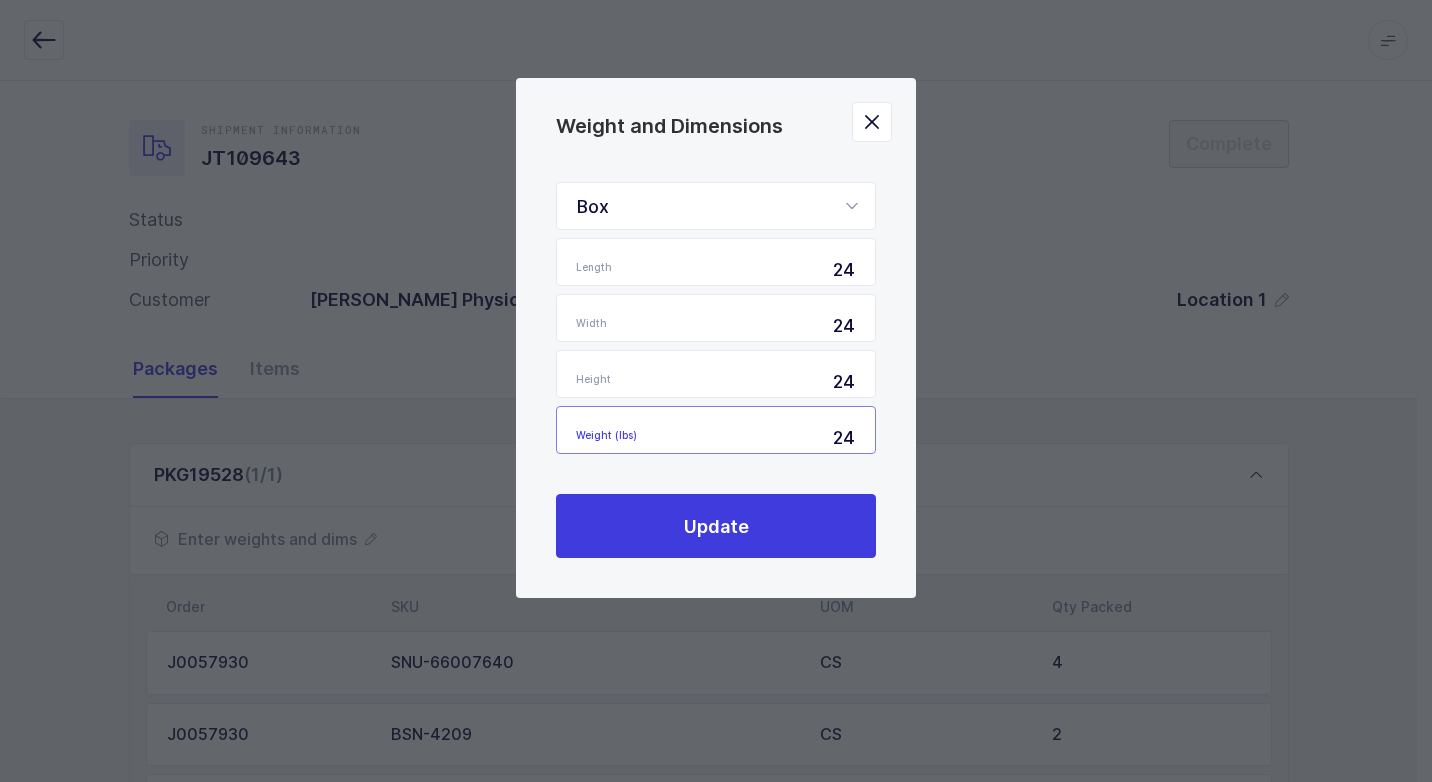 type on "2" 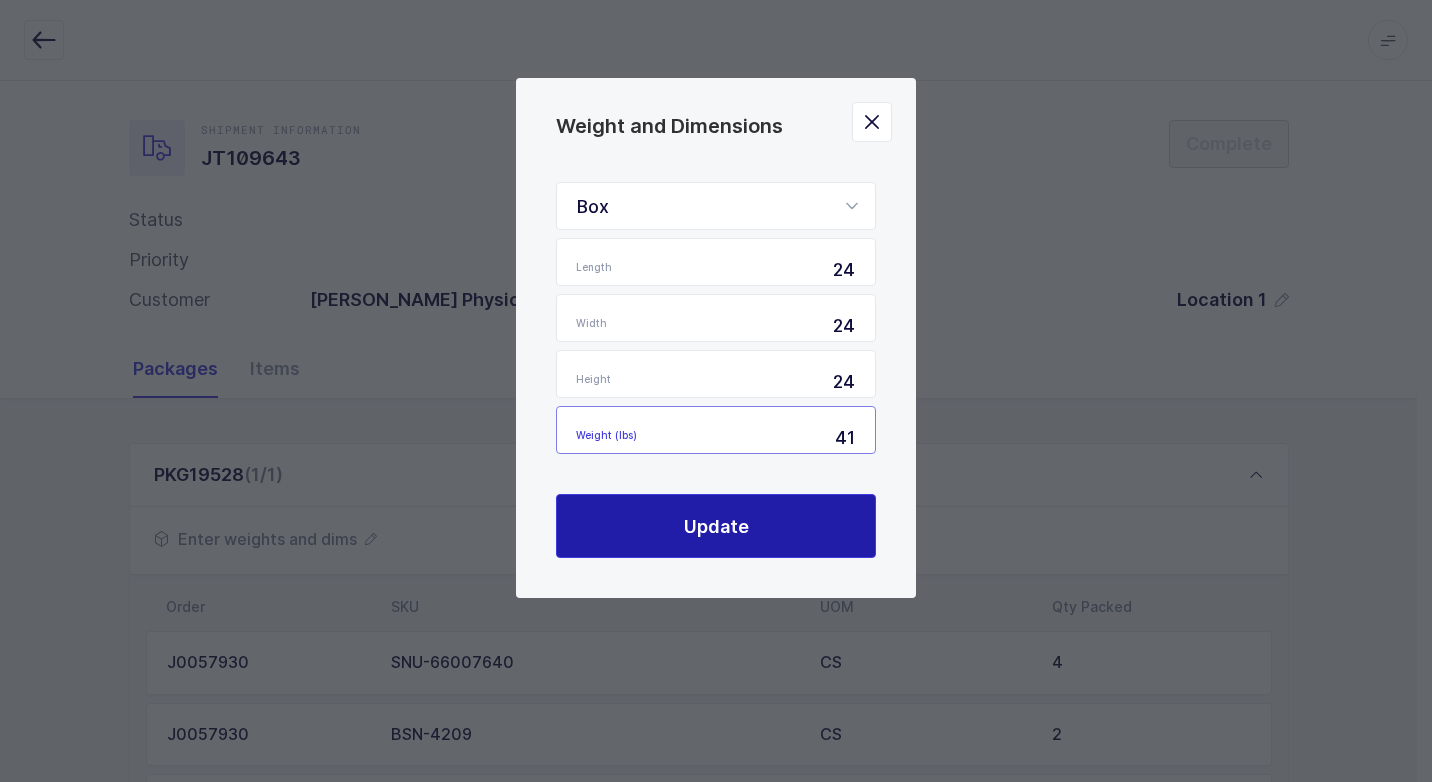 type on "41" 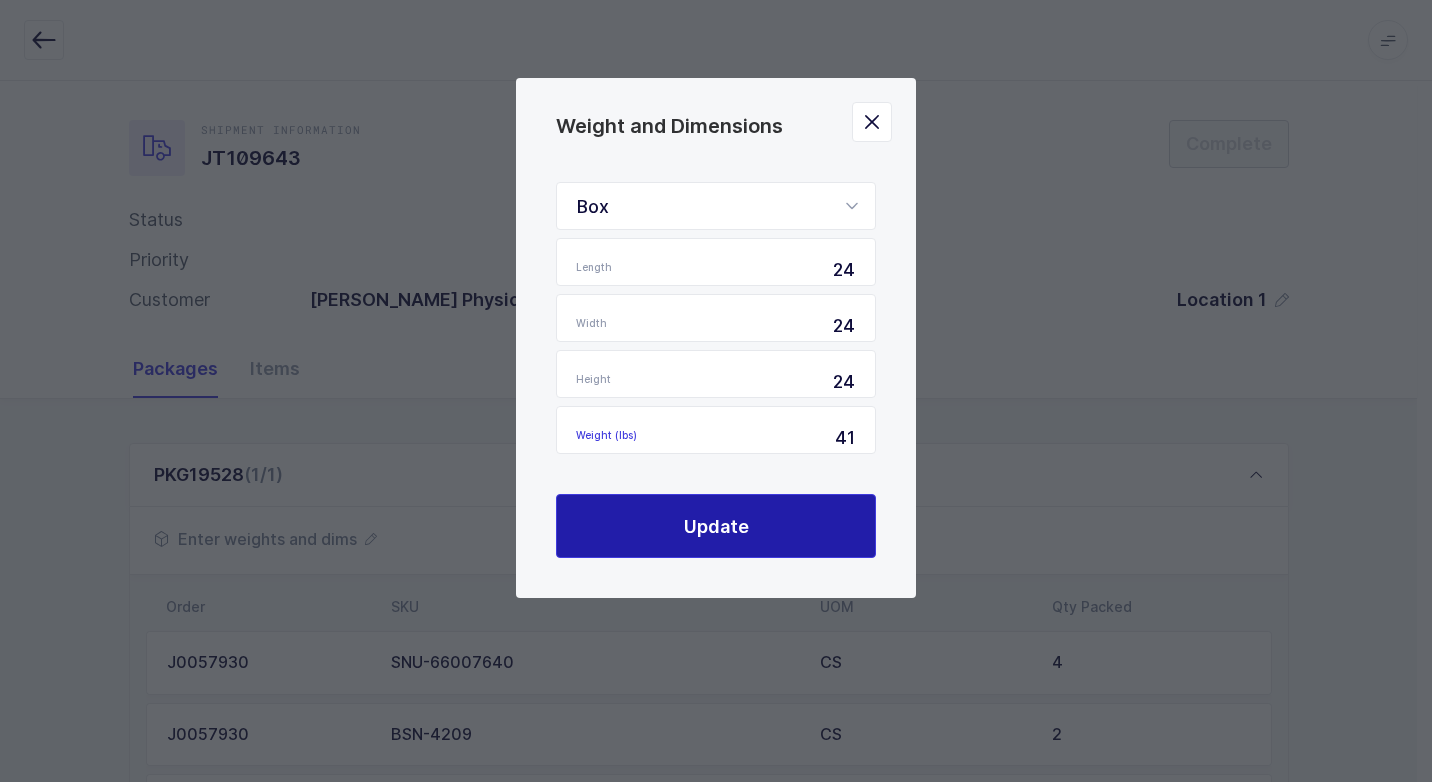 click on "Update" at bounding box center (716, 526) 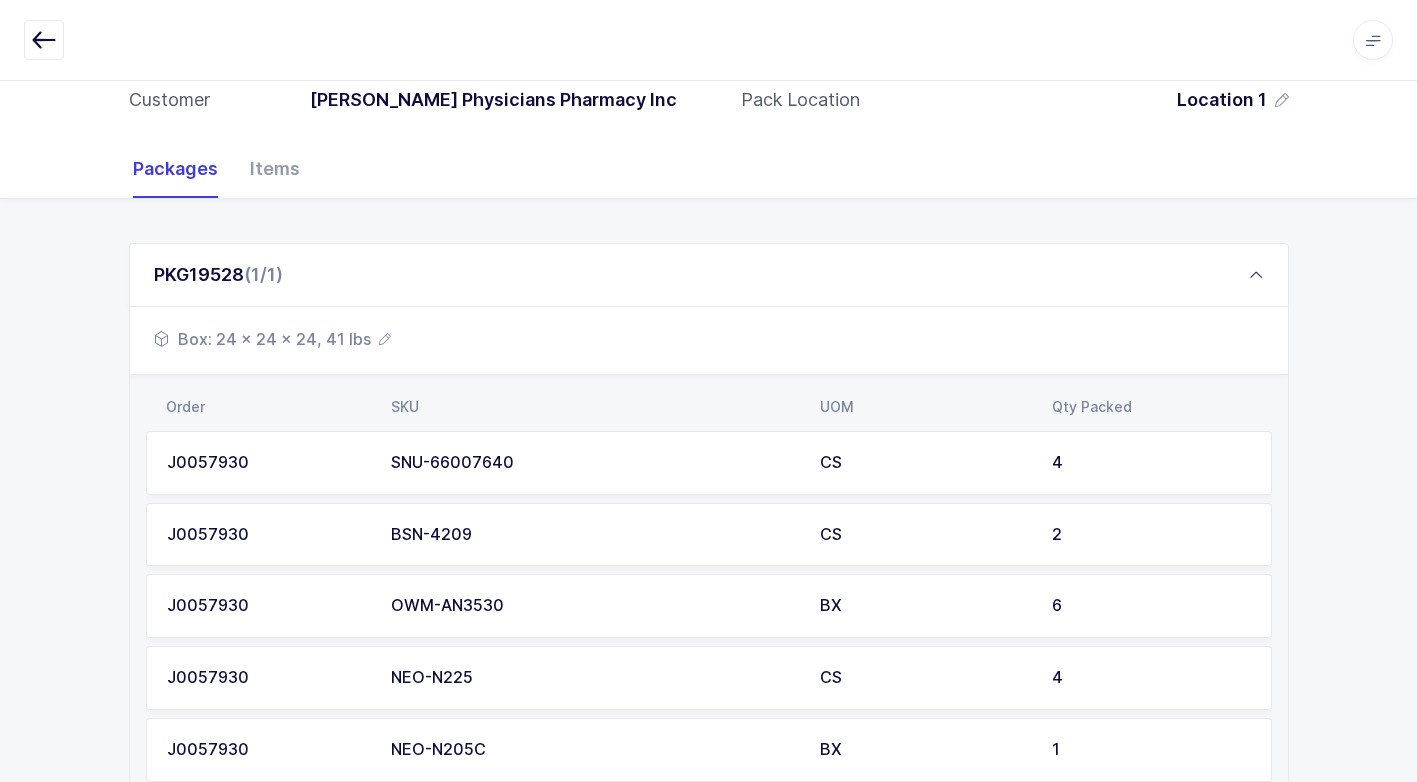 scroll, scrollTop: 0, scrollLeft: 0, axis: both 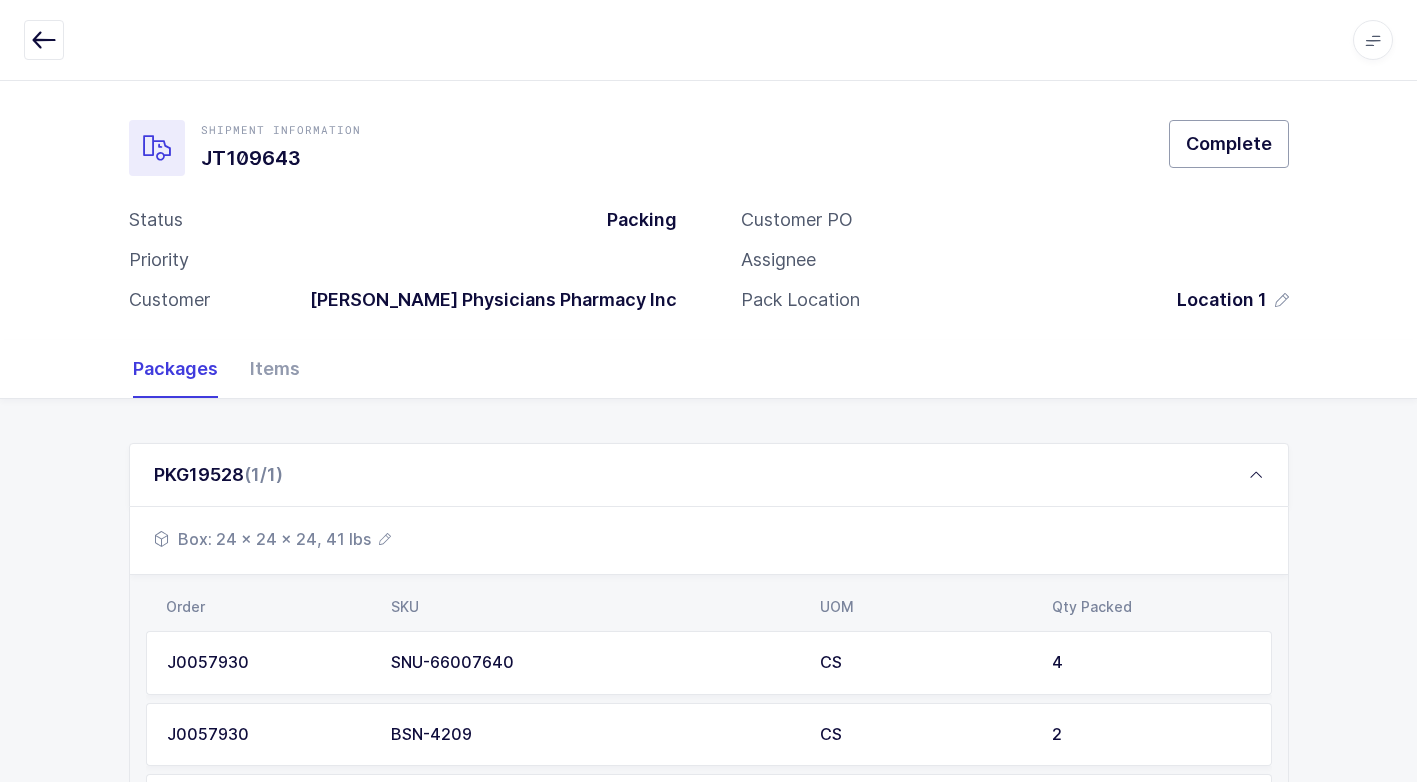 click on "Complete" at bounding box center [1229, 143] 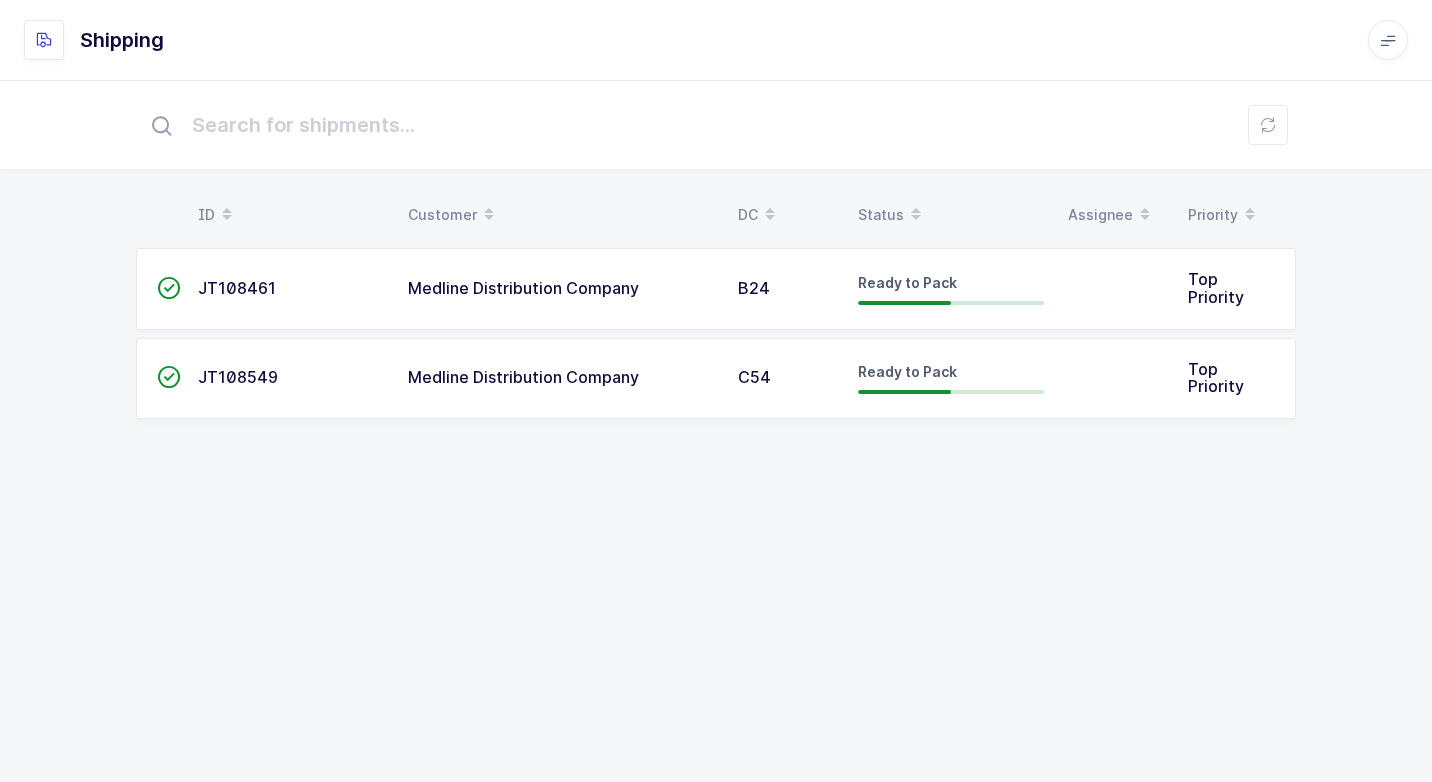 click on "Medline Distribution Company" at bounding box center [561, 289] 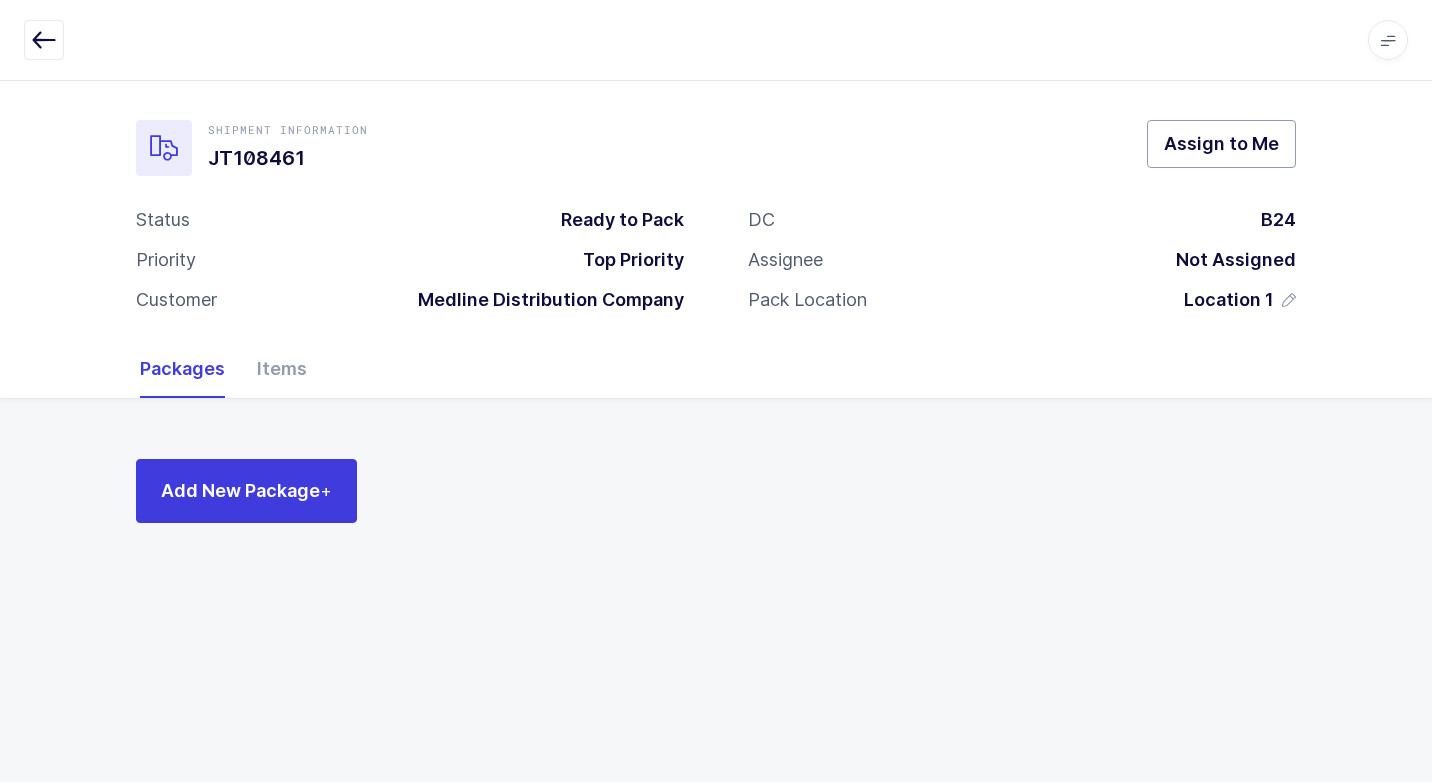 click on "Assign to Me" at bounding box center (1221, 143) 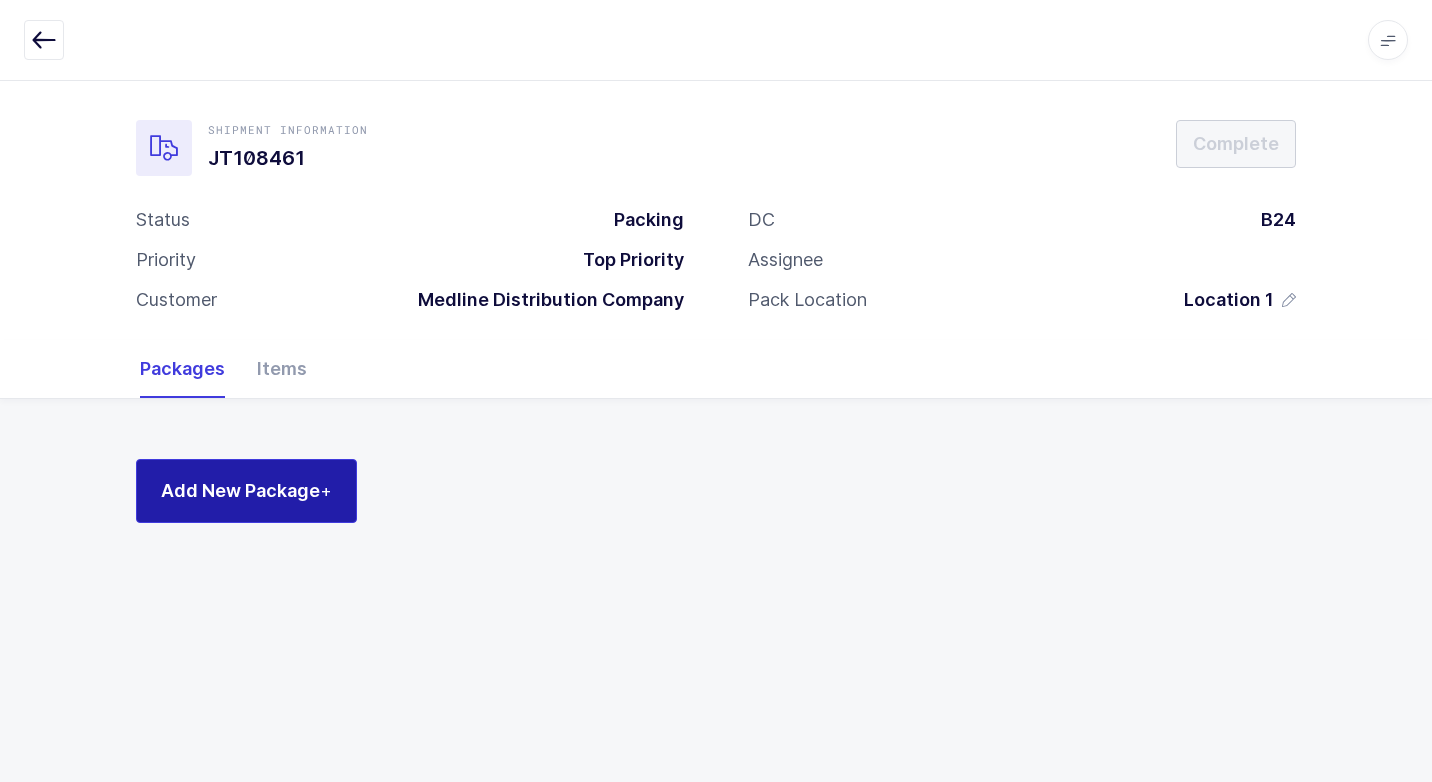 click on "Add New Package  +" at bounding box center (246, 491) 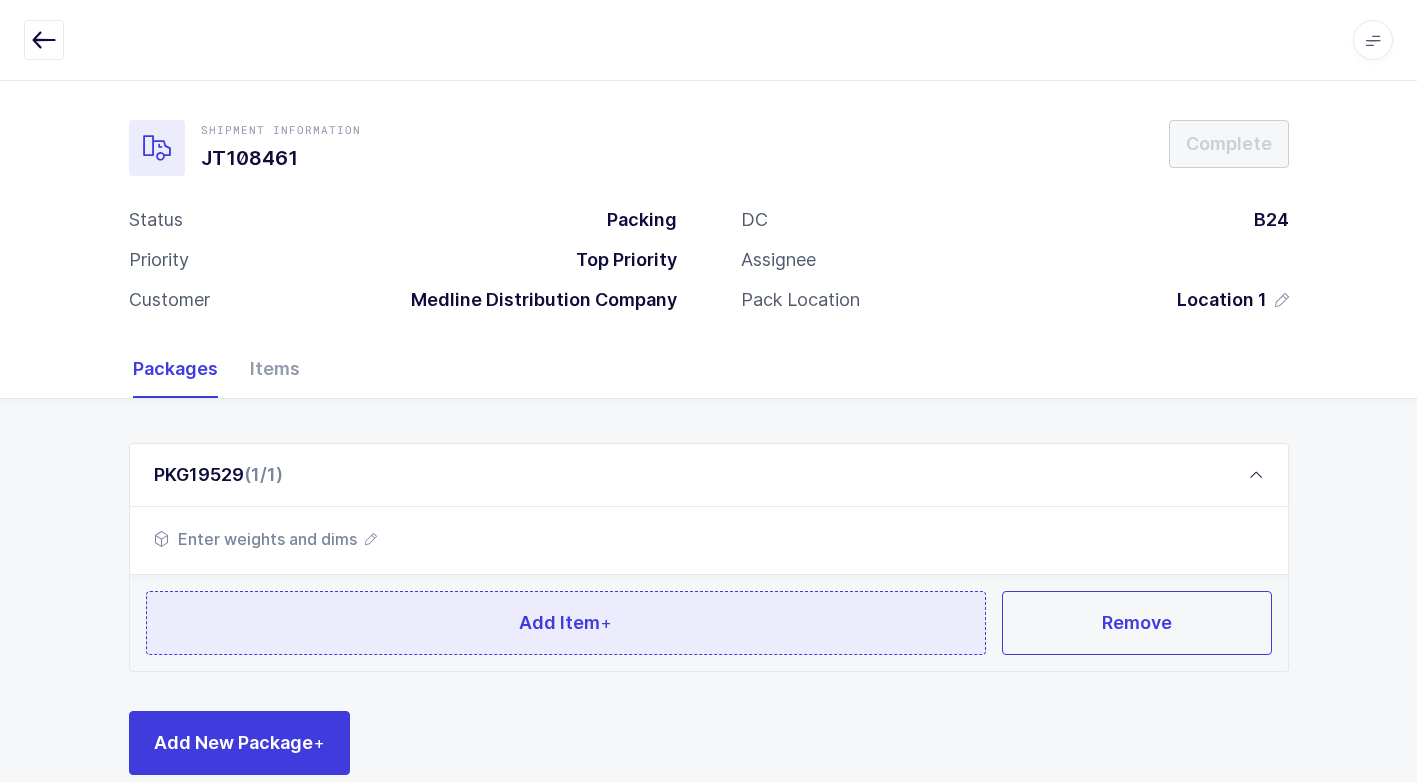 click on "Add Item  +" at bounding box center (566, 623) 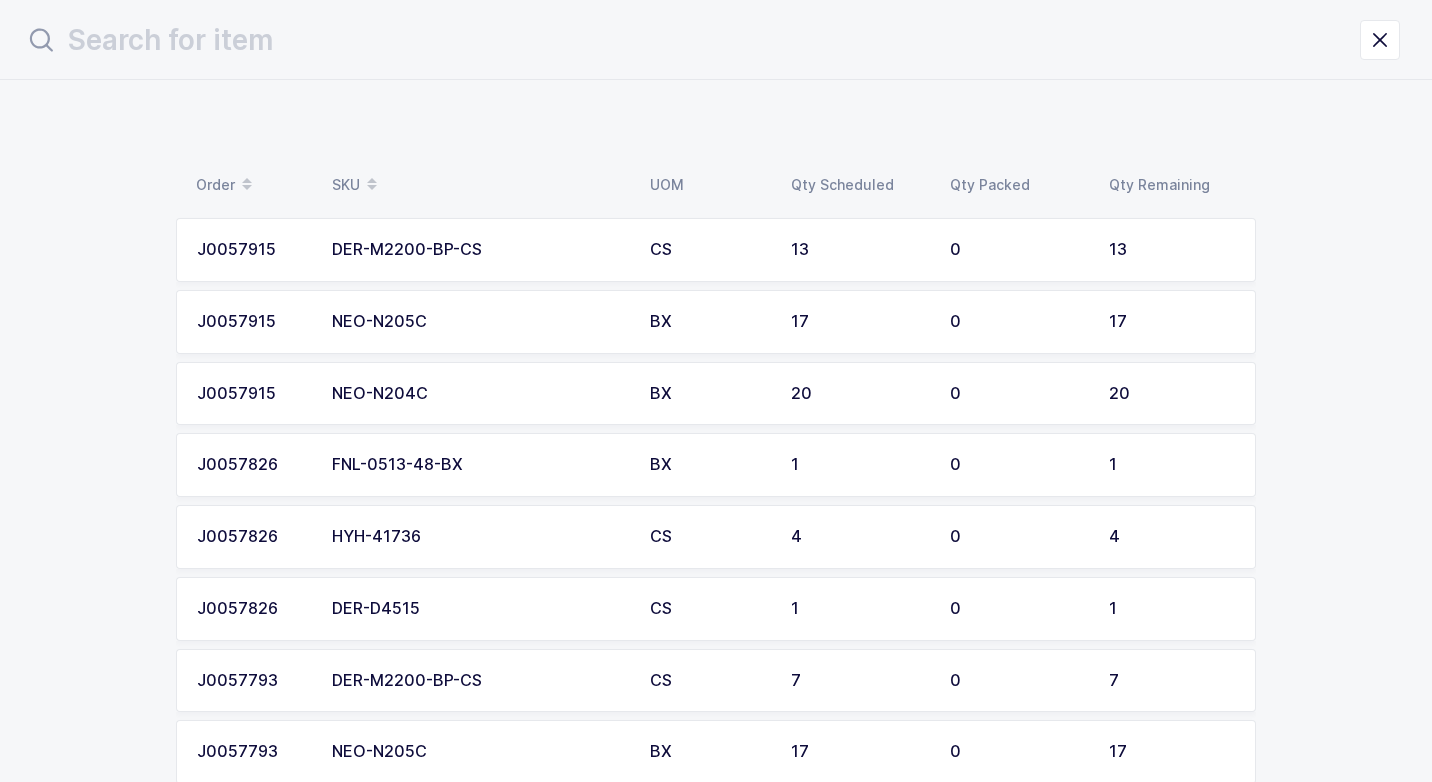 click on "DER-D4515" at bounding box center [479, 609] 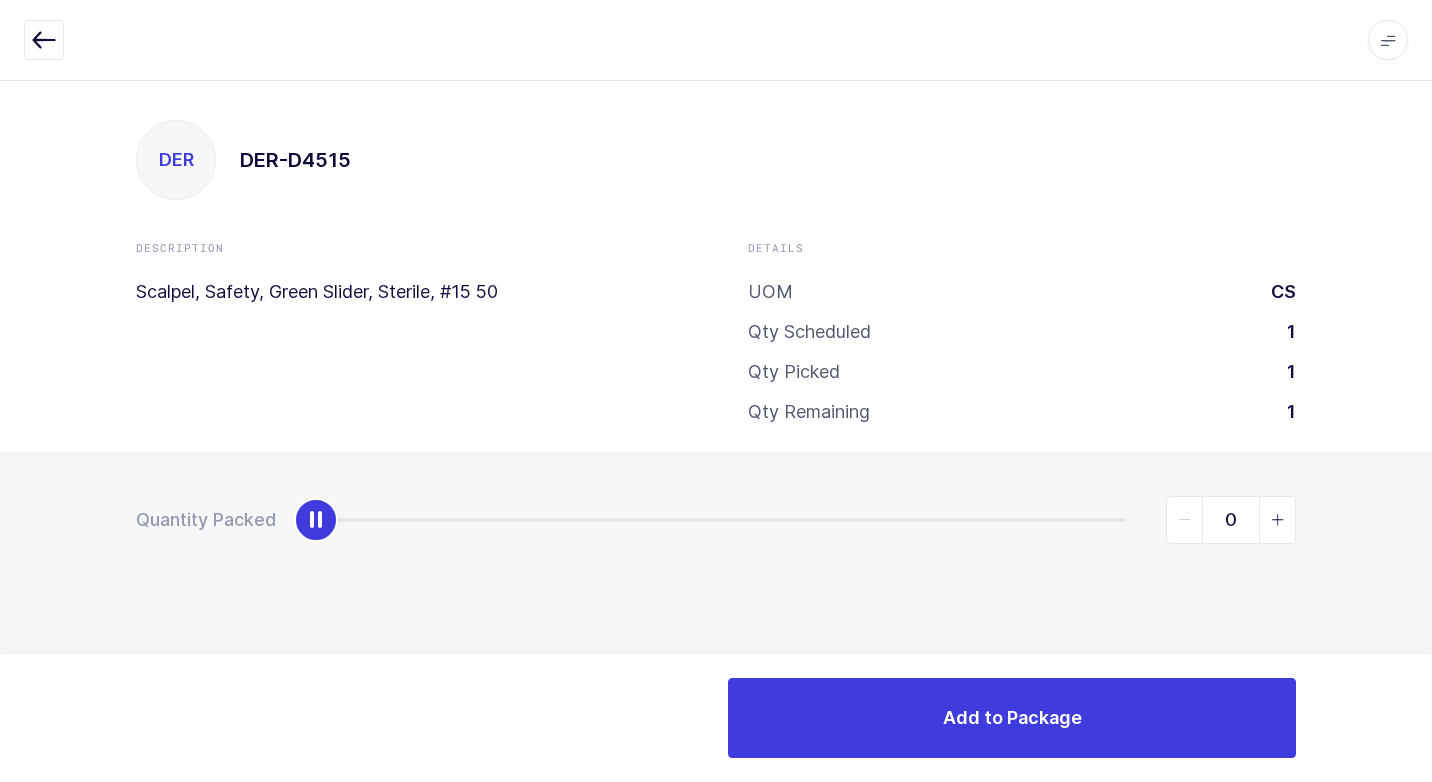 type on "1" 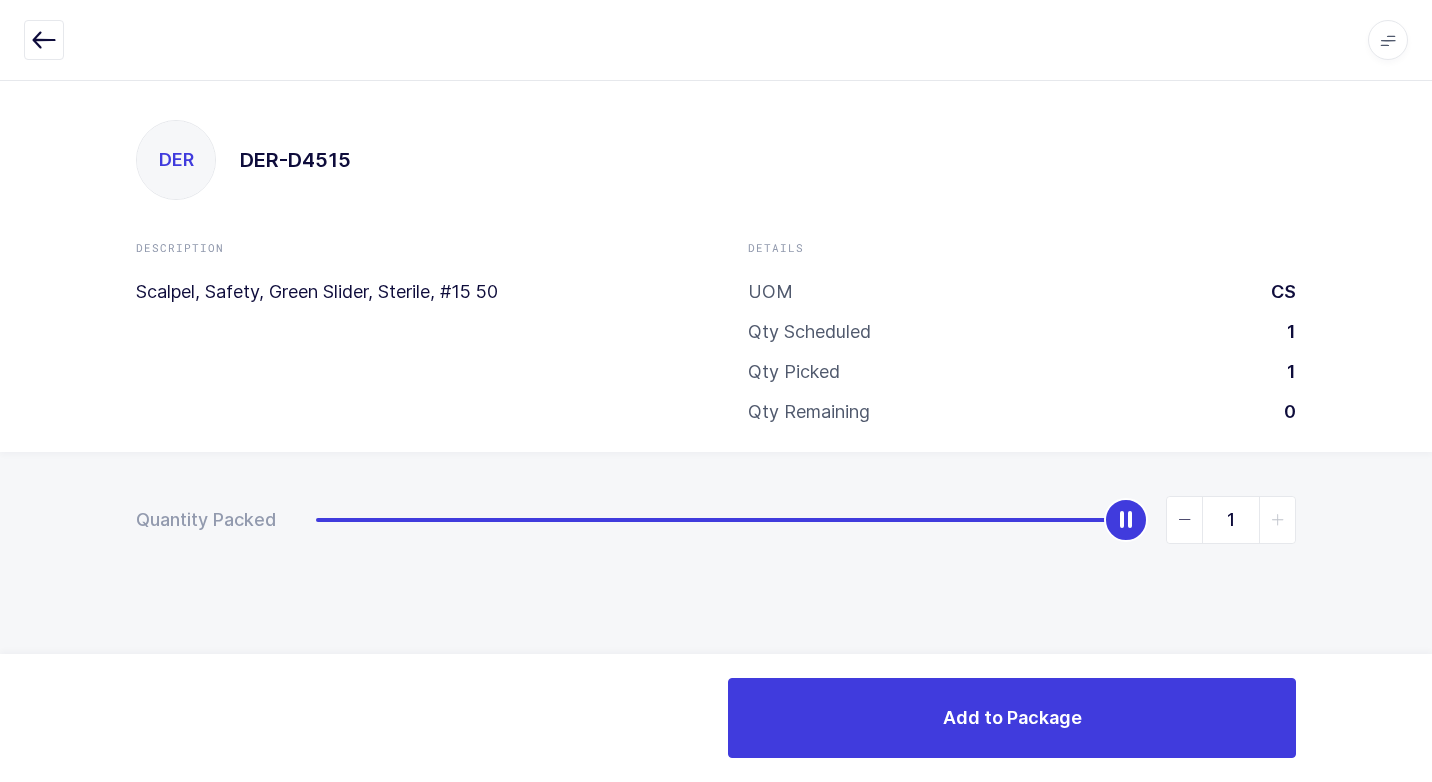drag, startPoint x: 329, startPoint y: 527, endPoint x: 1216, endPoint y: 619, distance: 891.75836 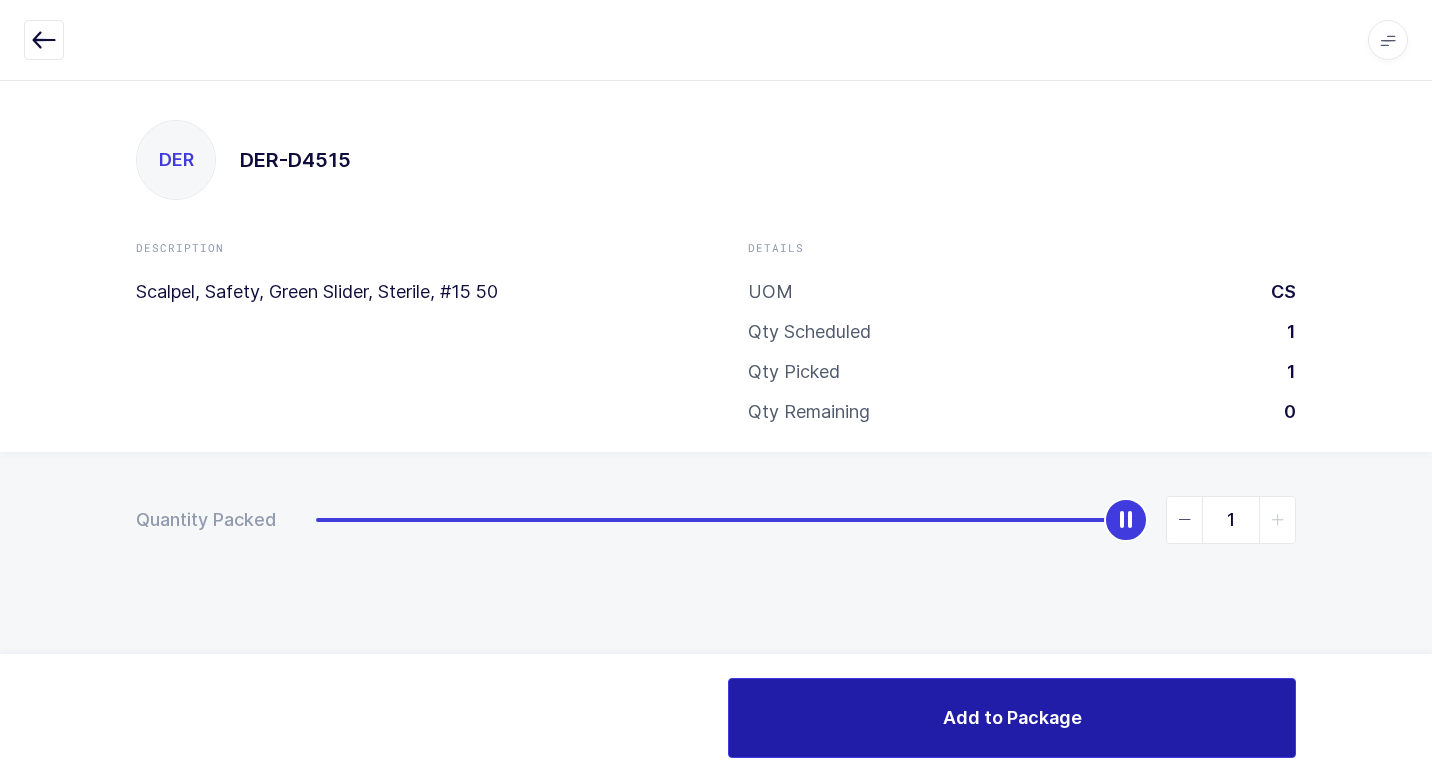 click on "Add to Package" at bounding box center [1012, 718] 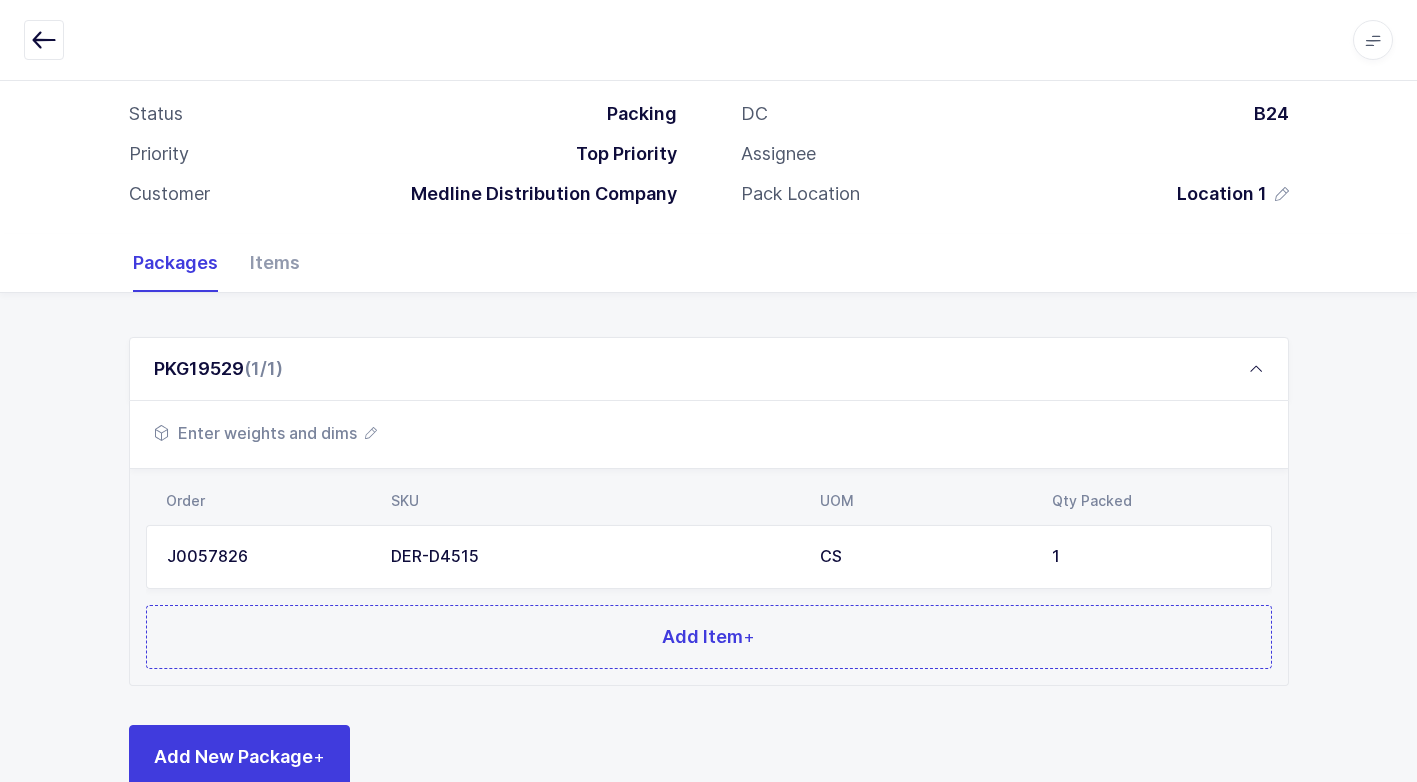 scroll, scrollTop: 153, scrollLeft: 0, axis: vertical 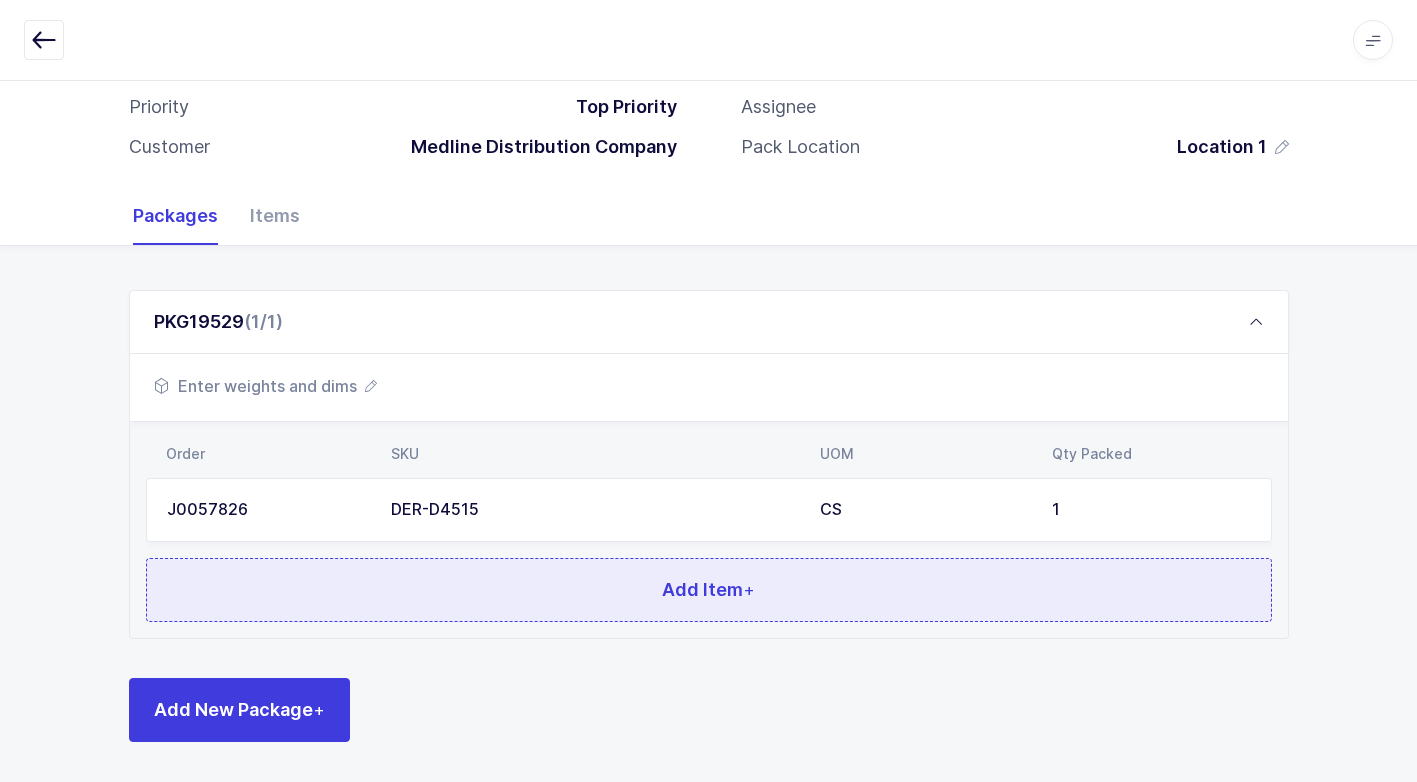click on "Add Item  +" at bounding box center (709, 590) 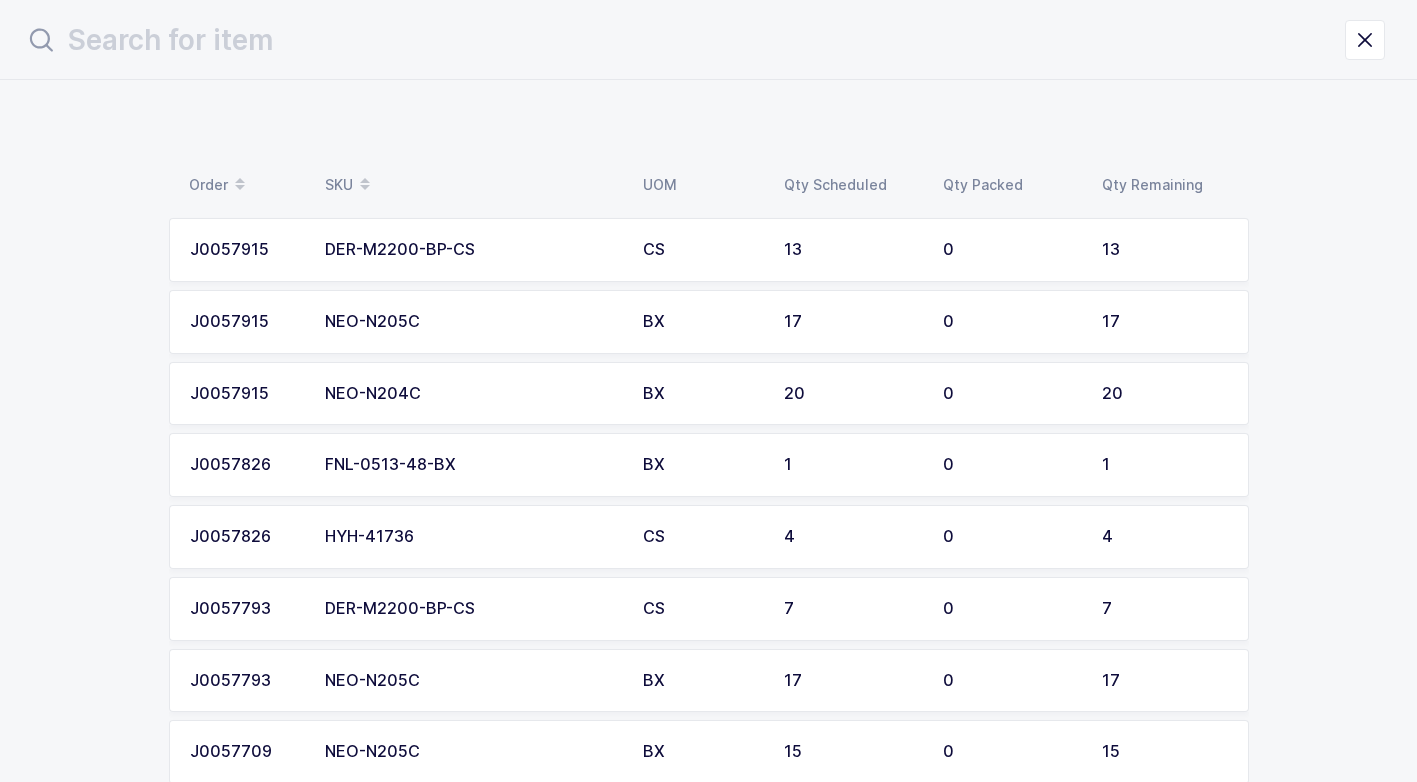 scroll, scrollTop: 0, scrollLeft: 0, axis: both 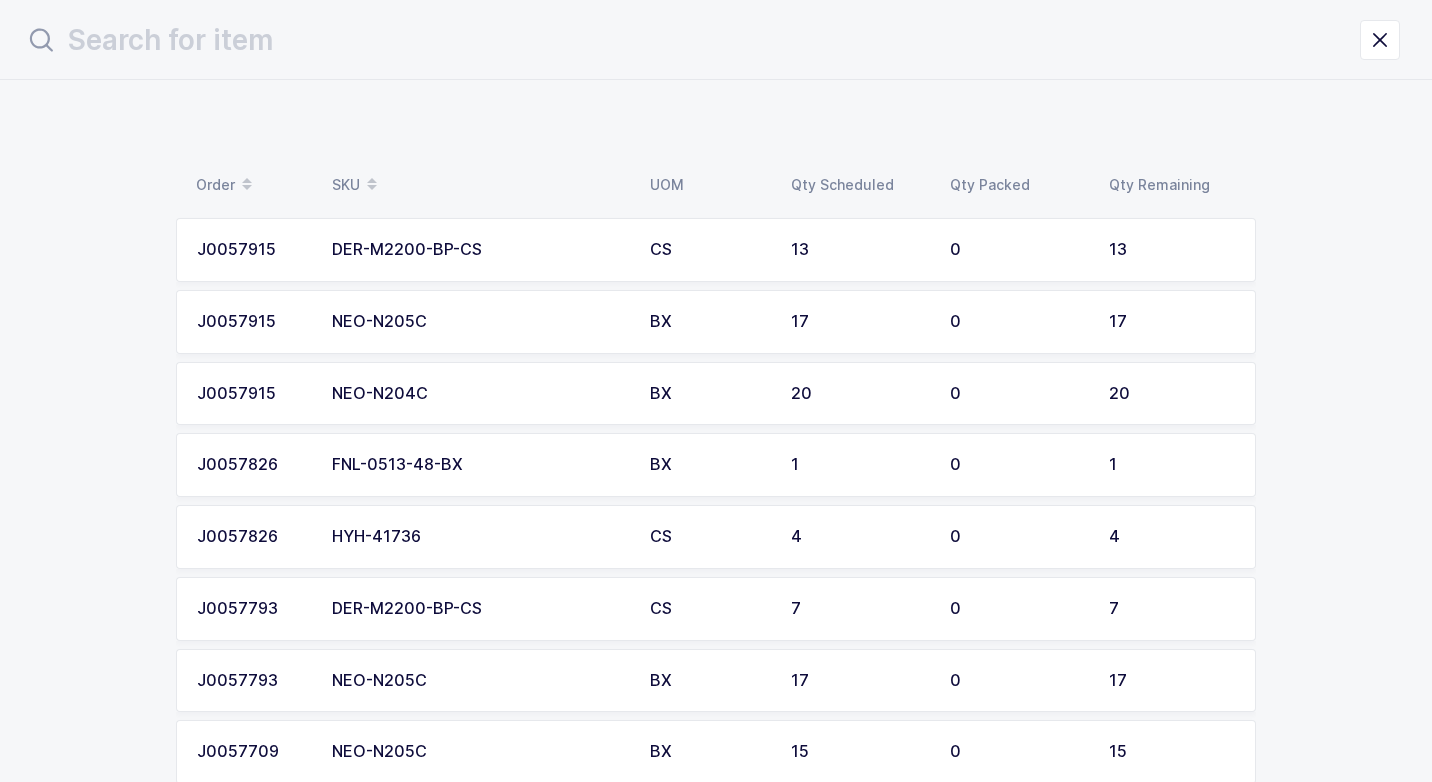 click on "HYH-41736" at bounding box center [479, 537] 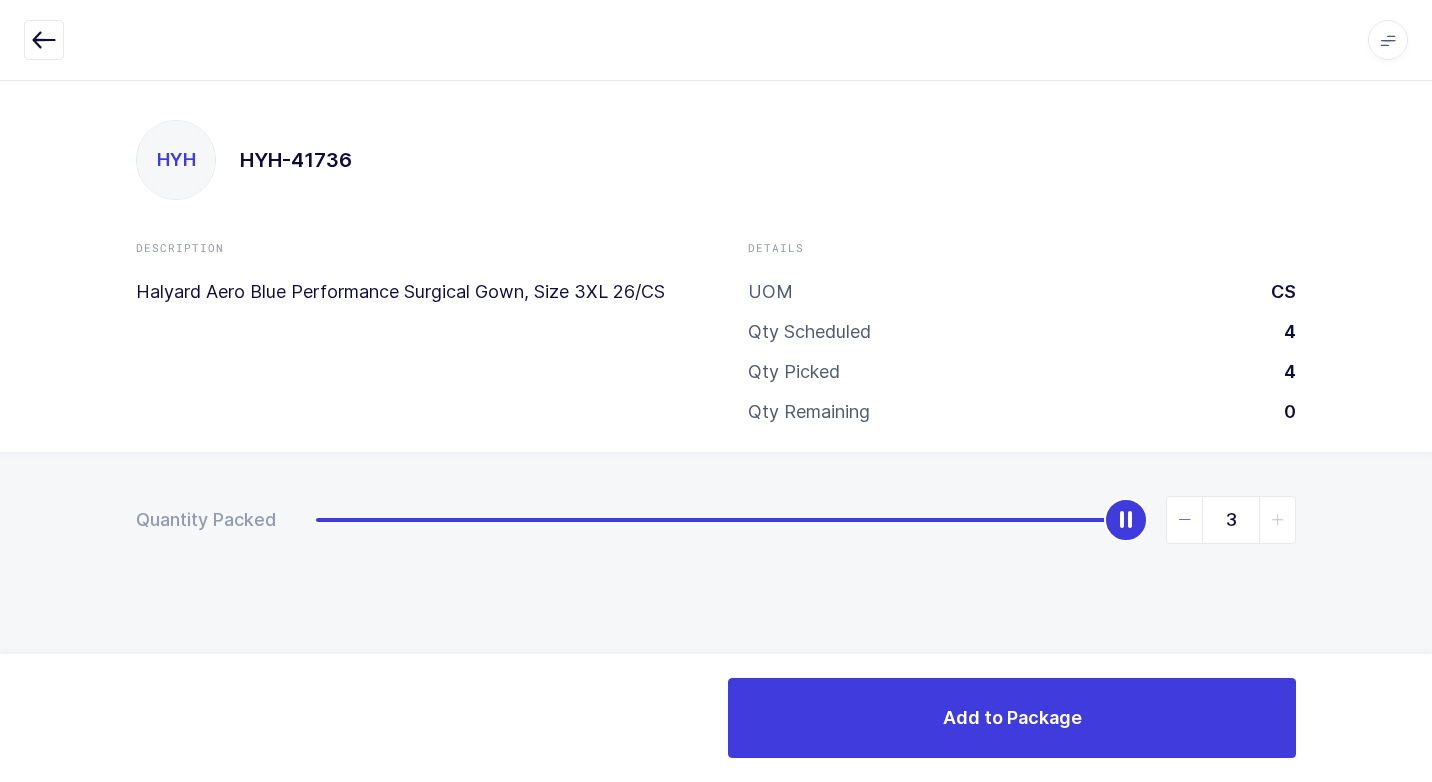 type on "4" 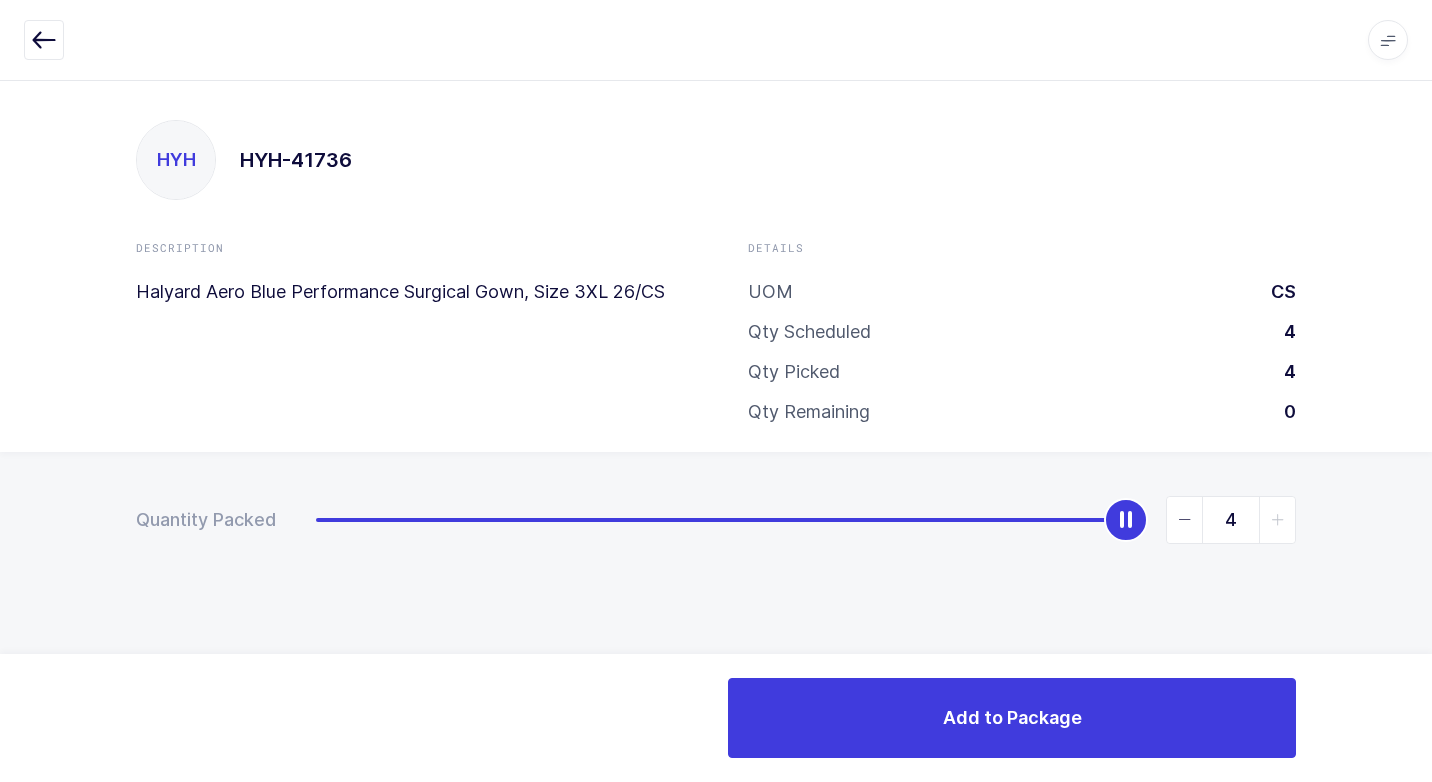 drag, startPoint x: 313, startPoint y: 518, endPoint x: 820, endPoint y: 625, distance: 518.1679 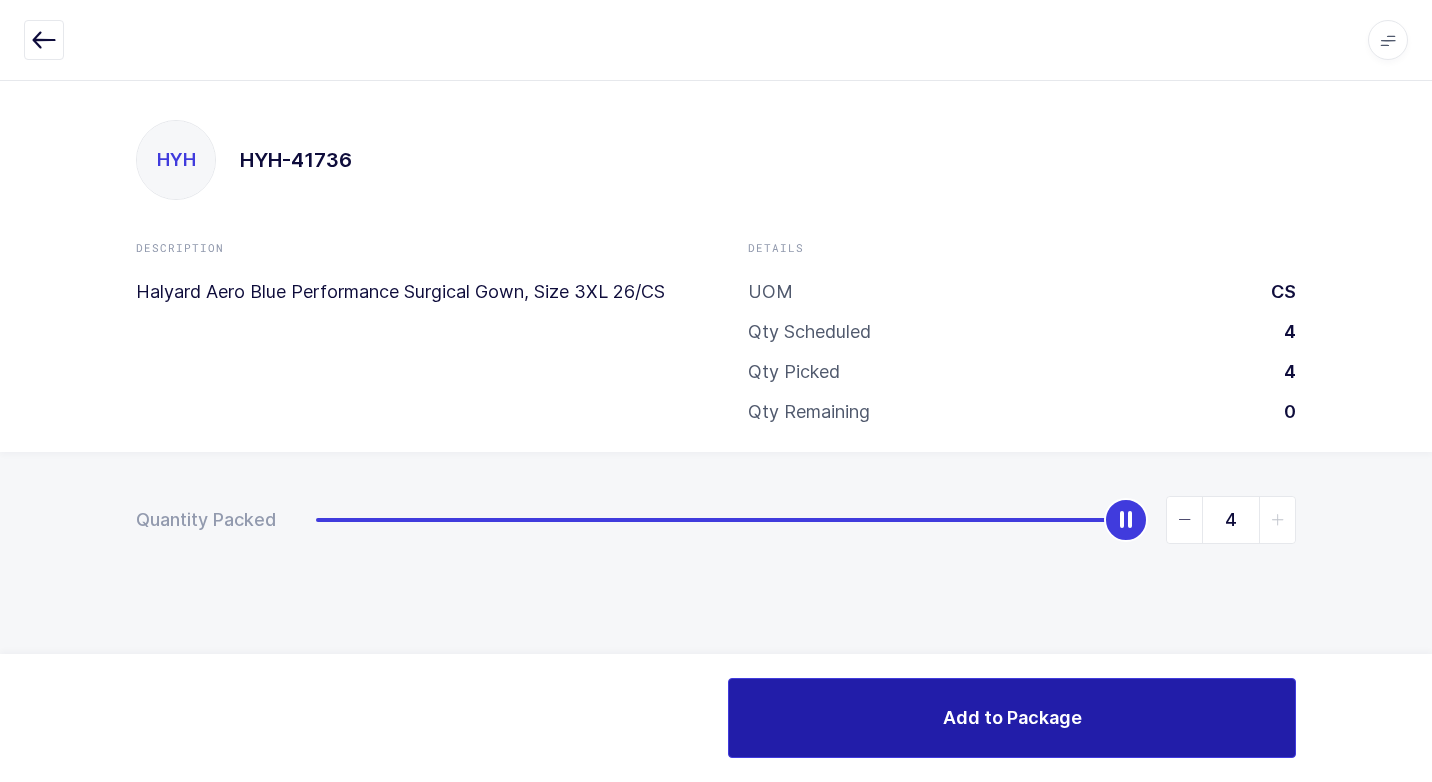 click on "Add to Package" at bounding box center [1012, 718] 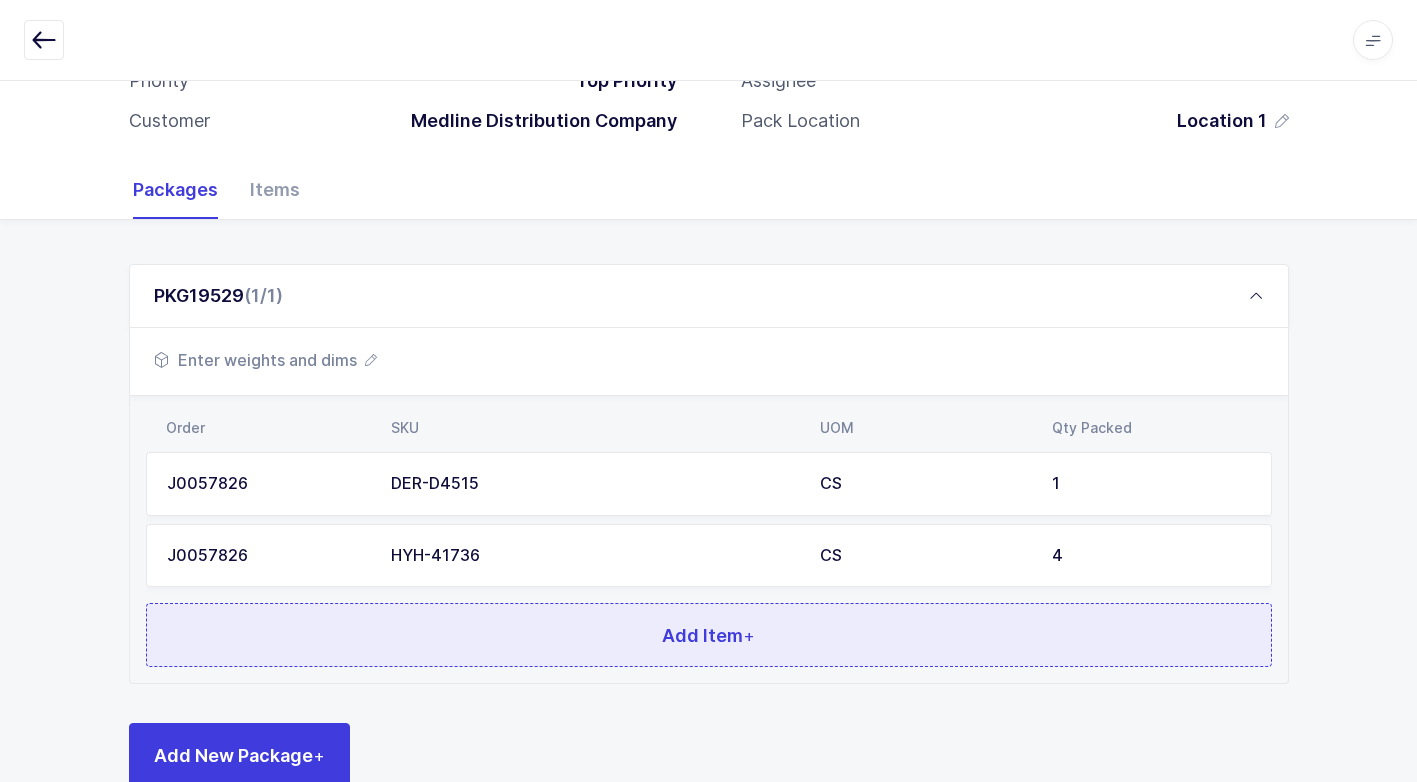 scroll, scrollTop: 224, scrollLeft: 0, axis: vertical 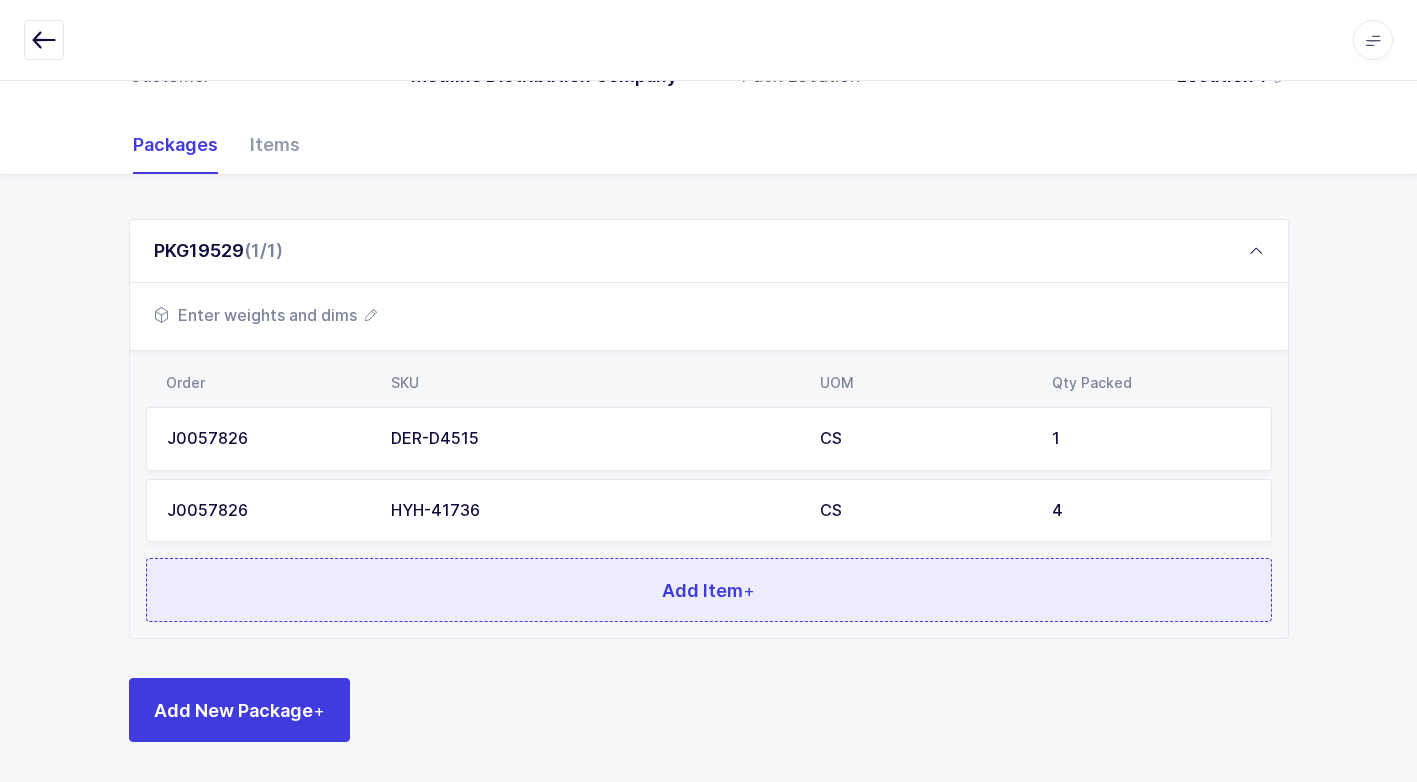 click on "Add Item  +" at bounding box center [709, 590] 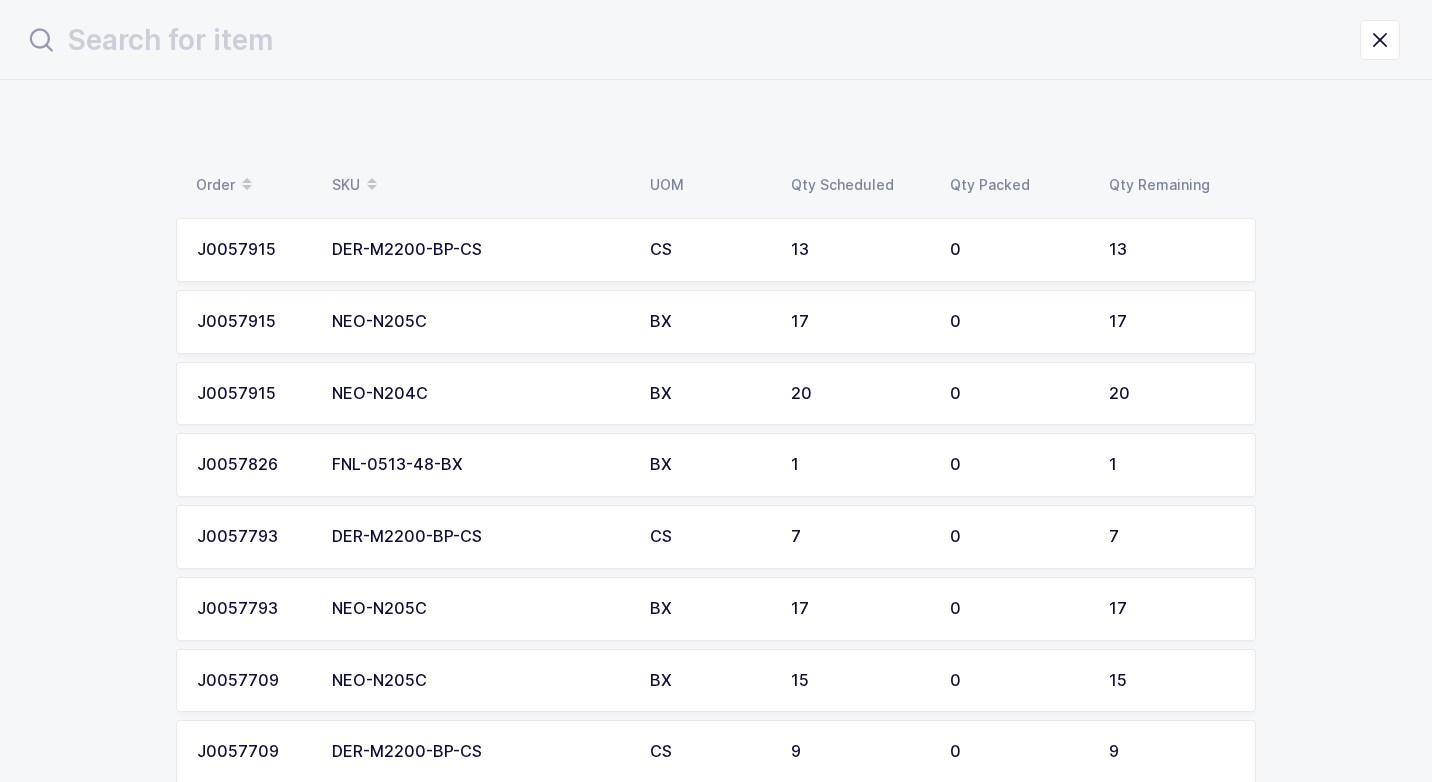 click on "NEO-N204C" at bounding box center [479, 394] 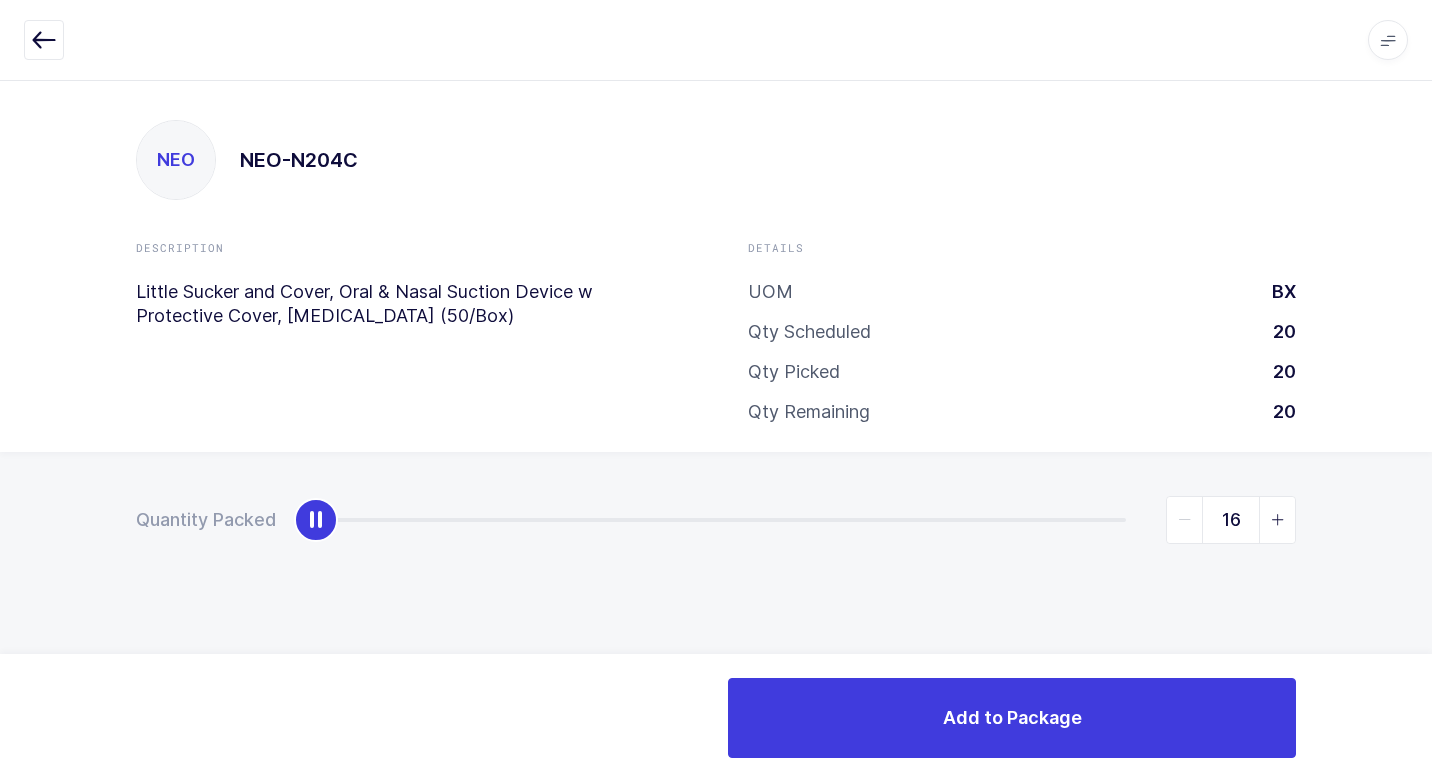 type on "20" 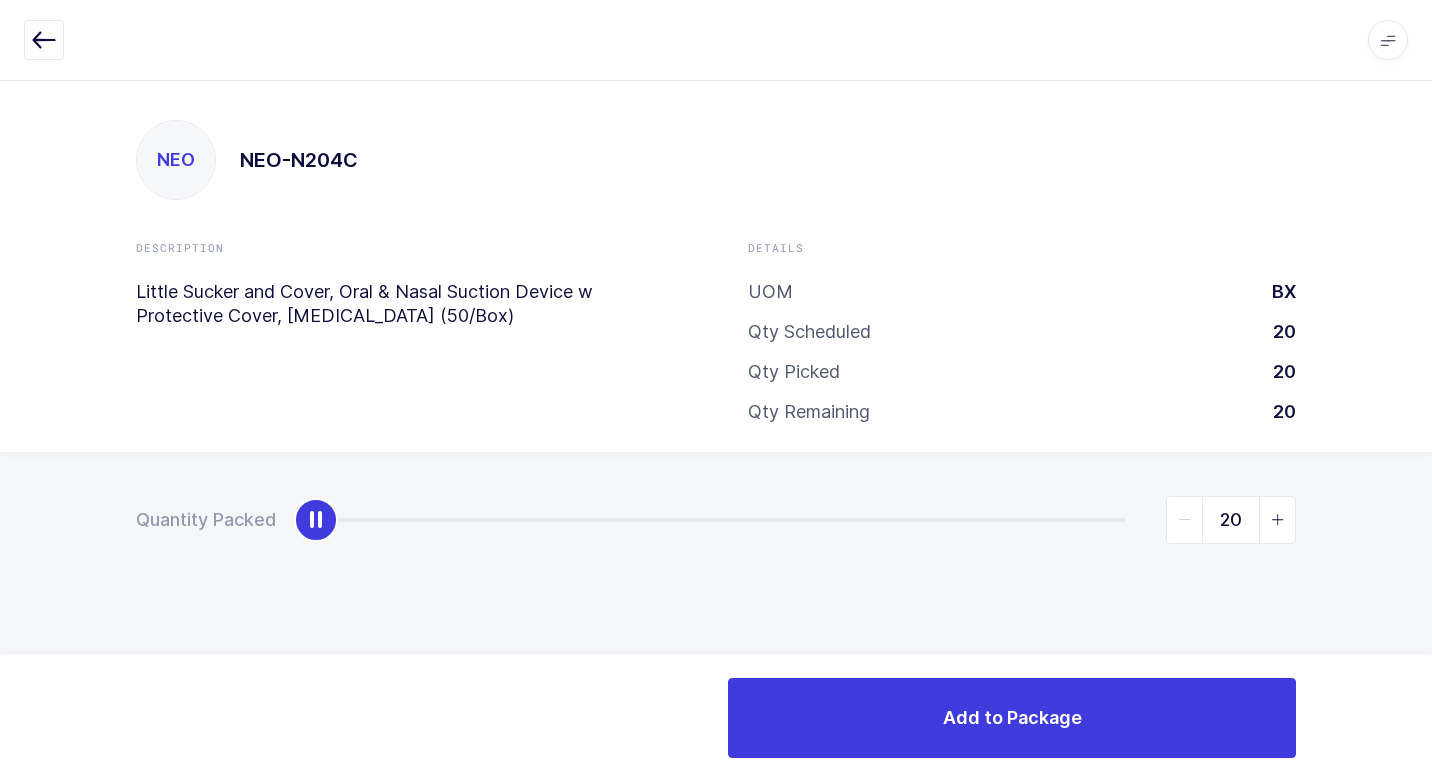 drag, startPoint x: 310, startPoint y: 529, endPoint x: 1435, endPoint y: 497, distance: 1125.4551 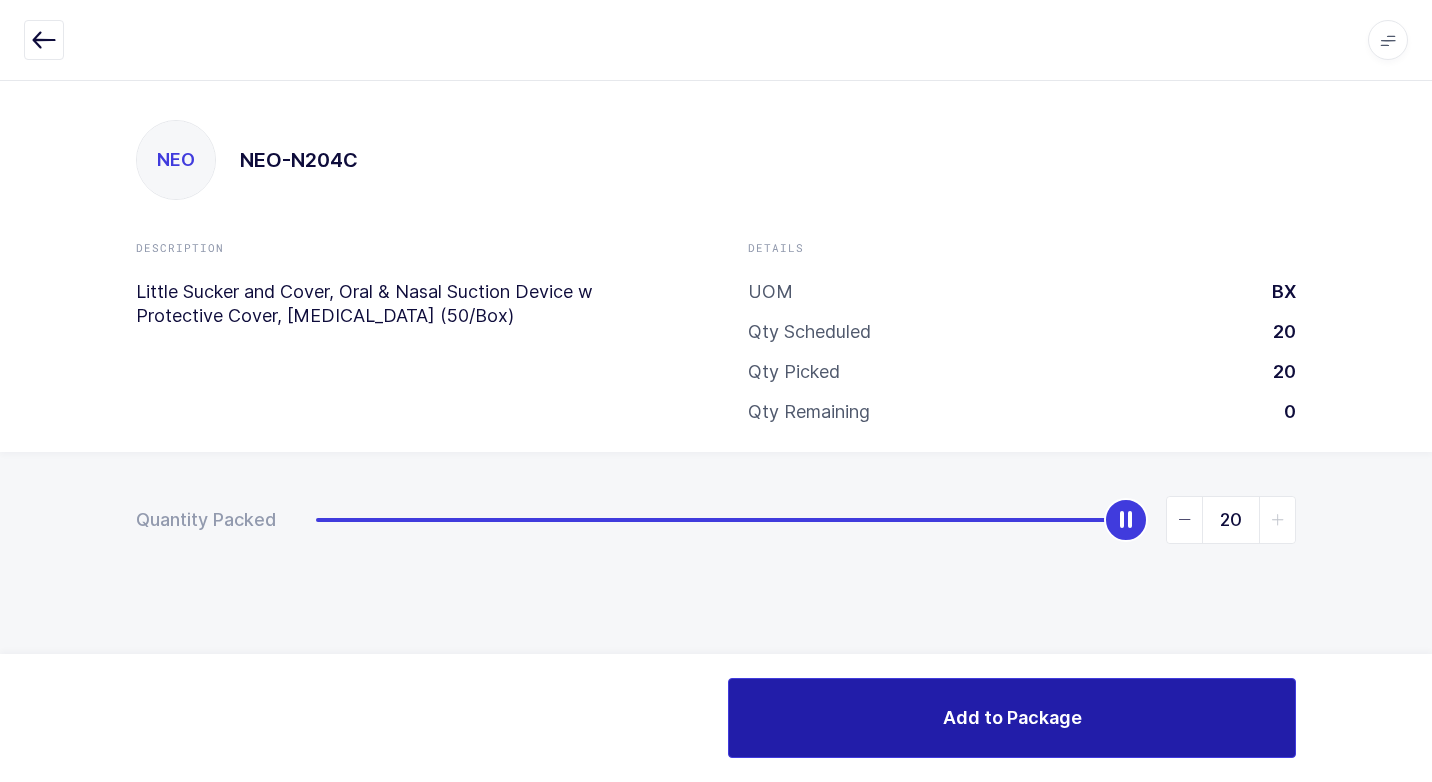 drag, startPoint x: 890, startPoint y: 706, endPoint x: 854, endPoint y: 682, distance: 43.266617 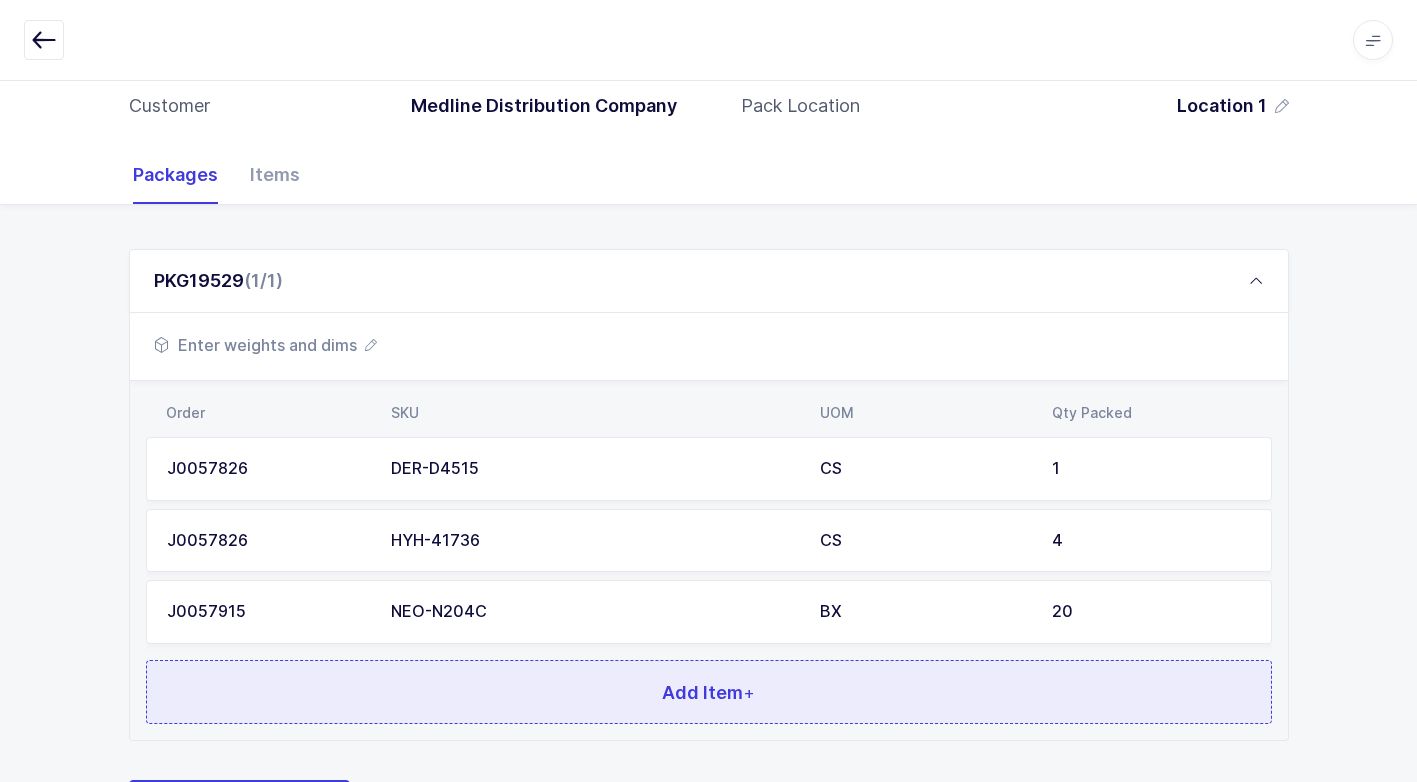 scroll, scrollTop: 296, scrollLeft: 0, axis: vertical 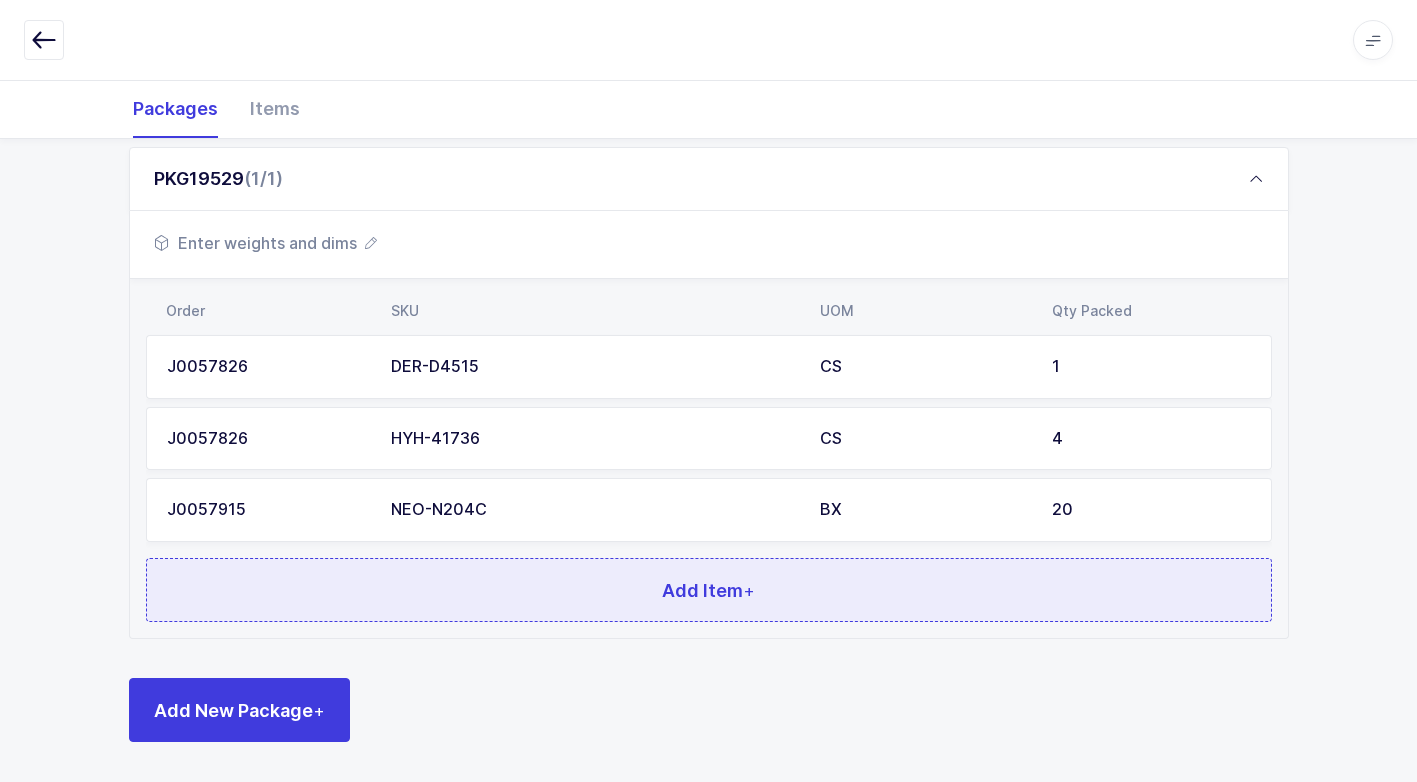 click on "Add Item  +" at bounding box center [708, 590] 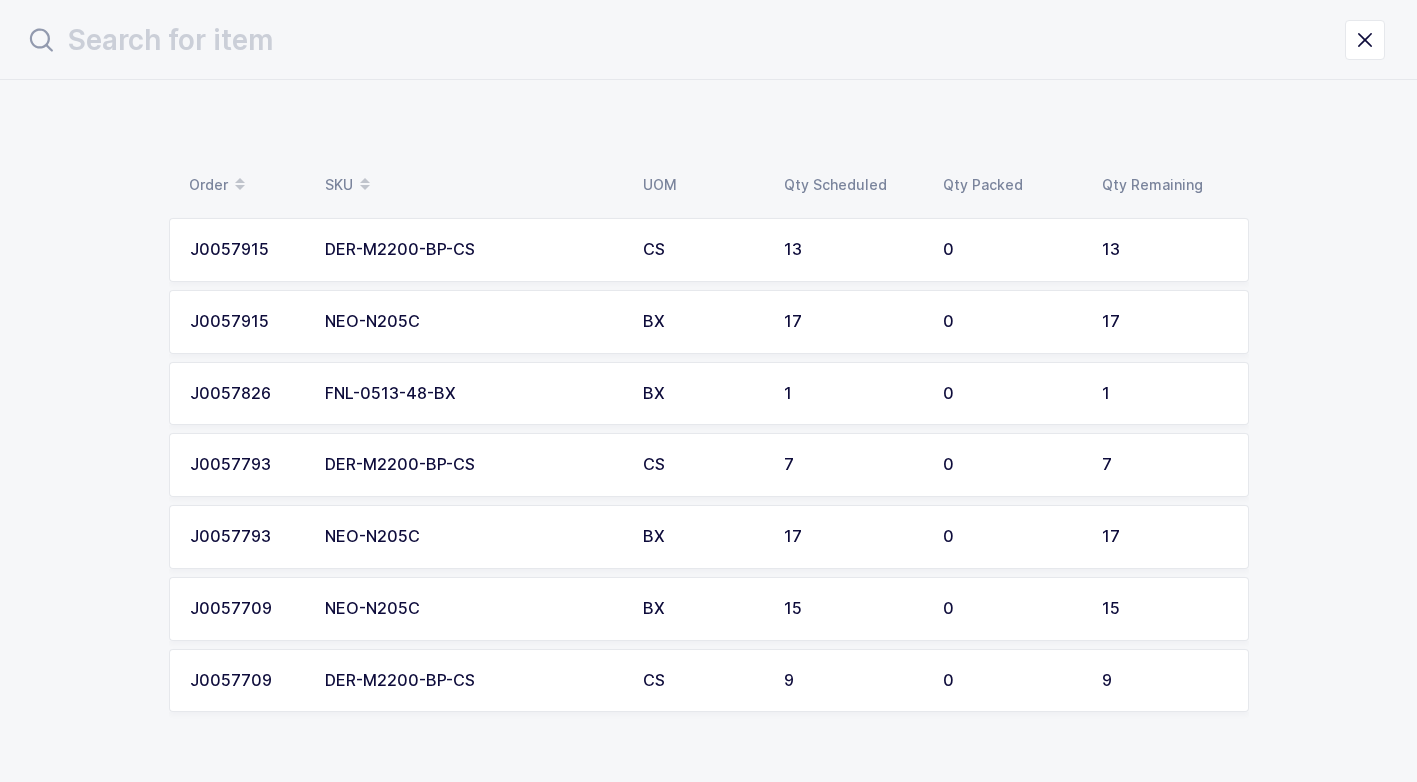 scroll, scrollTop: 0, scrollLeft: 0, axis: both 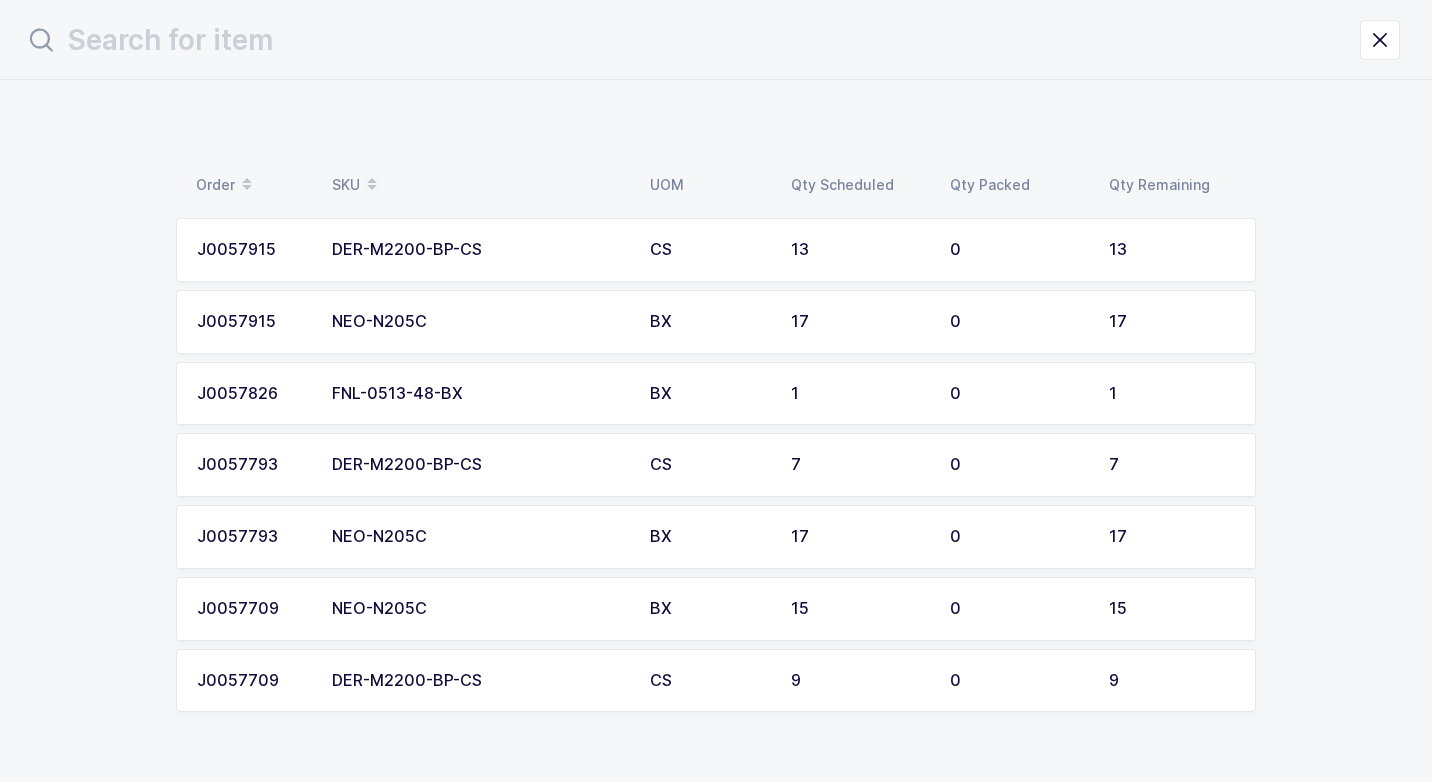 click on "CS" at bounding box center [708, 465] 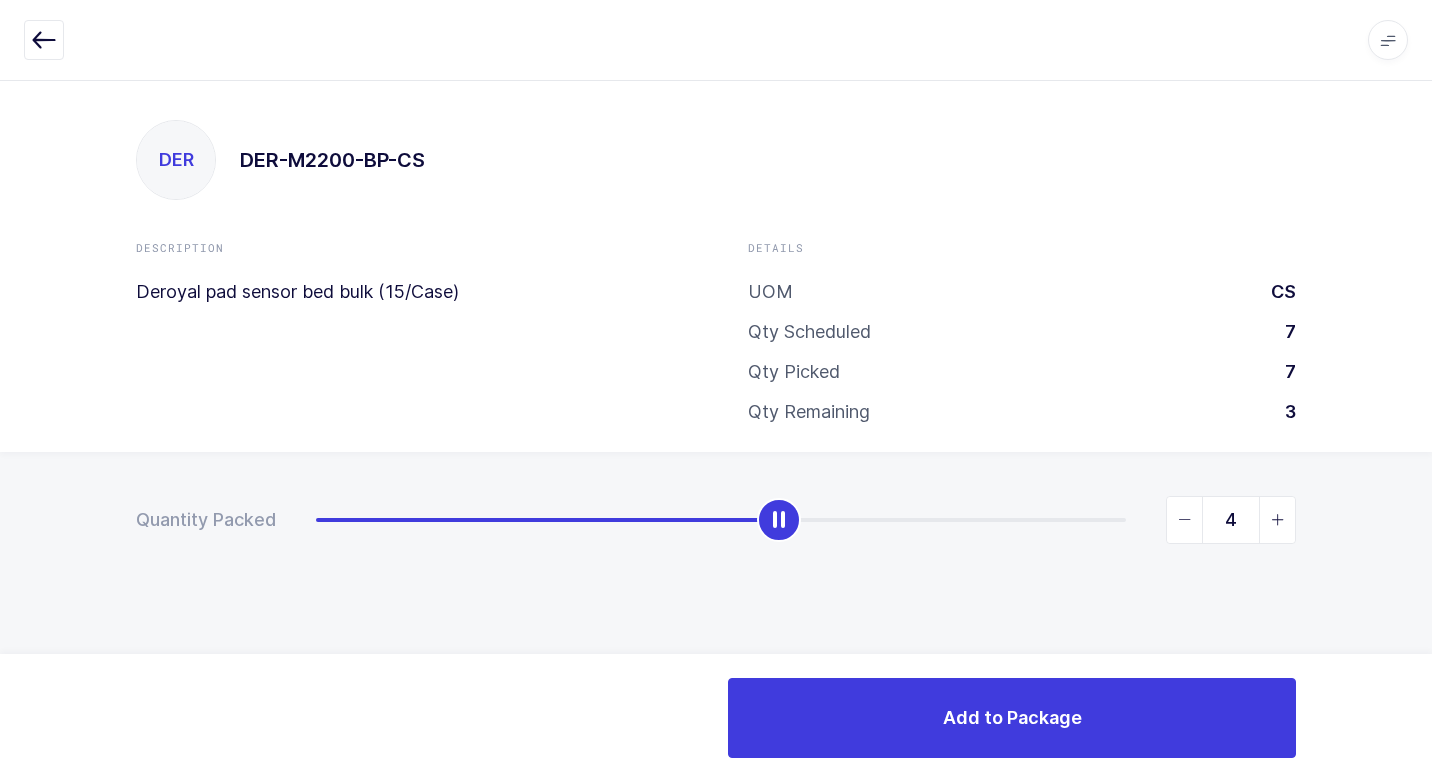 type on "7" 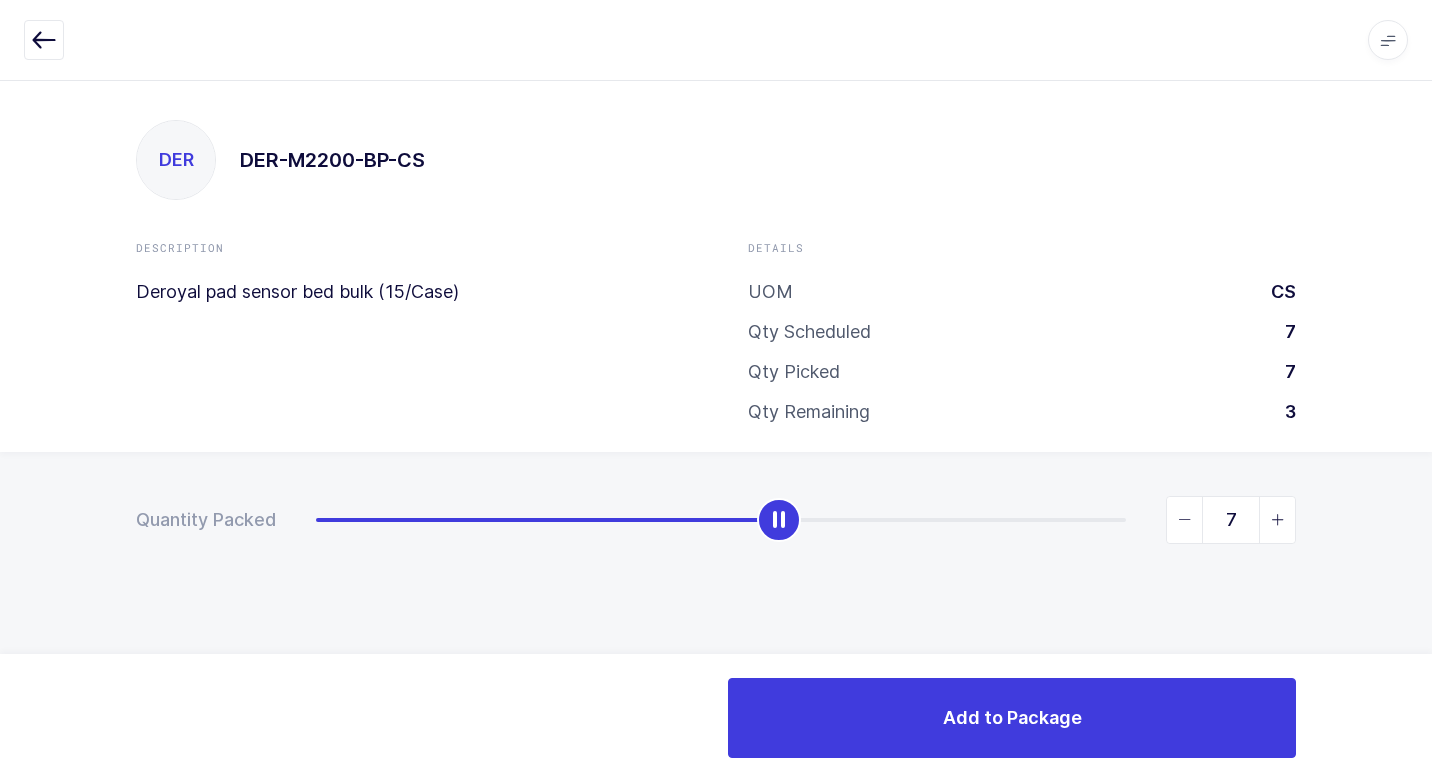 drag, startPoint x: 305, startPoint y: 529, endPoint x: 1435, endPoint y: 519, distance: 1130.0442 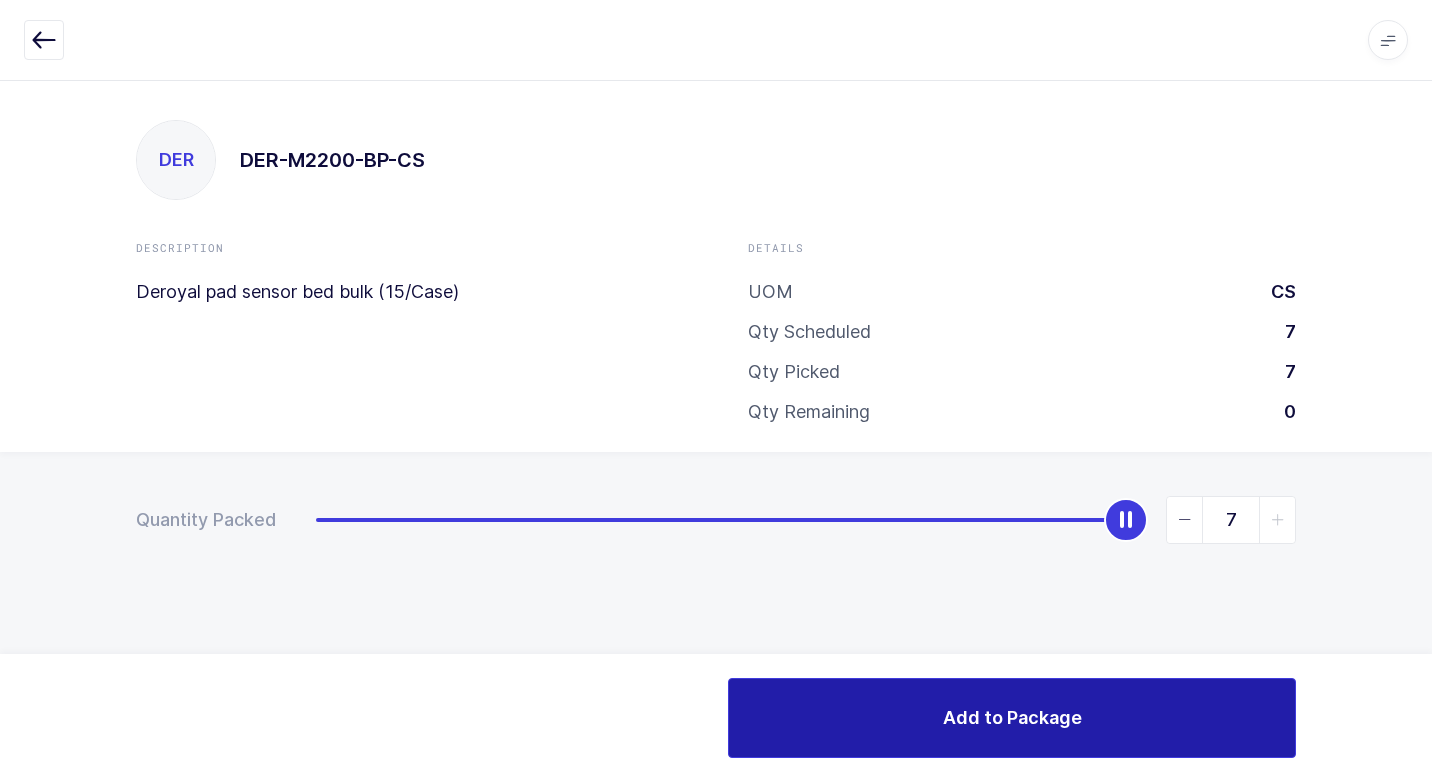 drag, startPoint x: 890, startPoint y: 717, endPoint x: 757, endPoint y: 684, distance: 137.03284 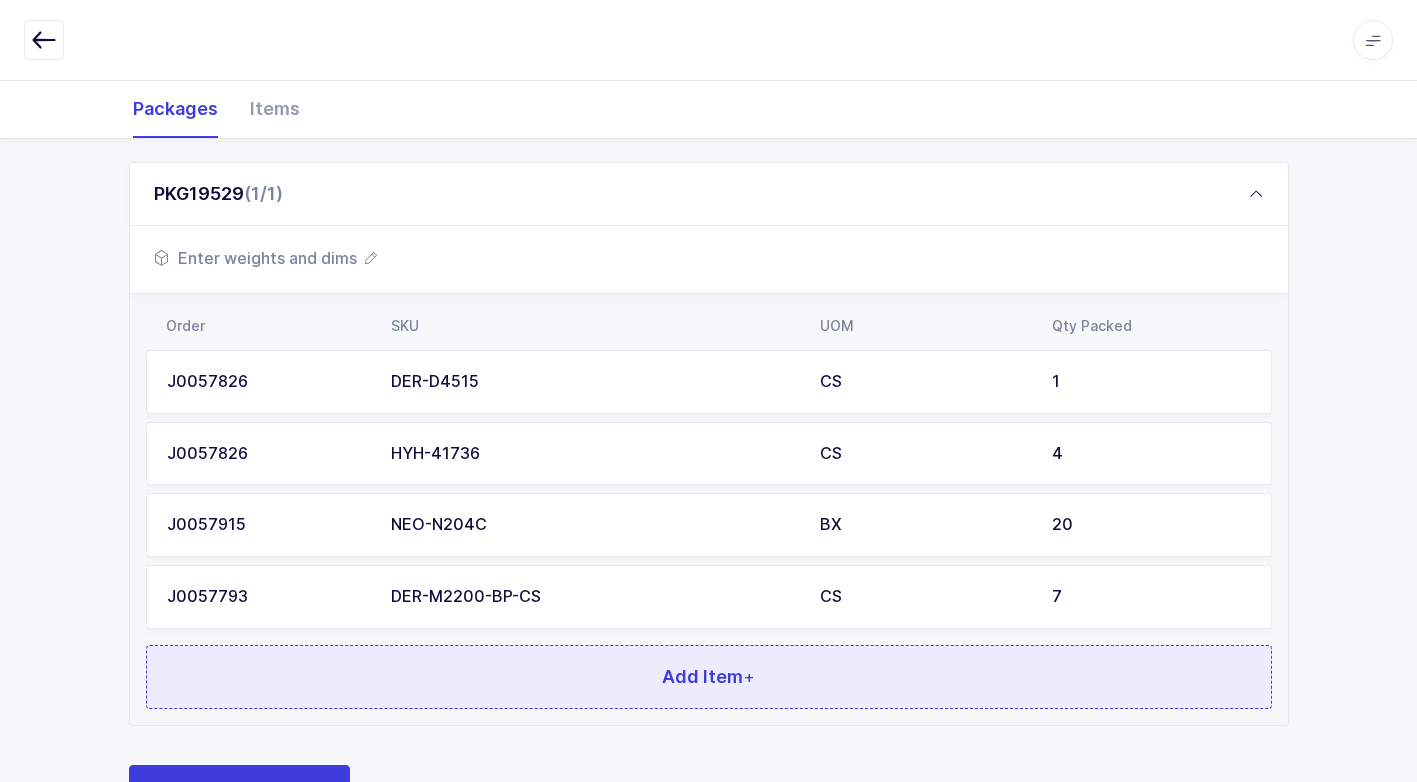 scroll, scrollTop: 368, scrollLeft: 0, axis: vertical 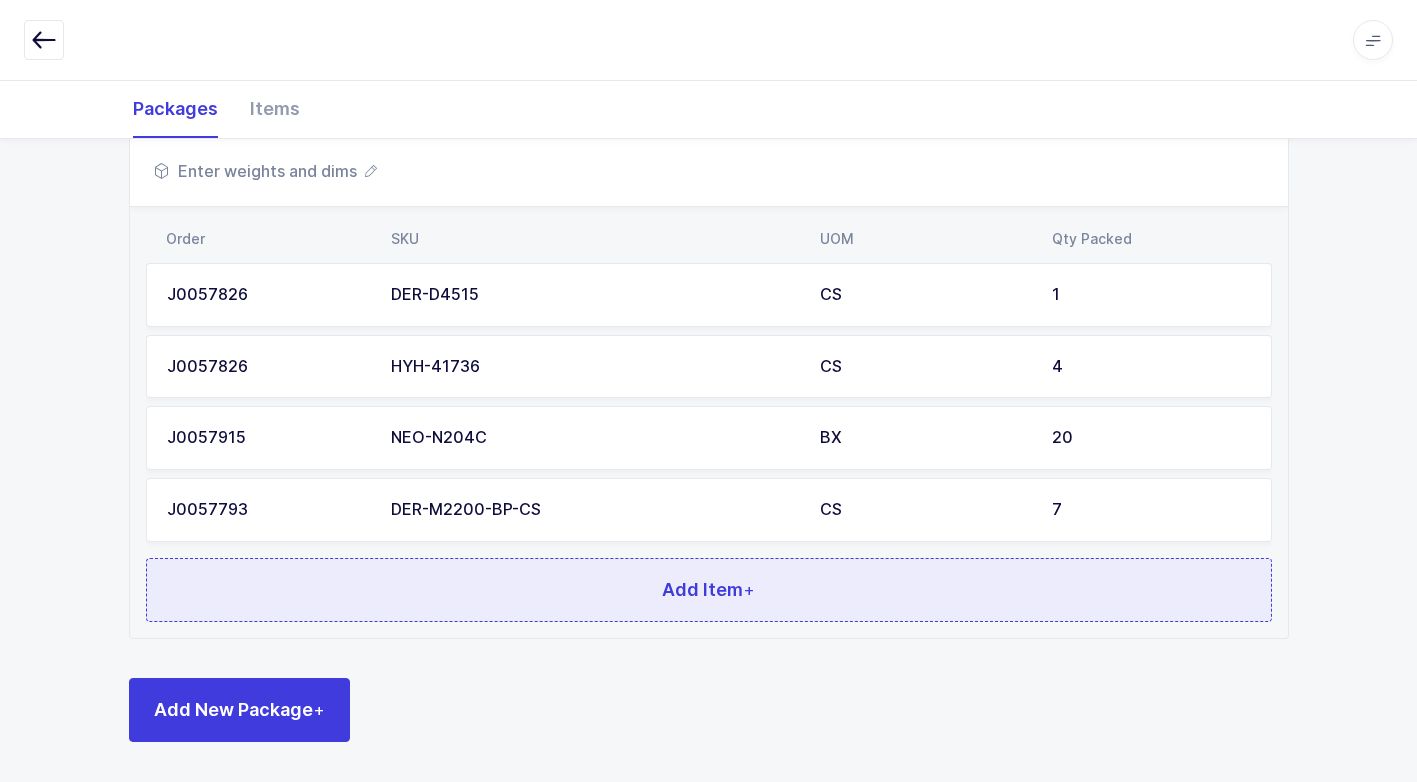 click on "Add Item  +" at bounding box center (708, 589) 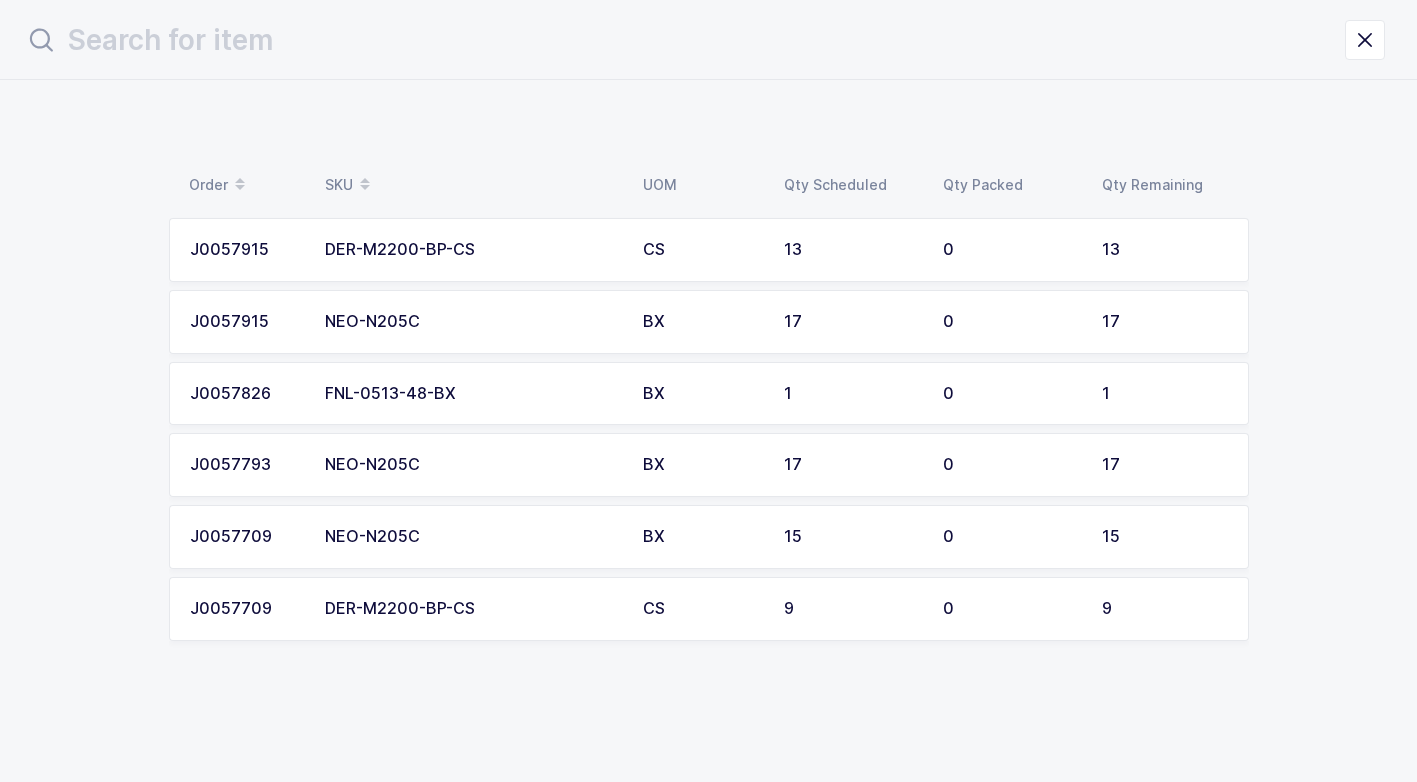 scroll, scrollTop: 0, scrollLeft: 0, axis: both 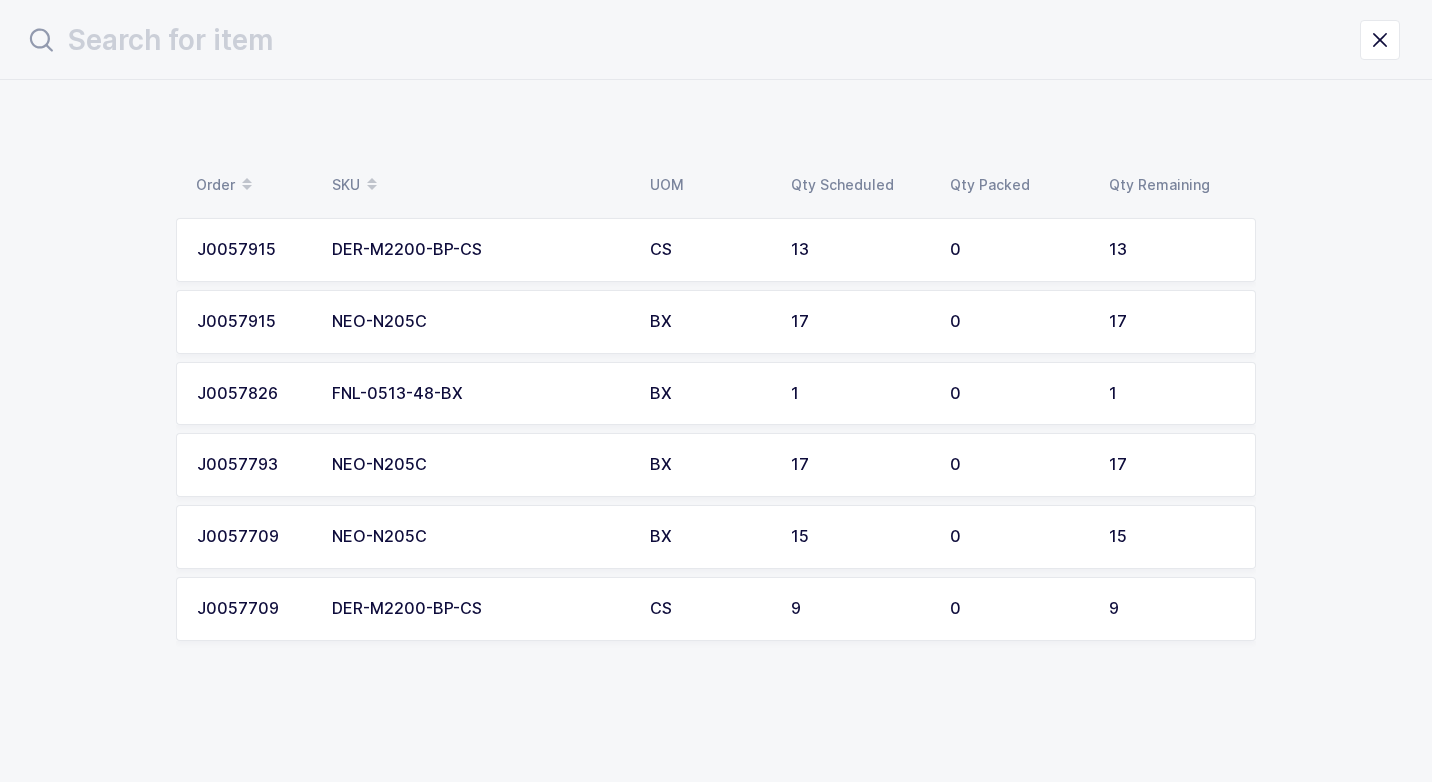 click on "BX" at bounding box center (708, 465) 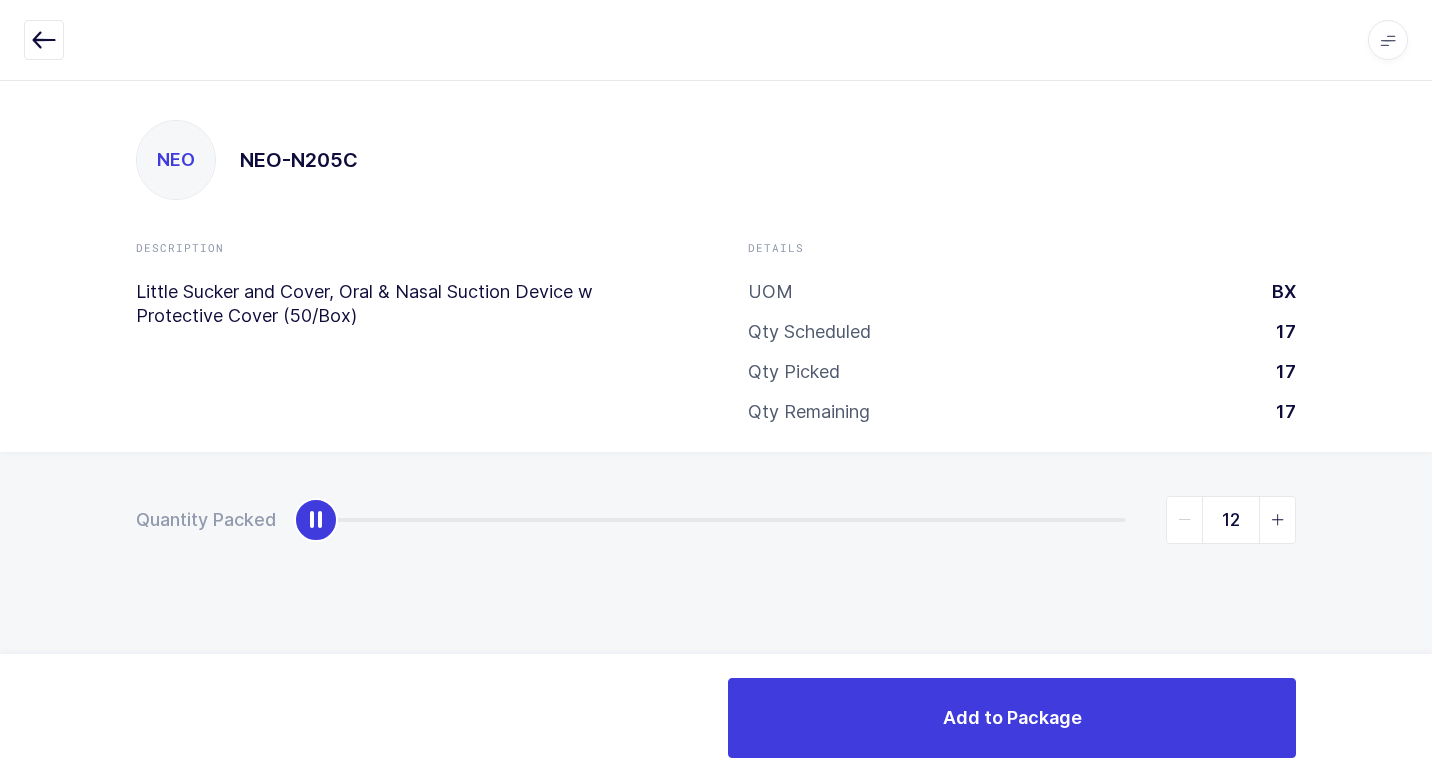 type on "17" 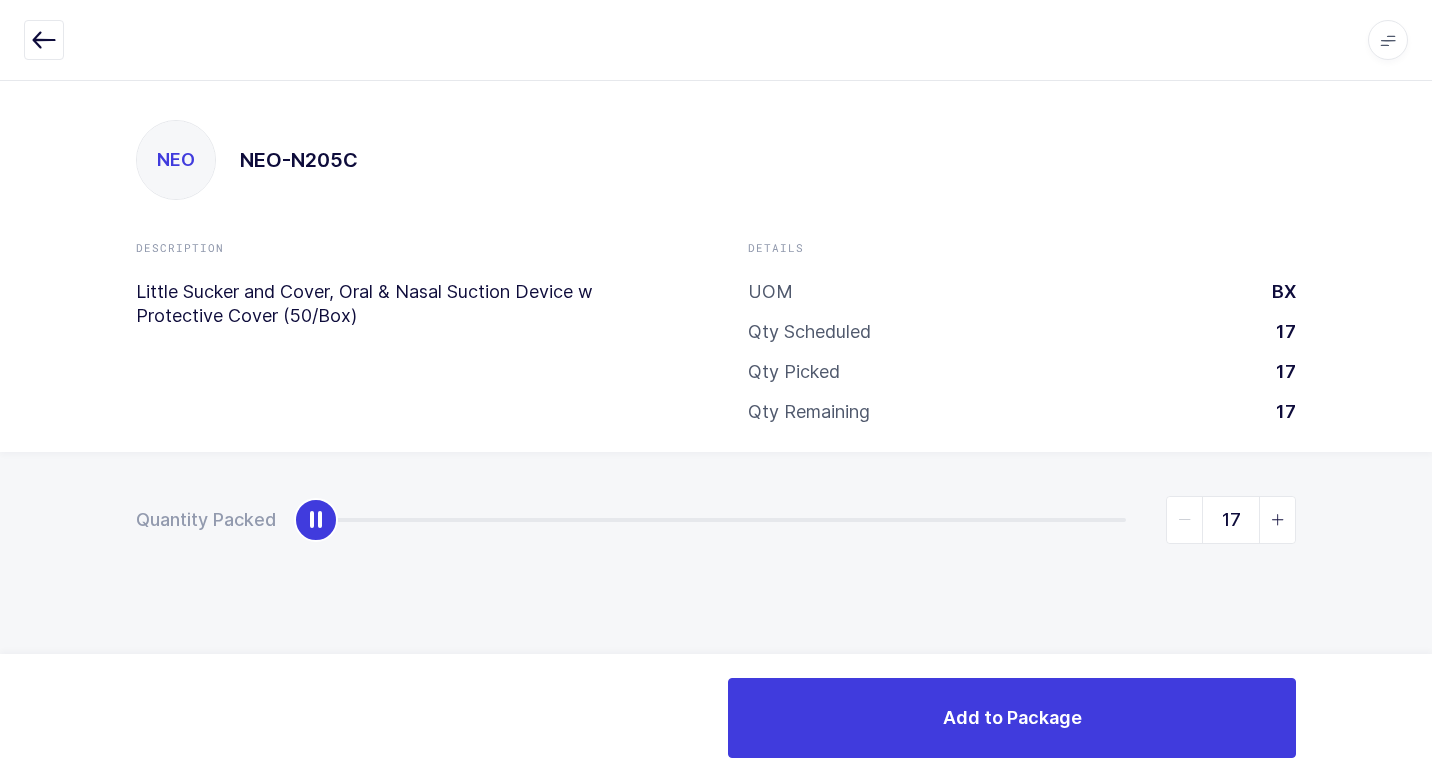 drag, startPoint x: 313, startPoint y: 523, endPoint x: 1431, endPoint y: 514, distance: 1118.0363 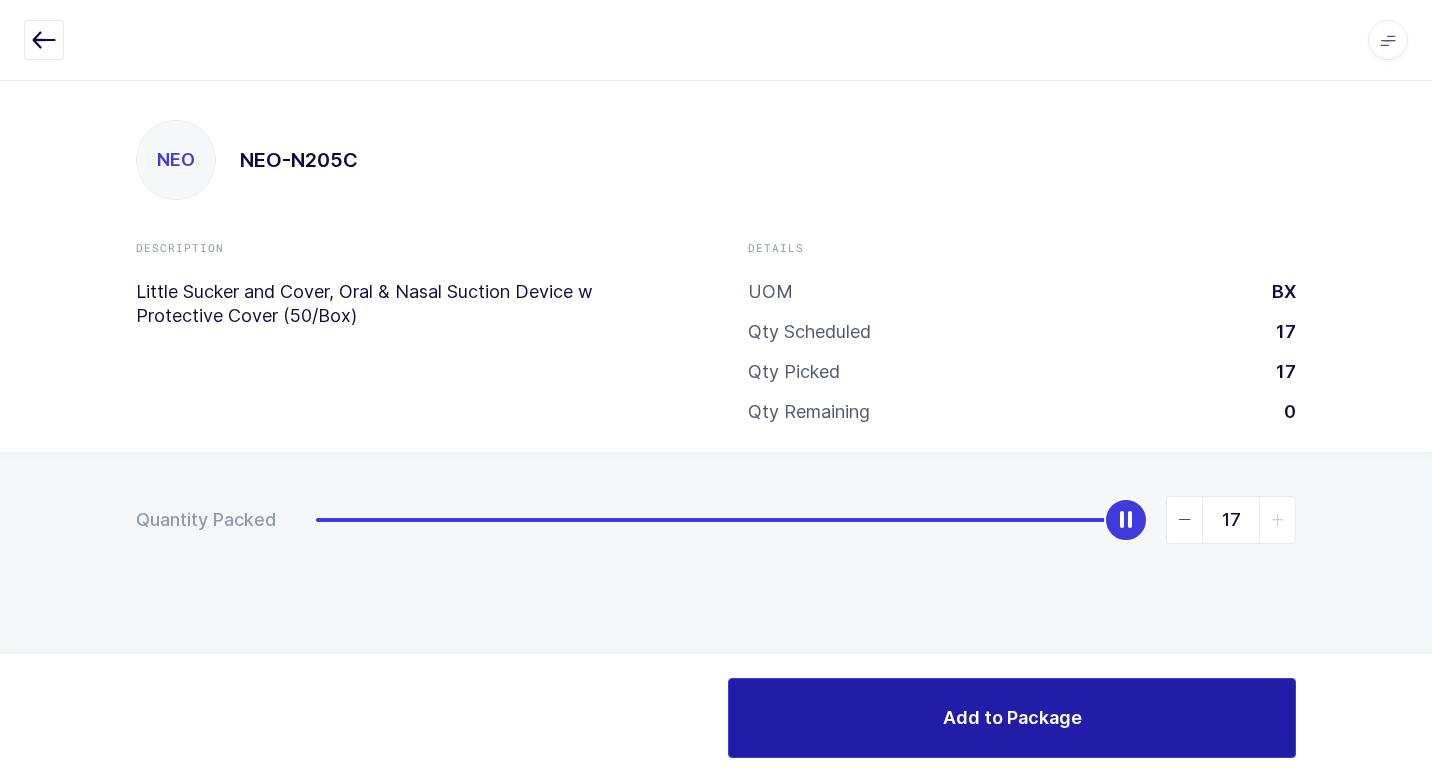 drag, startPoint x: 857, startPoint y: 735, endPoint x: 841, endPoint y: 729, distance: 17.088007 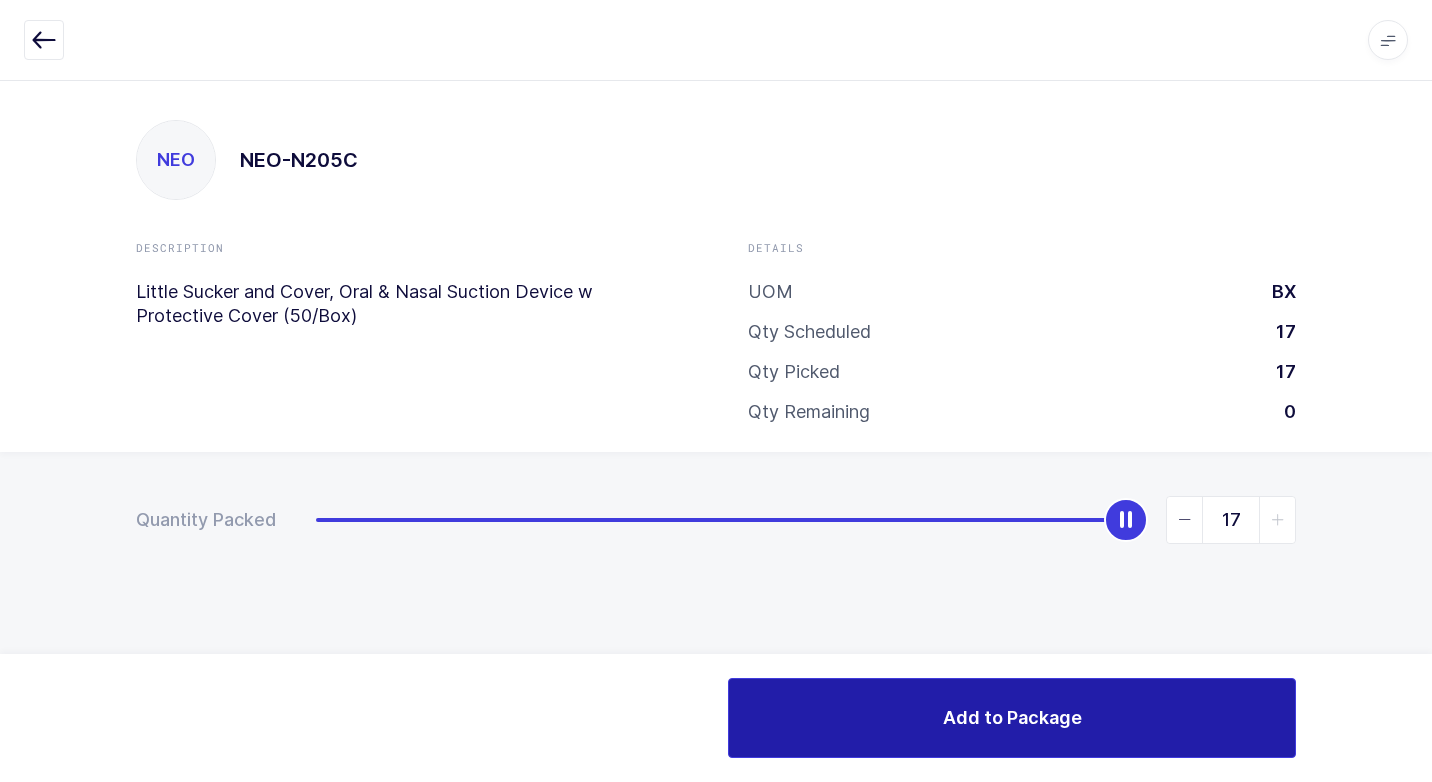 click on "Add to Package" at bounding box center (1012, 718) 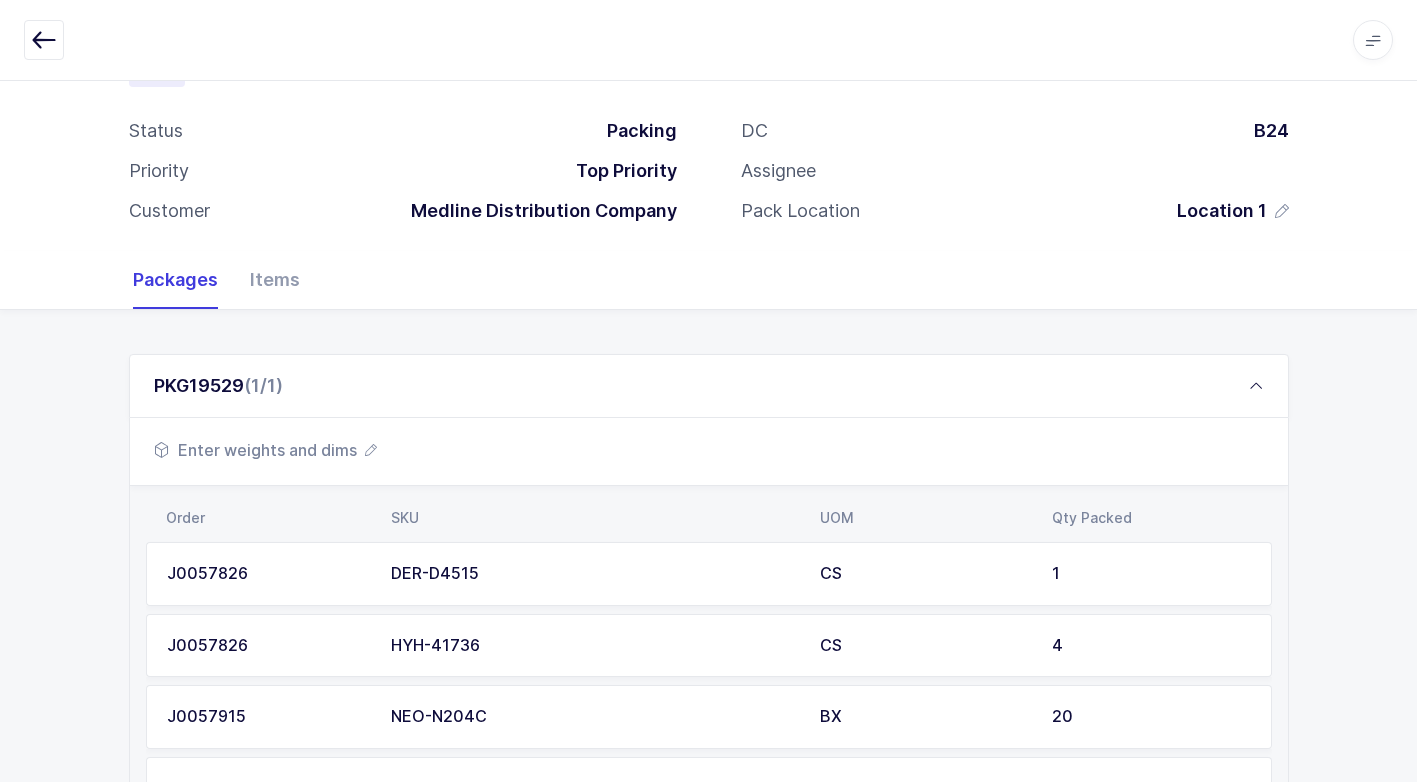 scroll, scrollTop: 440, scrollLeft: 0, axis: vertical 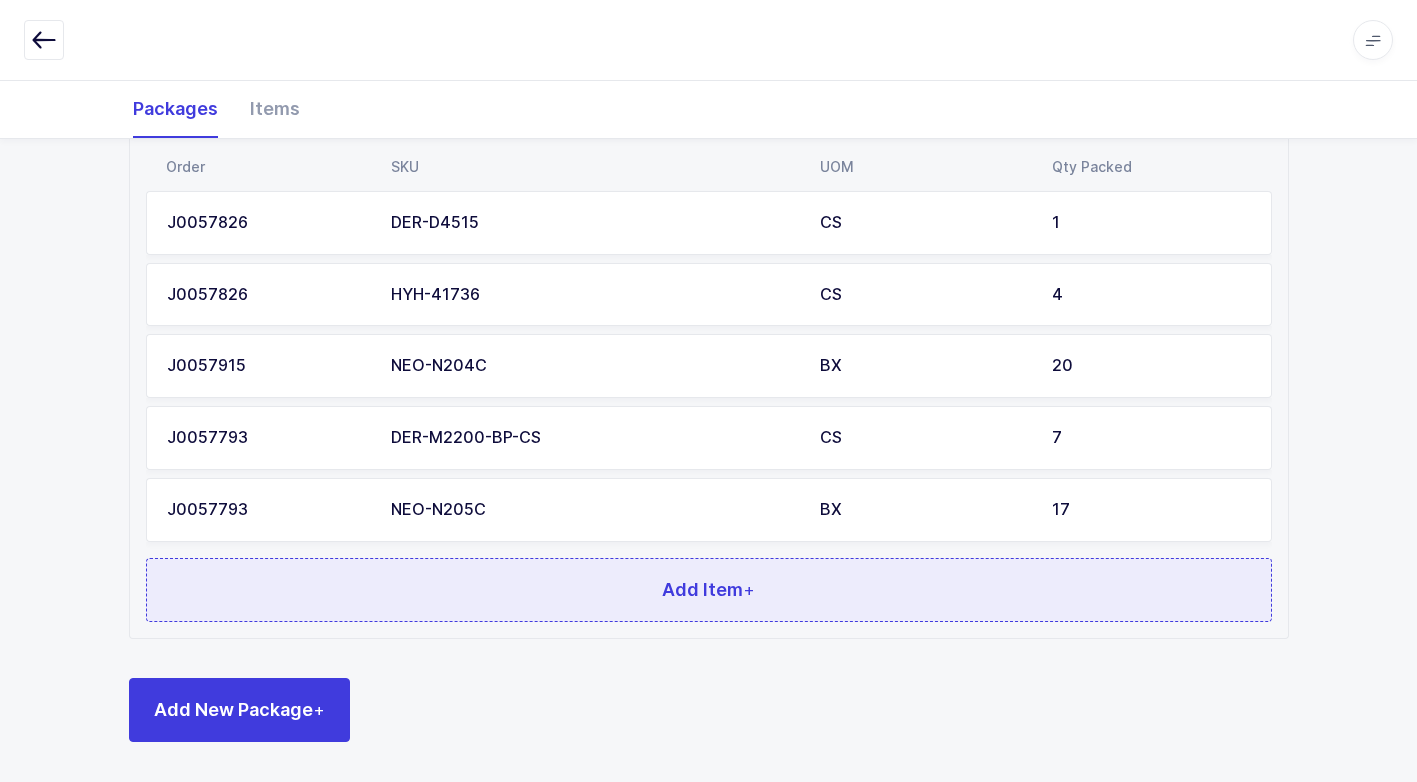 click on "Order SKU UOM Qty Packed J0057826 DER-D4515 CS 1 J0057826 HYH-41736 CS 4 J0057915 NEO-N204C BX 20 J0057793 DER-M2200-BP-CS CS 7 J0057793 NEO-N205C BX 17
Add Item  +" at bounding box center [709, 386] 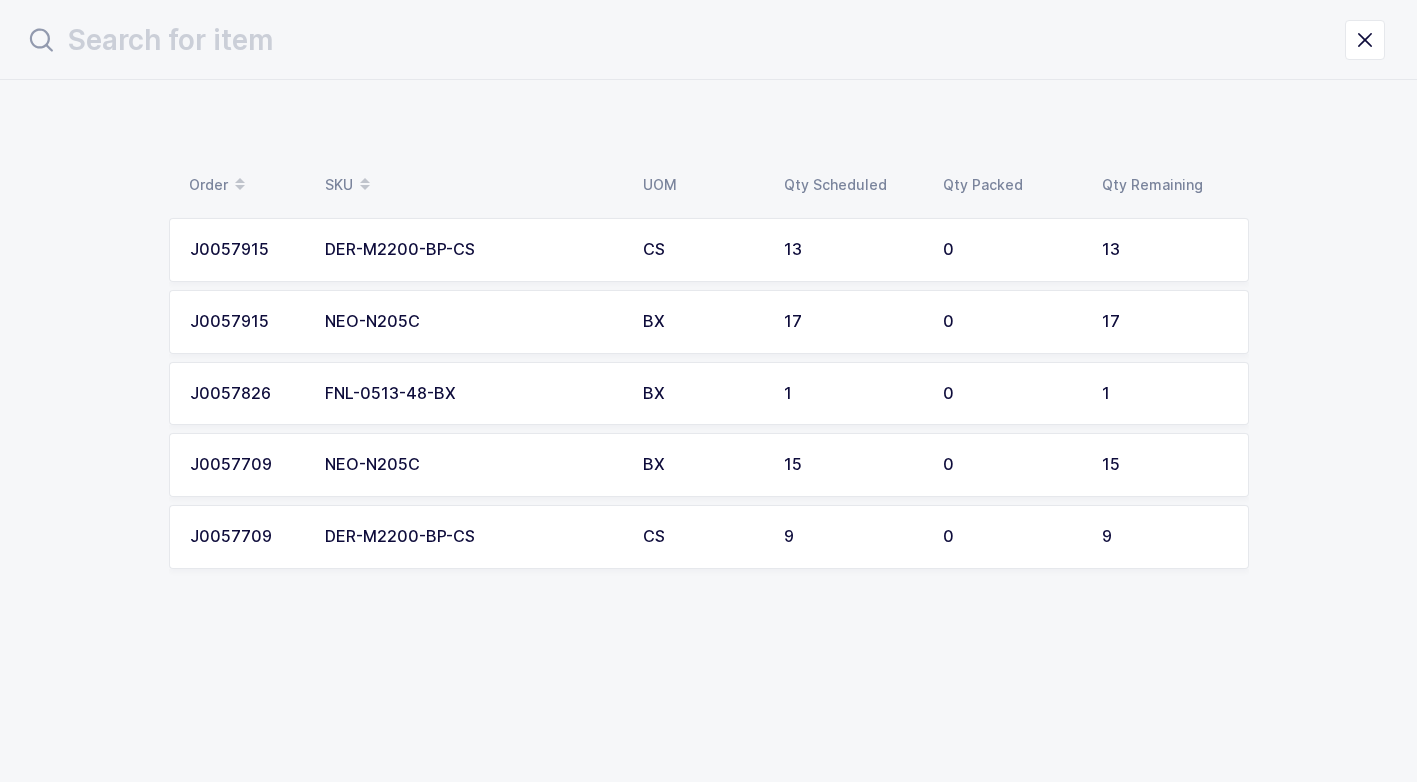 scroll, scrollTop: 0, scrollLeft: 0, axis: both 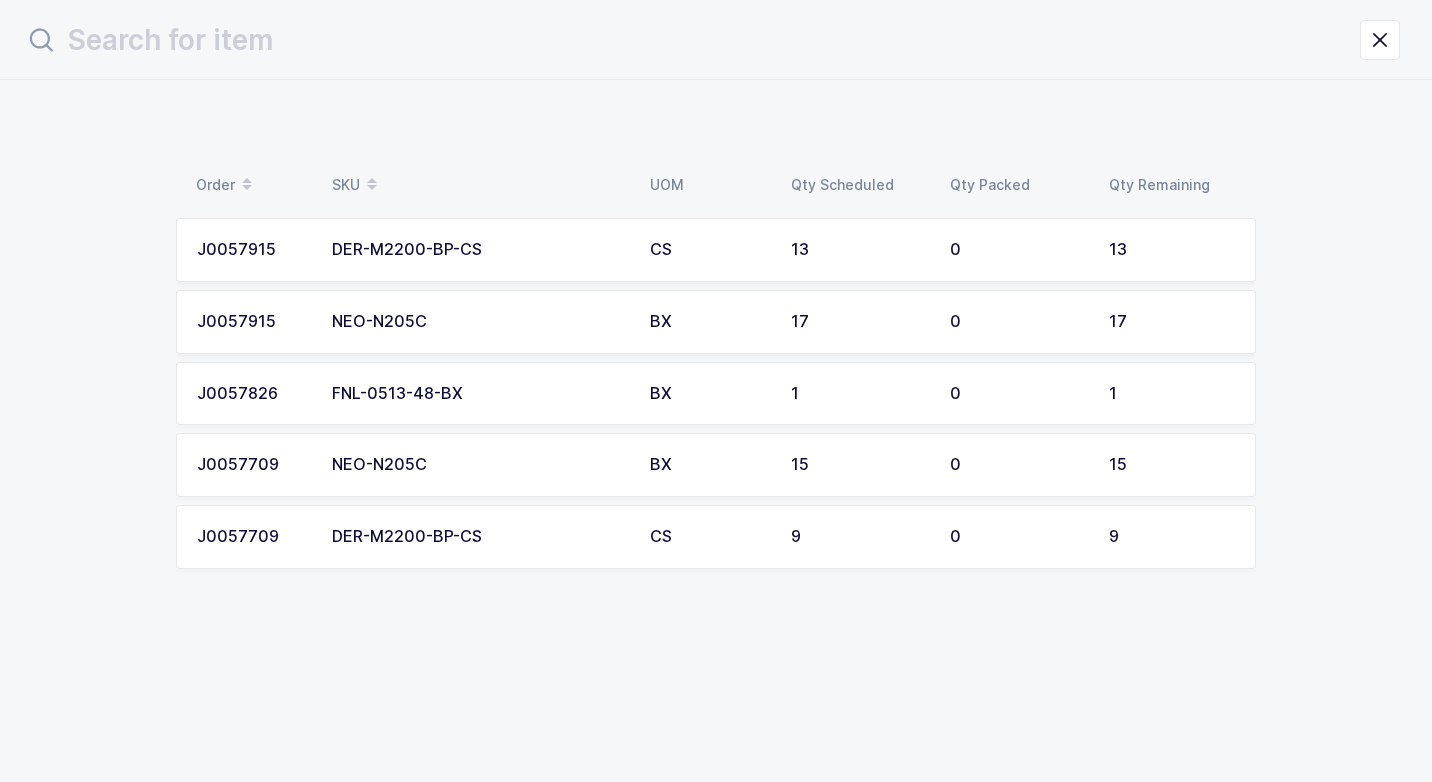 click on "BX" at bounding box center [708, 465] 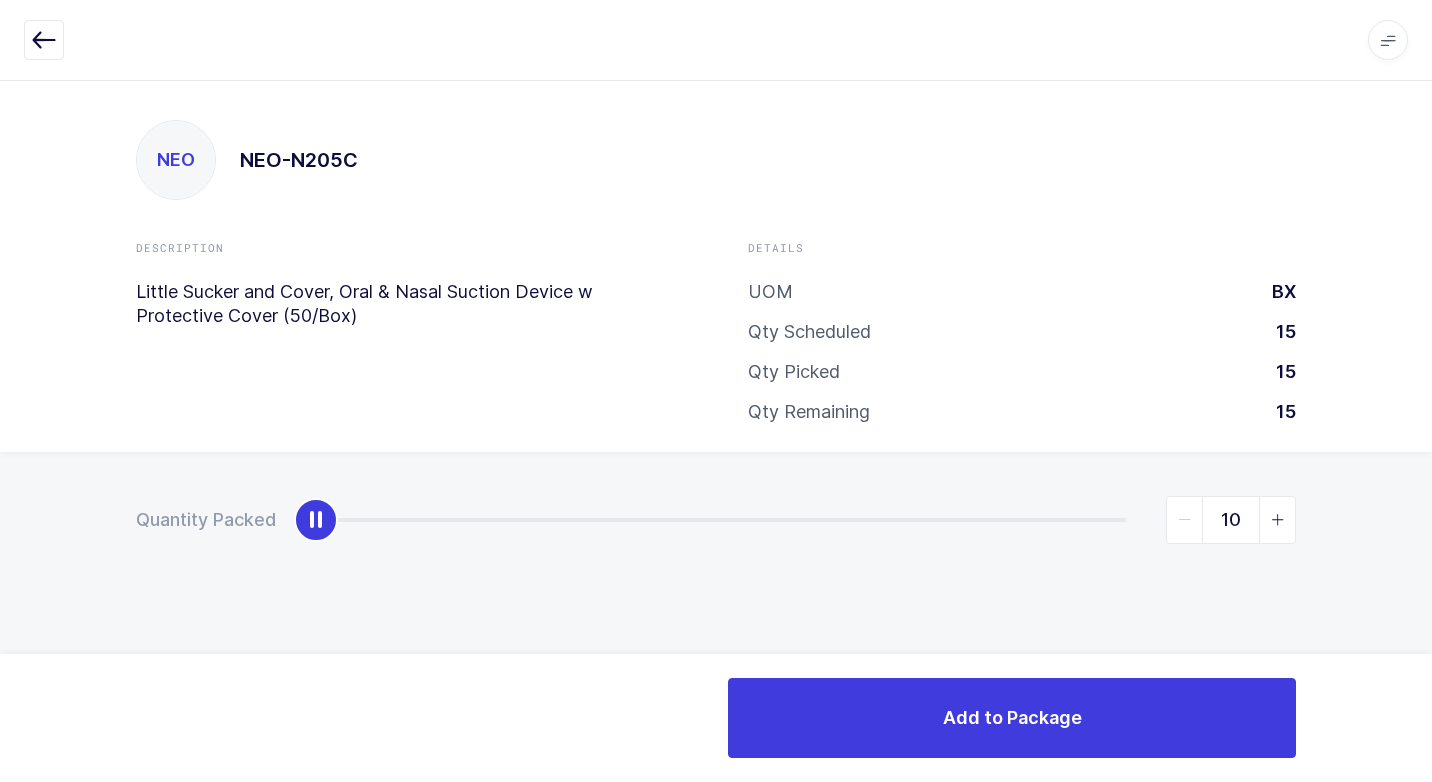 type on "15" 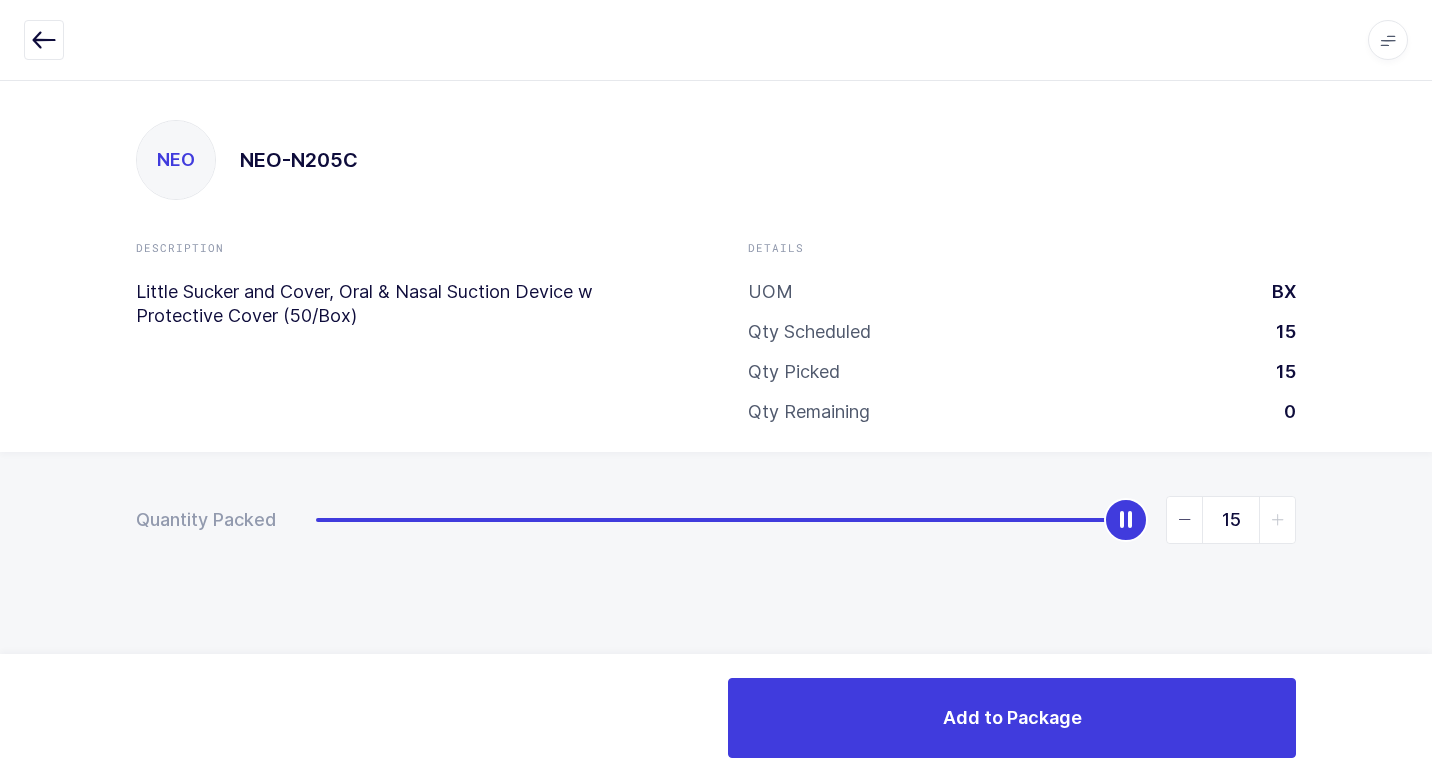drag, startPoint x: 322, startPoint y: 529, endPoint x: 1342, endPoint y: 256, distance: 1055.902 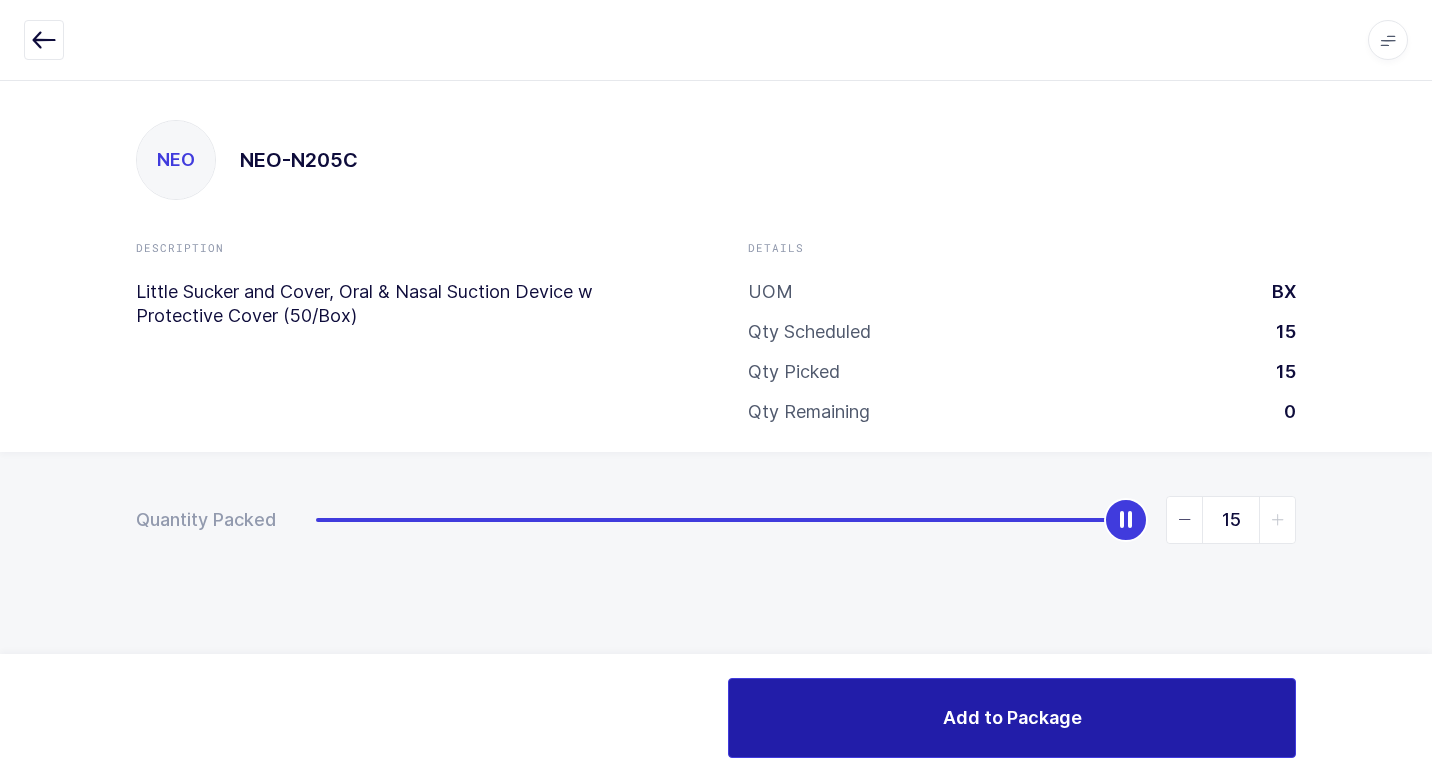 drag, startPoint x: 866, startPoint y: 698, endPoint x: 850, endPoint y: 698, distance: 16 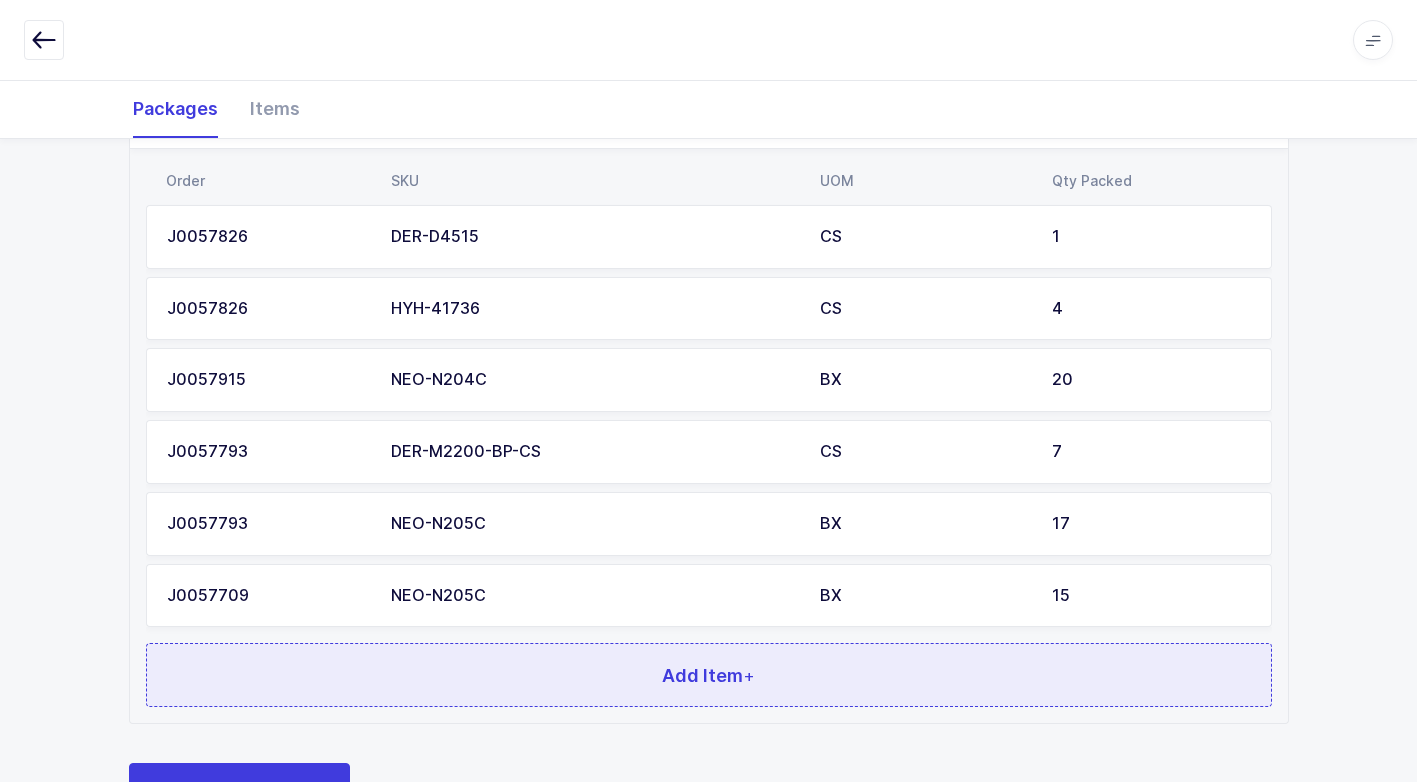 scroll, scrollTop: 511, scrollLeft: 0, axis: vertical 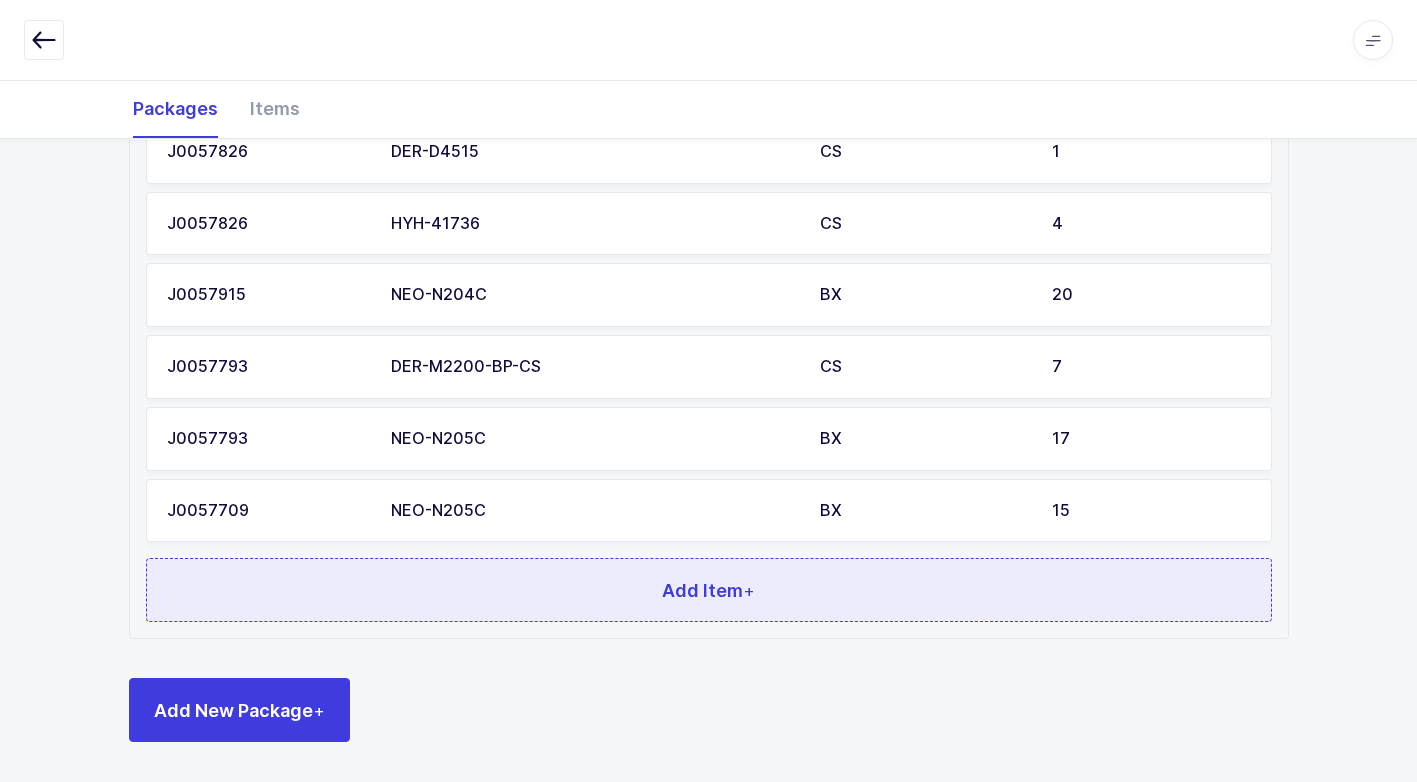 click on "Add Item  +" at bounding box center [709, 590] 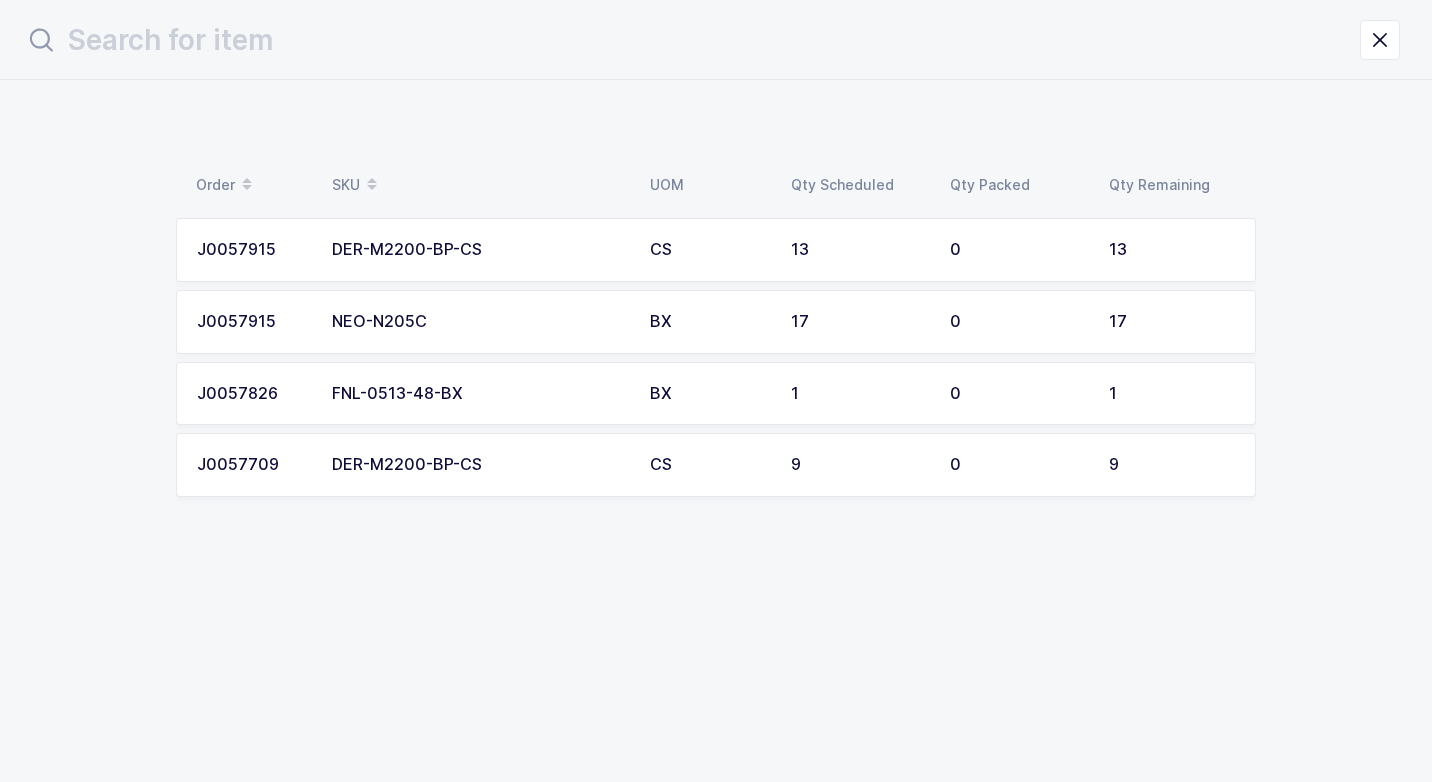 click on "BX" at bounding box center [708, 322] 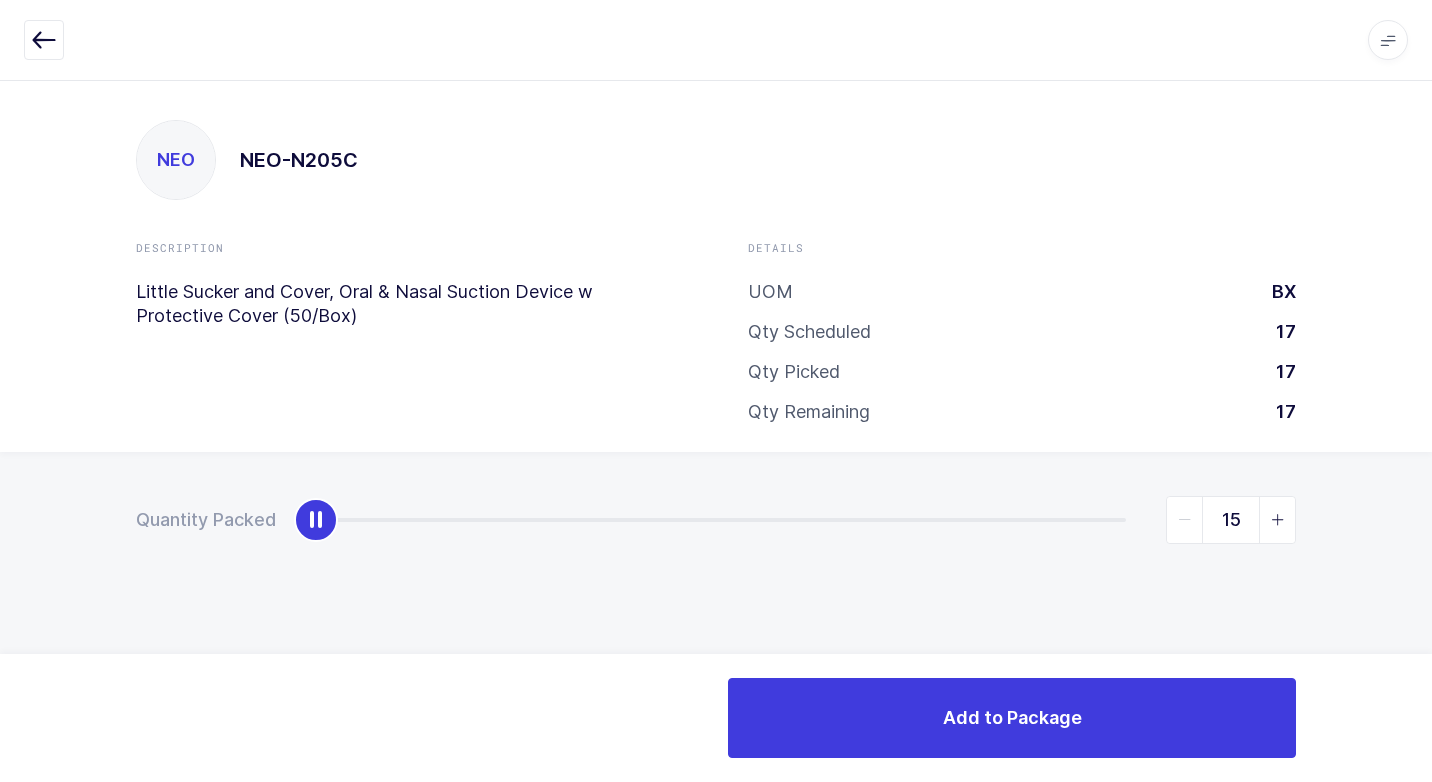 type on "17" 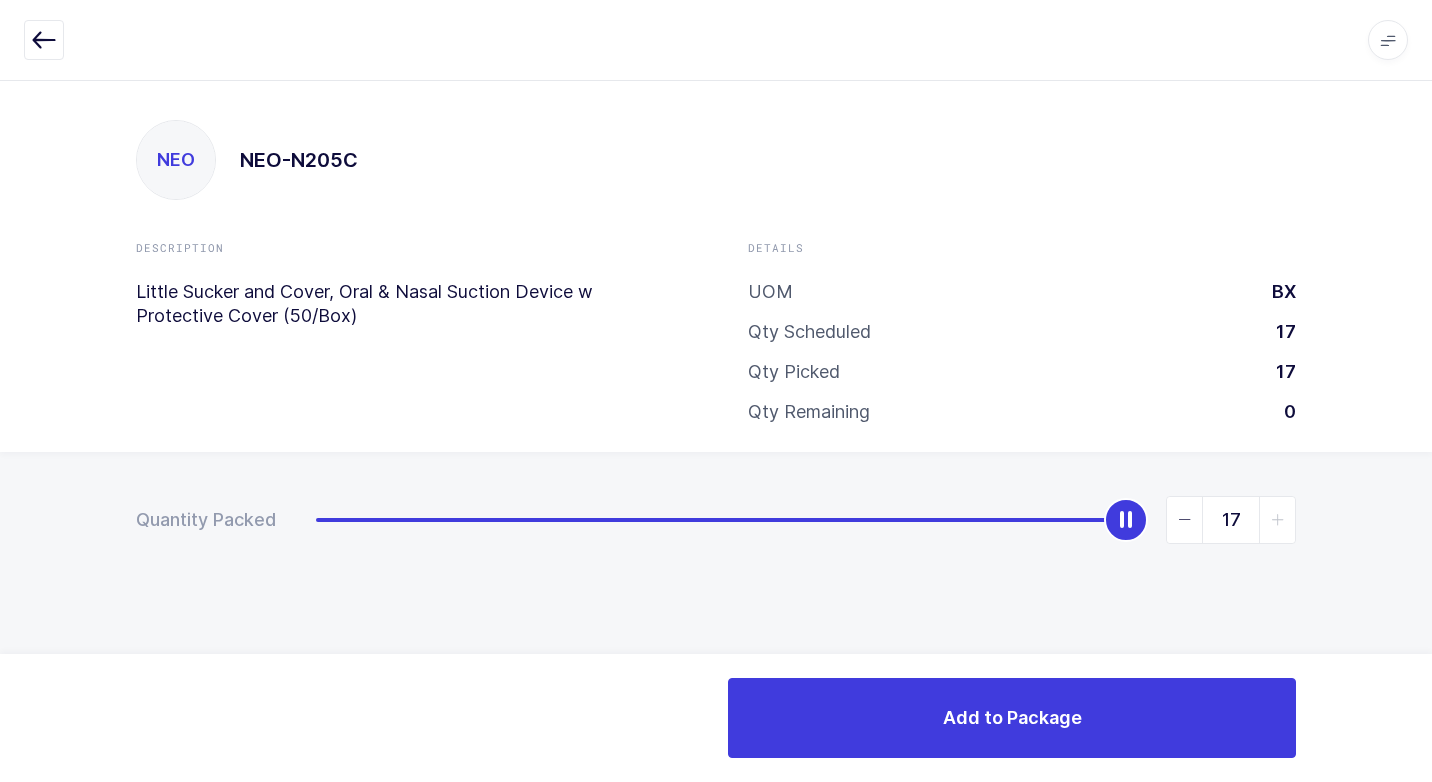 drag, startPoint x: 312, startPoint y: 519, endPoint x: 1406, endPoint y: 380, distance: 1102.795 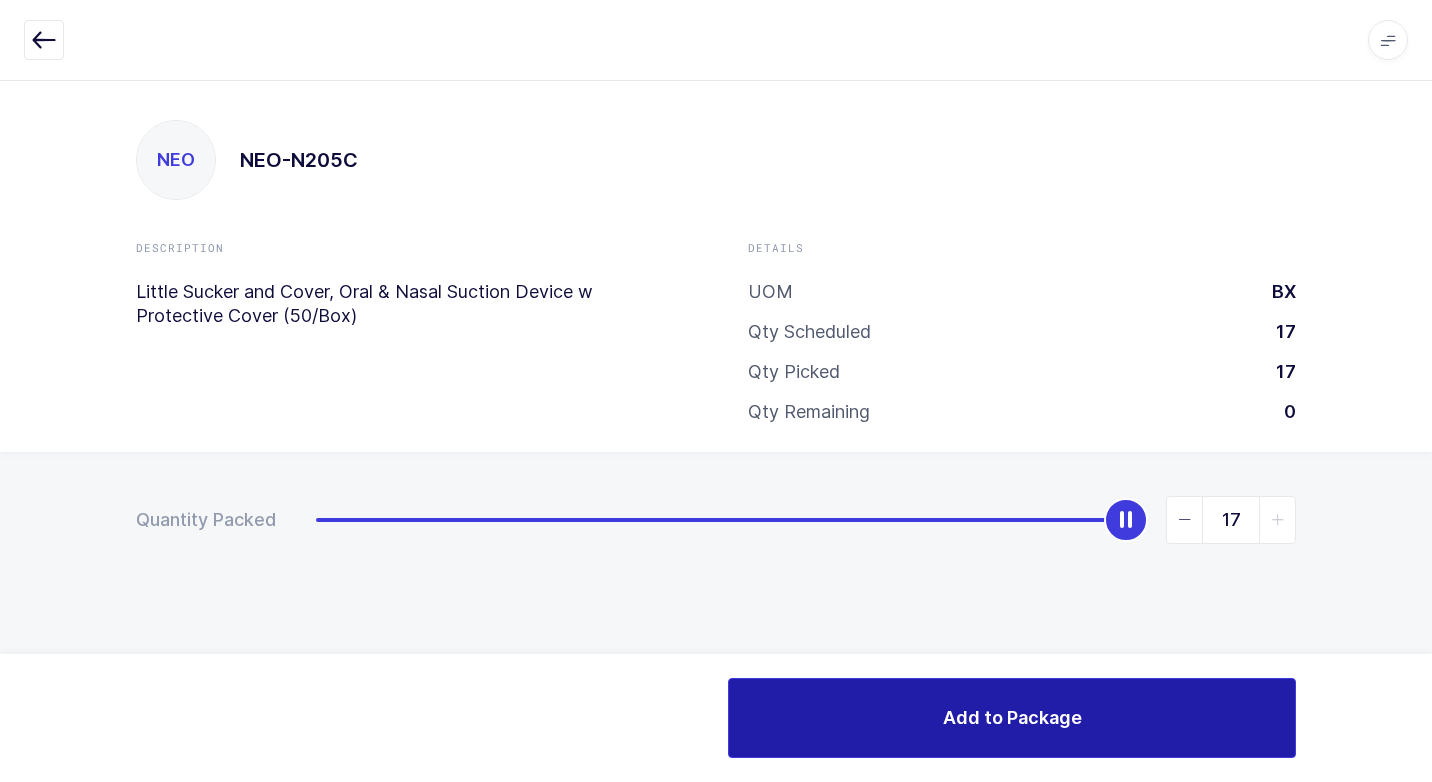 click on "Add to Package" at bounding box center [1012, 718] 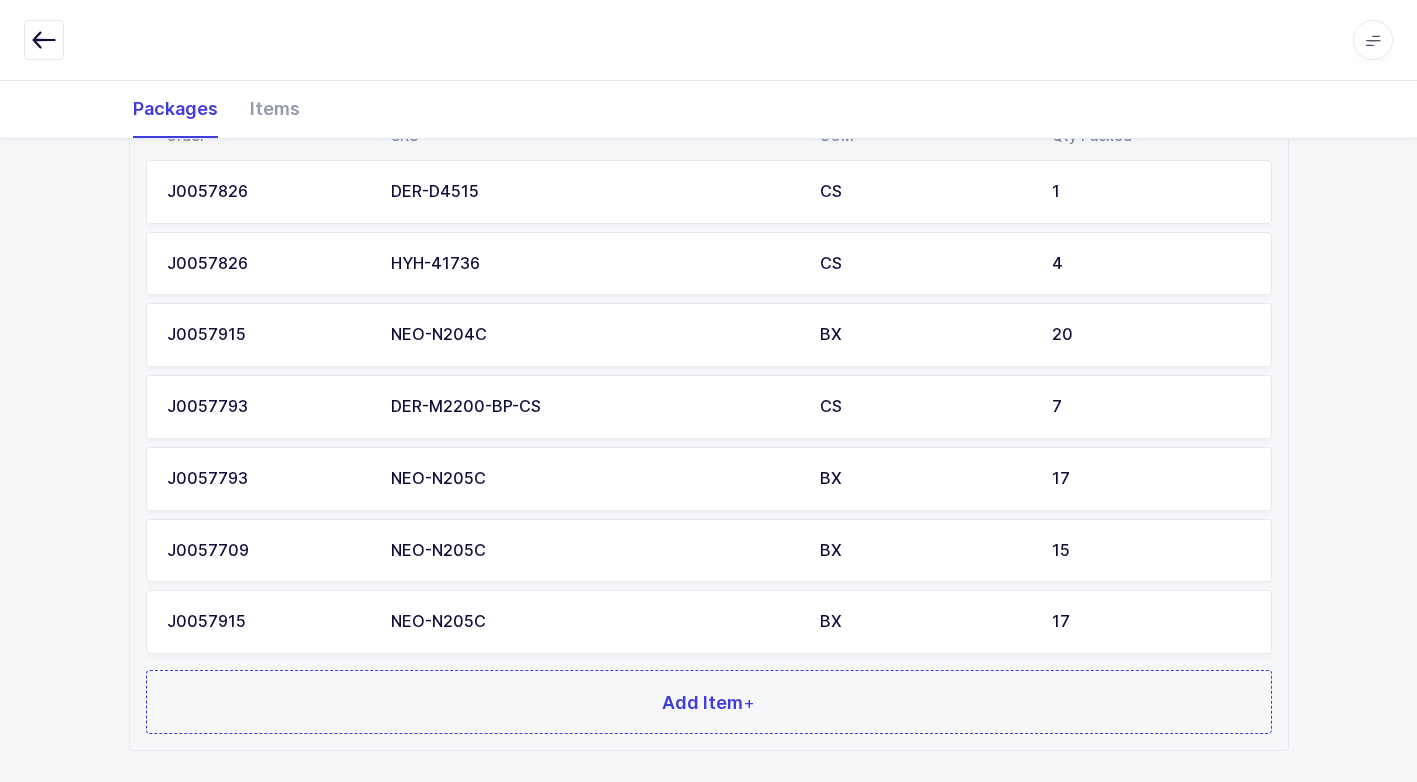 scroll, scrollTop: 583, scrollLeft: 0, axis: vertical 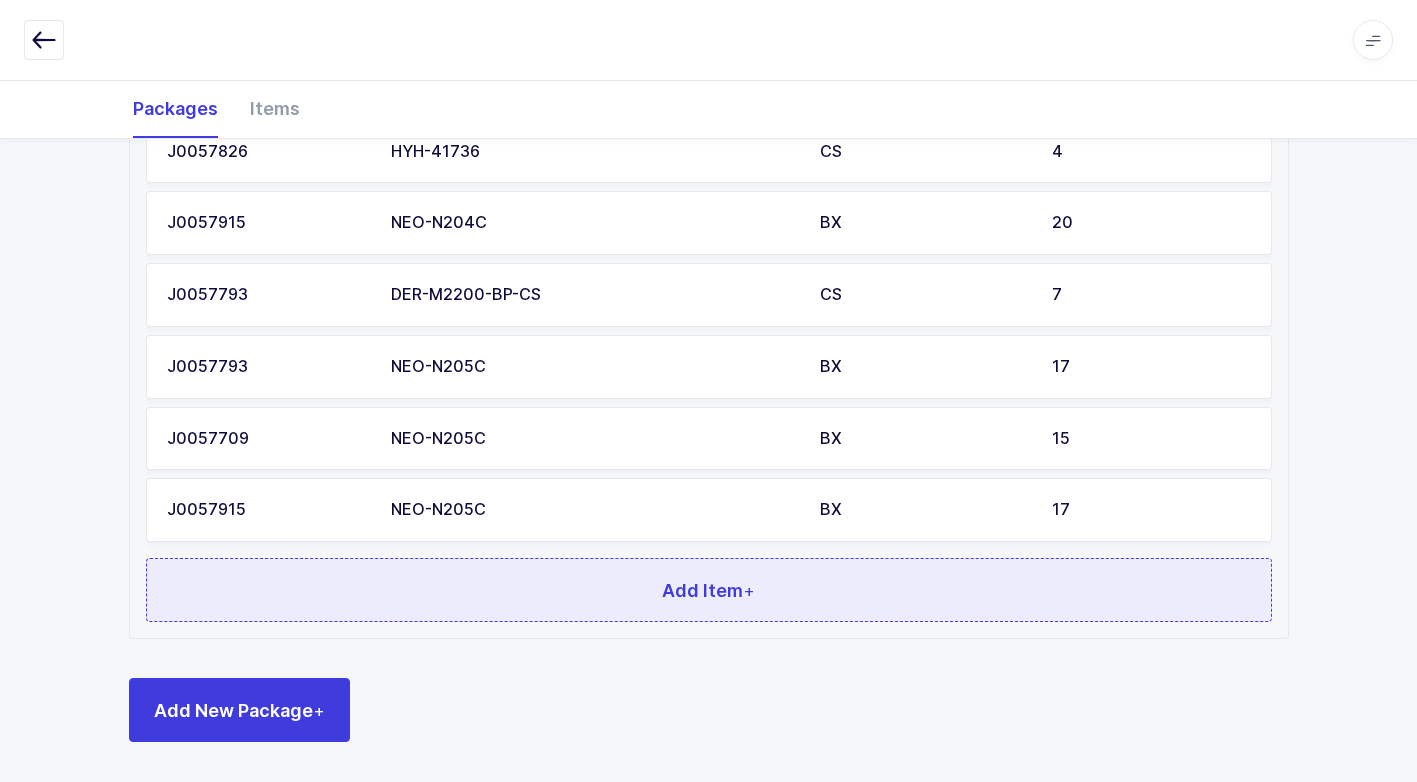 click on "Add Item  +" at bounding box center [708, 590] 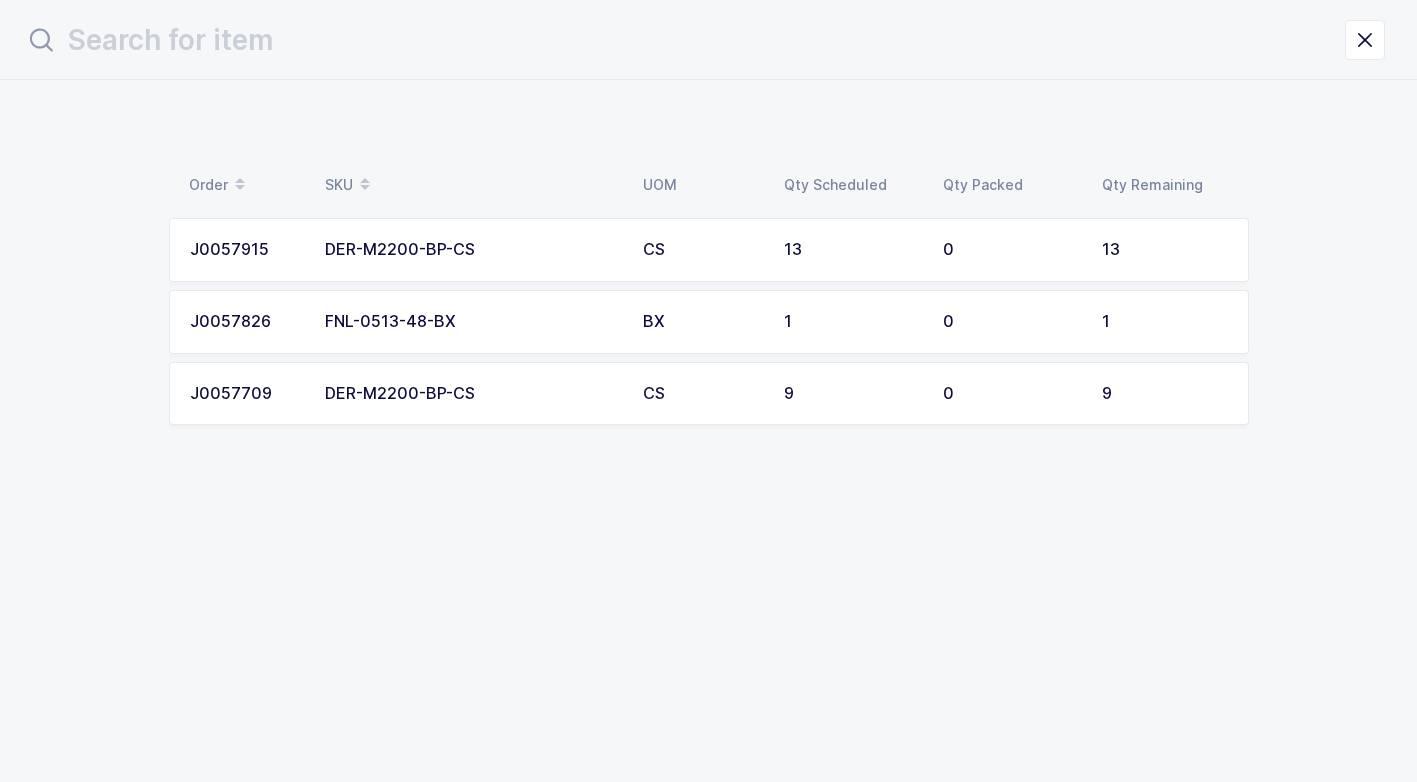 scroll, scrollTop: 0, scrollLeft: 0, axis: both 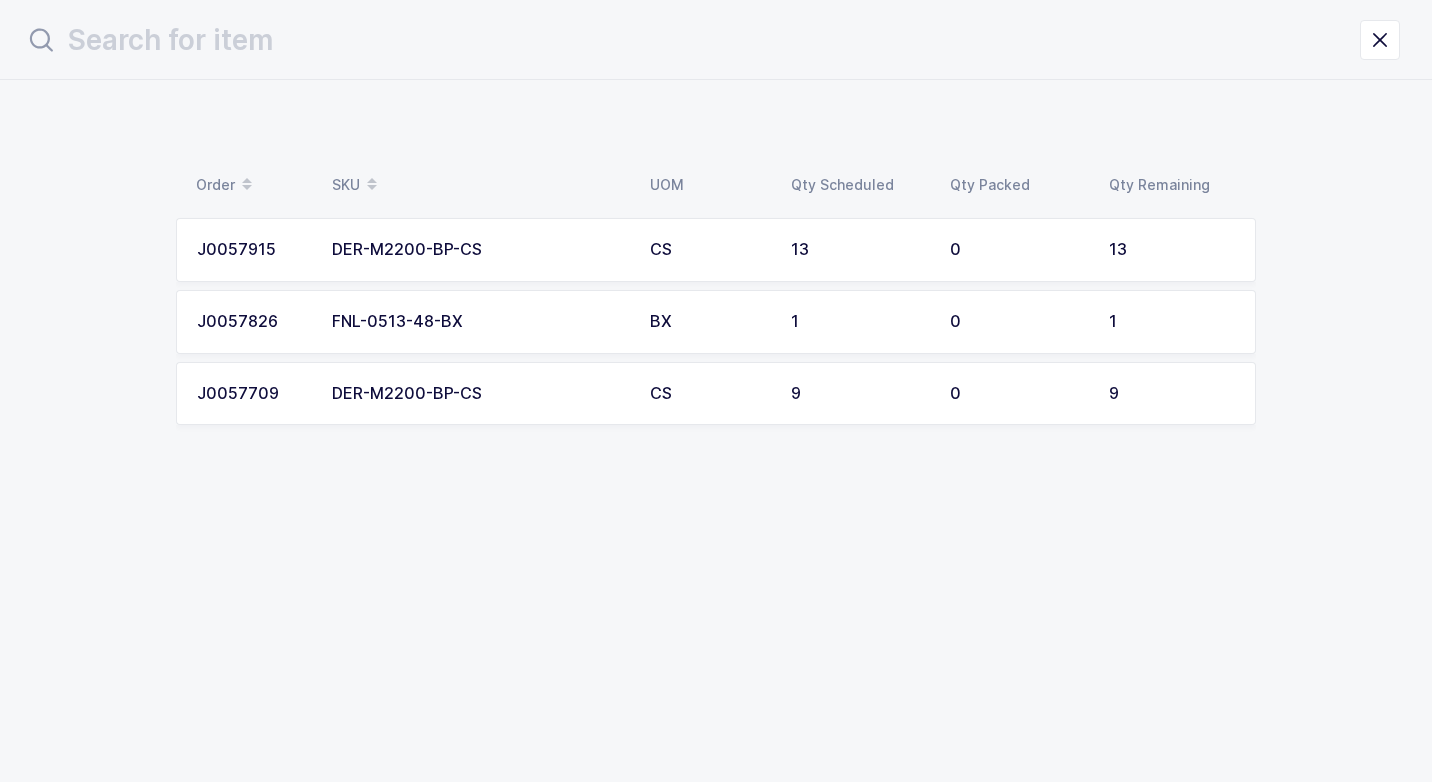 click on "CS" at bounding box center [708, 394] 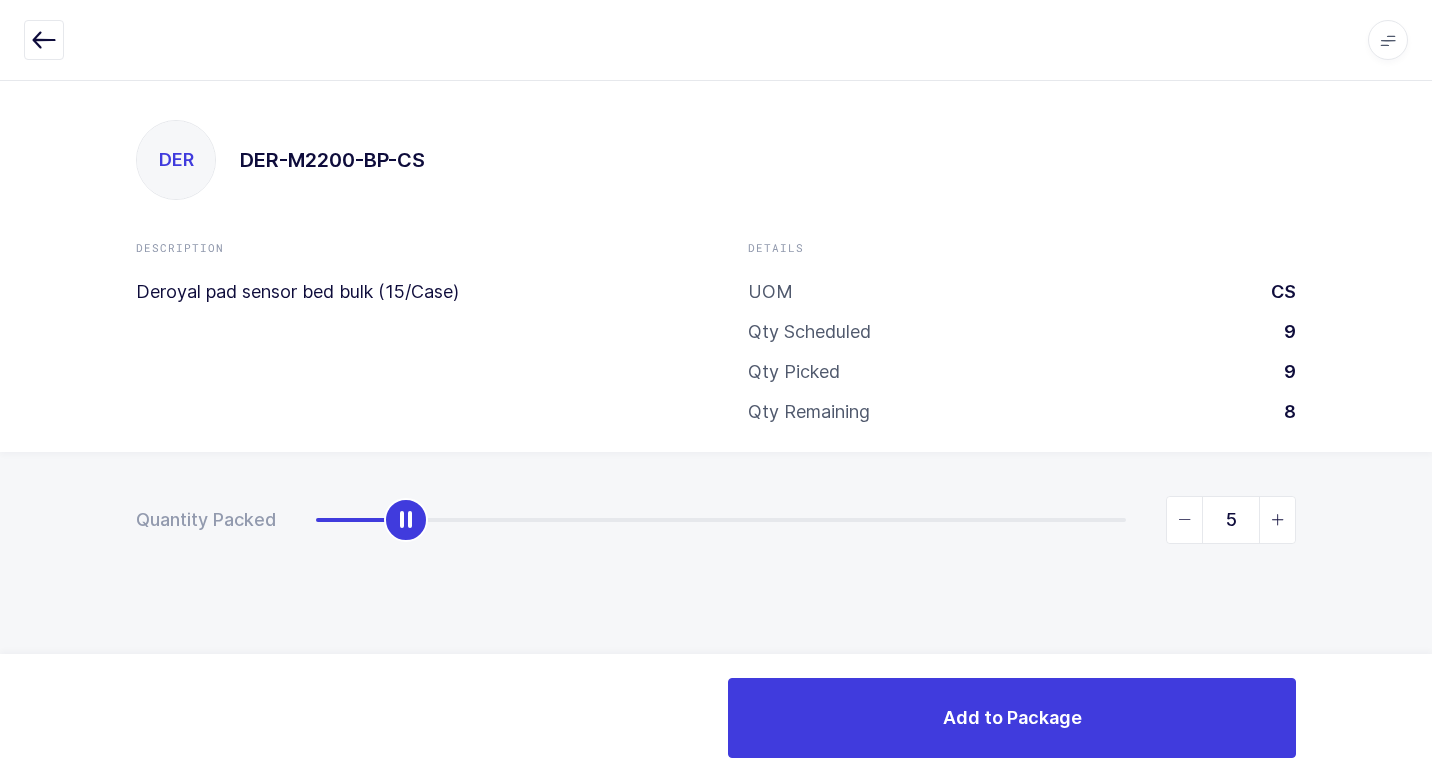 type on "9" 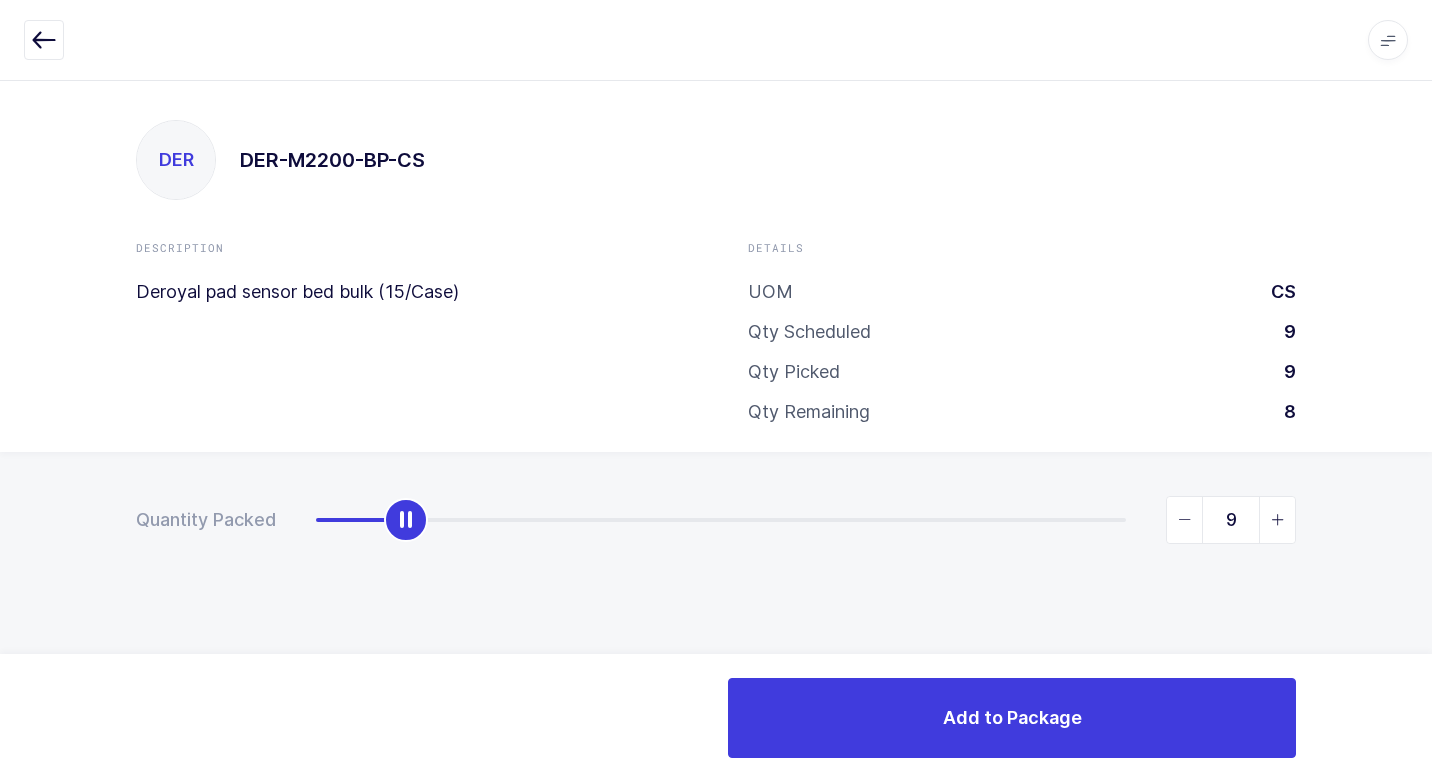 drag, startPoint x: 320, startPoint y: 524, endPoint x: 1435, endPoint y: 384, distance: 1123.7549 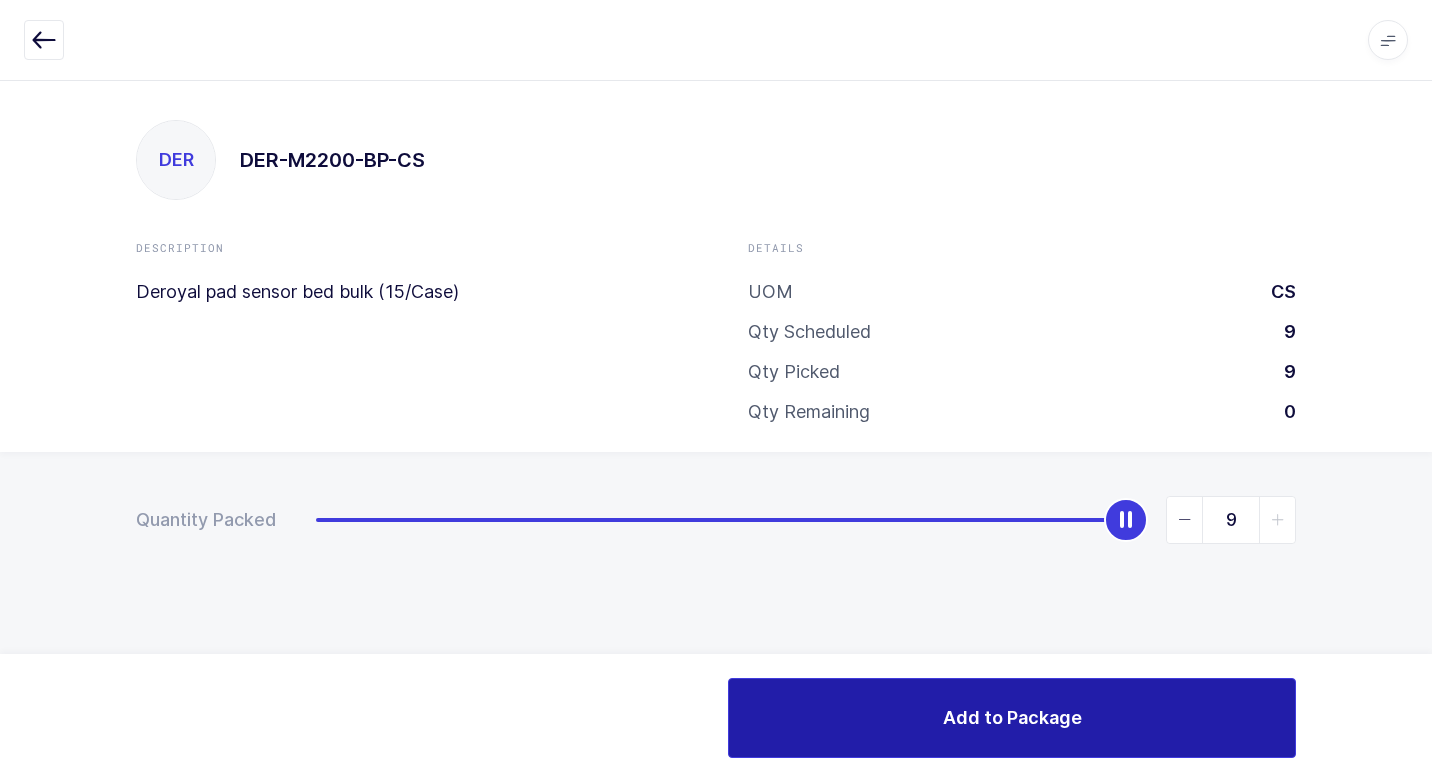 drag, startPoint x: 912, startPoint y: 713, endPoint x: 834, endPoint y: 637, distance: 108.903625 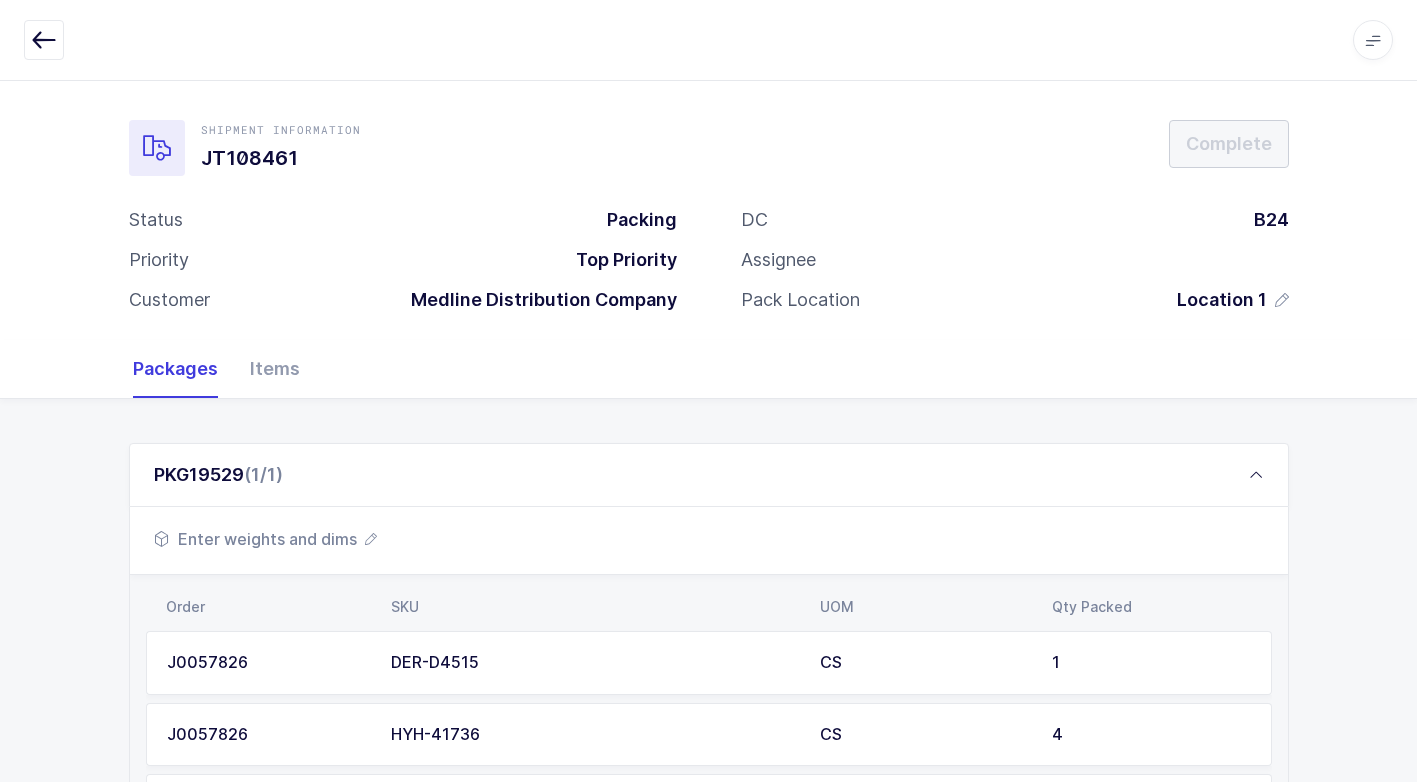 scroll, scrollTop: 655, scrollLeft: 0, axis: vertical 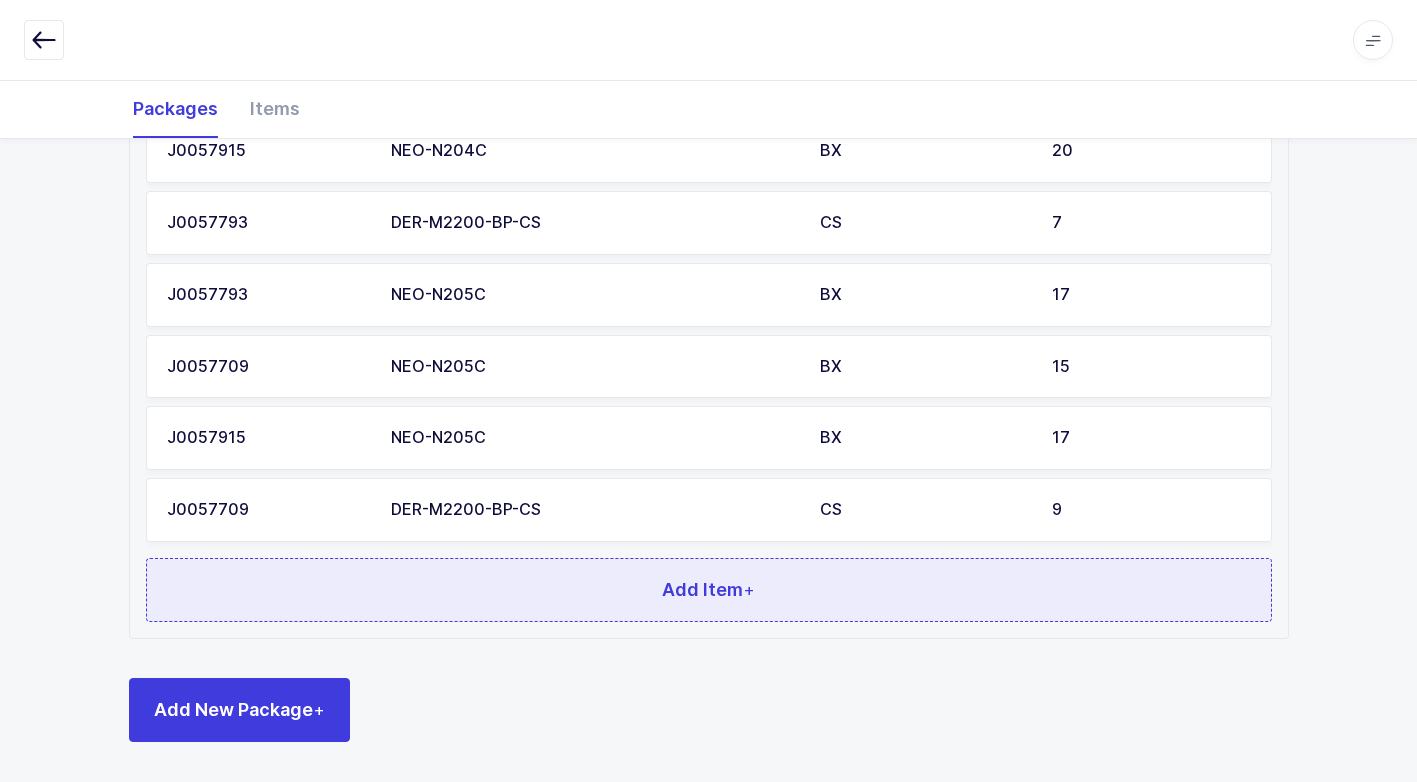 click on "Add Item  +" at bounding box center (709, 590) 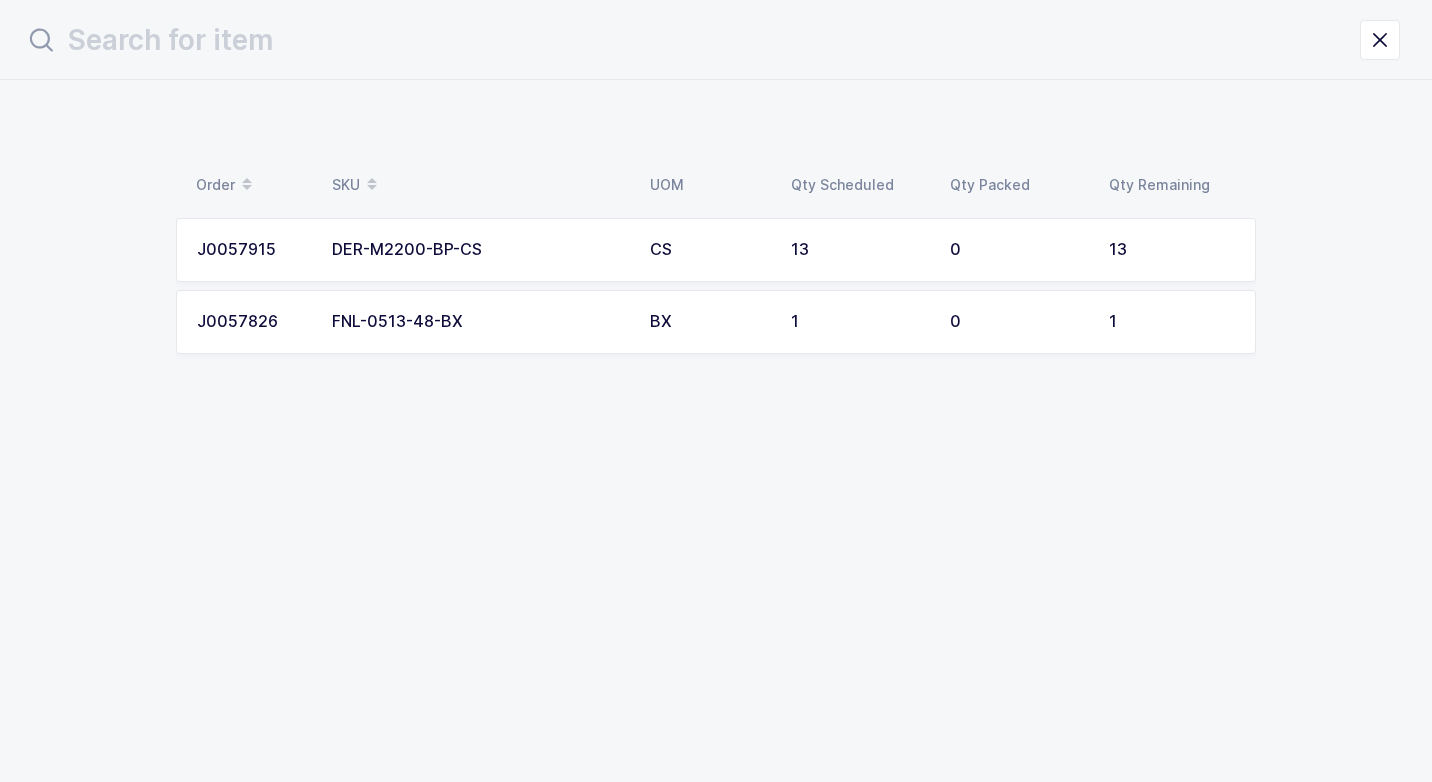 drag, startPoint x: 748, startPoint y: 322, endPoint x: 731, endPoint y: 344, distance: 27.802877 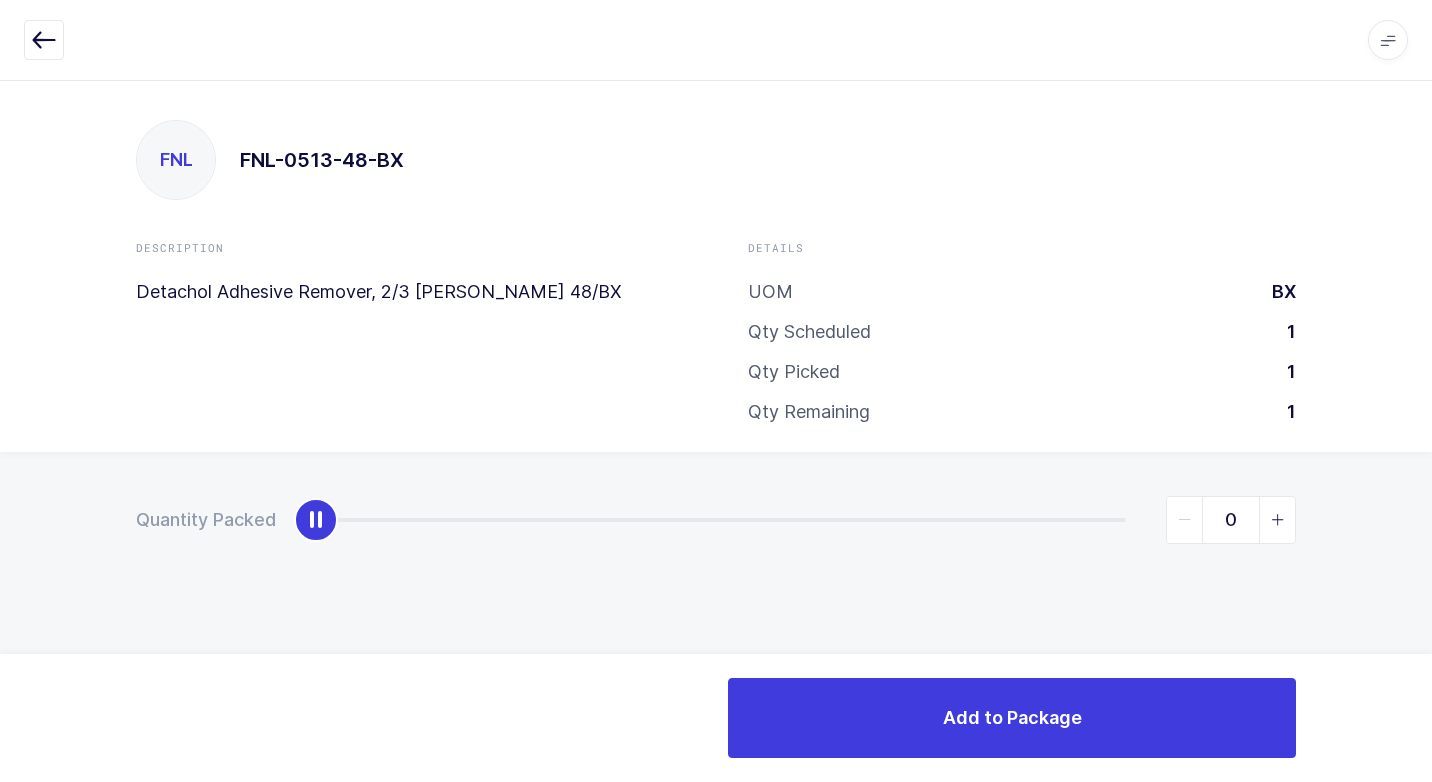 type on "1" 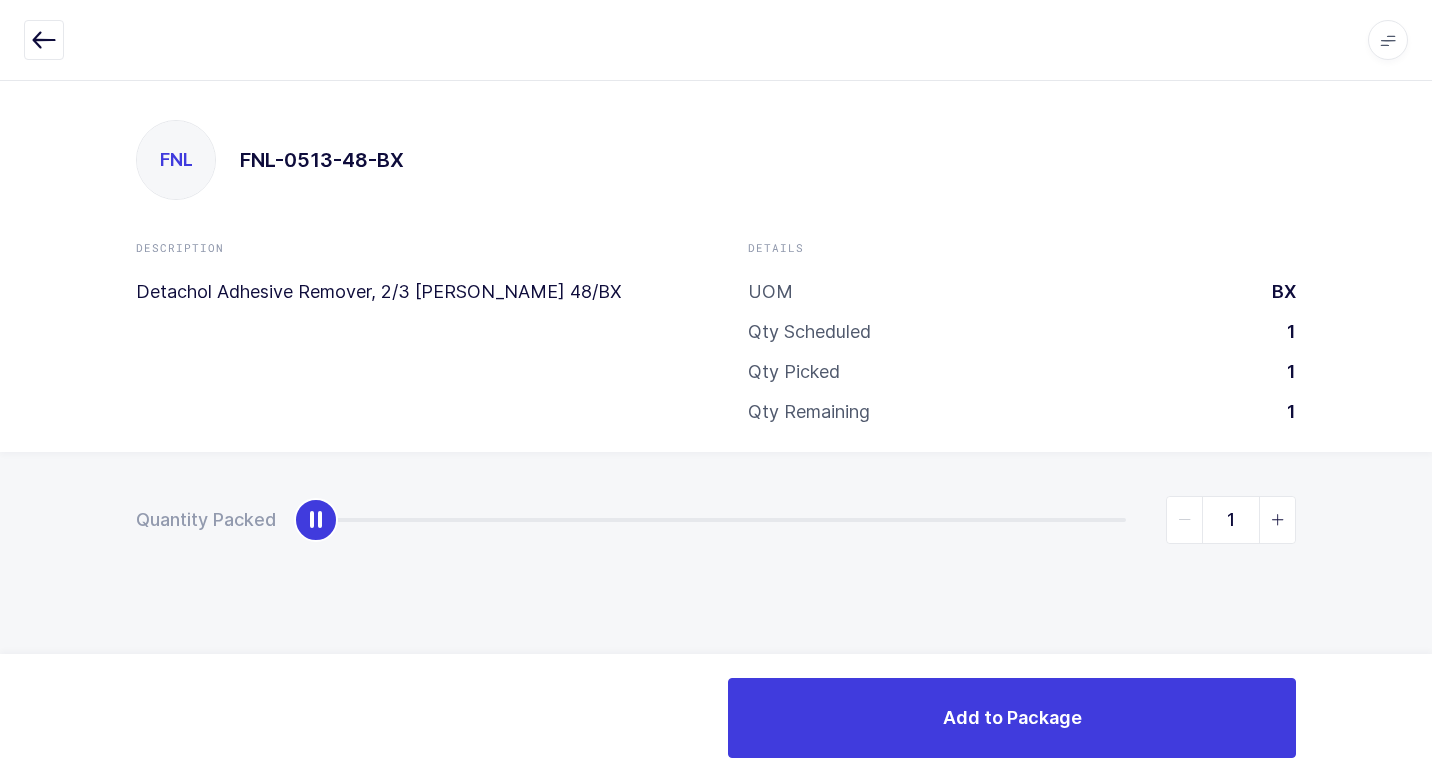 drag, startPoint x: 322, startPoint y: 529, endPoint x: 1435, endPoint y: 473, distance: 1114.408 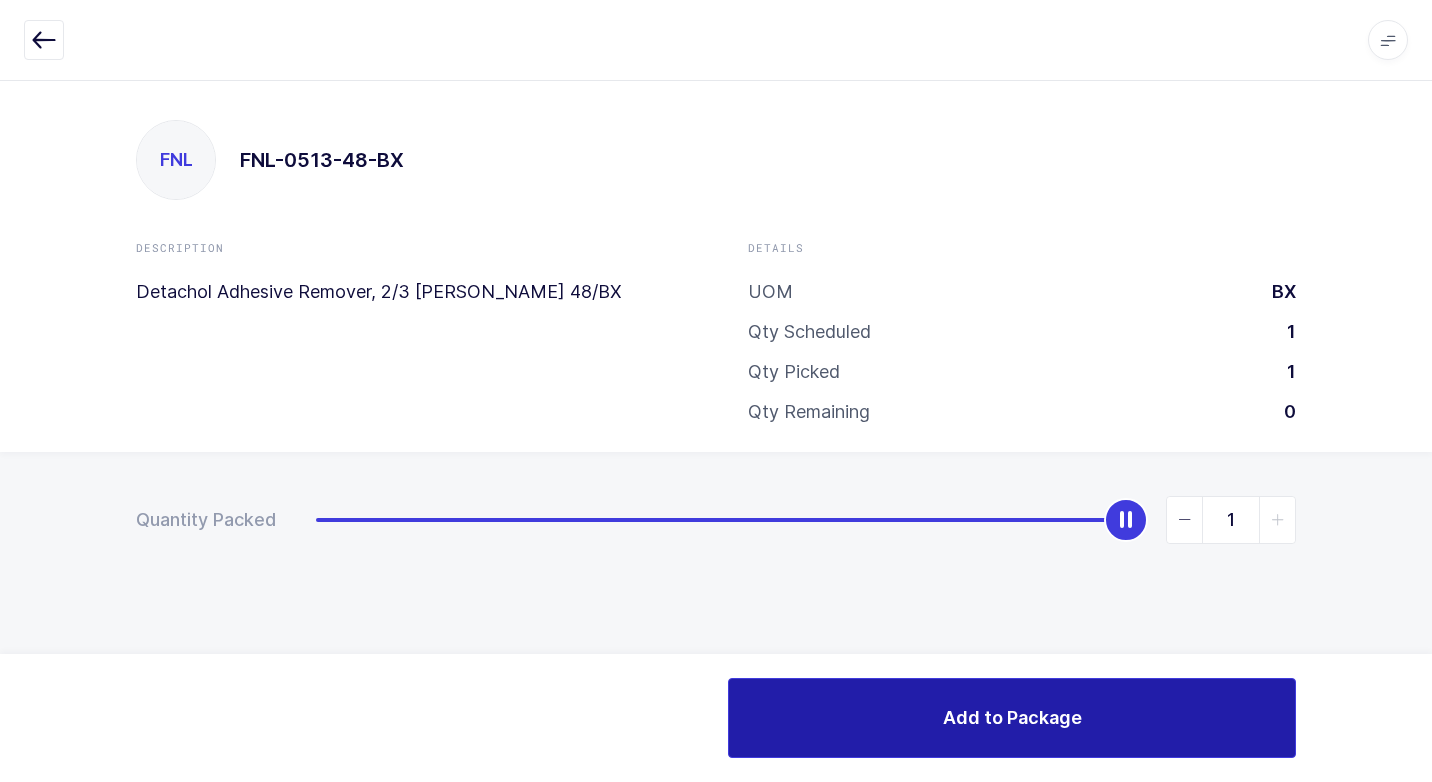 drag, startPoint x: 858, startPoint y: 685, endPoint x: 848, endPoint y: 698, distance: 16.40122 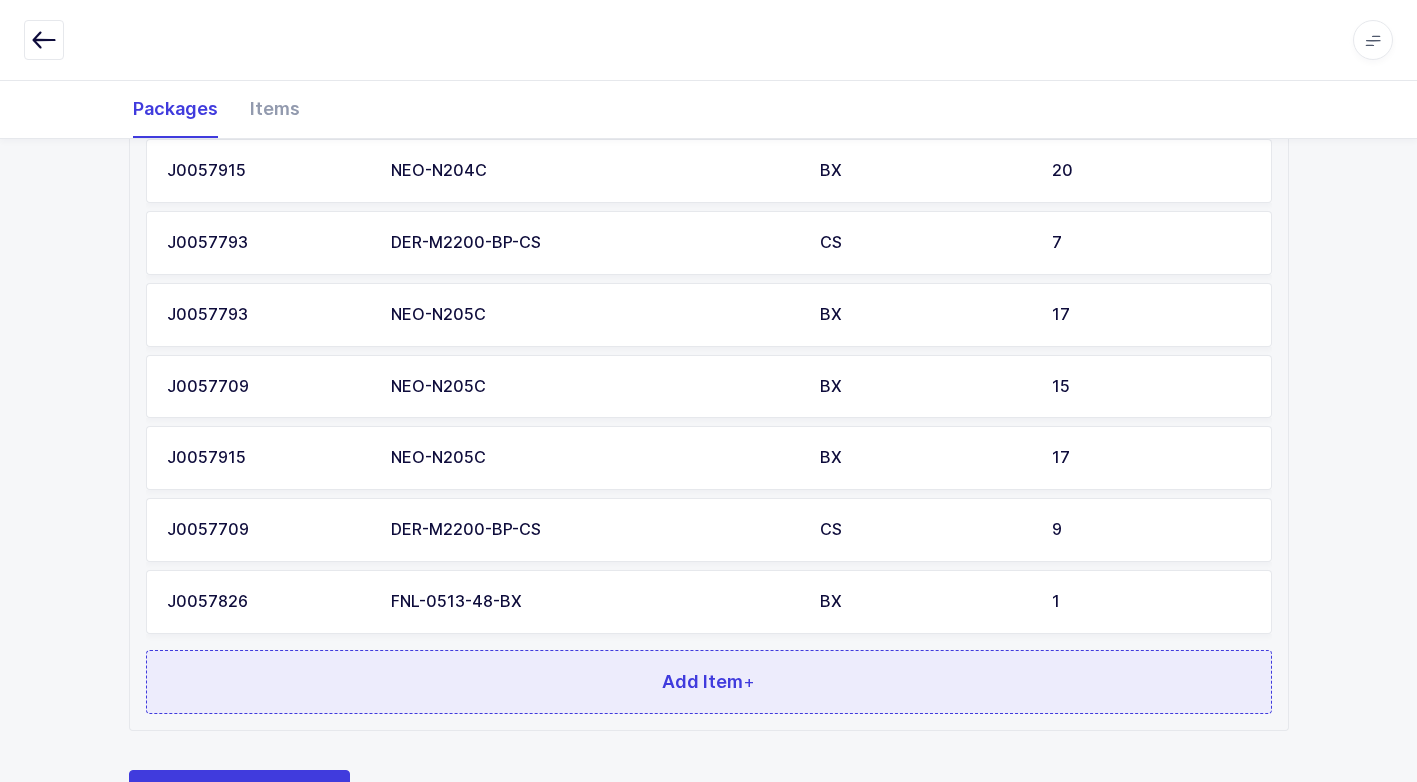 scroll, scrollTop: 727, scrollLeft: 0, axis: vertical 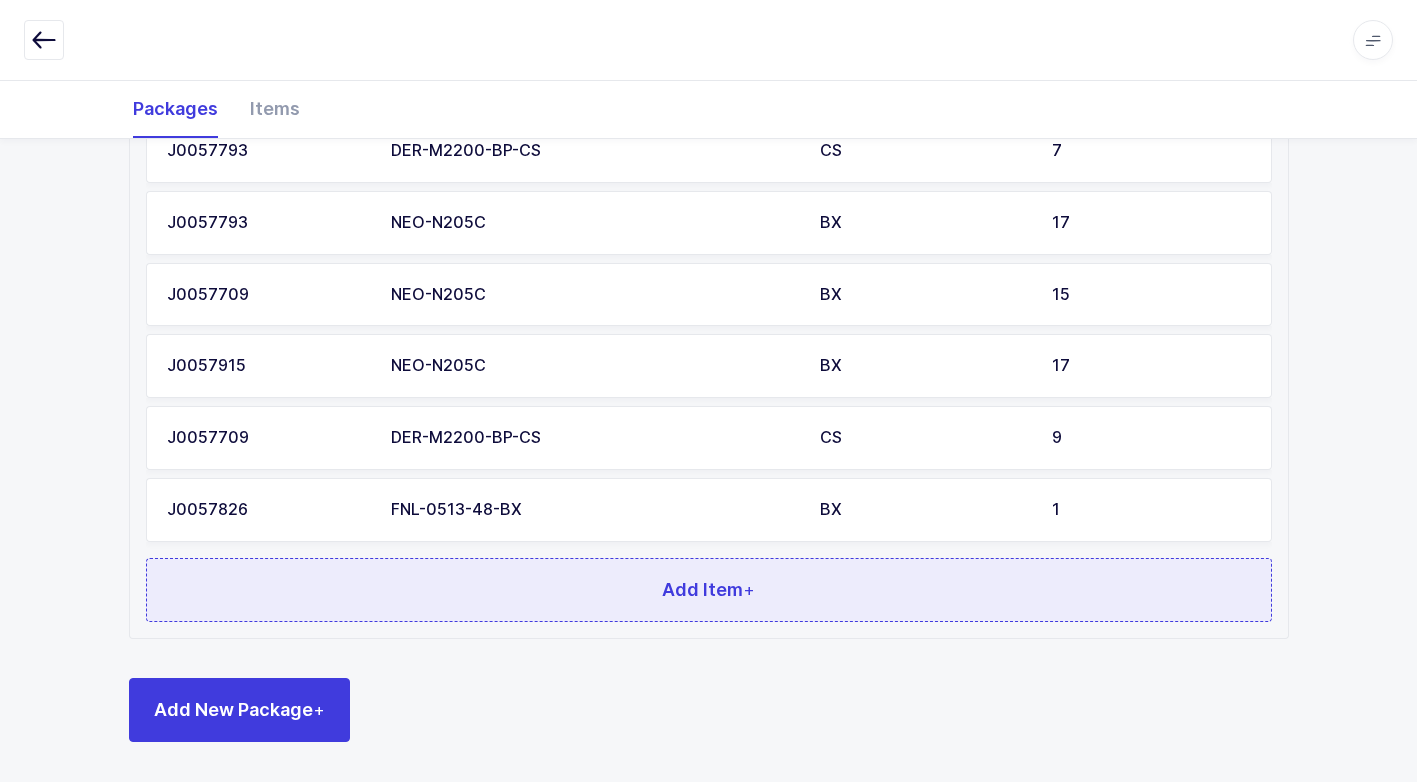 click on "Add Item  +" at bounding box center (709, 590) 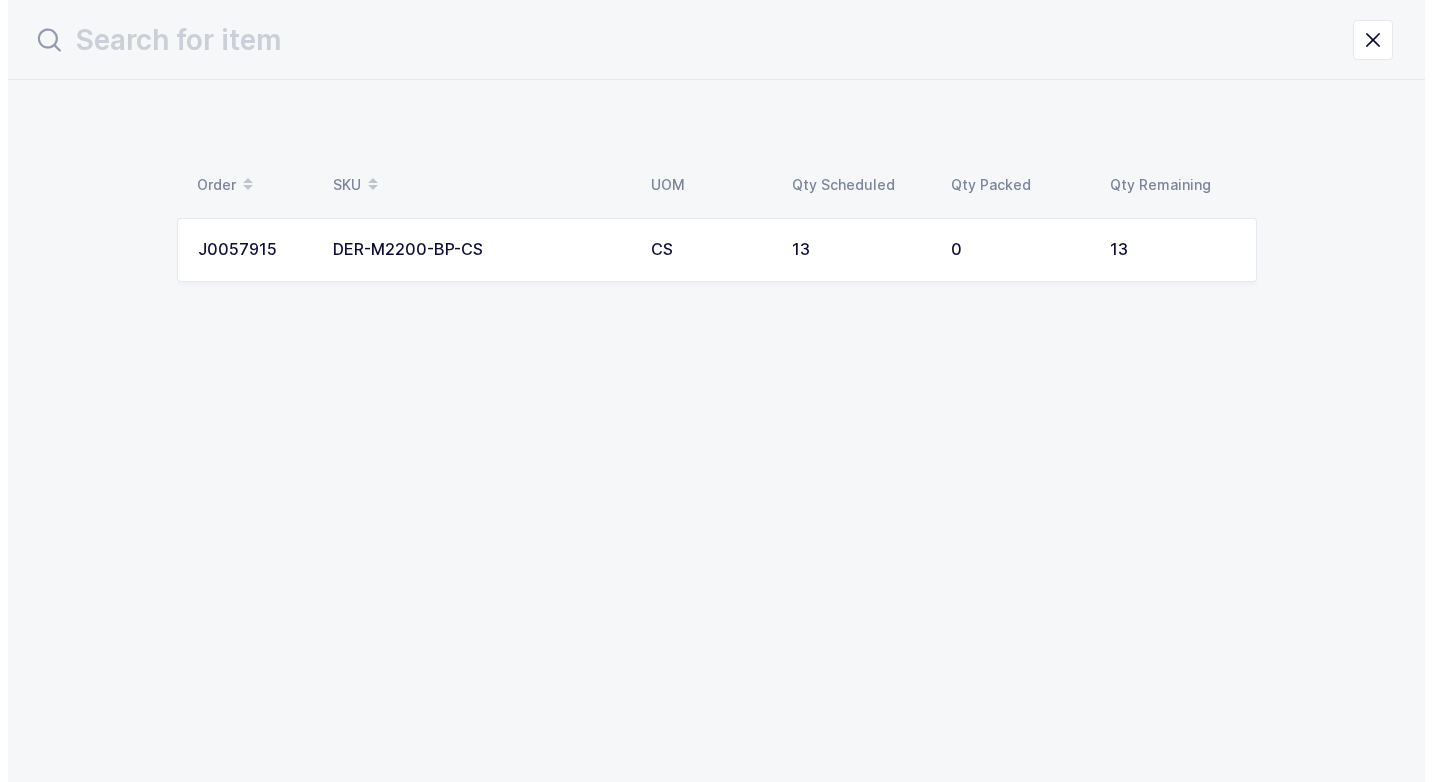 scroll, scrollTop: 0, scrollLeft: 0, axis: both 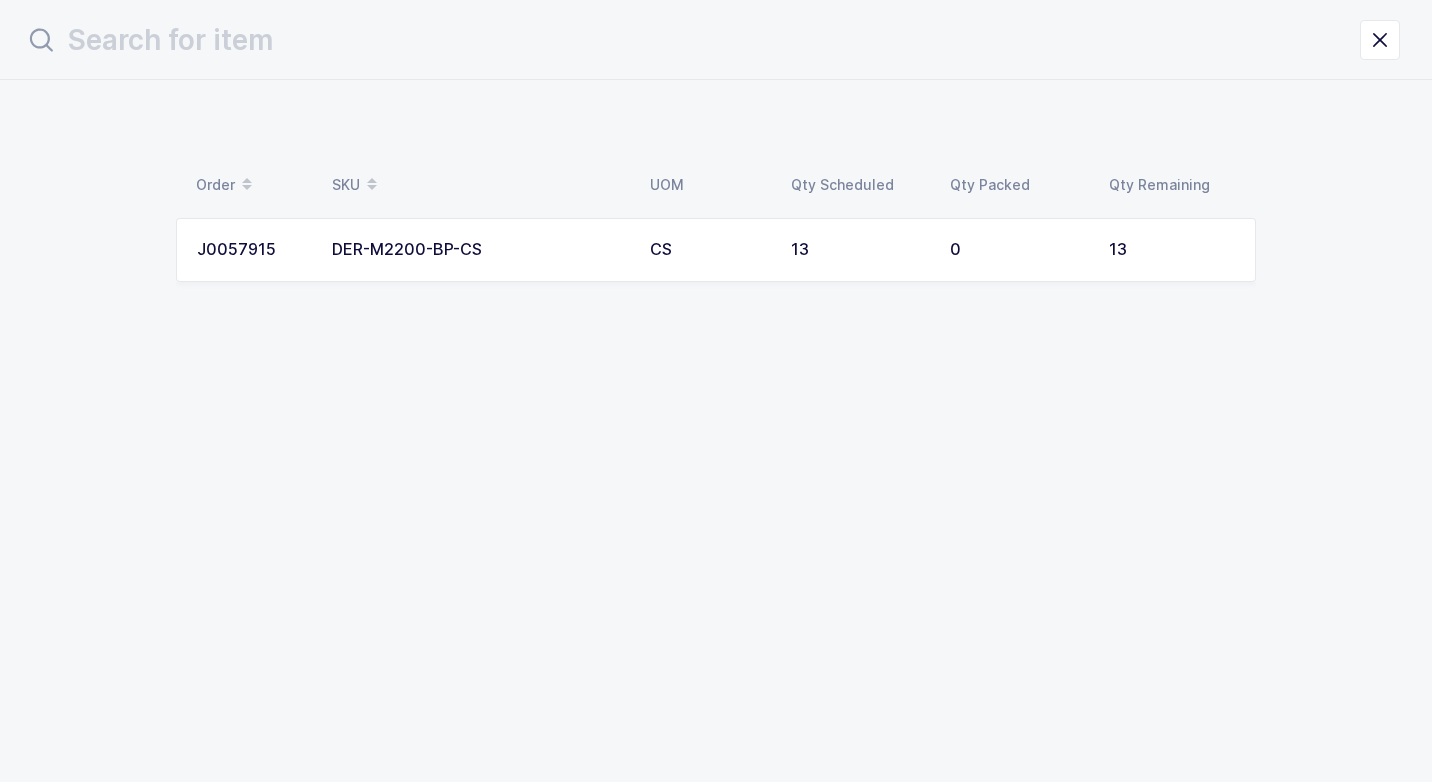 click on "CS" at bounding box center (708, 250) 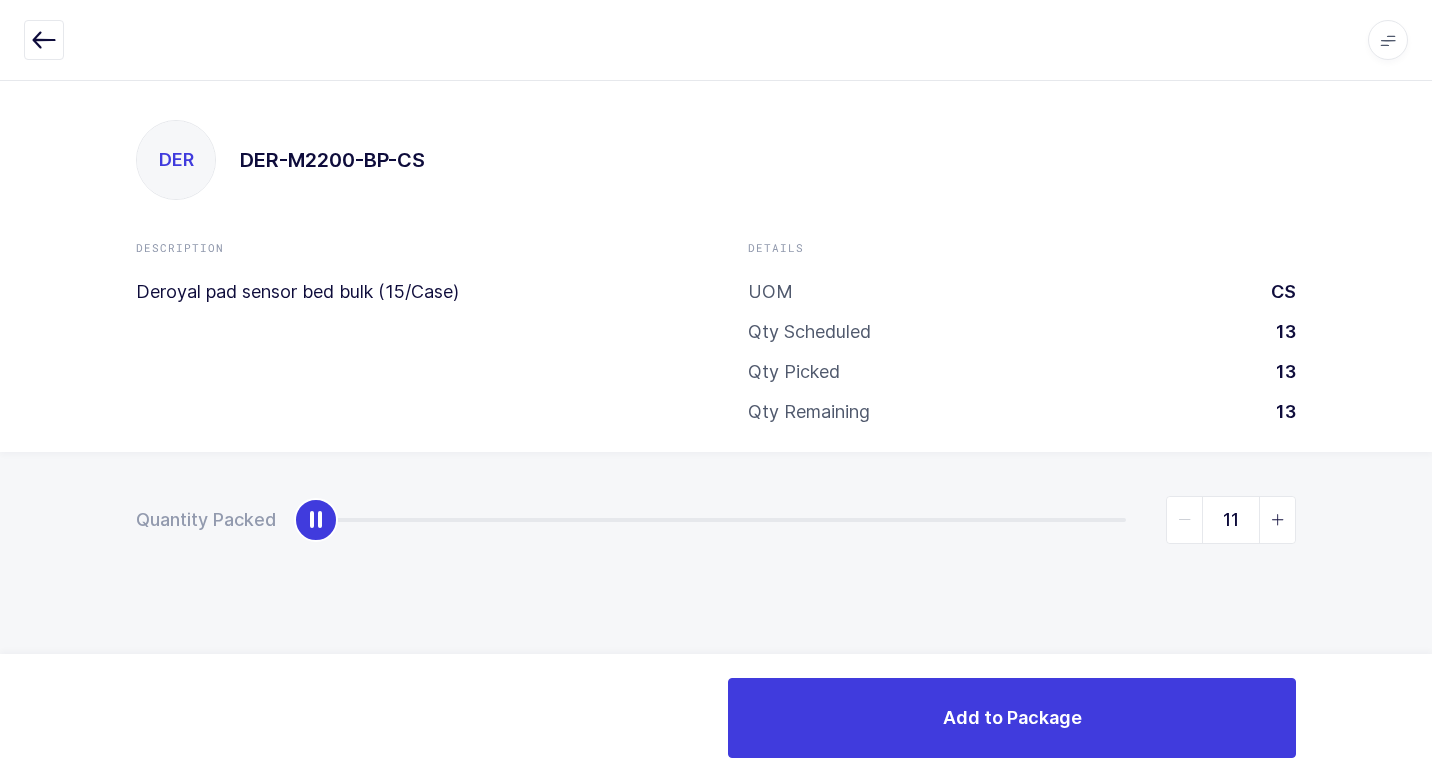 type on "13" 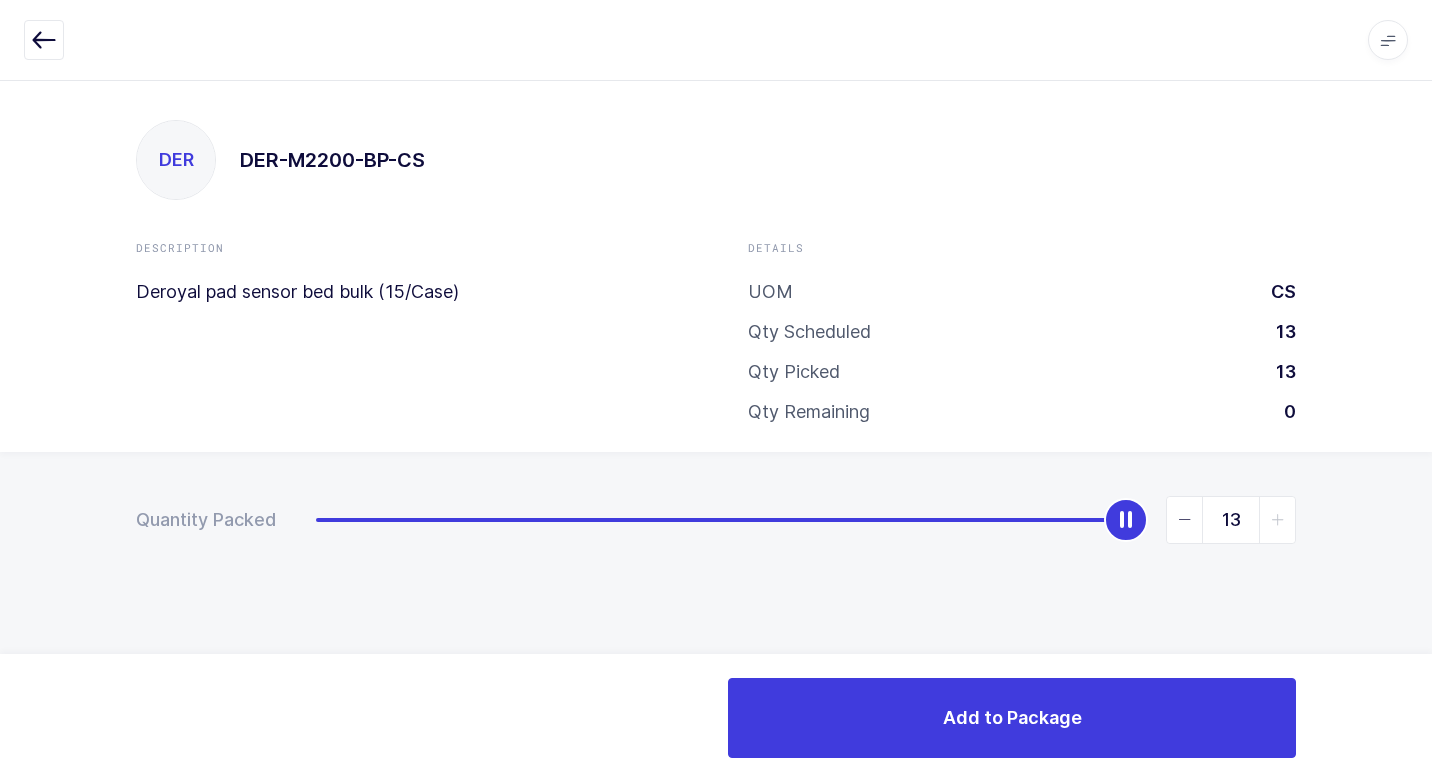 drag, startPoint x: 314, startPoint y: 527, endPoint x: 1196, endPoint y: 652, distance: 890.81366 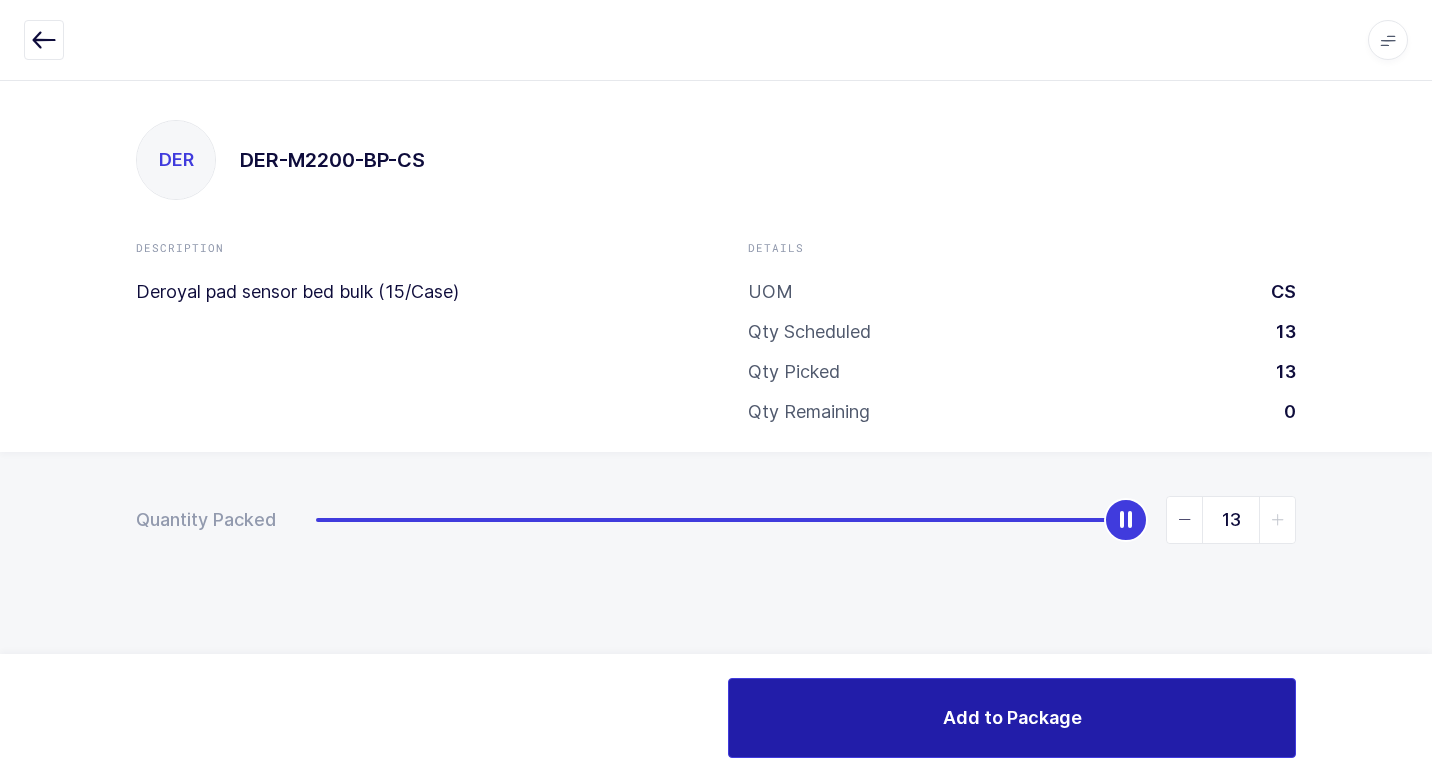click on "Add to Package" at bounding box center [1012, 718] 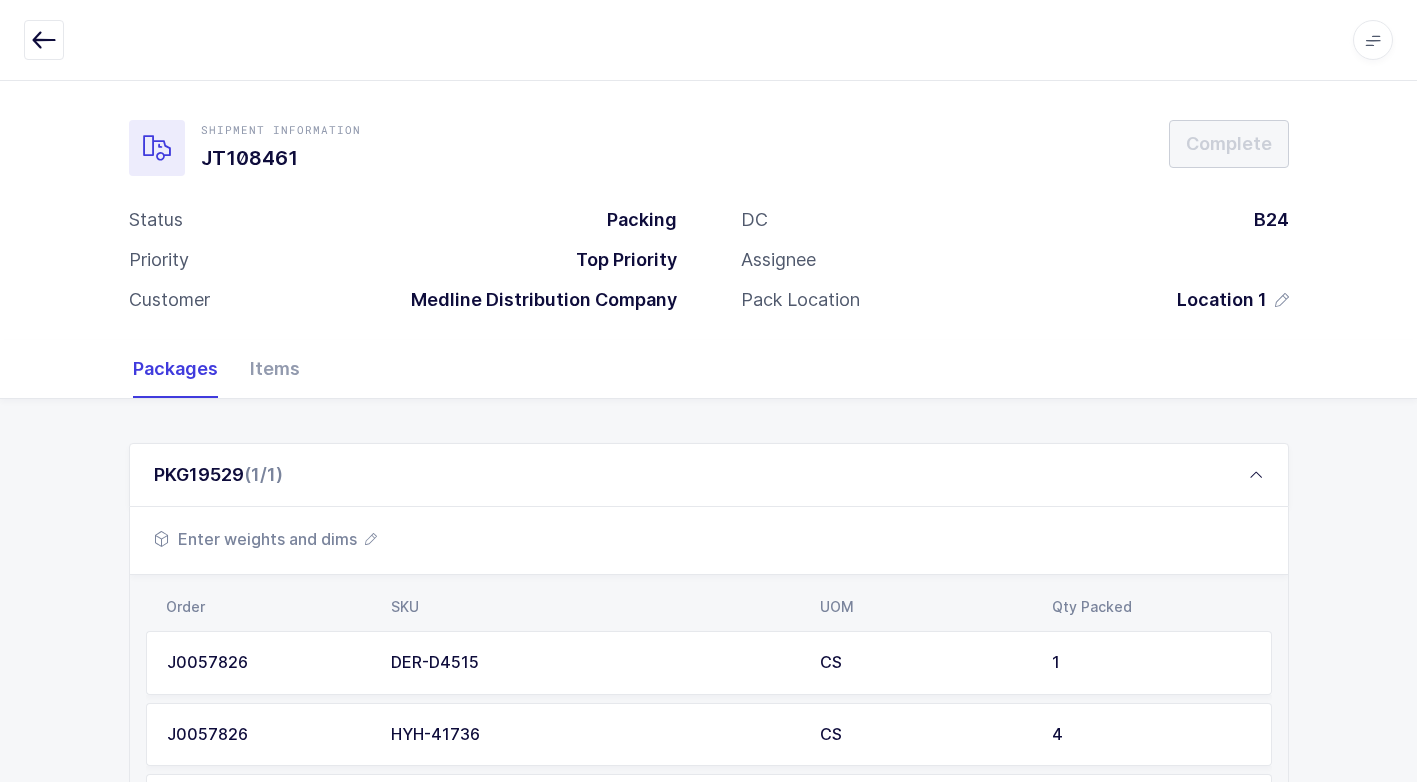 click on "Enter weights and dims" at bounding box center (265, 539) 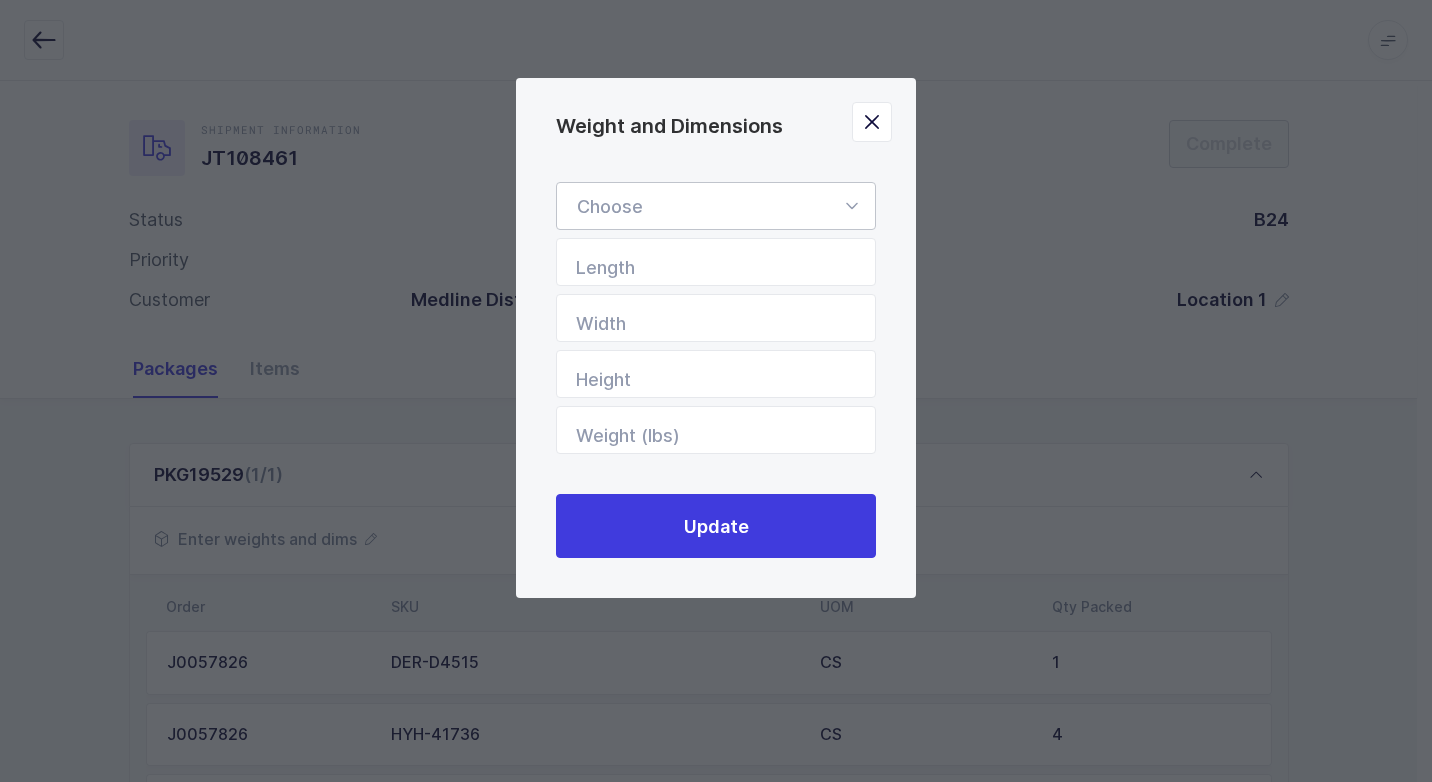 click at bounding box center [851, 206] 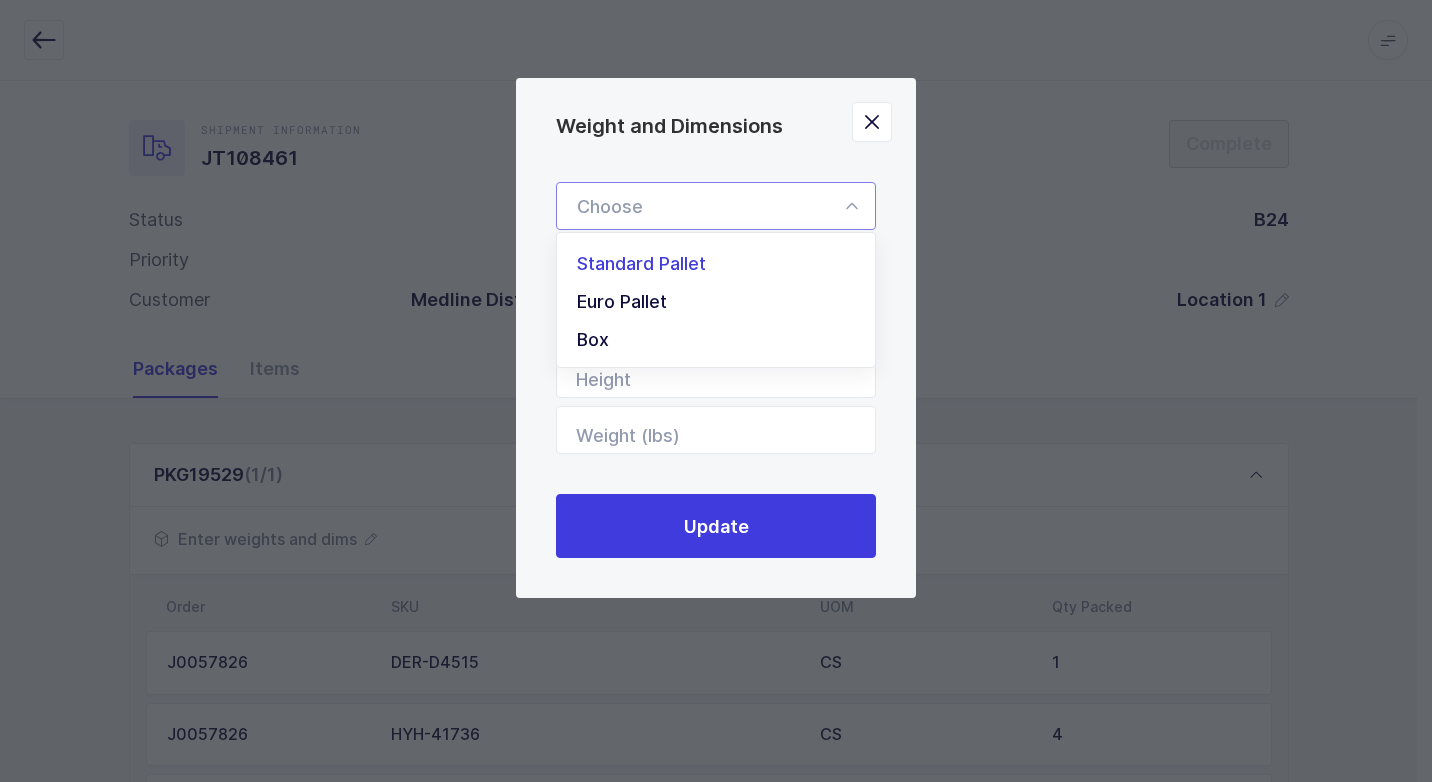 click on "Standard Pallet" at bounding box center (723, 264) 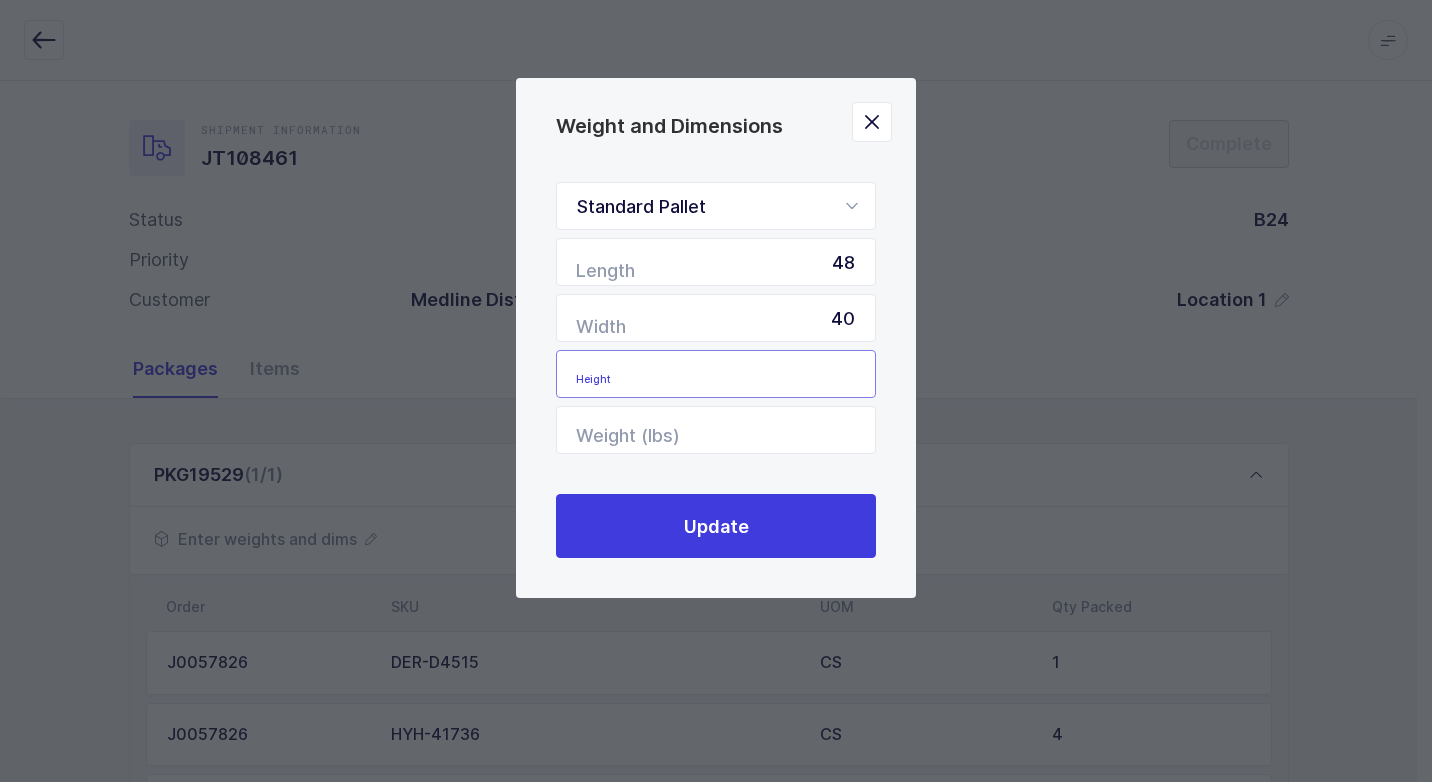 click at bounding box center [716, 374] 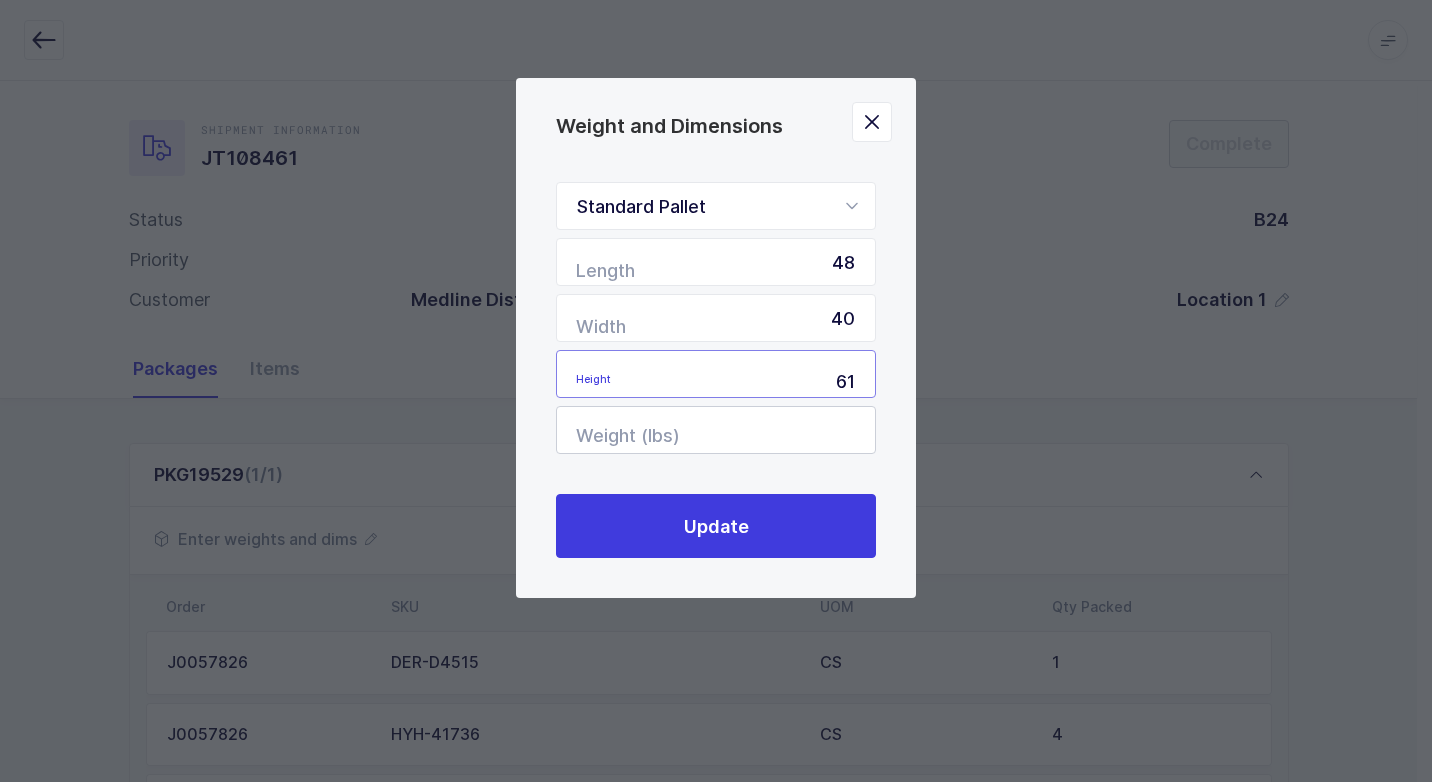 type on "61" 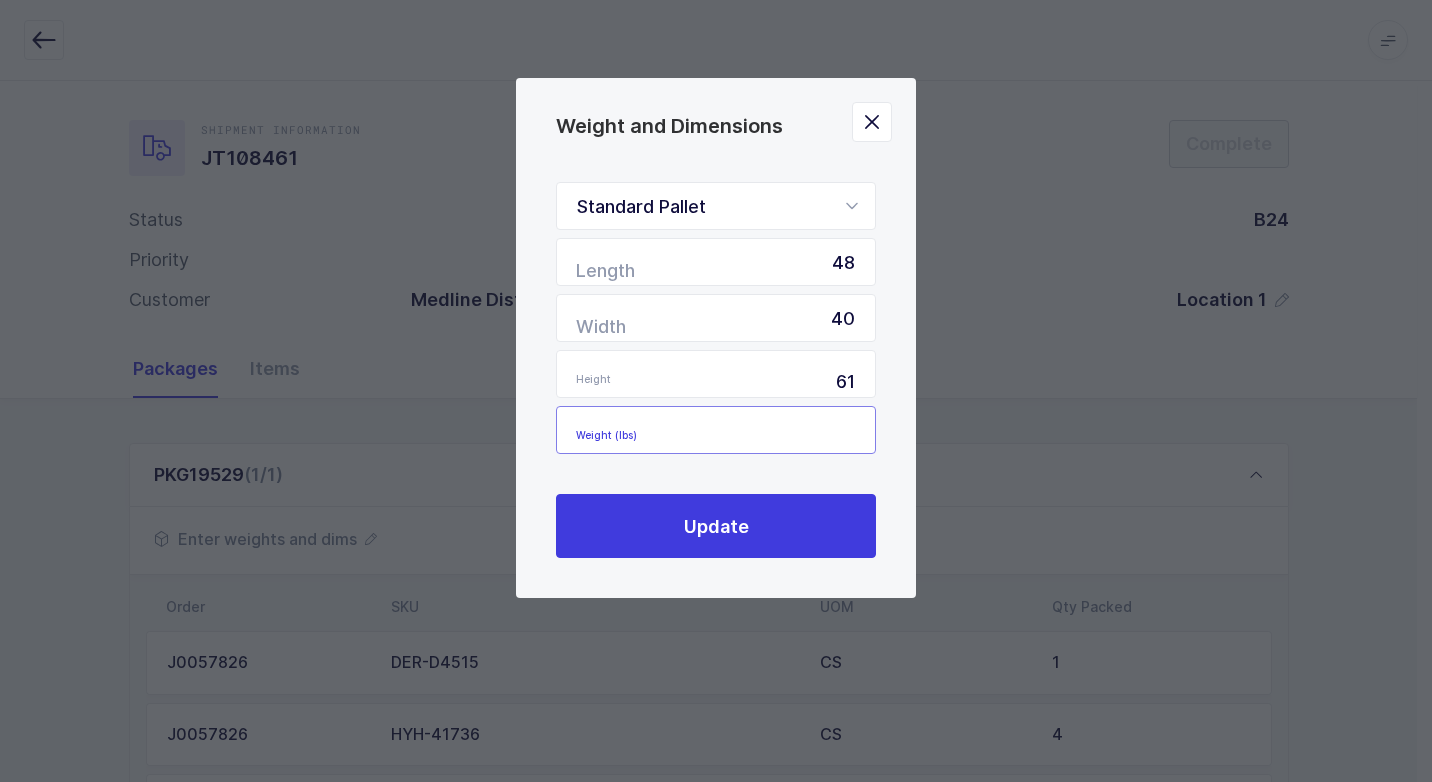 click at bounding box center [716, 430] 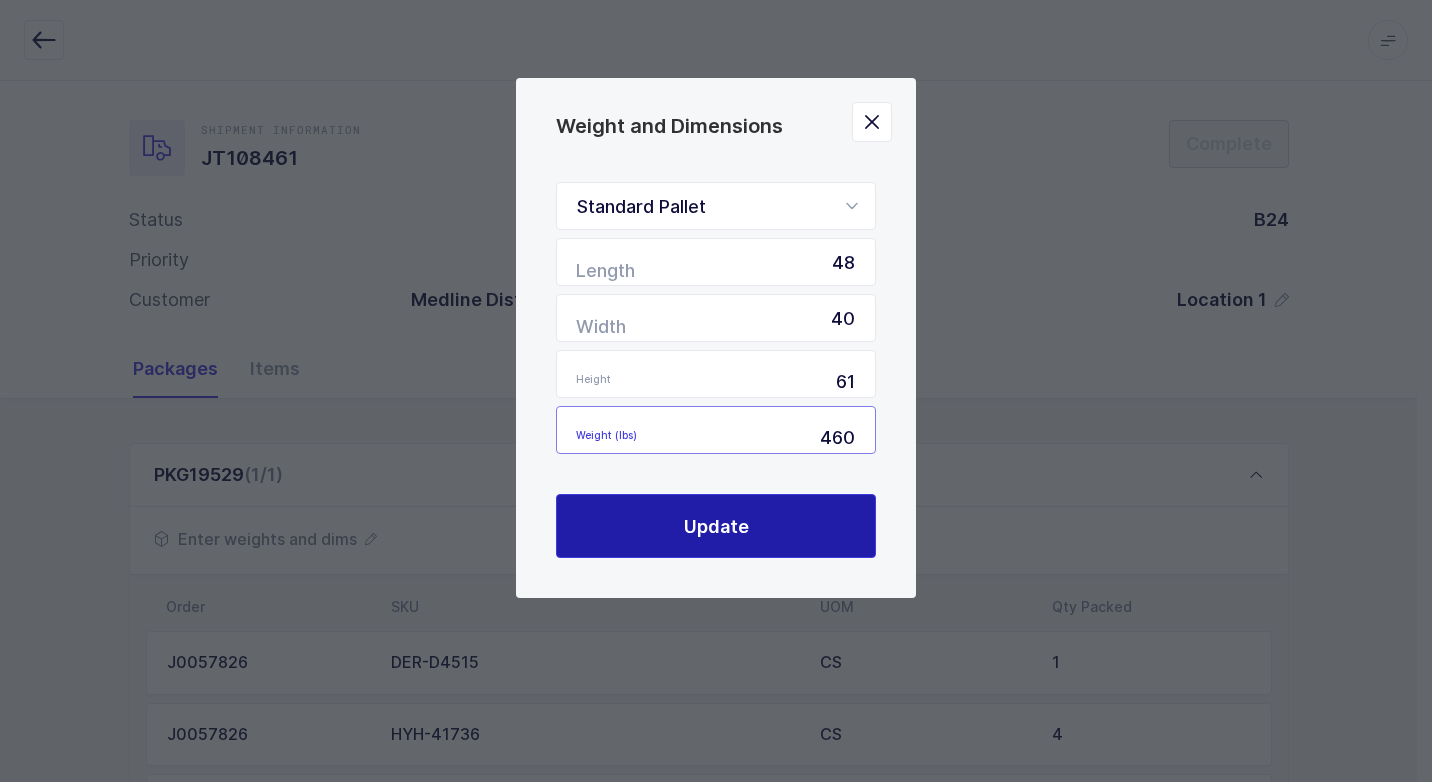 type on "460" 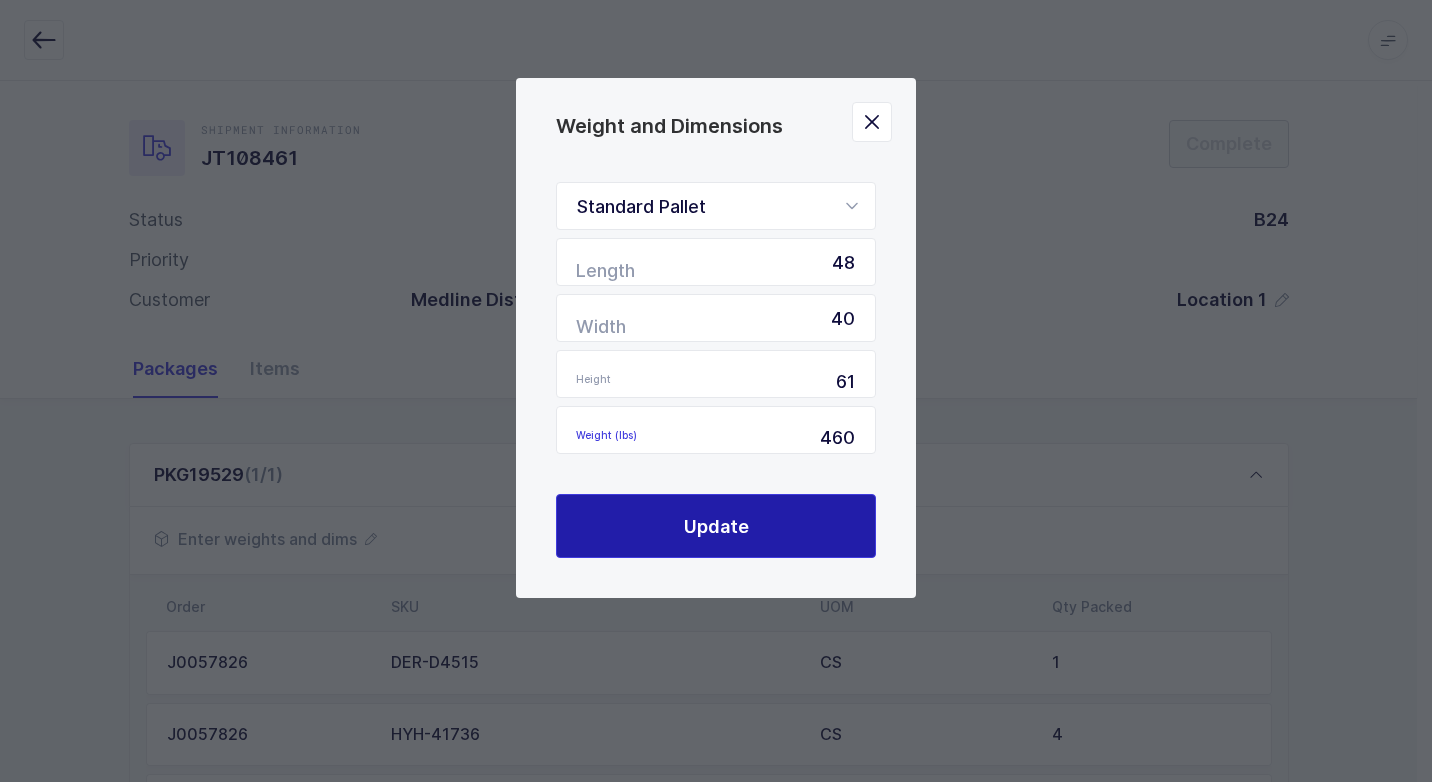 click on "Update" at bounding box center (716, 526) 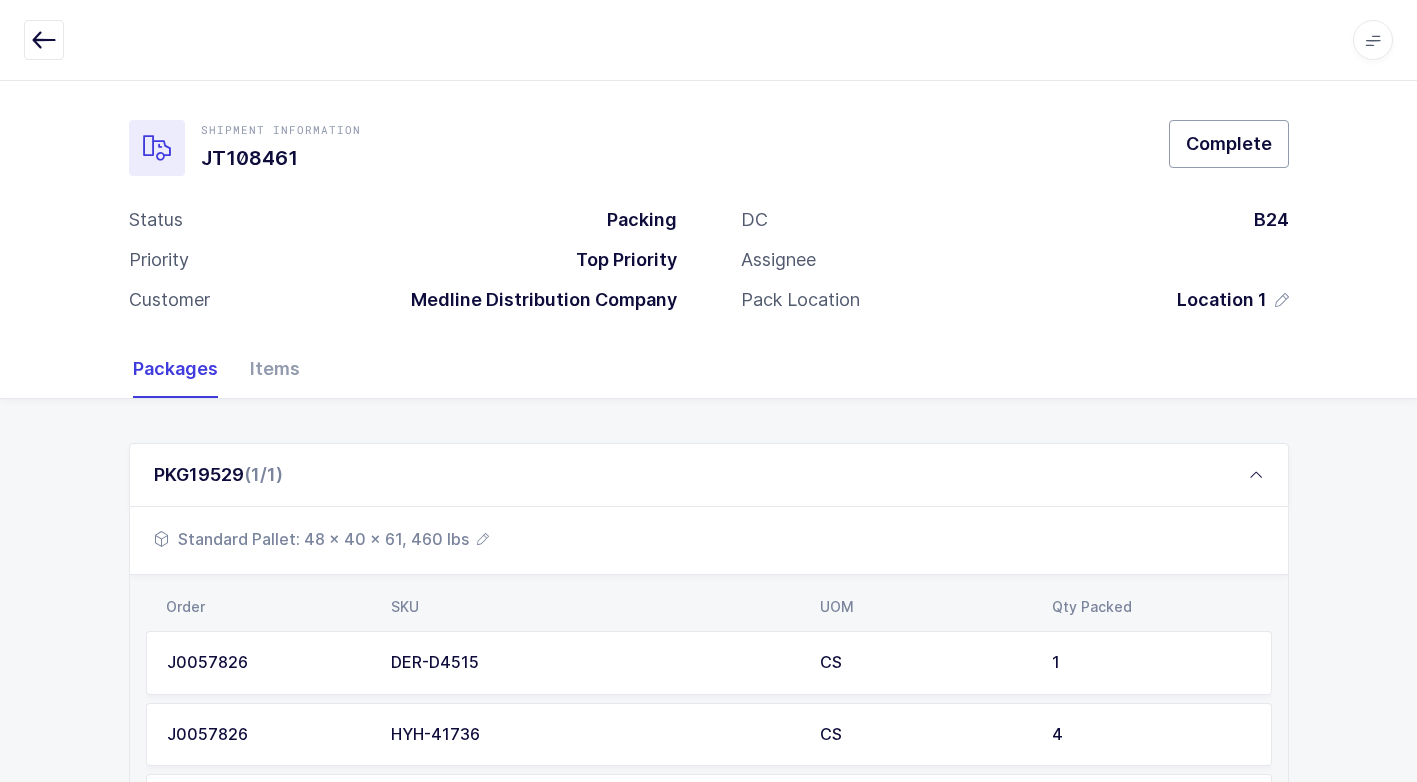 click on "Complete" at bounding box center (1229, 144) 